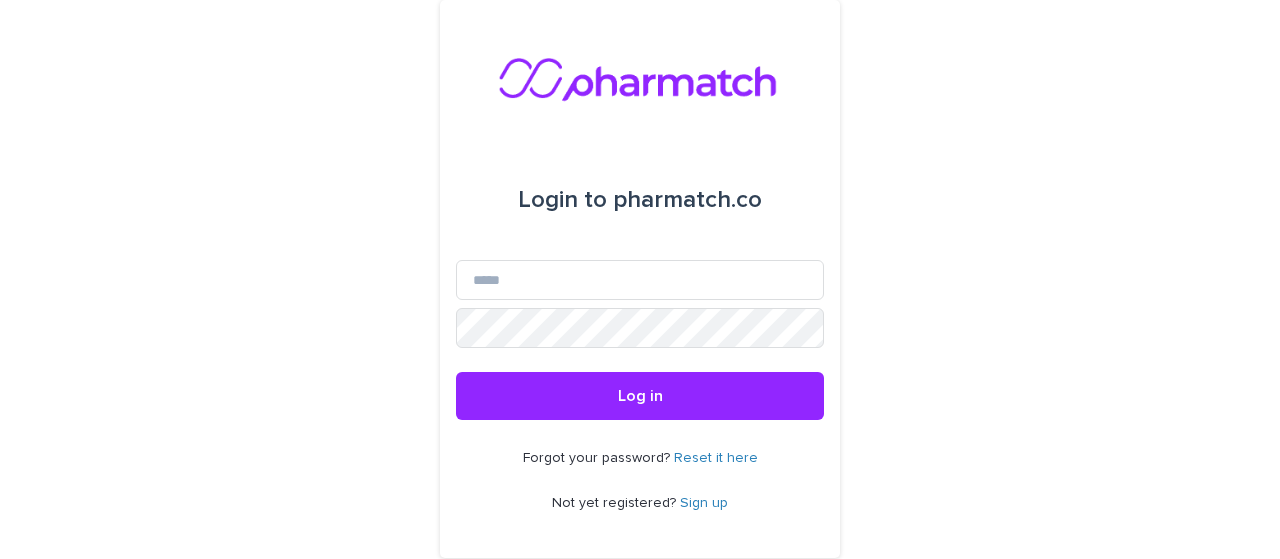 scroll, scrollTop: 0, scrollLeft: 0, axis: both 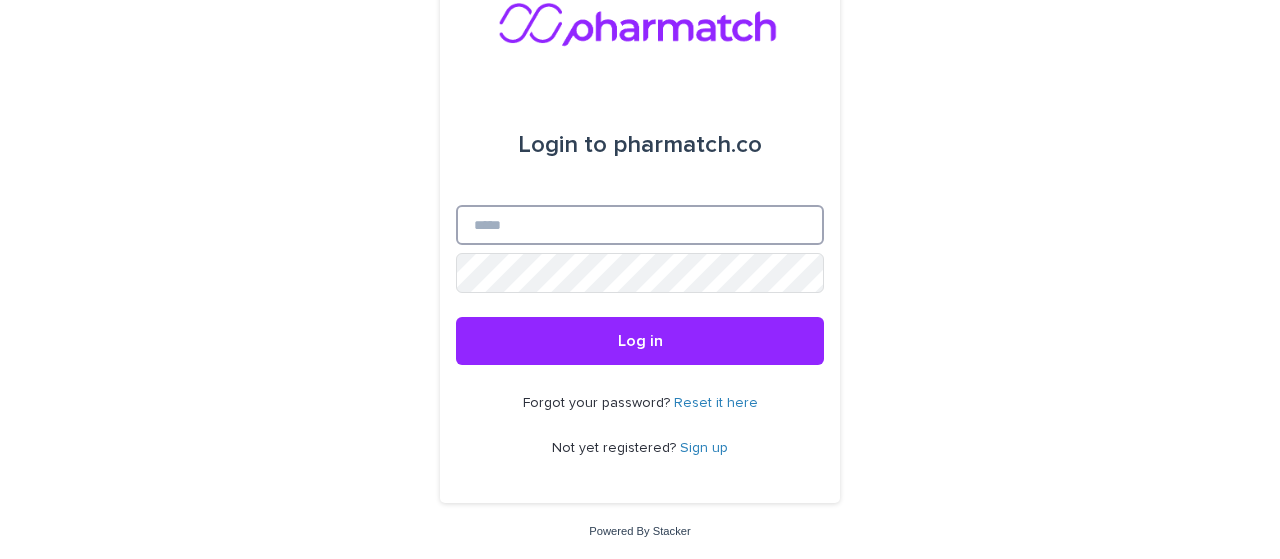 click on "Email" at bounding box center (640, 225) 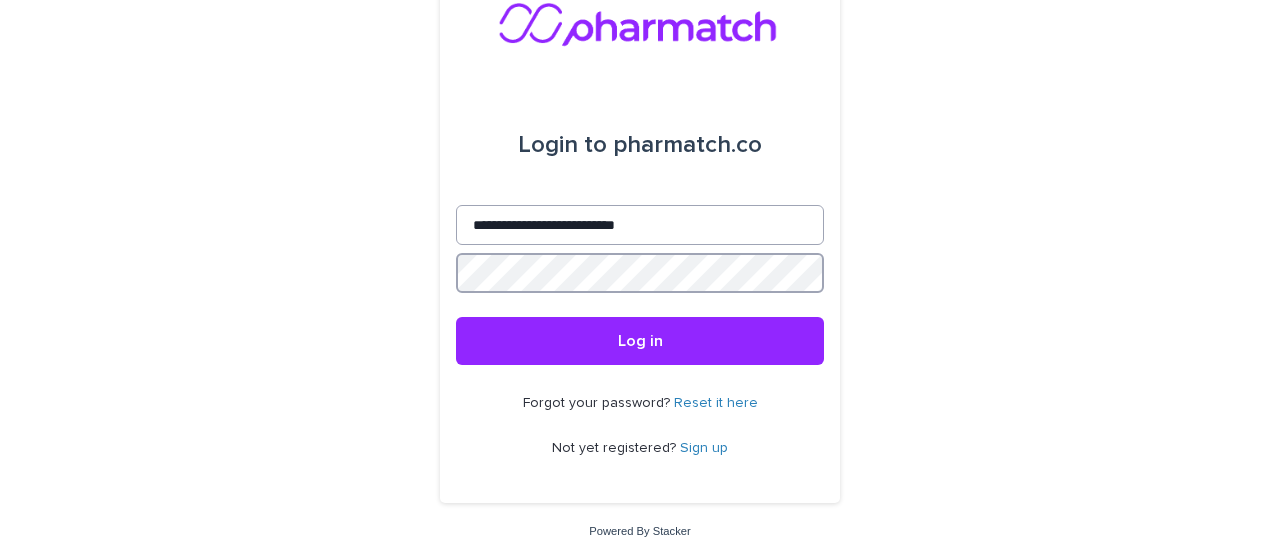 click on "Log in" at bounding box center (640, 341) 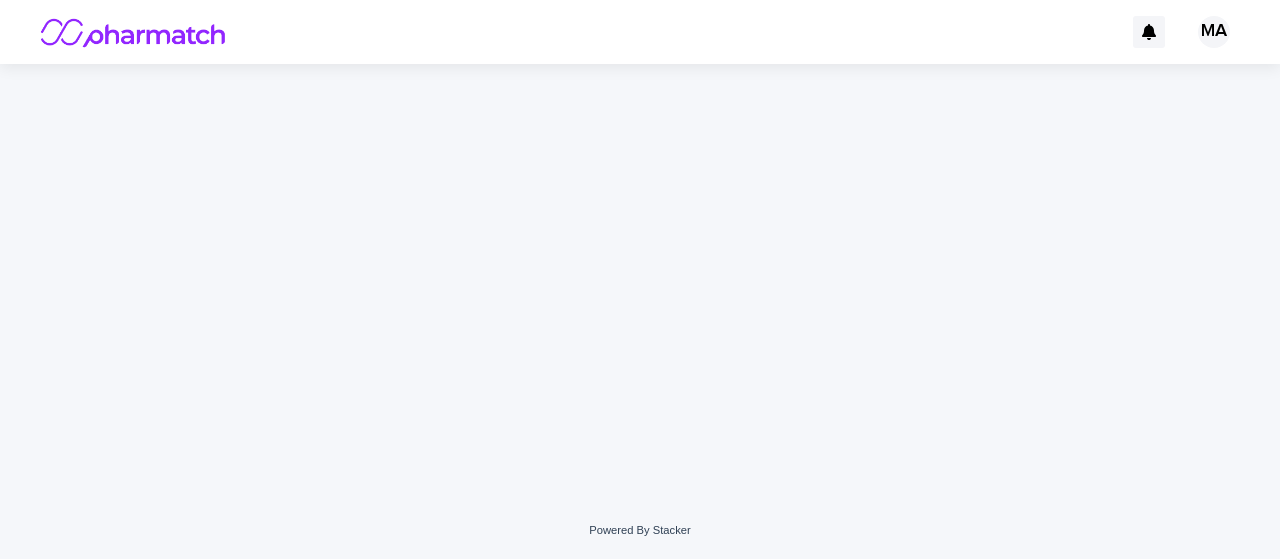 scroll, scrollTop: 0, scrollLeft: 0, axis: both 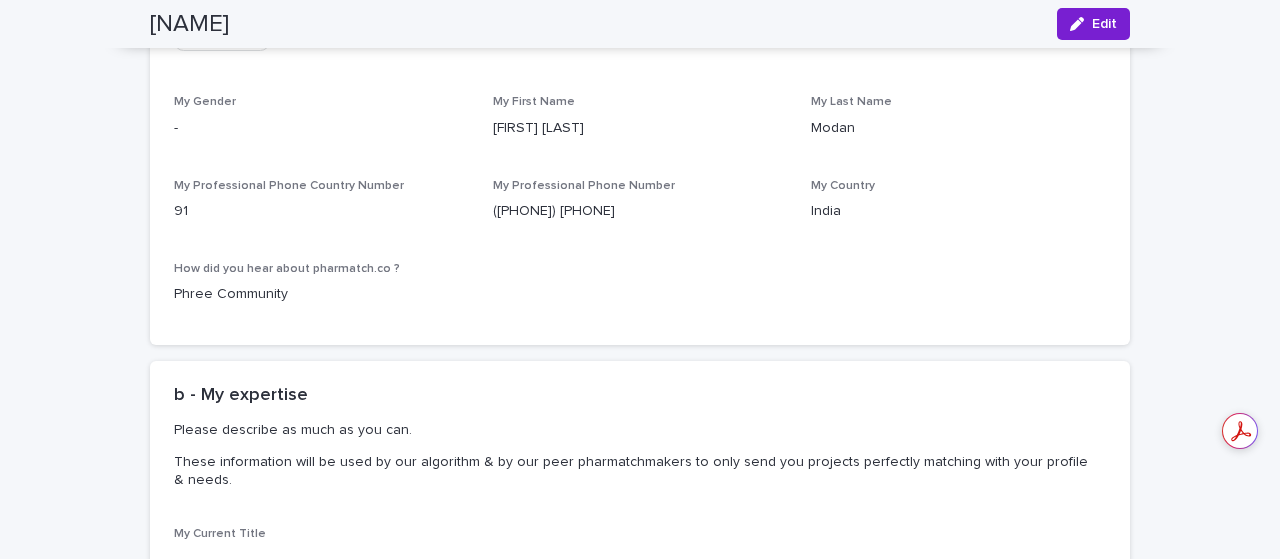click on "Edit" at bounding box center (1093, 24) 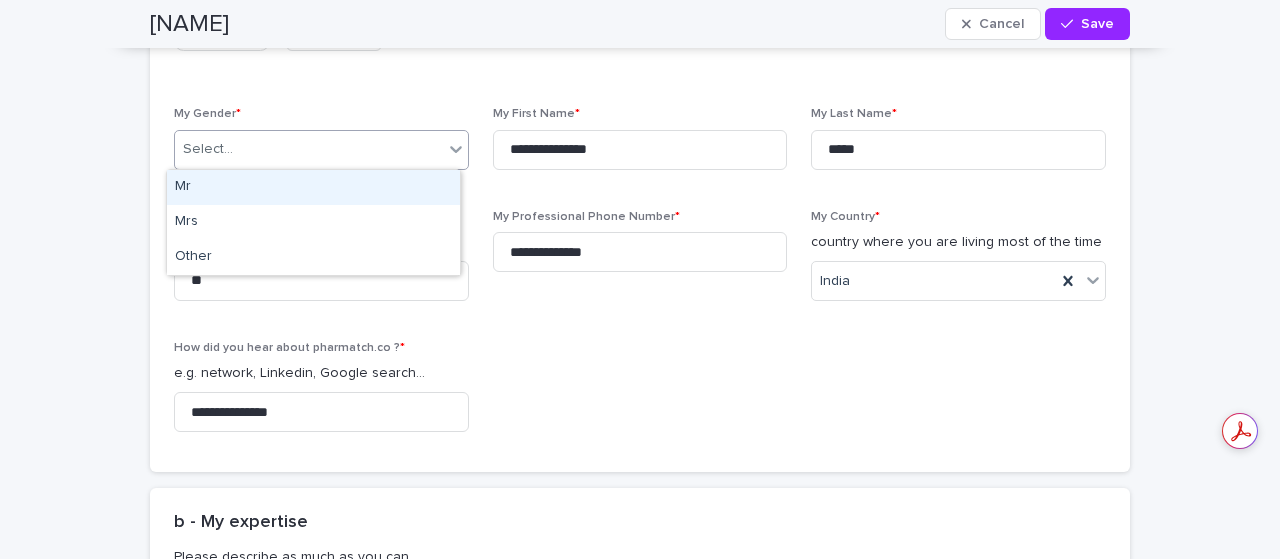 click on "Select..." at bounding box center [309, 149] 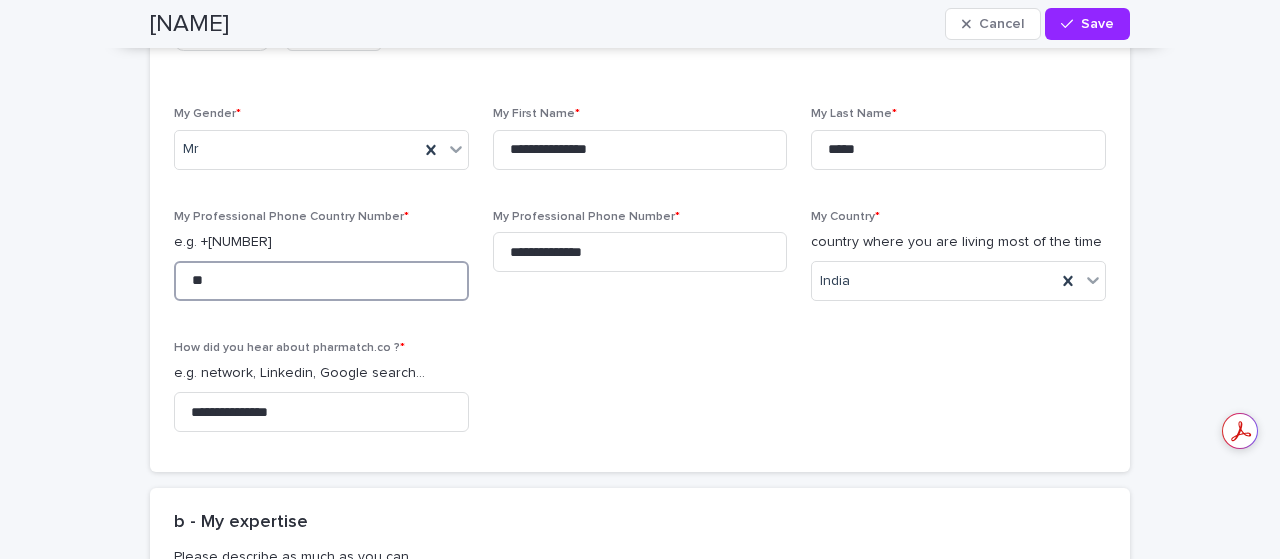 click on "**" at bounding box center (321, 281) 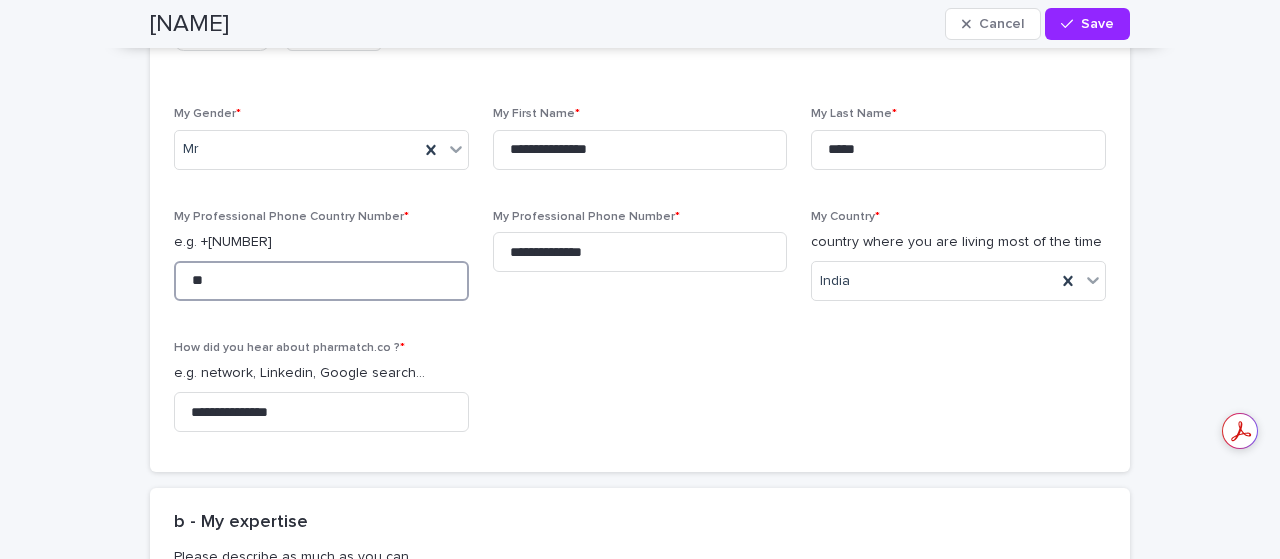 type on "*" 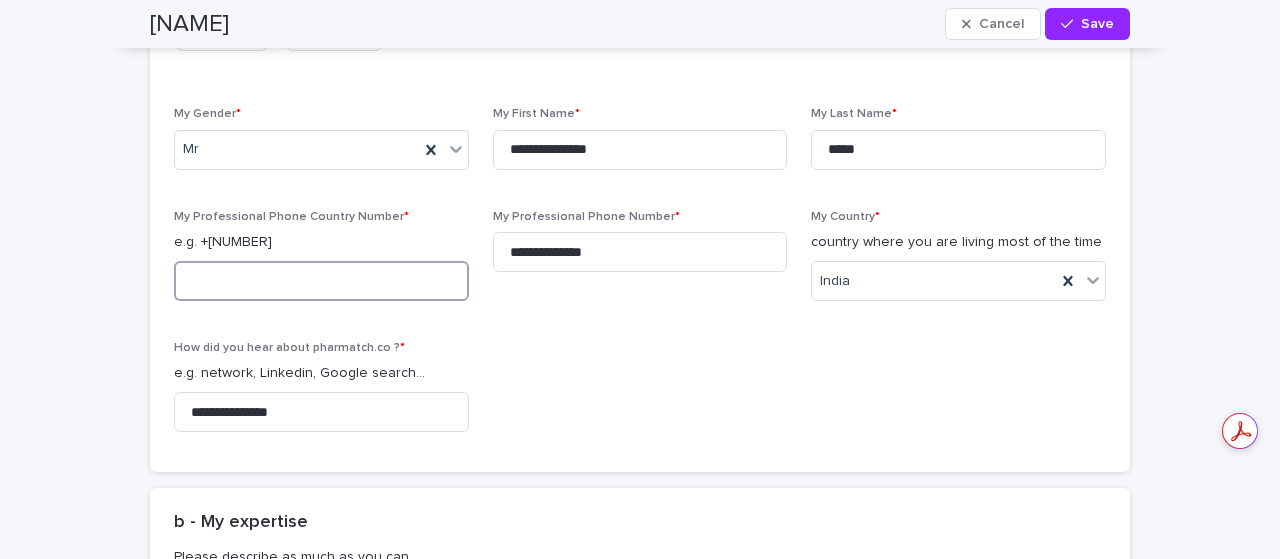 type on "*" 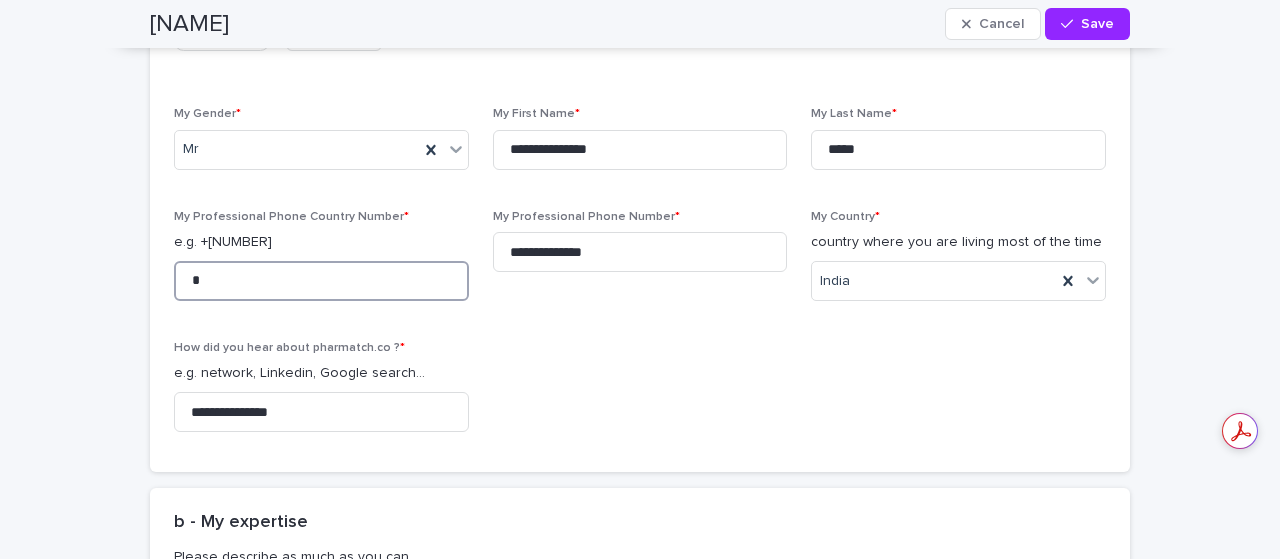 type on "*" 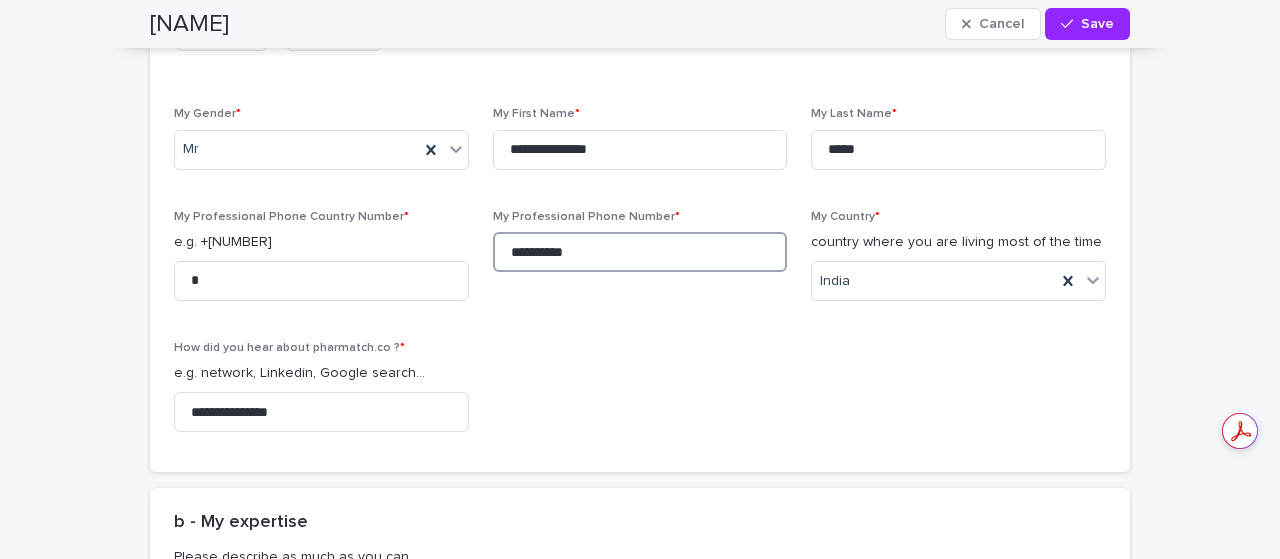 type on "**********" 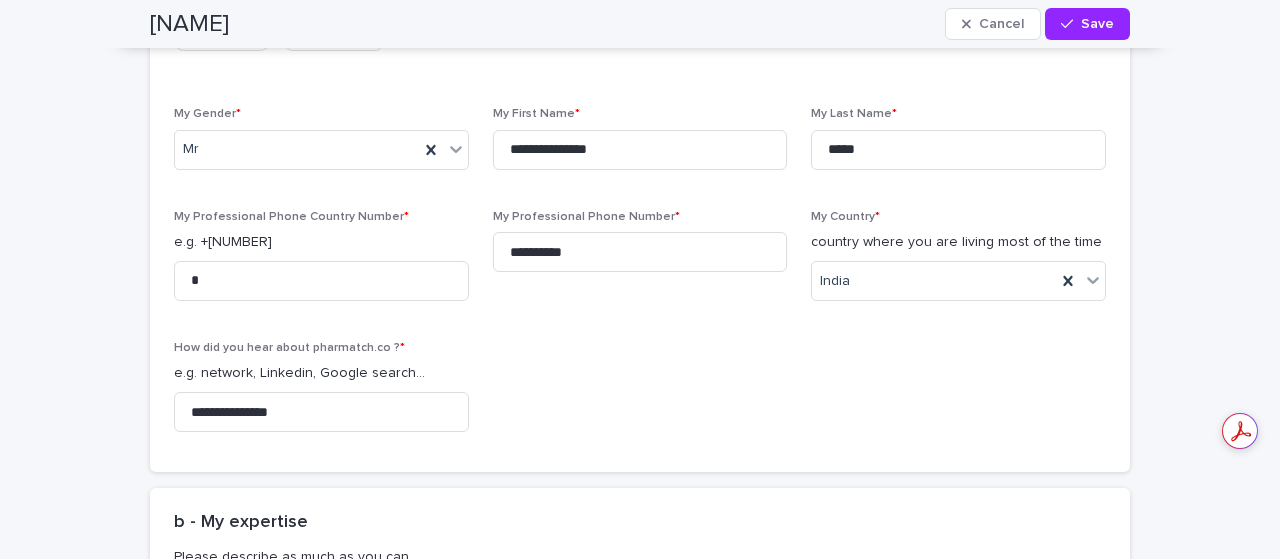 click on "country where you are living most of the time" at bounding box center [958, 242] 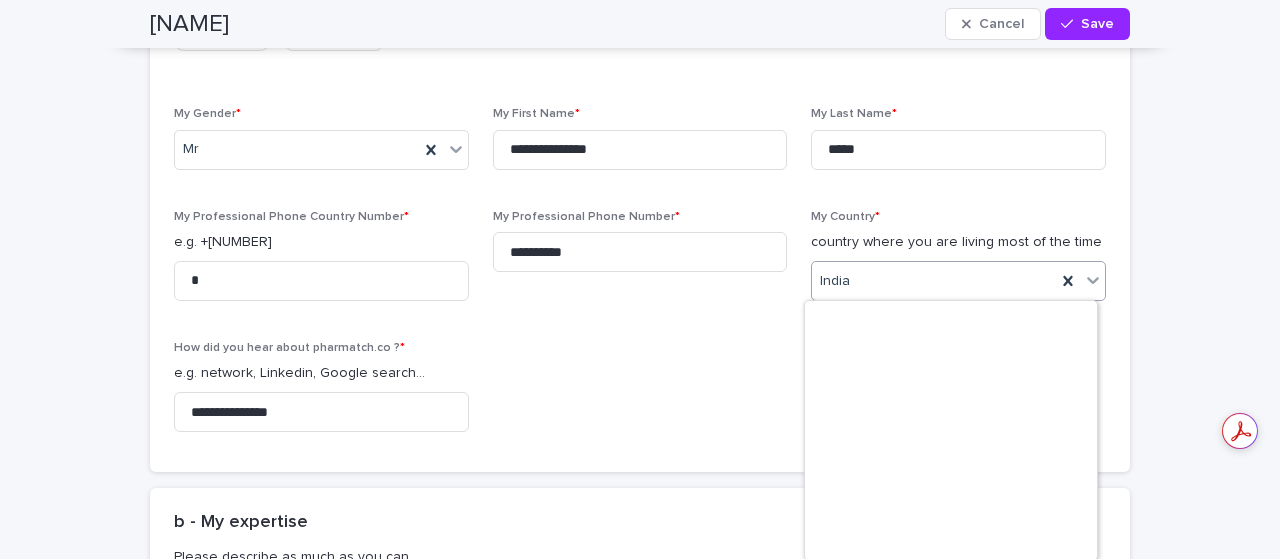 click on "India" at bounding box center [934, 281] 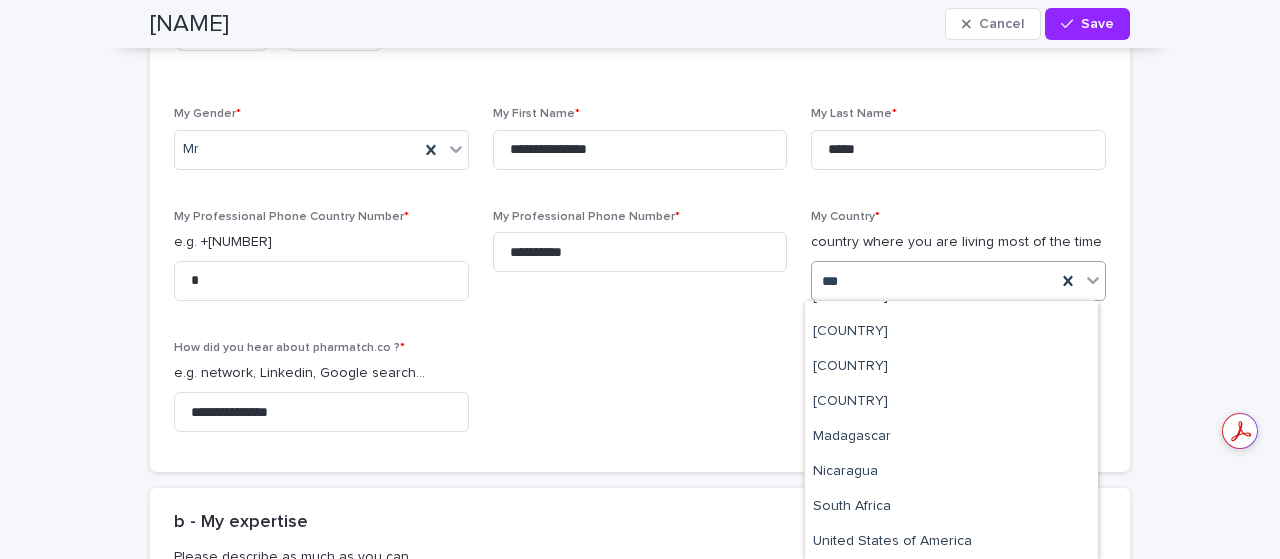 scroll, scrollTop: 0, scrollLeft: 0, axis: both 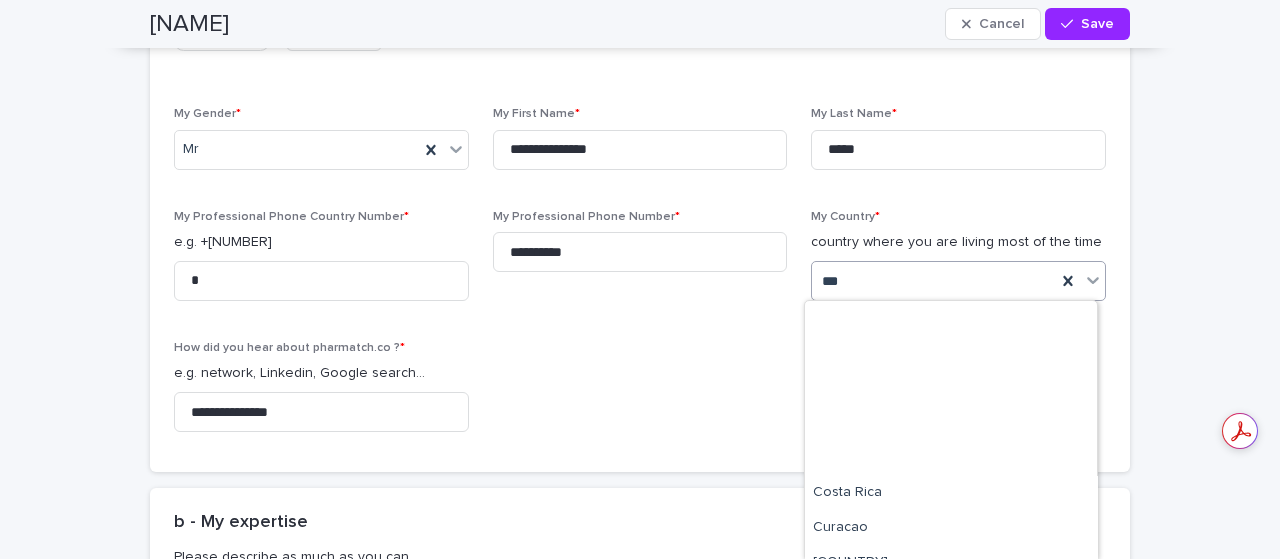 type on "****" 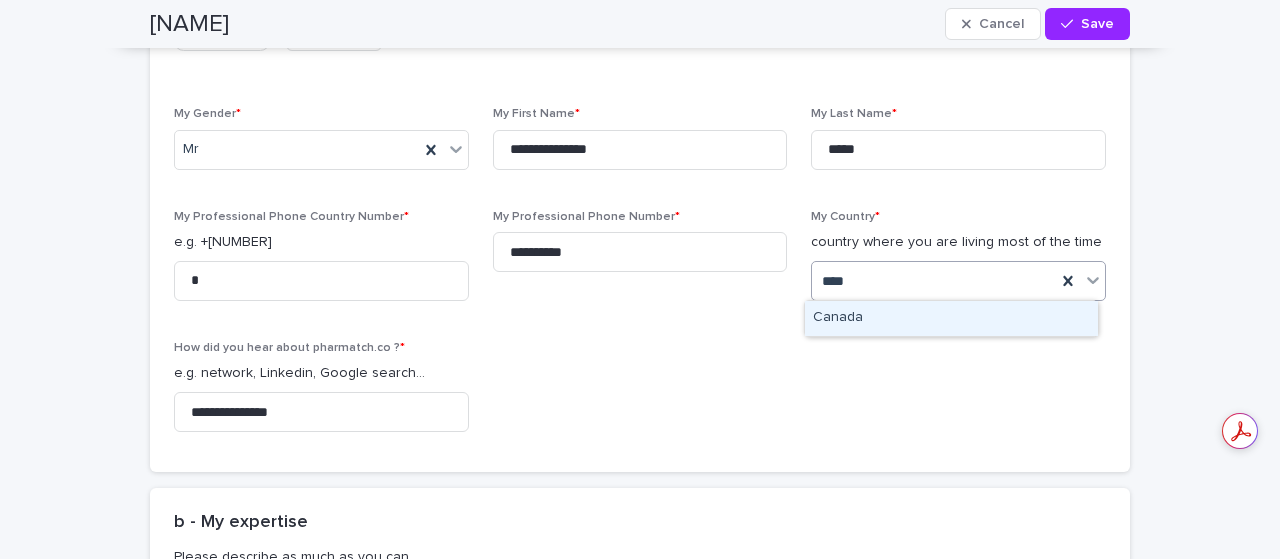 click on "Canada" at bounding box center (951, 318) 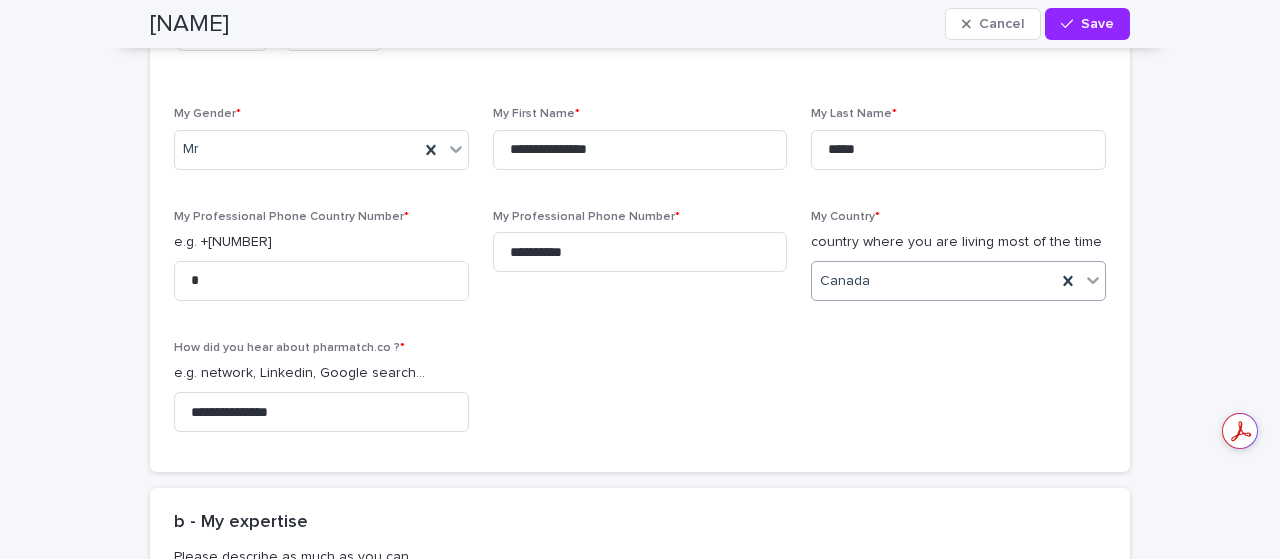 click on "**********" at bounding box center (640, 190) 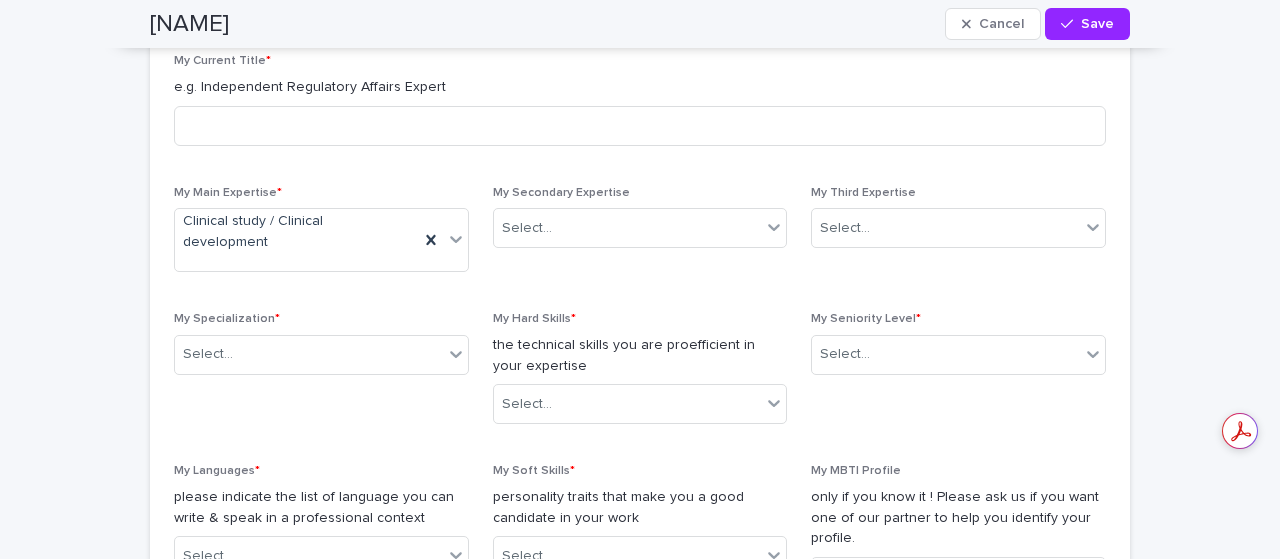scroll, scrollTop: 1383, scrollLeft: 0, axis: vertical 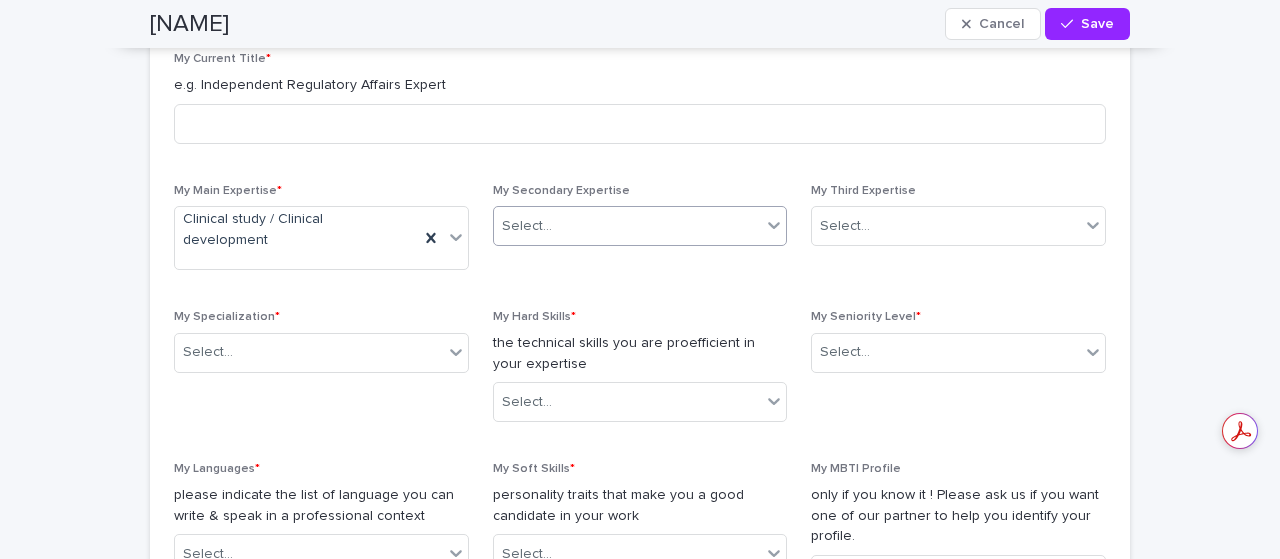click on "Select..." at bounding box center [628, 226] 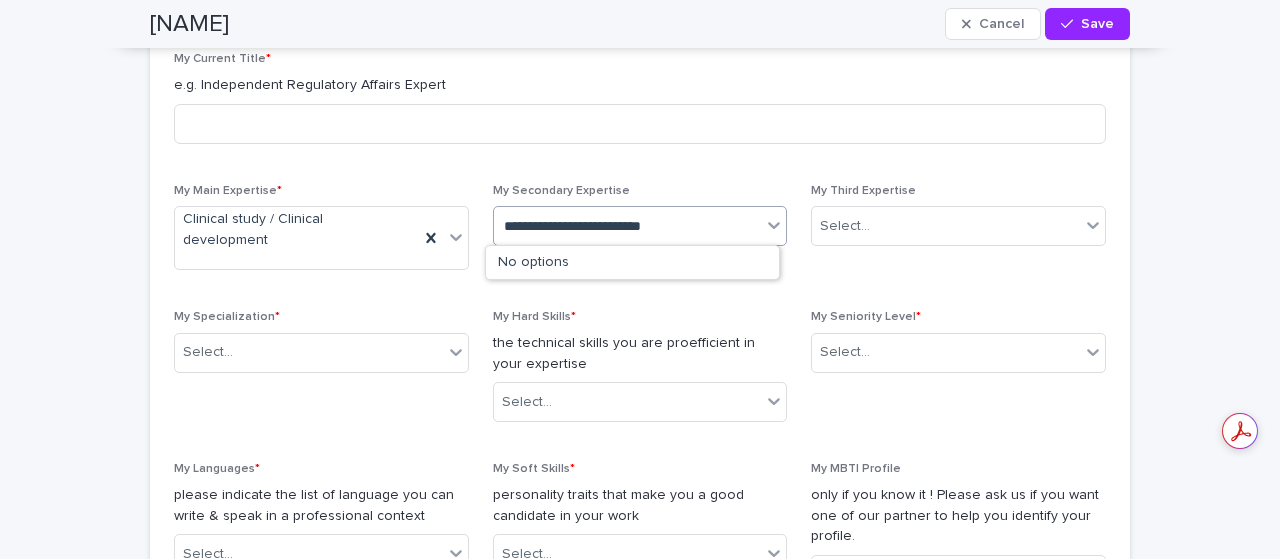 type on "**********" 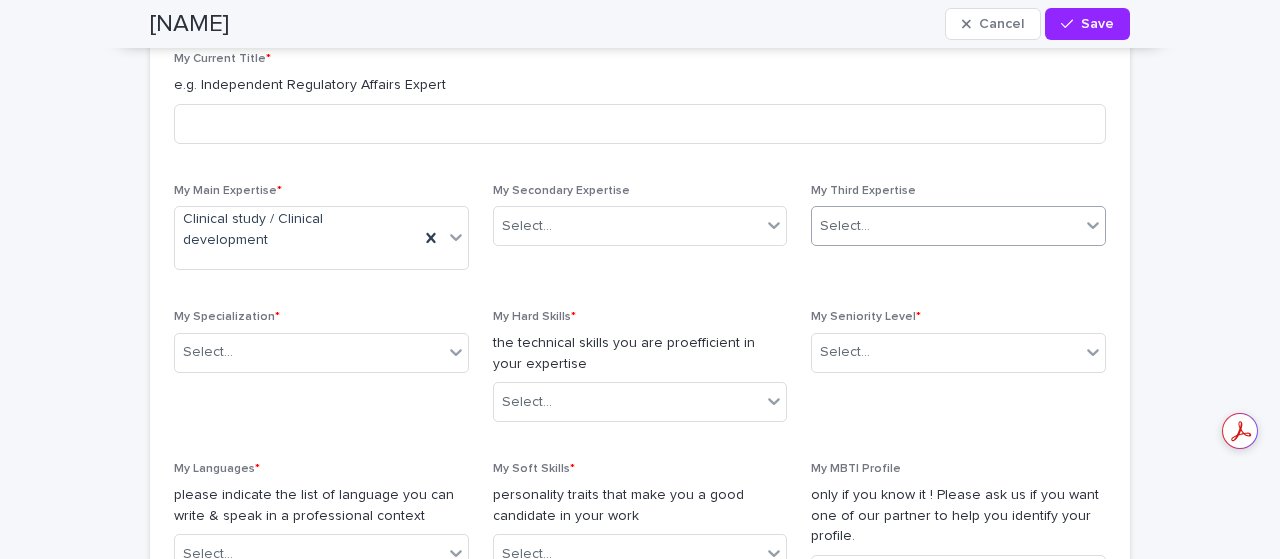 scroll, scrollTop: 1465, scrollLeft: 0, axis: vertical 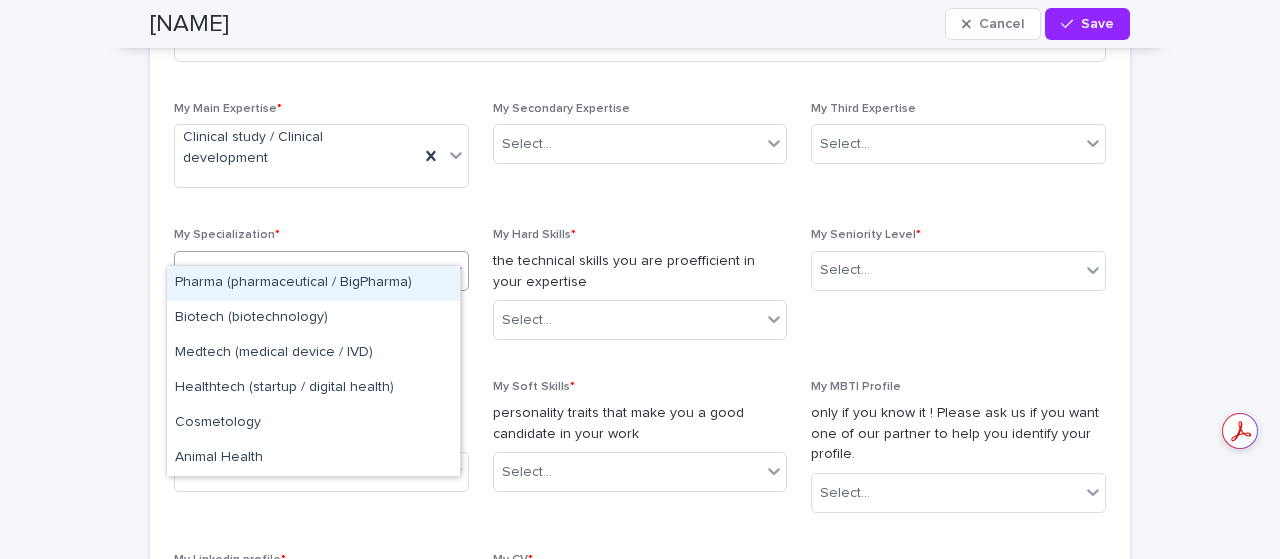 click on "Select..." at bounding box center [309, 270] 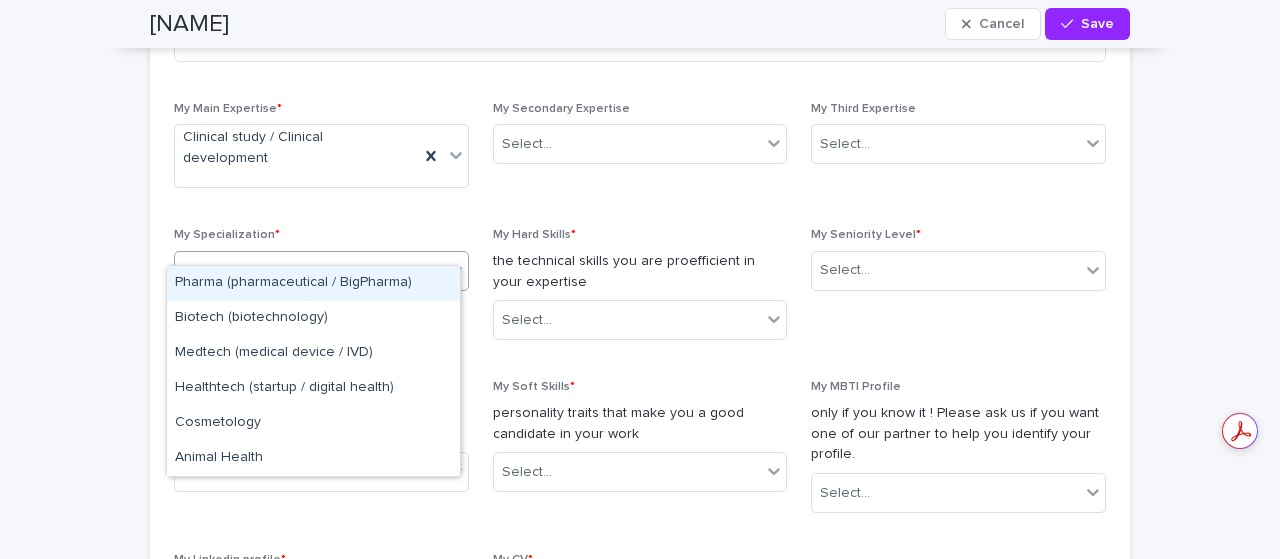 drag, startPoint x: 337, startPoint y: 437, endPoint x: 357, endPoint y: 292, distance: 146.37282 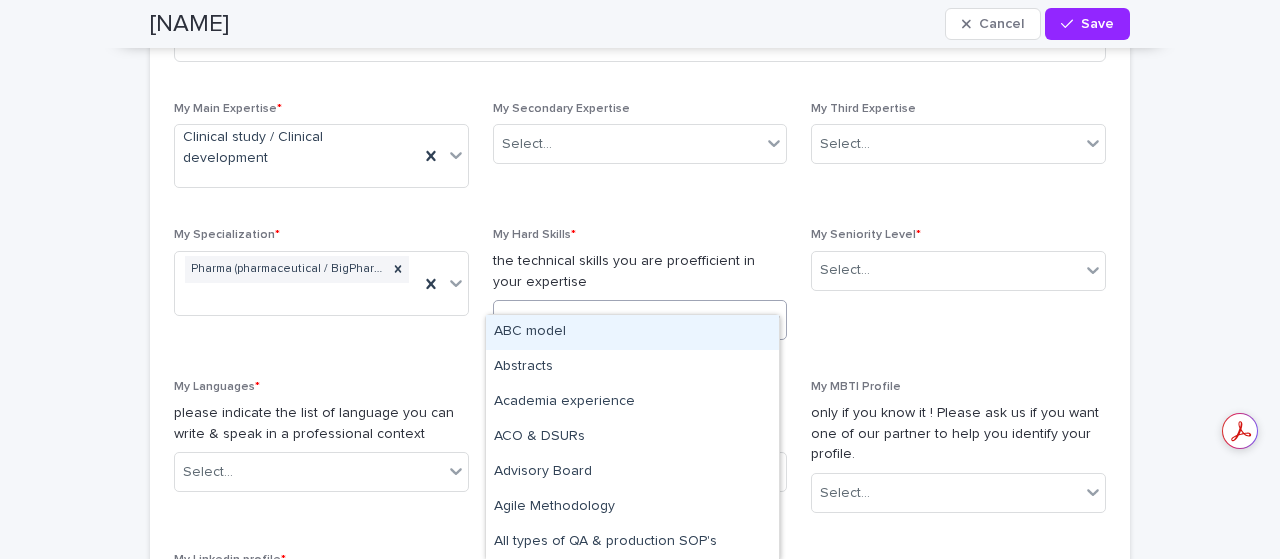click on "Select..." at bounding box center (628, 320) 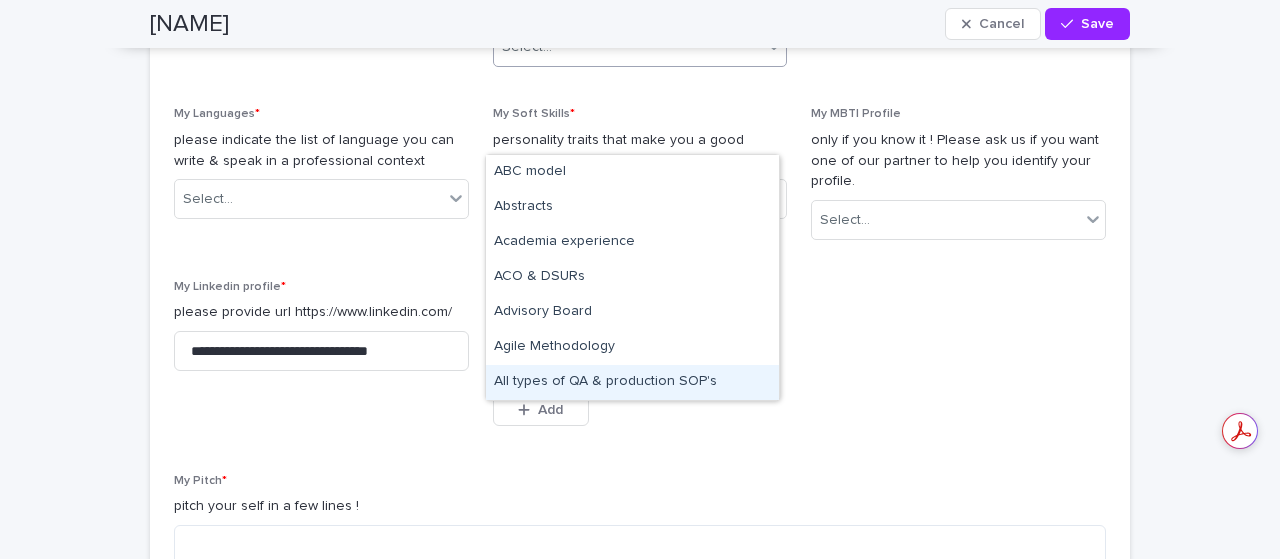 scroll, scrollTop: 1741, scrollLeft: 0, axis: vertical 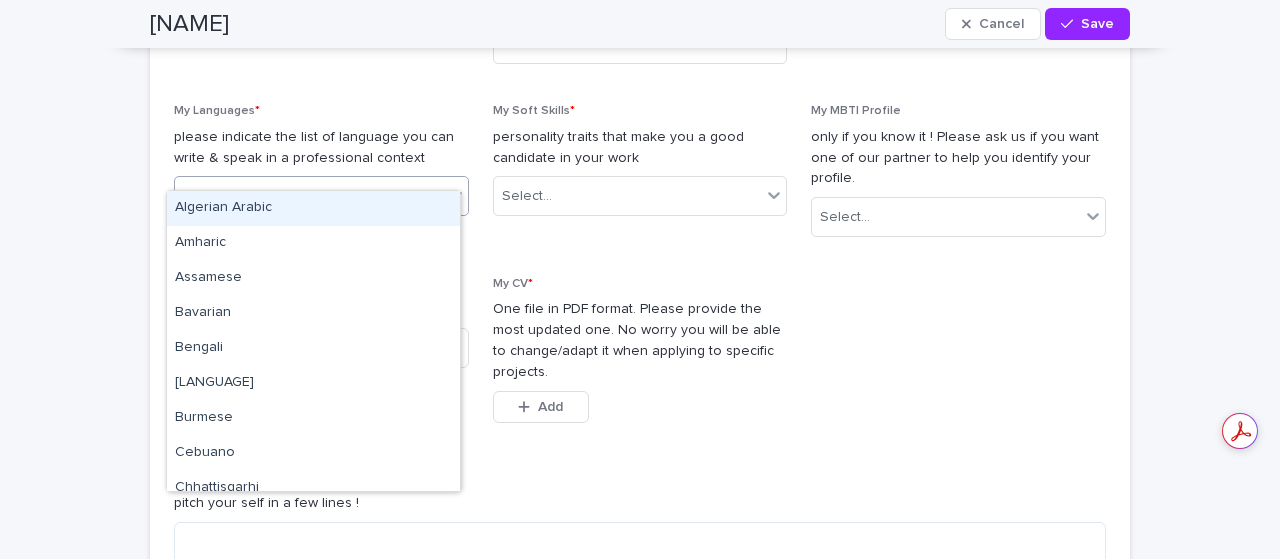 click on "Select..." at bounding box center (309, 196) 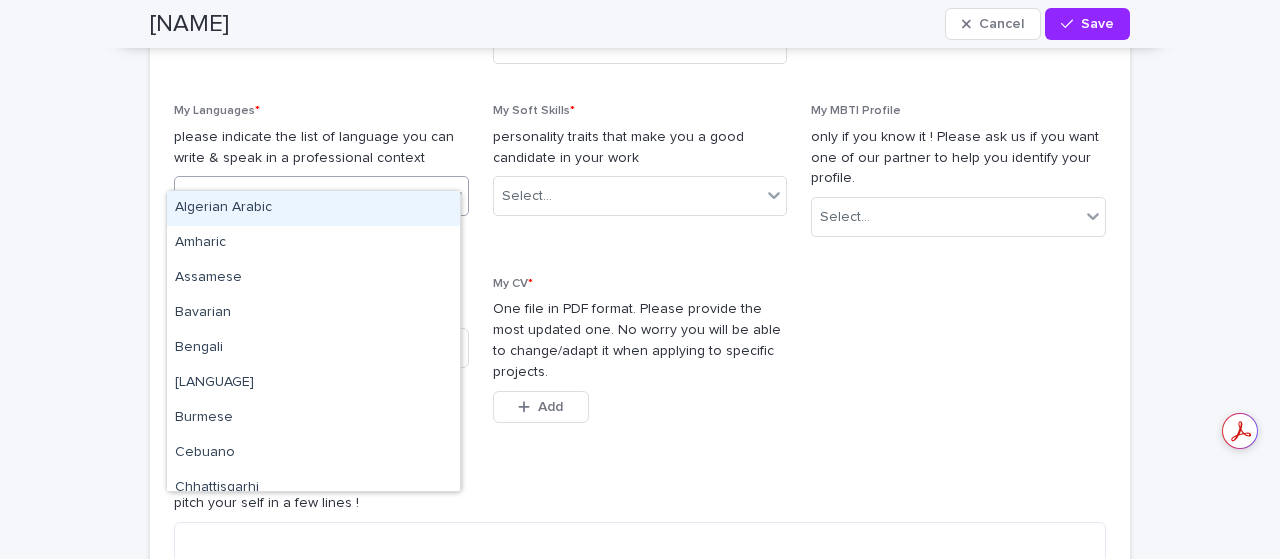 scroll, scrollTop: 1519, scrollLeft: 0, axis: vertical 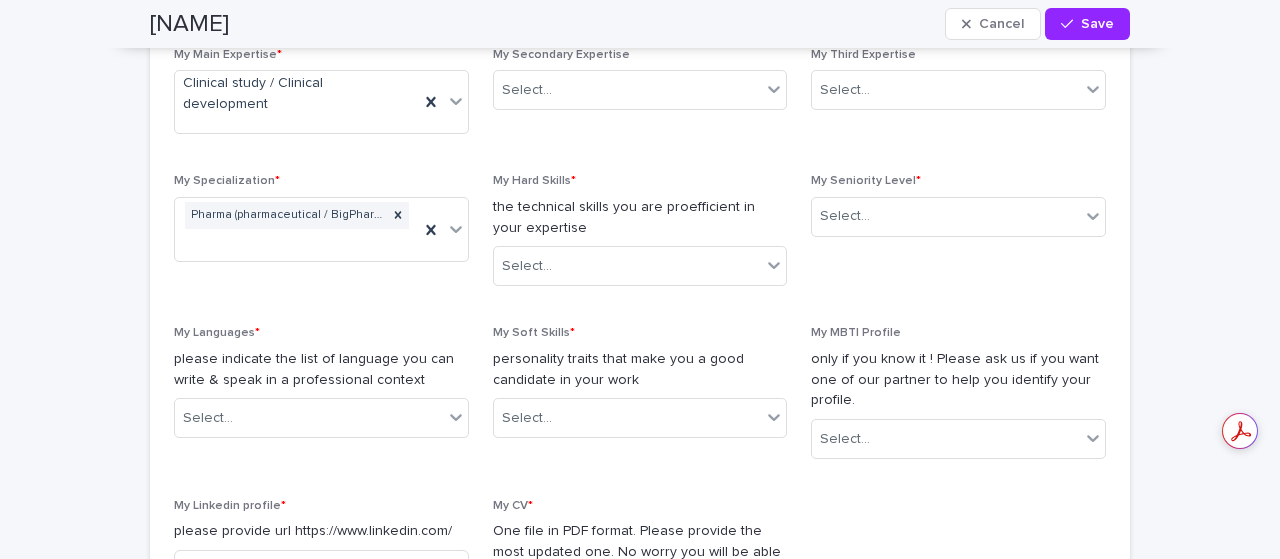 click on "Loading... Saving… Loading... Saving… Mahammad Cancel Save Mahammad Cancel Save Sorry, there was an error saving your record. Please try again. Please fill out the required fields below. Loading... Saving… Loading... Saving… Loading... Saving… My profile Loading... Saving… Please fully complete your profile to ensure a smooth process when starting to work with Clients.  Loading... Saving… Loading... Saving… My company Loading... Saving… Please complete basic information around your company. You will be asked to provide more detailed information around your company in the next page "My Company". These detailed information could be completed by your administrative colleague. Loading... Saving… Loading... Saving… Loading... Saving… Please give us the main contacts around you within your organization.  This will allow us to smooth the administrative process & accelerate the onboarding of candidates ! Loading... Saving… Loading... Saving… Loading... Saving… Loading... Saving… * Add *" at bounding box center (640, 2811) 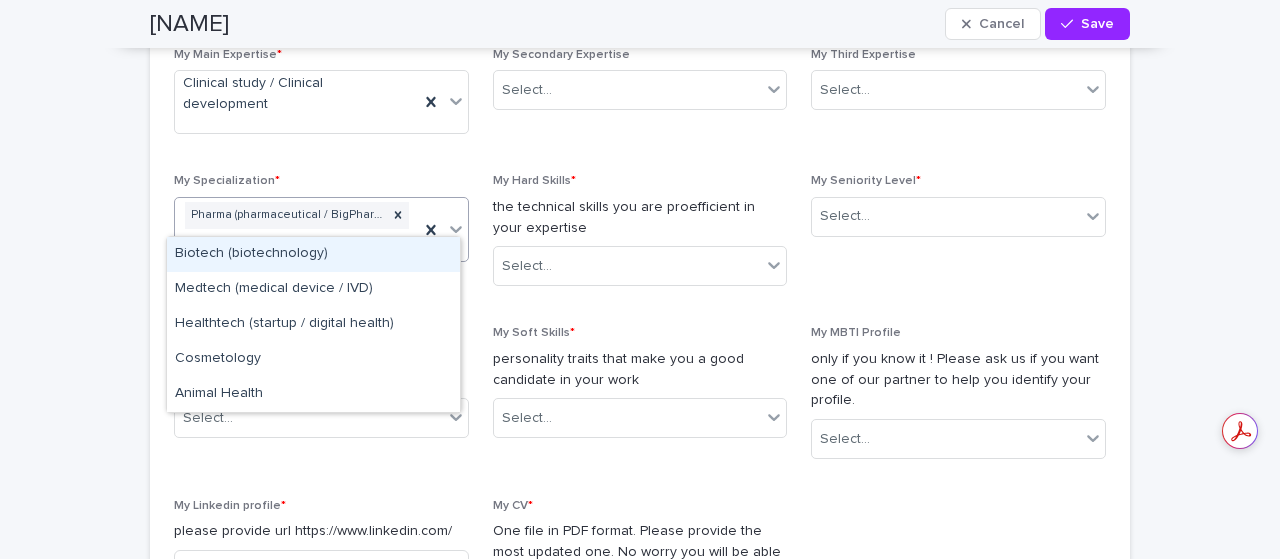 click on "Pharma (pharmaceutical / BigPharma)" at bounding box center [297, 230] 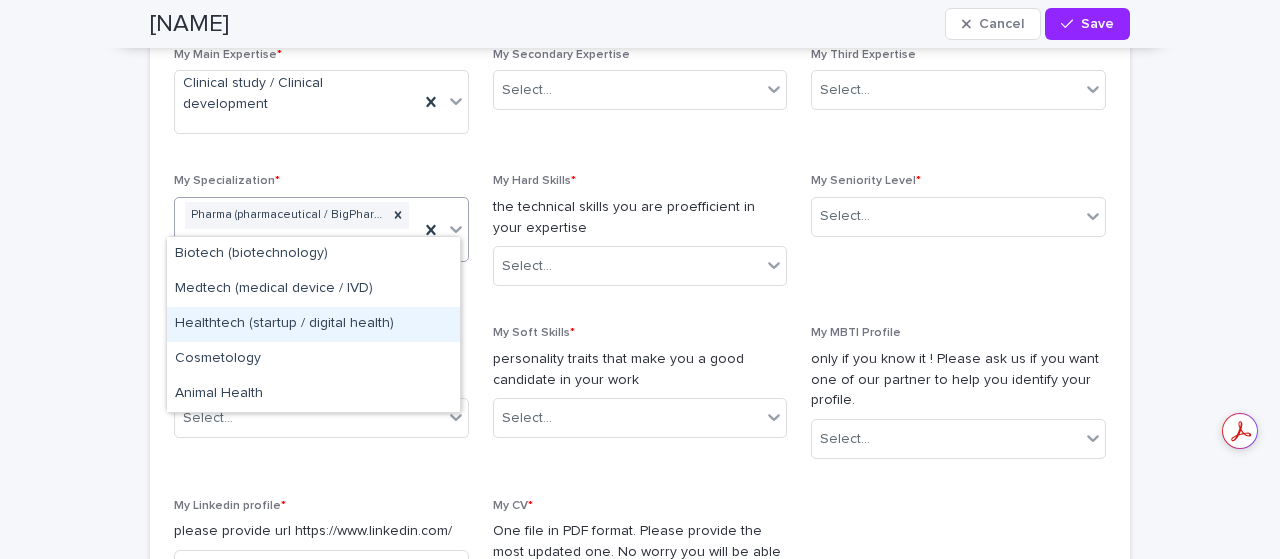 click on "Healthtech (startup / digital health)" at bounding box center (313, 324) 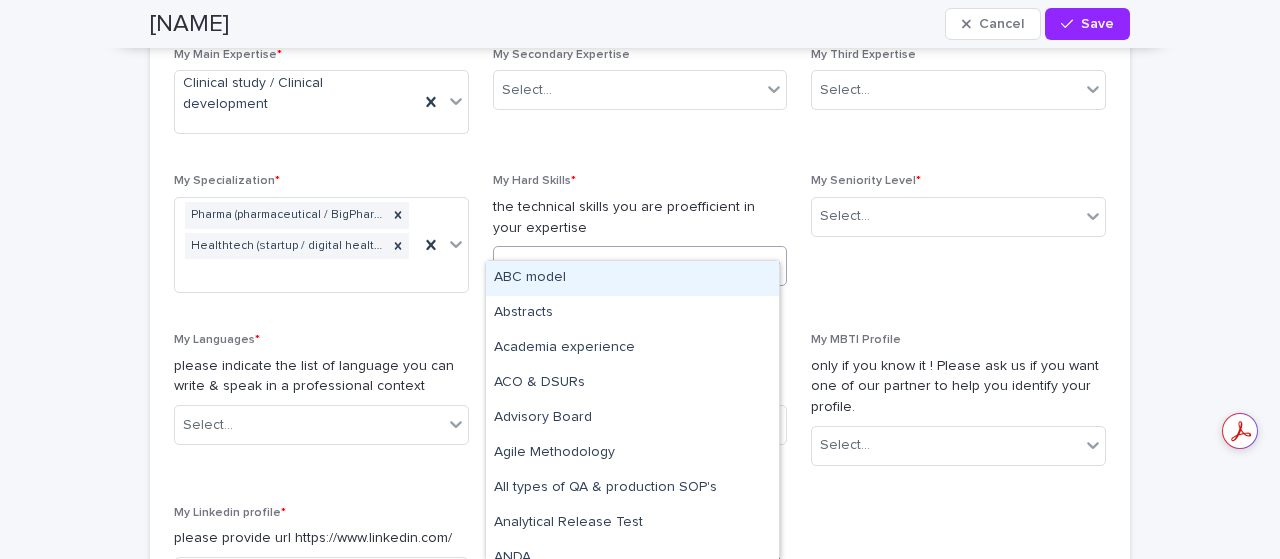 click on "My profile Projects My Applications Contracts Timesheets Invoices Feedbacks MA My Profile Welcome to pharmatch.co ! Loading... Saving… Loading... Saving… Mahammad Cancel Save Mahammad Cancel Save Sorry, there was an error saving your record. Please try again. Please fill out the required fields below. Loading... Saving… Loading... Saving… Loading... Saving… My profile Loading... Saving… Please fully complete your profile to ensure a smooth process when onboarding future candidates.  Loading... Saving… Loading... Saving… My company Loading... Saving… Please complete basic information around your company. You will be asked to provide more detailed information around your company in the next page "My Company". These detailed information could be completed by your administrative colleague. Loading... Saving… Loading... Saving… Loading... Saving… Please give us the main contacts around you within your organization.  Loading... Saving… Loading... Saving… Loading... Saving… Loading... *" at bounding box center [640, 279] 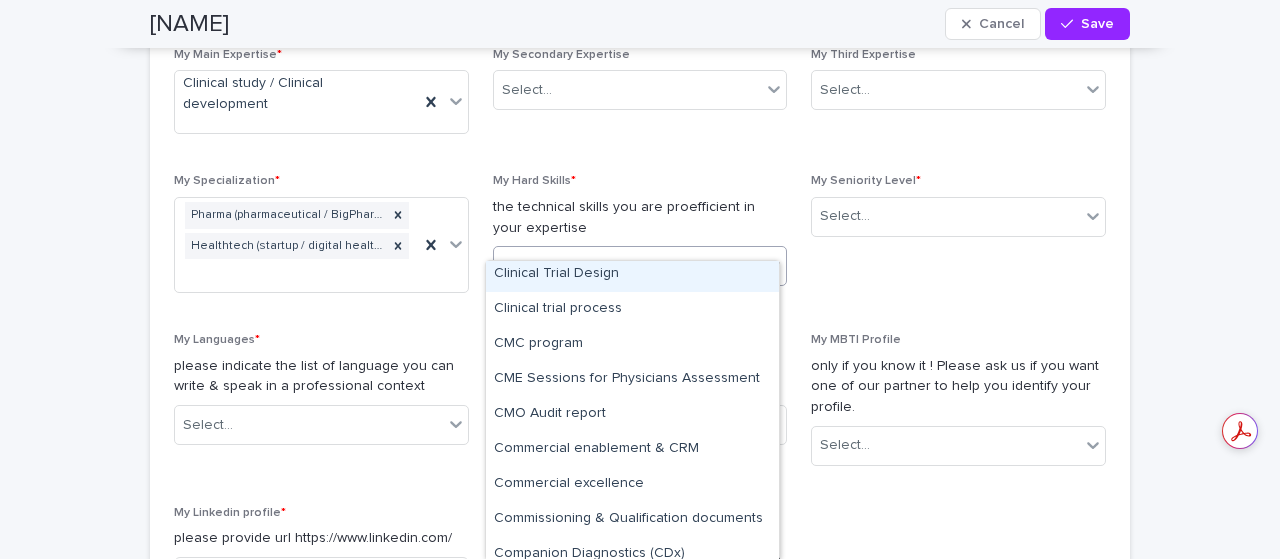scroll, scrollTop: 1550, scrollLeft: 0, axis: vertical 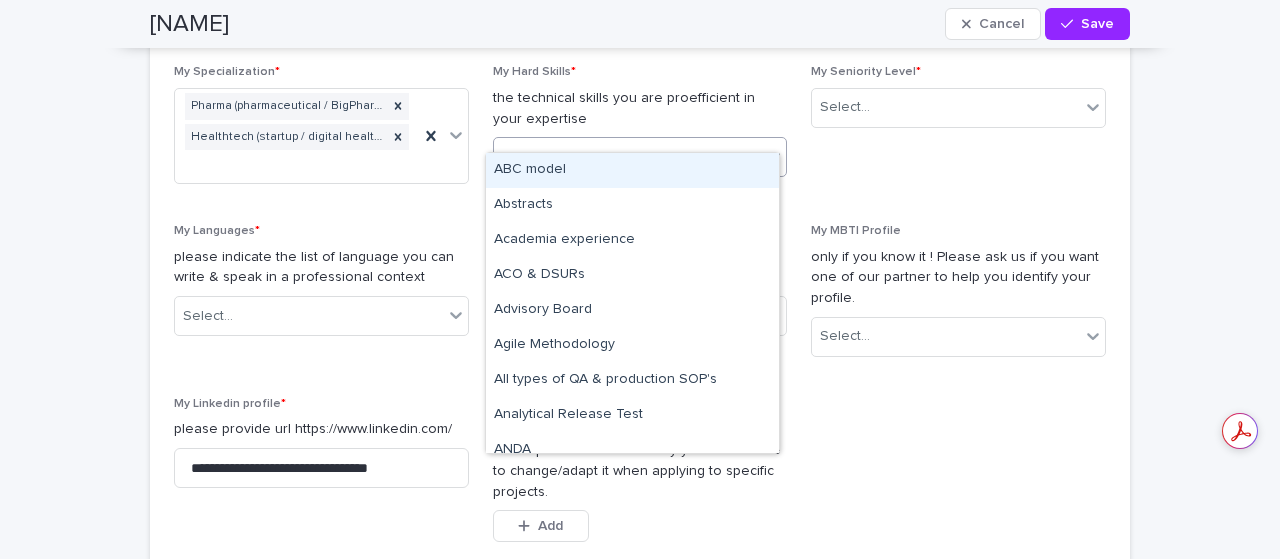 click on "Select..." at bounding box center (628, 157) 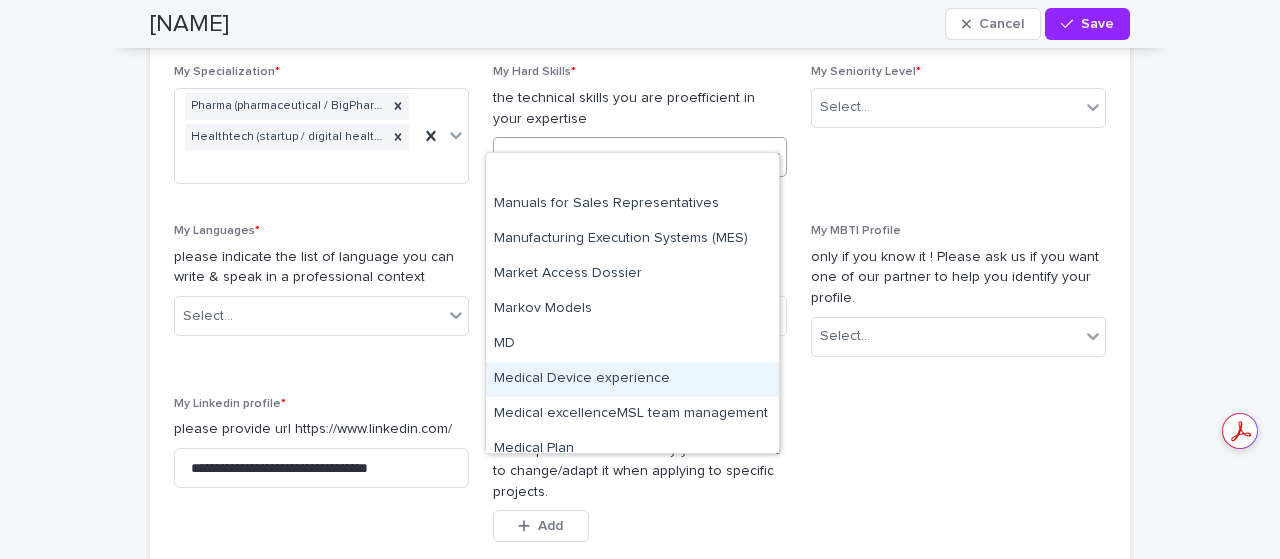 scroll, scrollTop: 5364, scrollLeft: 0, axis: vertical 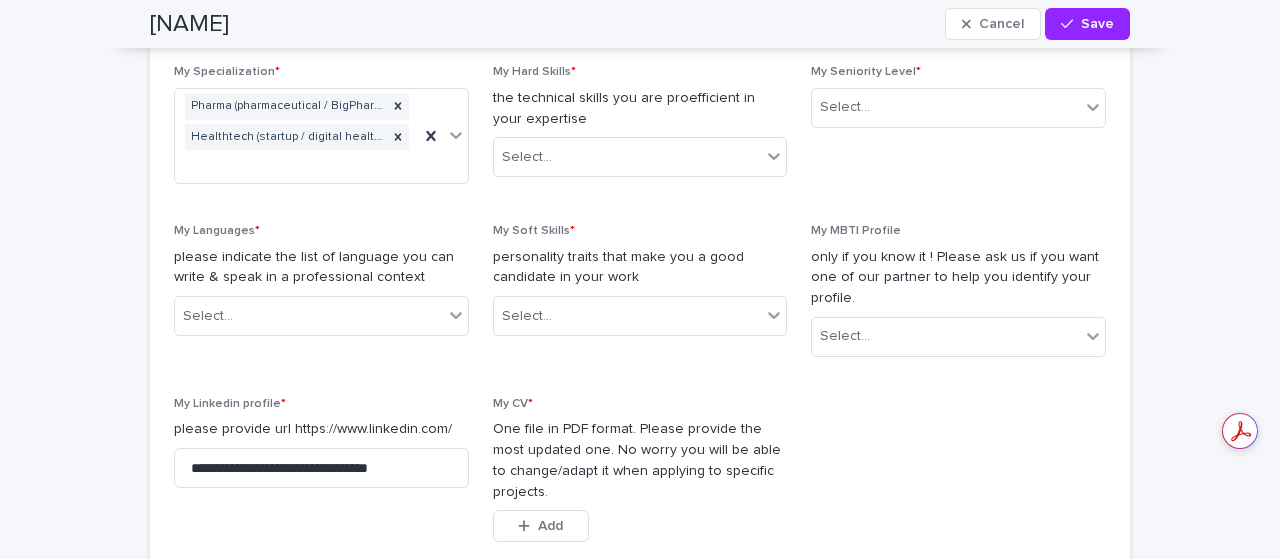 click on "**********" at bounding box center (640, 360) 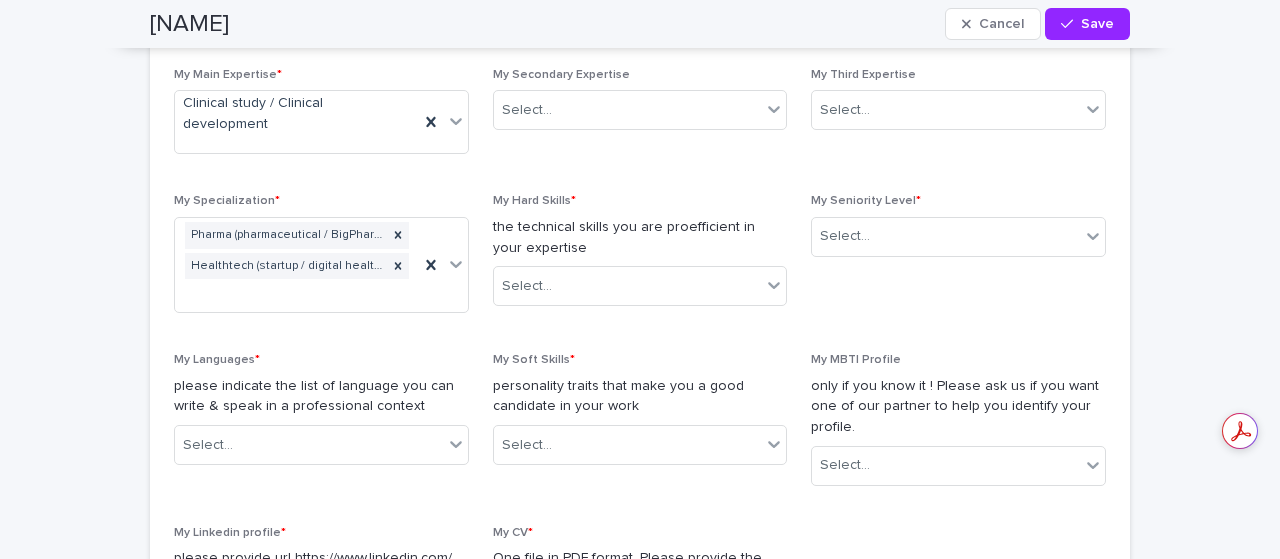 scroll, scrollTop: 1472, scrollLeft: 0, axis: vertical 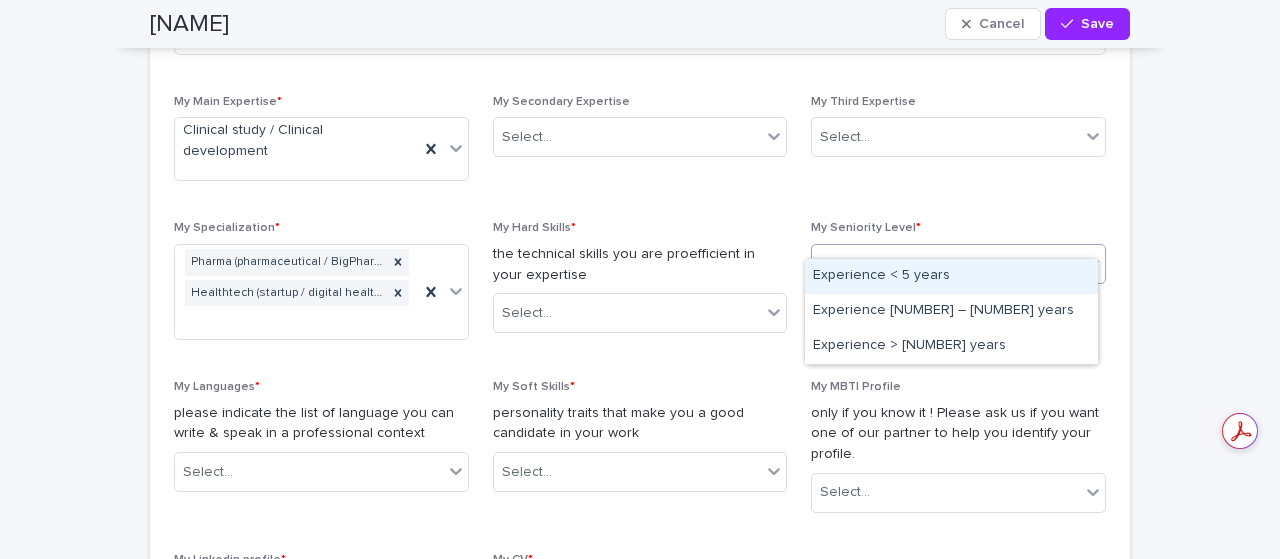 click on "Select..." at bounding box center (946, 263) 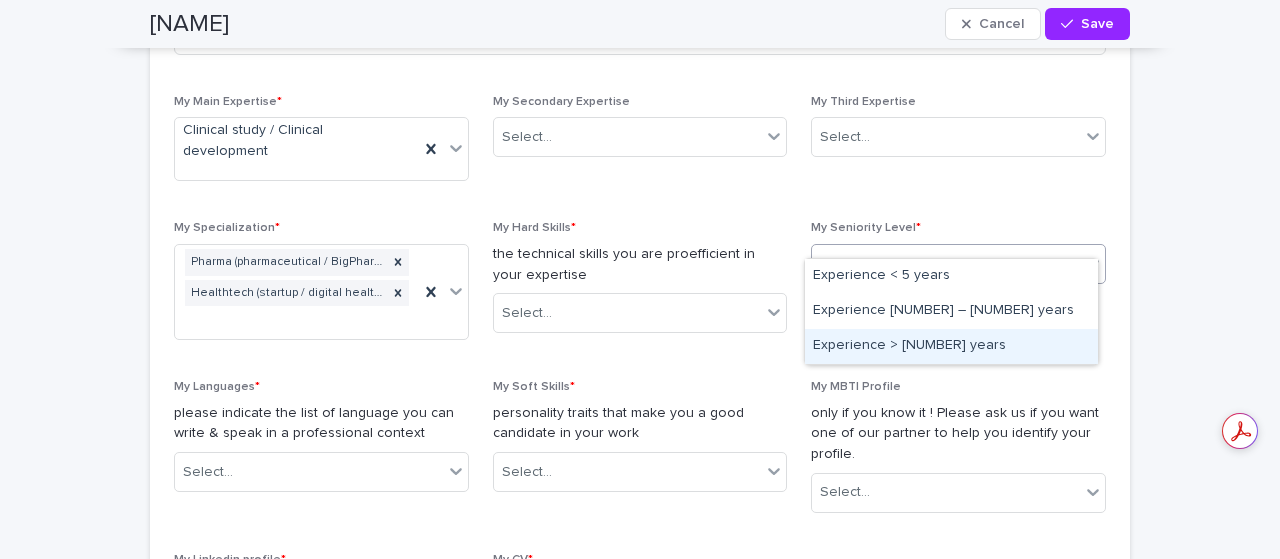 click on "Experience > [NUMBER] years" at bounding box center (951, 346) 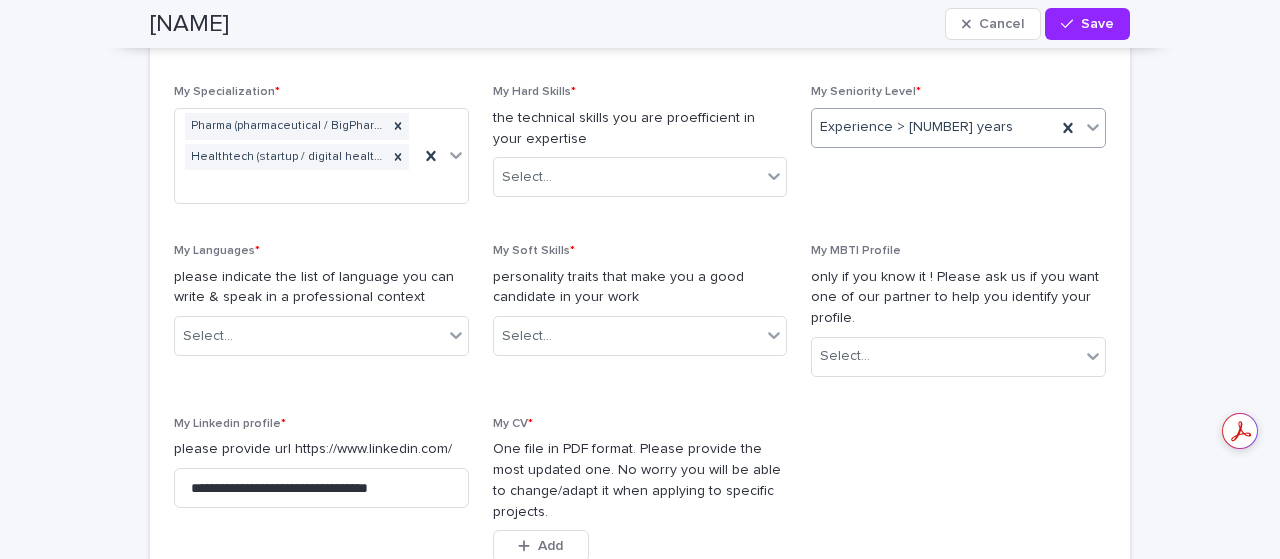 scroll, scrollTop: 1609, scrollLeft: 0, axis: vertical 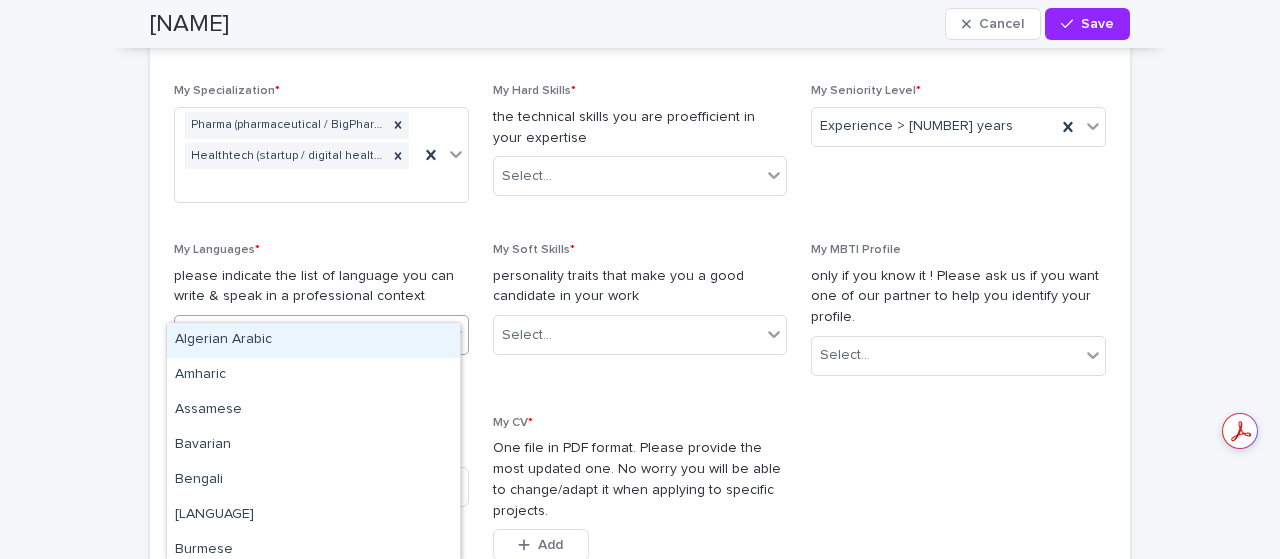 click on "Select..." at bounding box center (309, 335) 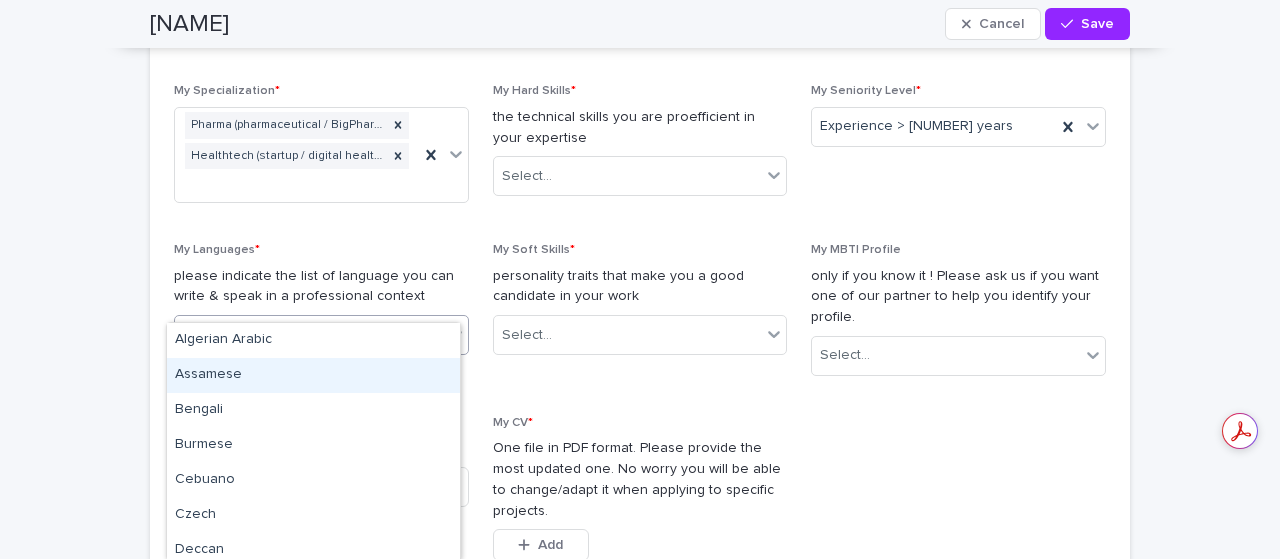 type on "***" 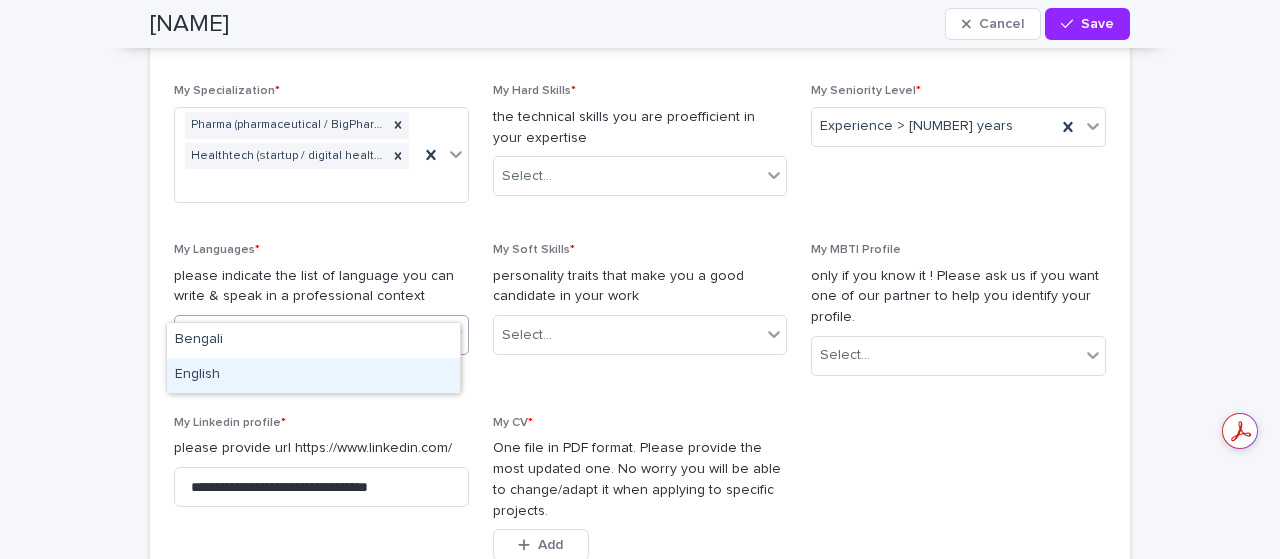 click on "English" at bounding box center [313, 375] 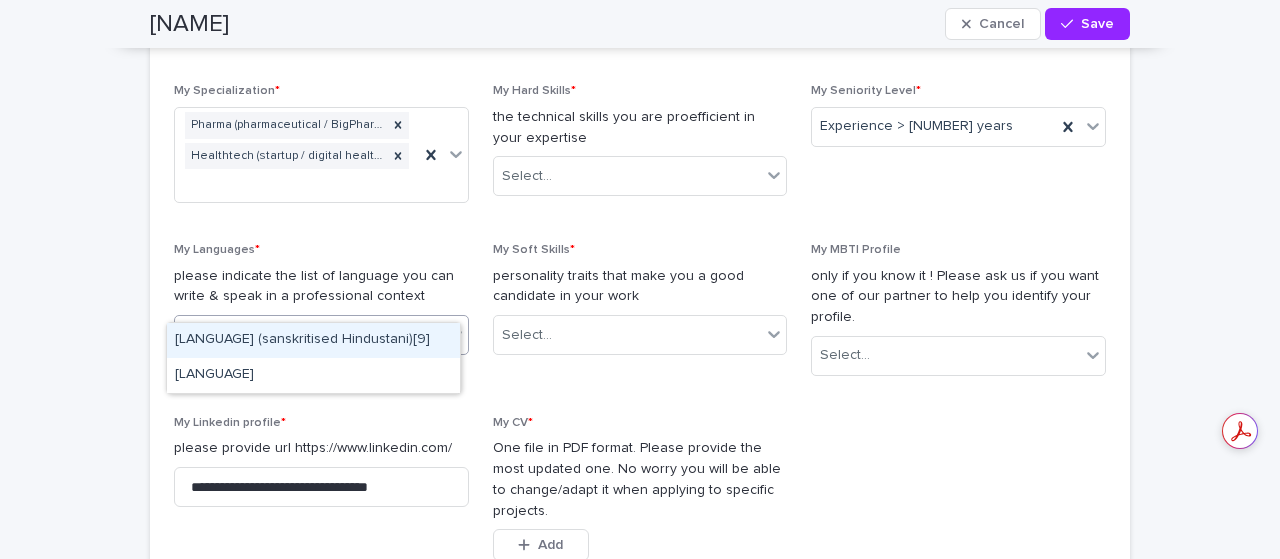 type on "*****" 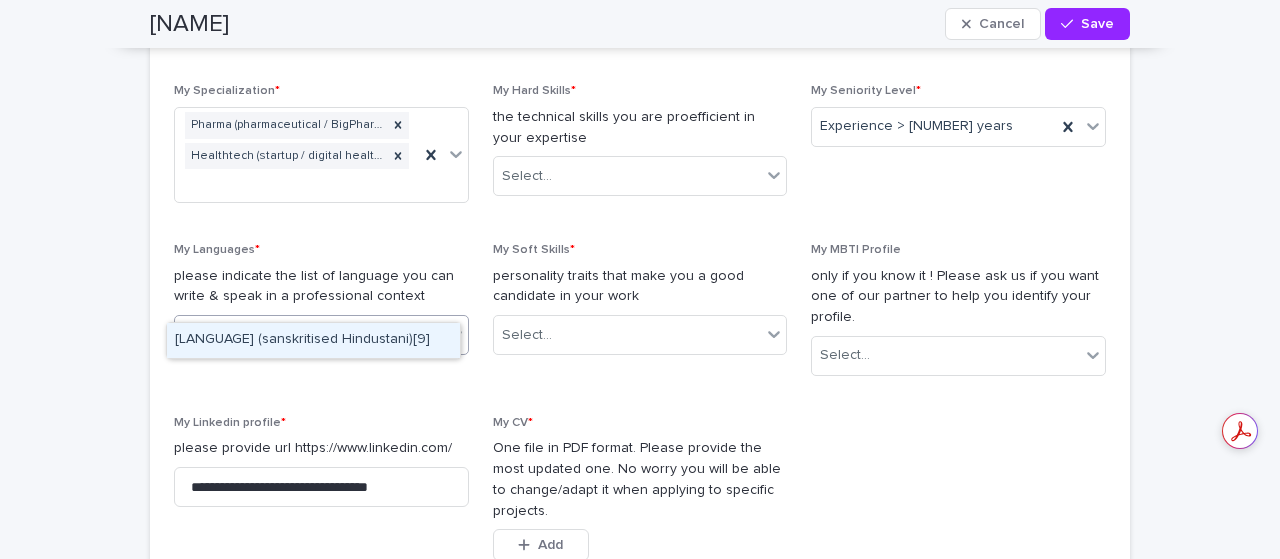 click on "[LANGUAGE] (sanskritised Hindustani)[9]" at bounding box center [313, 340] 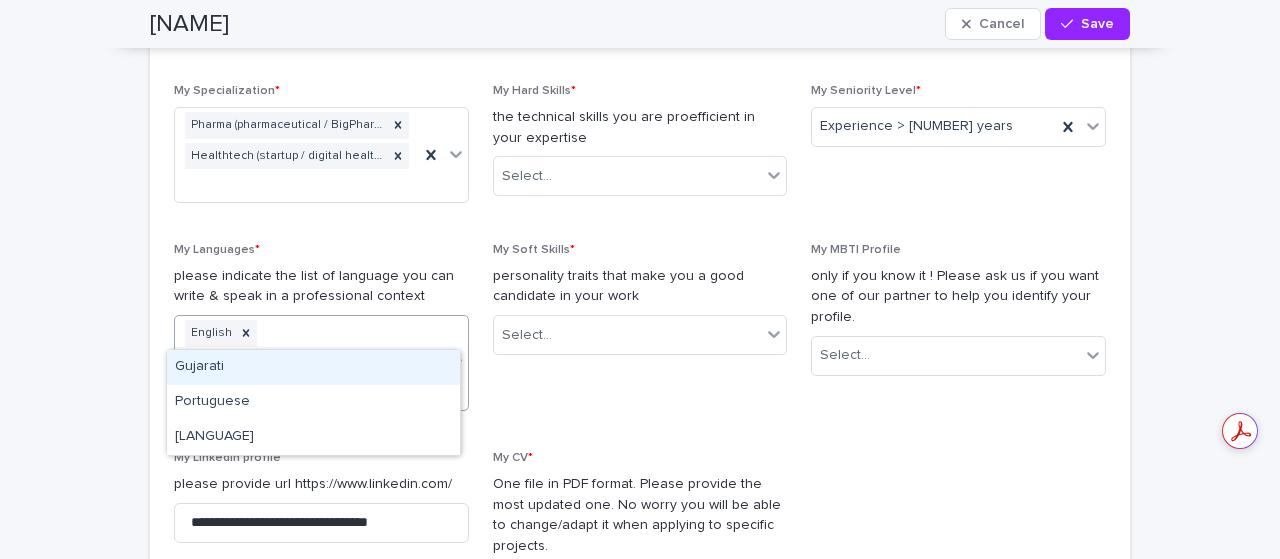 type on "****" 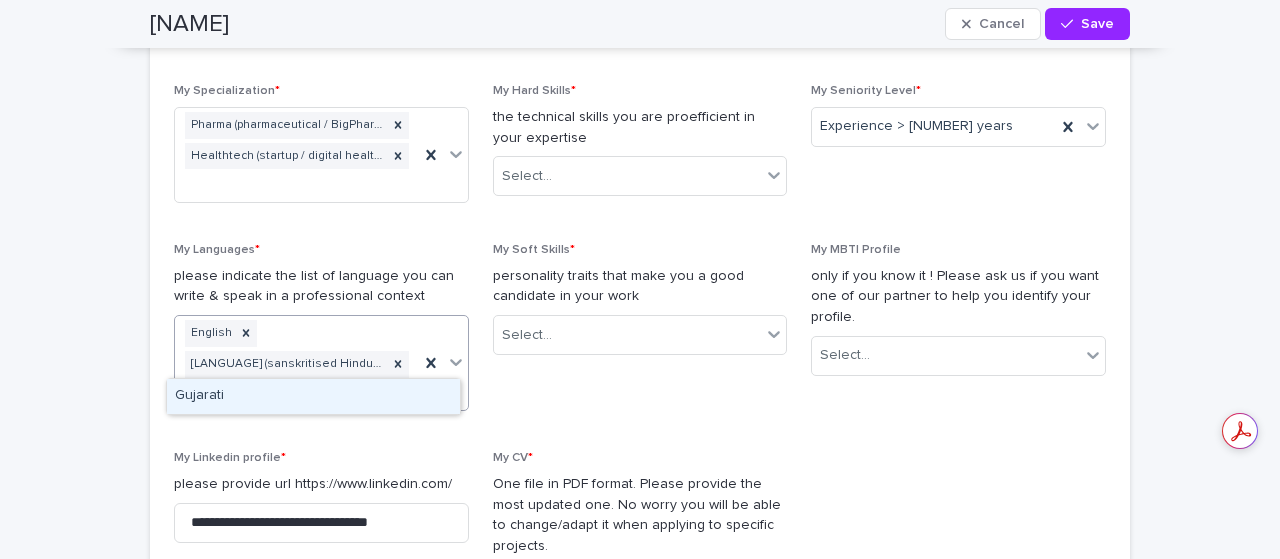 click on "Gujarati" at bounding box center (313, 396) 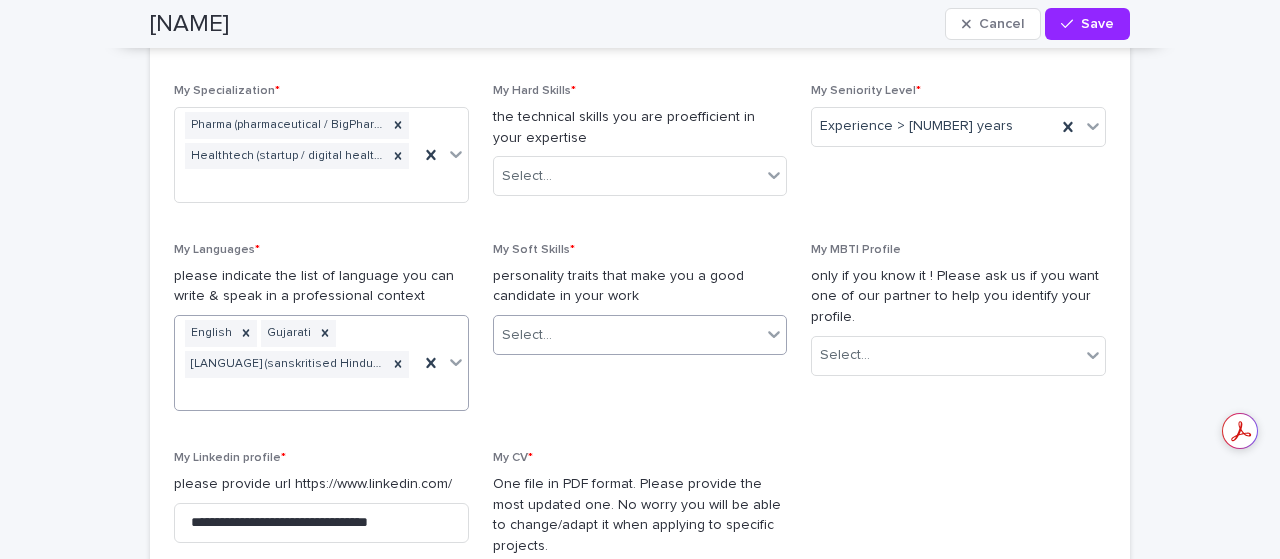 click on "Select..." at bounding box center [628, 335] 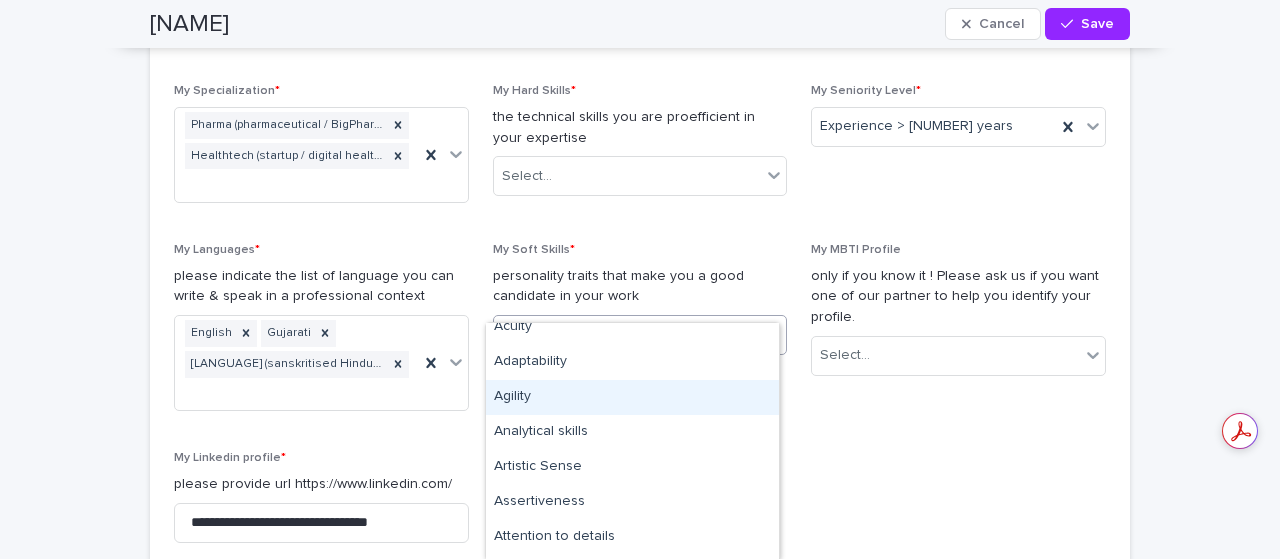 scroll, scrollTop: 236, scrollLeft: 0, axis: vertical 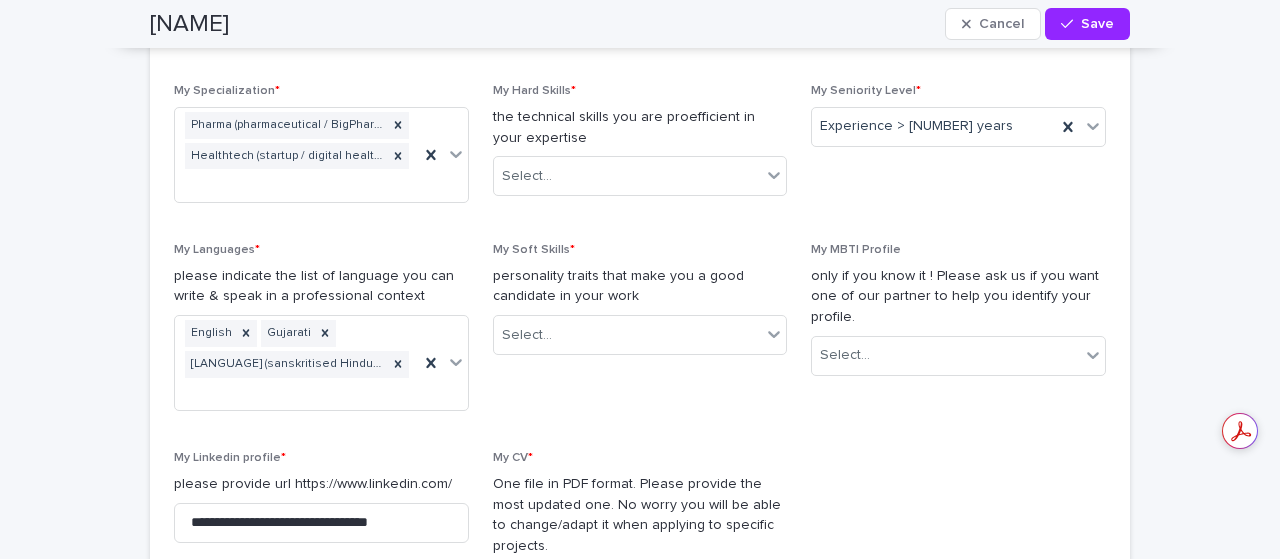 click on "**********" at bounding box center [640, 397] 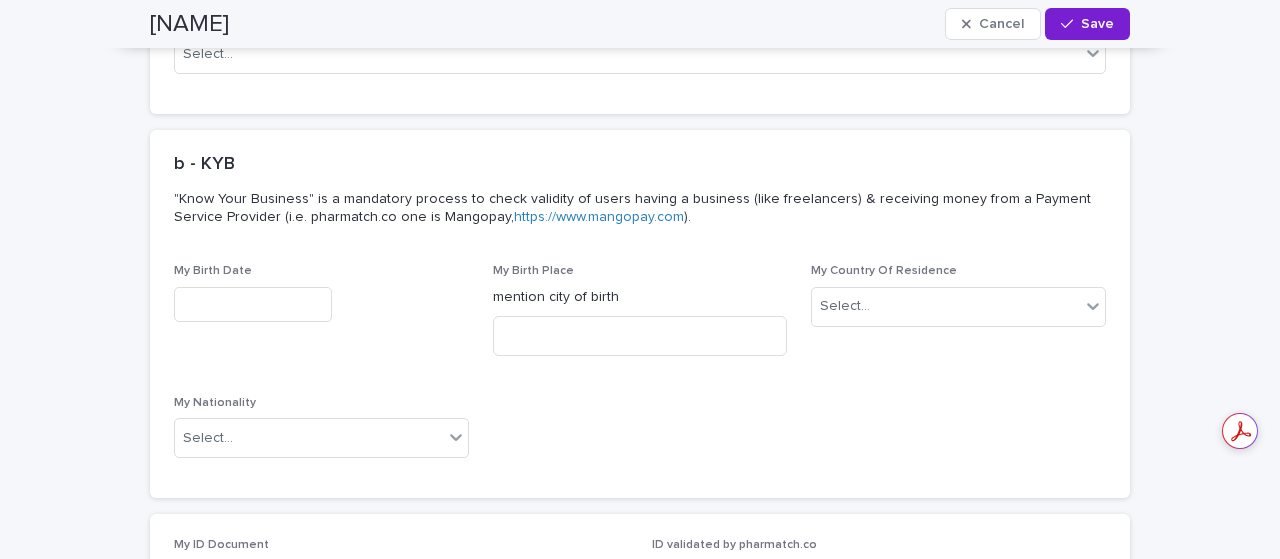 click on "Save" at bounding box center [1087, 24] 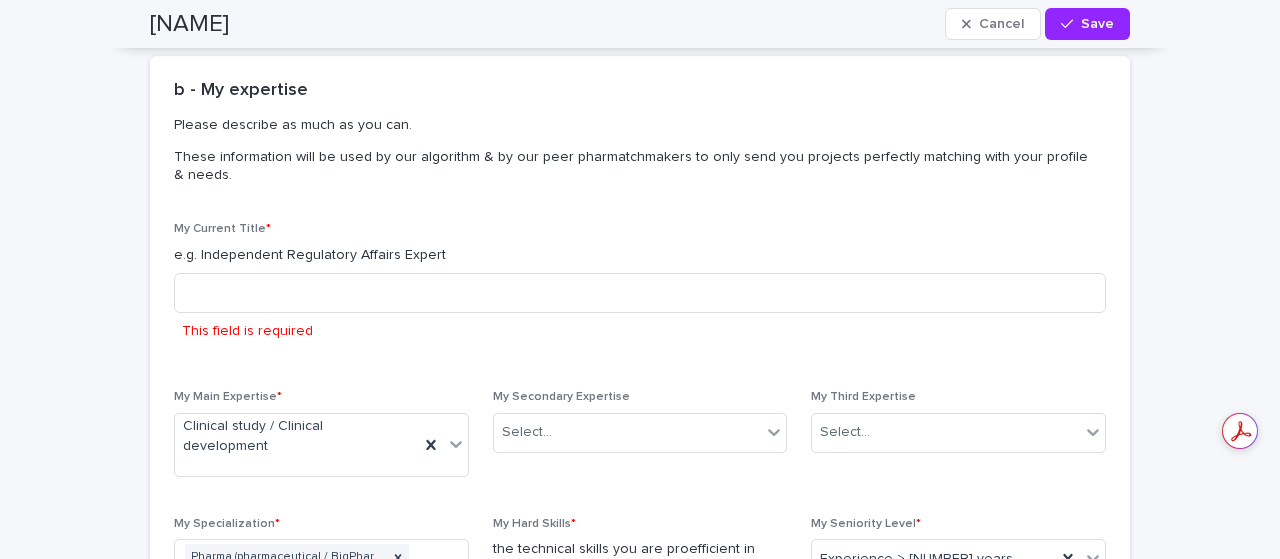 scroll, scrollTop: 1234, scrollLeft: 0, axis: vertical 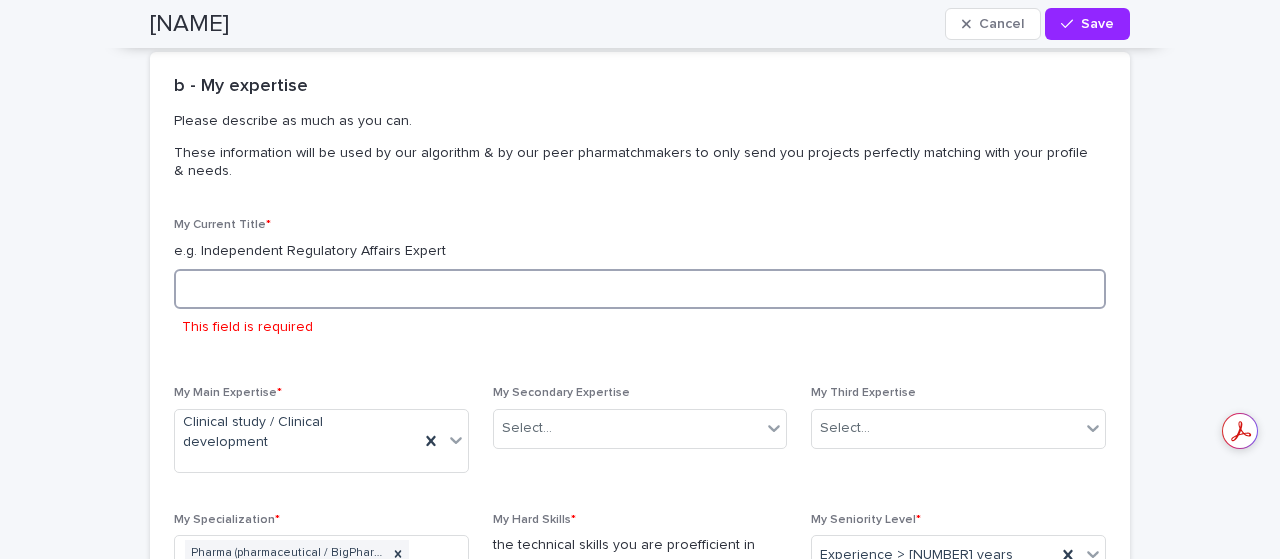 click at bounding box center (640, 289) 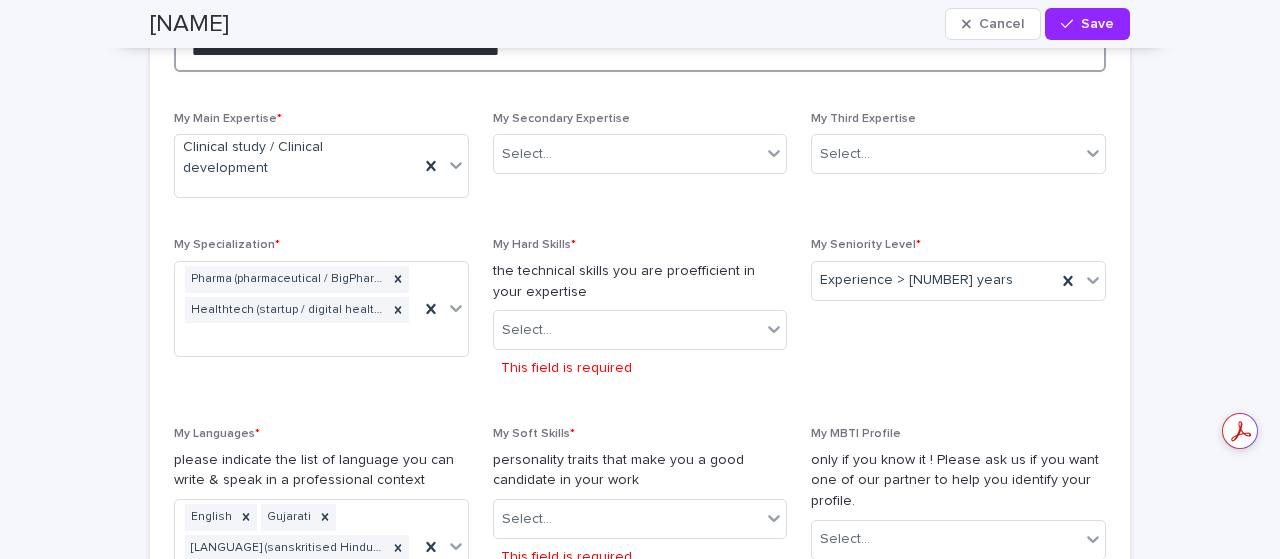 scroll, scrollTop: 1461, scrollLeft: 0, axis: vertical 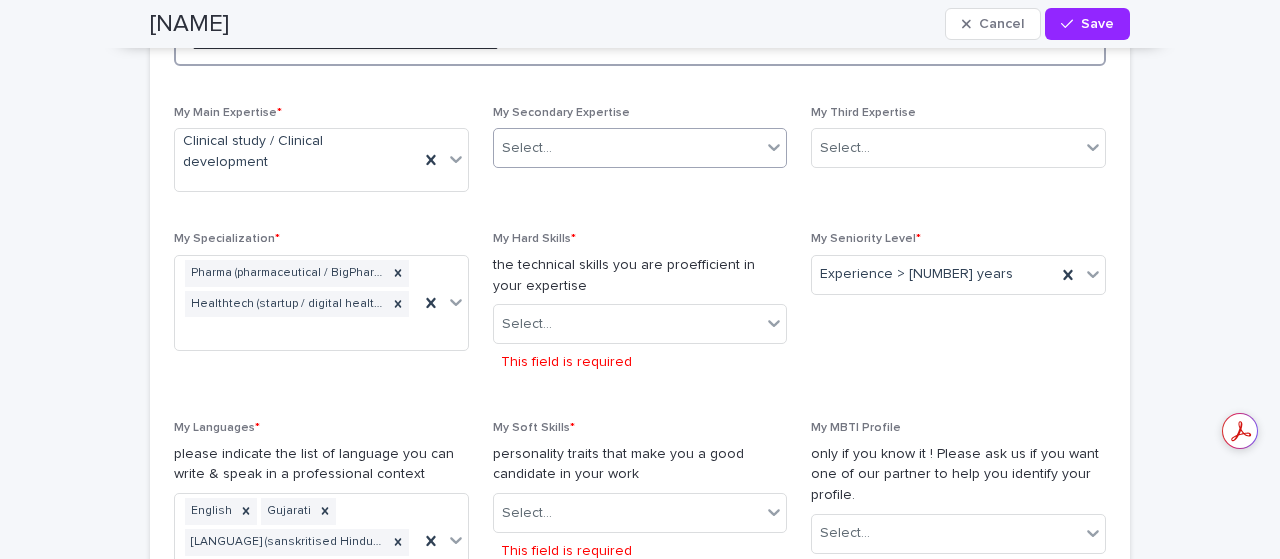 type on "**********" 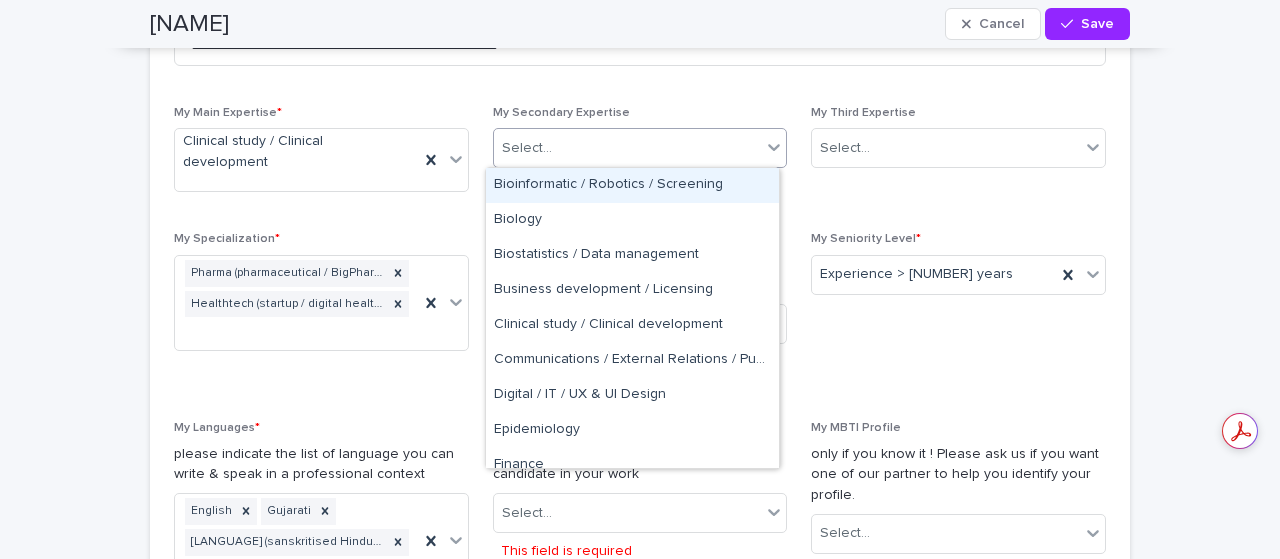 click on "Select..." at bounding box center (628, 148) 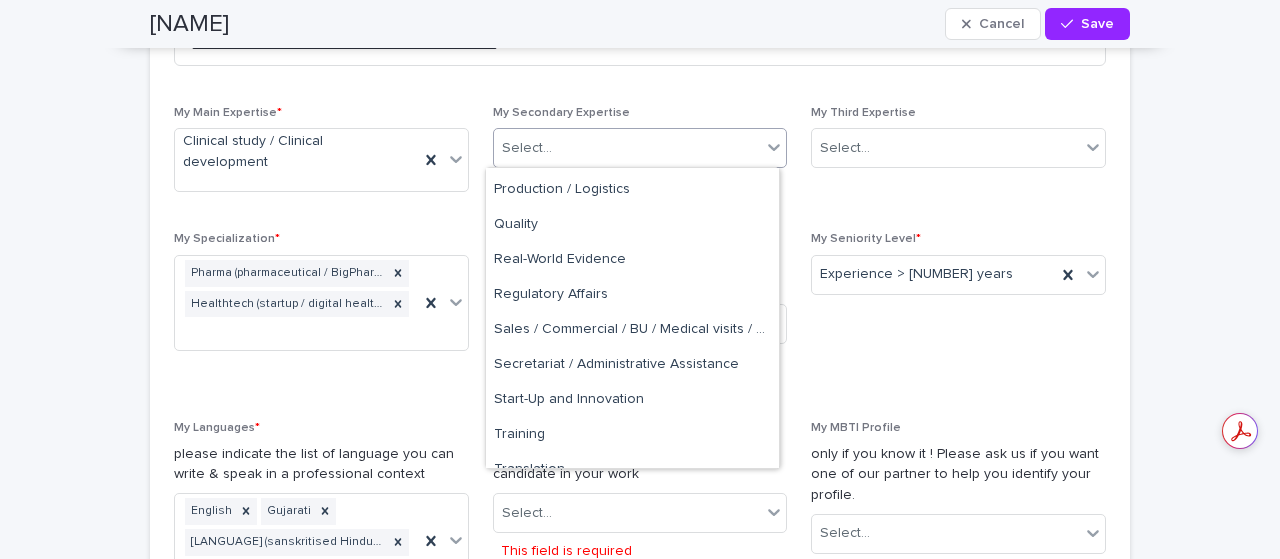 scroll, scrollTop: 1030, scrollLeft: 0, axis: vertical 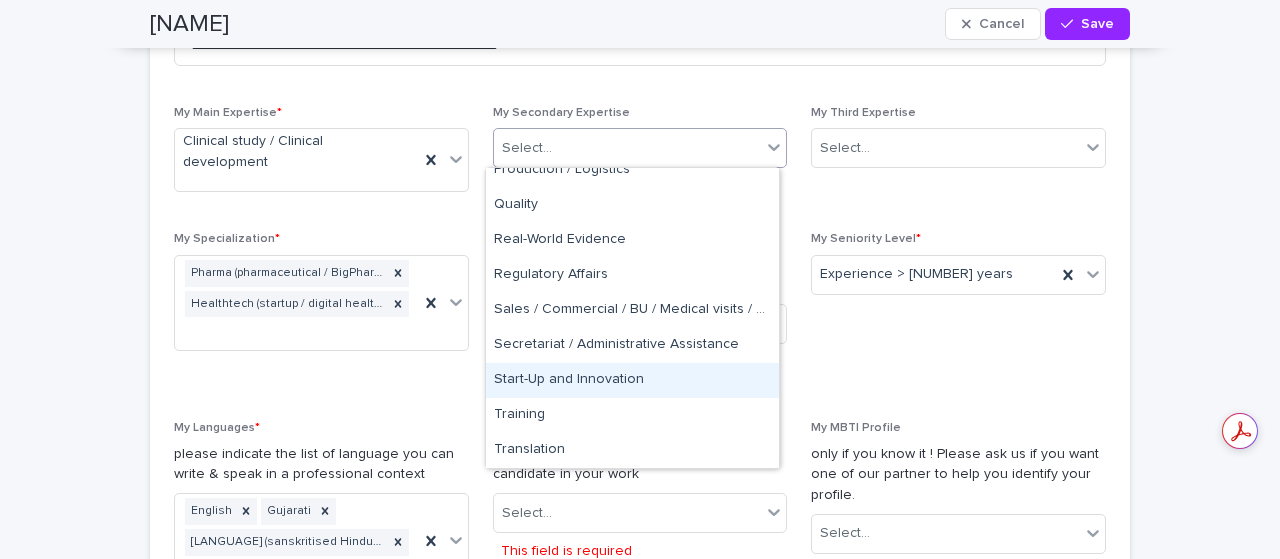 click on "My Specialization * Pharma (pharmaceutical / BigPharma) Healthtech (startup / digital health)" at bounding box center [321, 314] 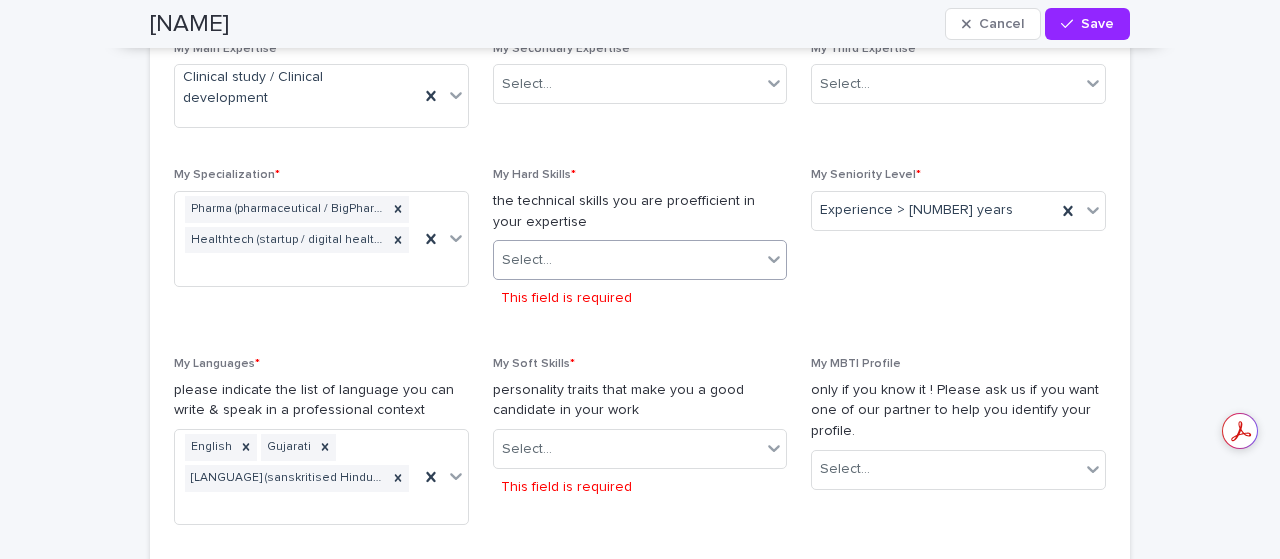 scroll, scrollTop: 1528, scrollLeft: 0, axis: vertical 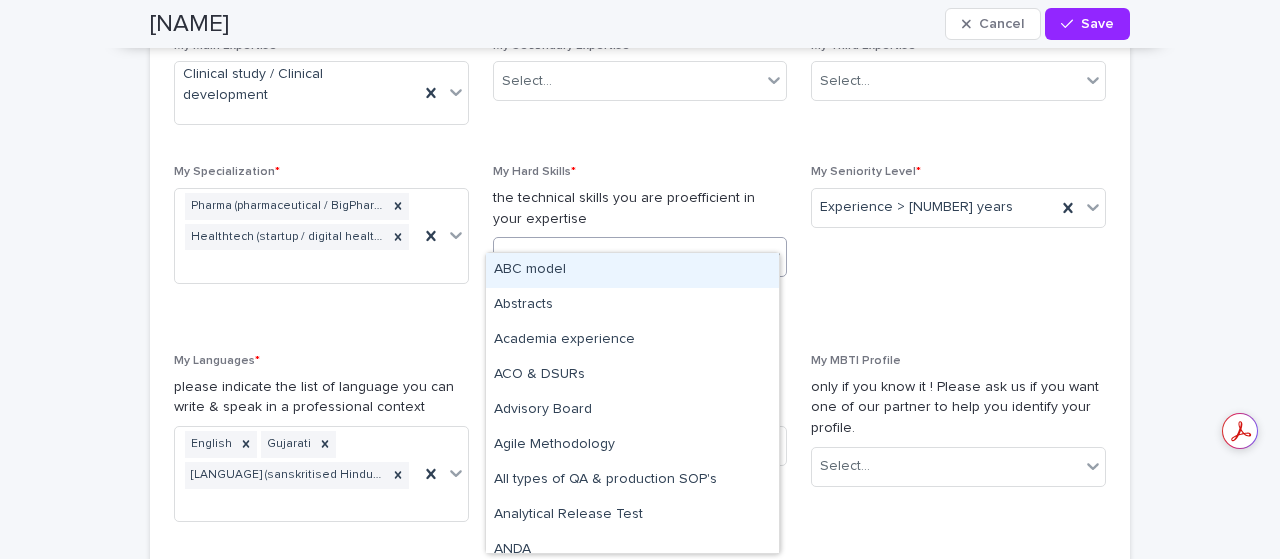 click on "Select..." at bounding box center [628, 257] 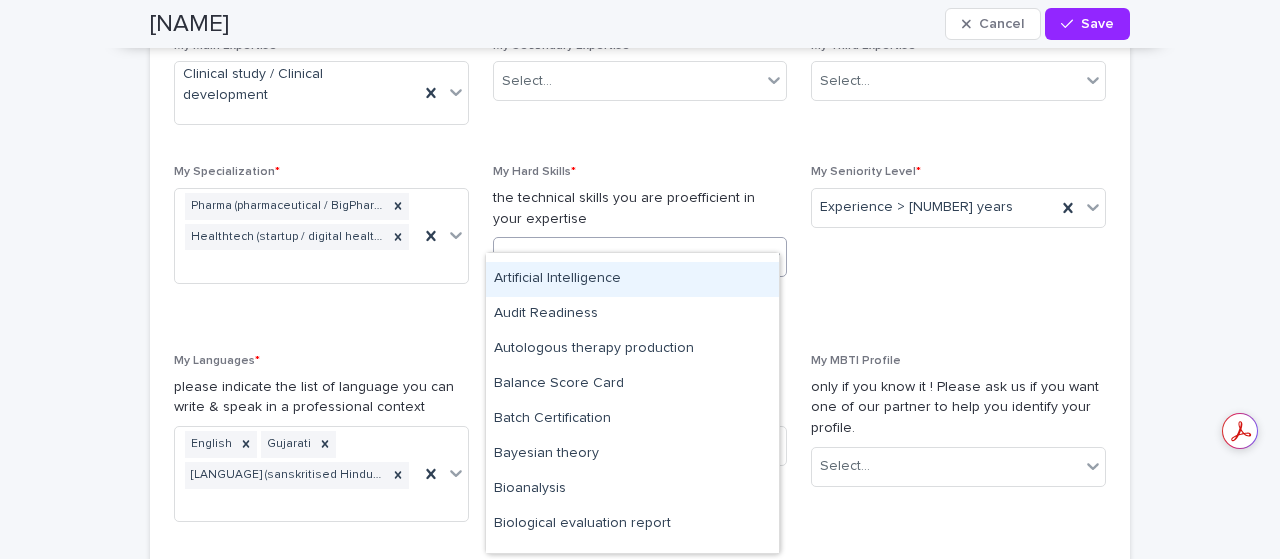 scroll, scrollTop: 377, scrollLeft: 0, axis: vertical 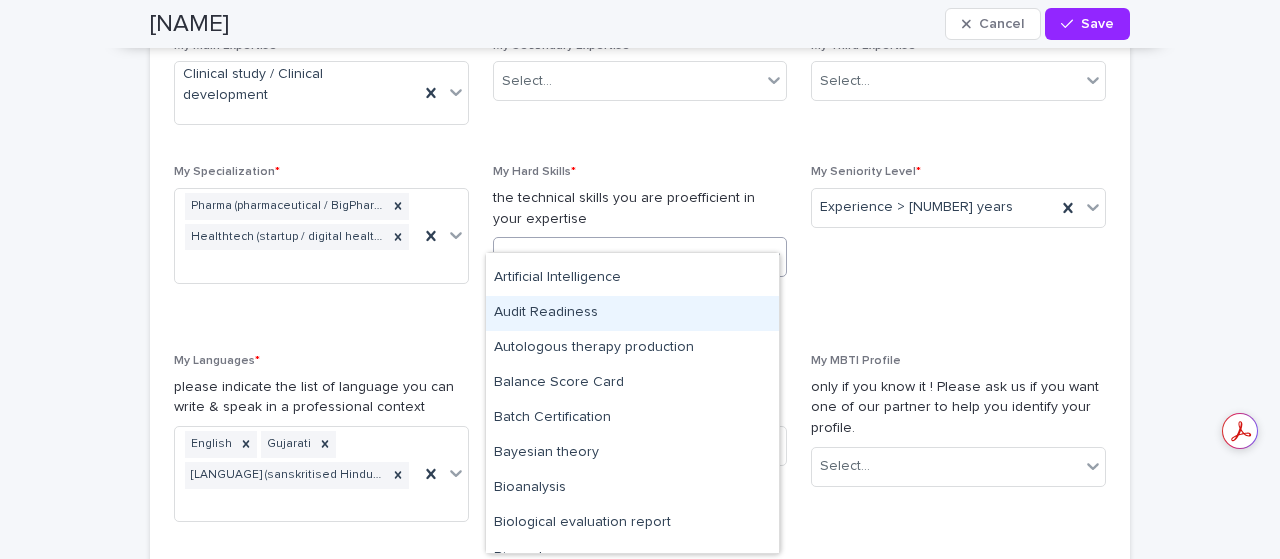 click on "Audit Readiness" at bounding box center (632, 313) 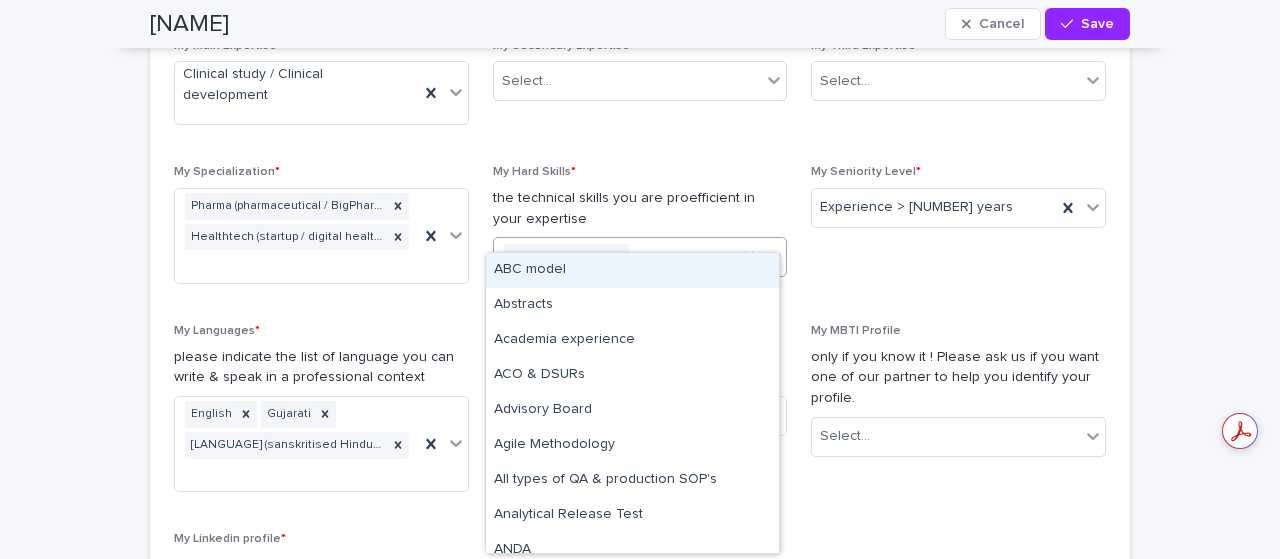 click on "Audit Readiness" at bounding box center [616, 257] 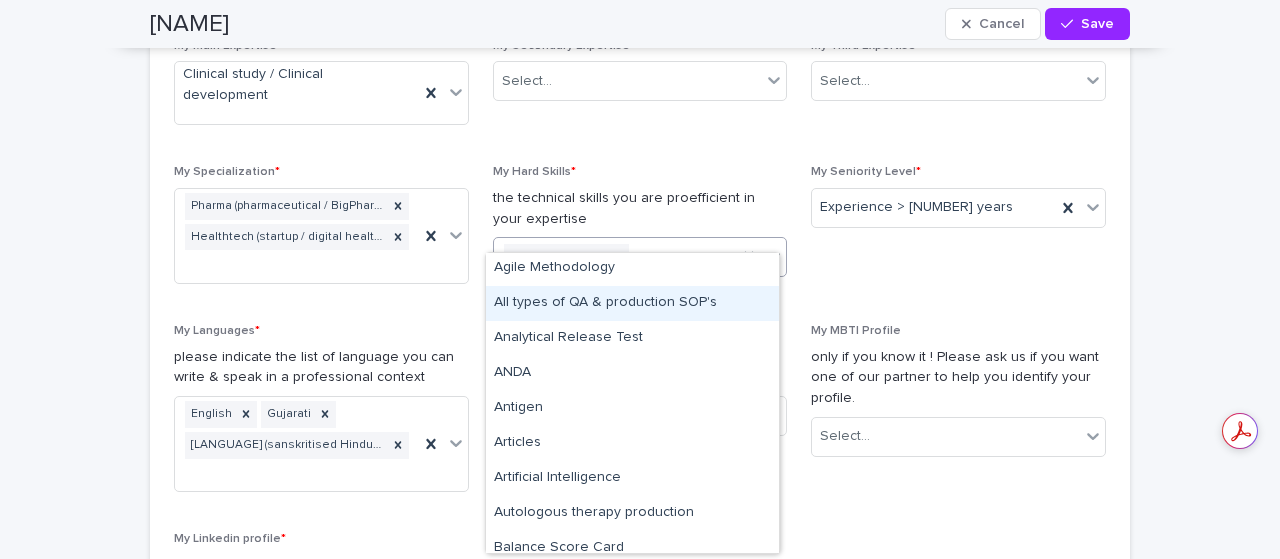 scroll, scrollTop: 178, scrollLeft: 0, axis: vertical 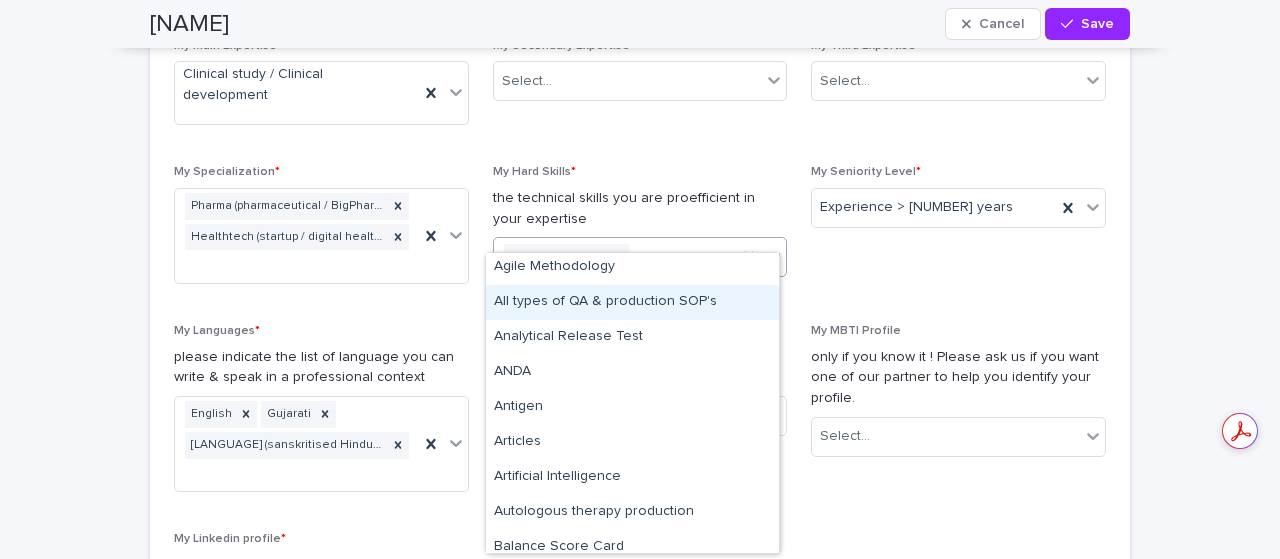 click on "All types of QA & production SOP's" at bounding box center (632, 302) 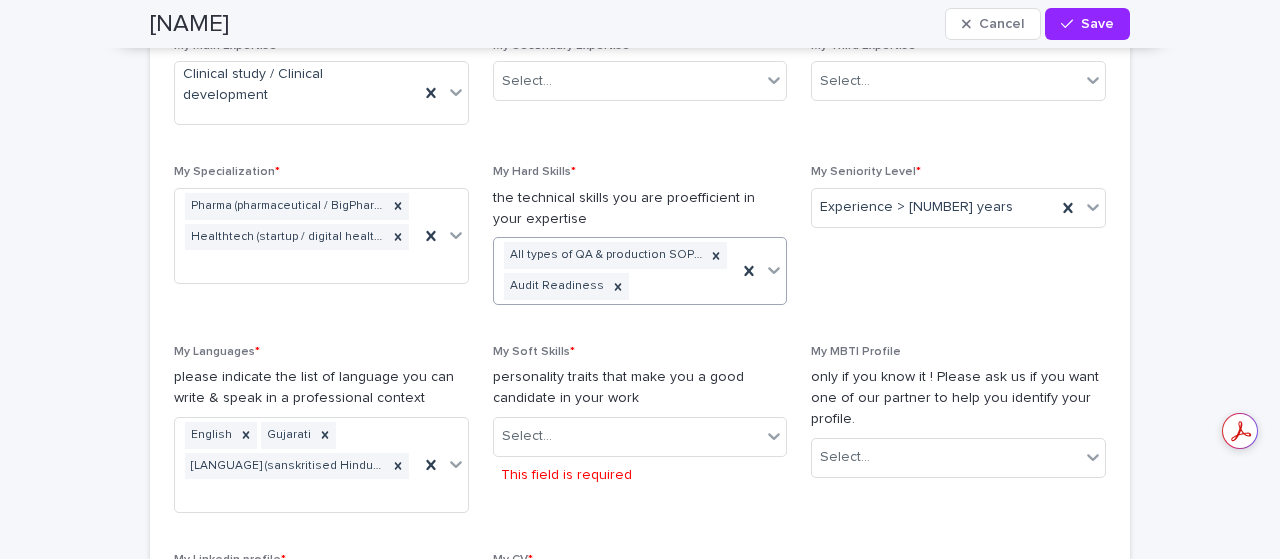 click on "All types of QA & production SOP's Audit Readiness" at bounding box center [616, 271] 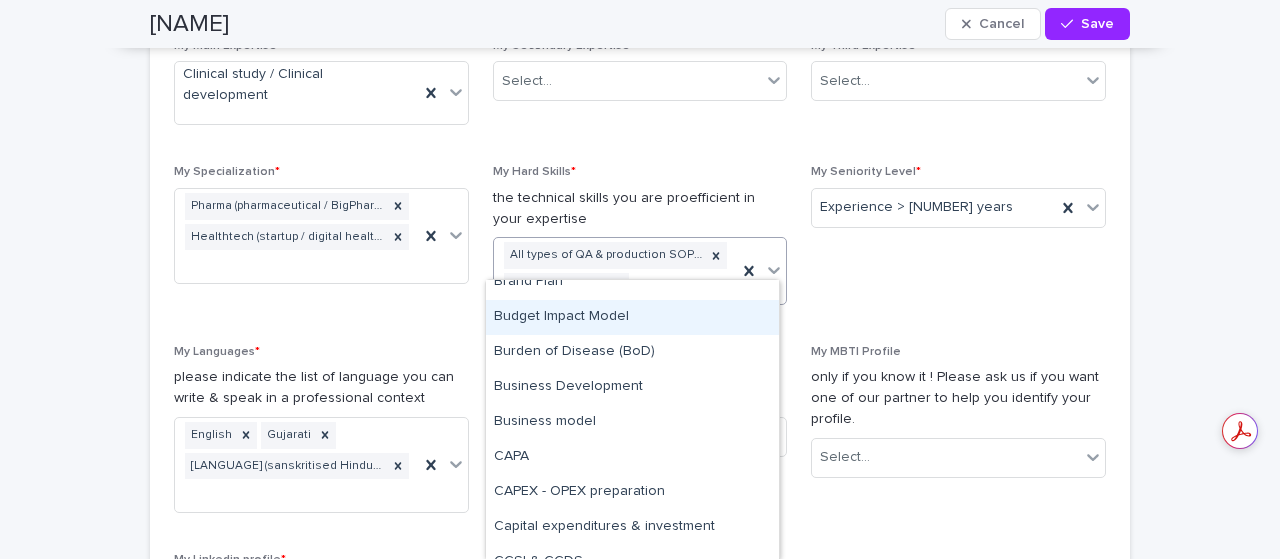 scroll, scrollTop: 799, scrollLeft: 0, axis: vertical 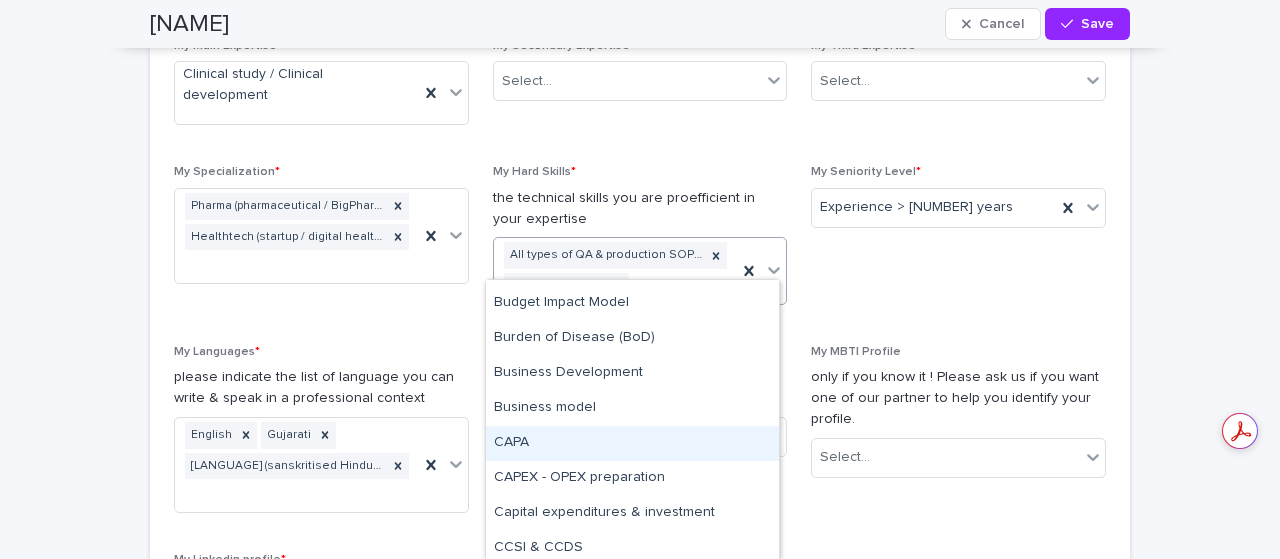 click on "CAPA" at bounding box center [632, 443] 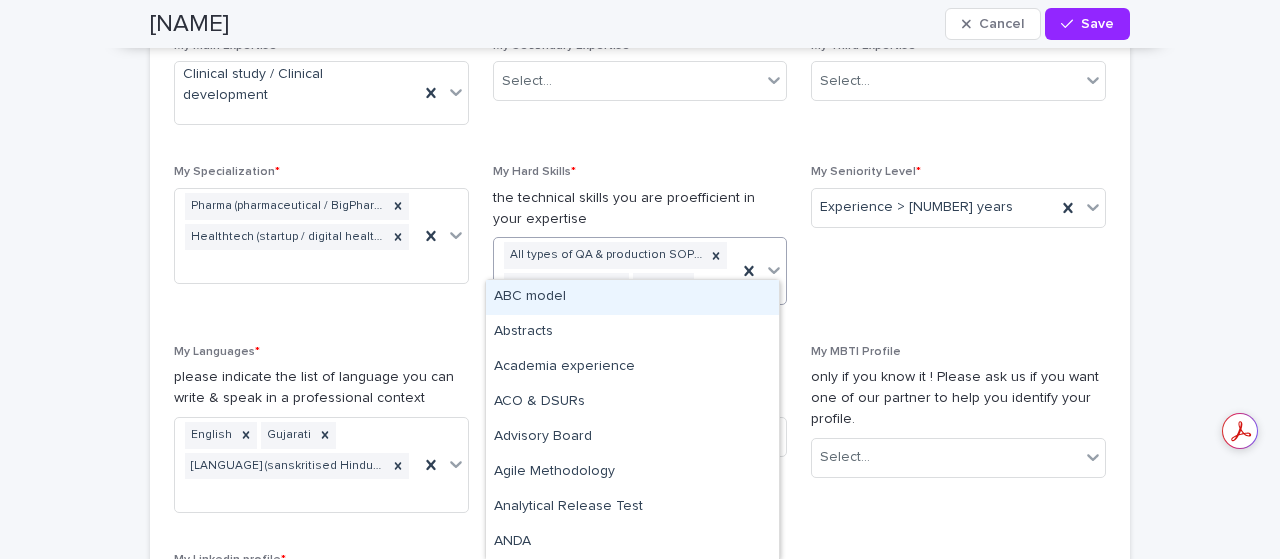 click on "All types of QA & production SOP's Audit Readiness CAPA" at bounding box center (616, 271) 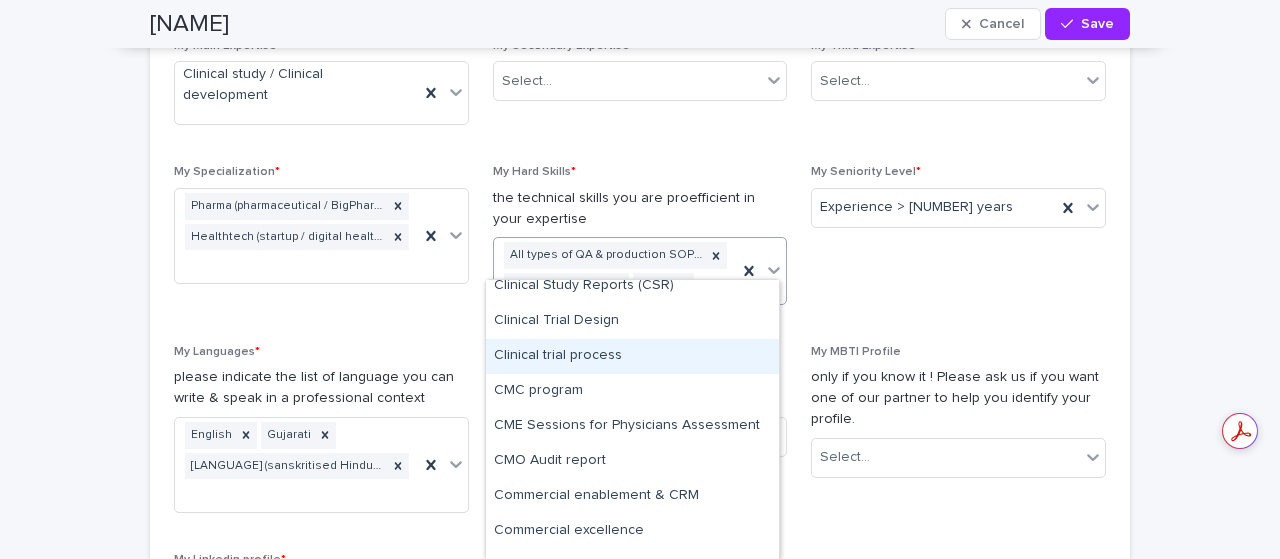 scroll, scrollTop: 1414, scrollLeft: 0, axis: vertical 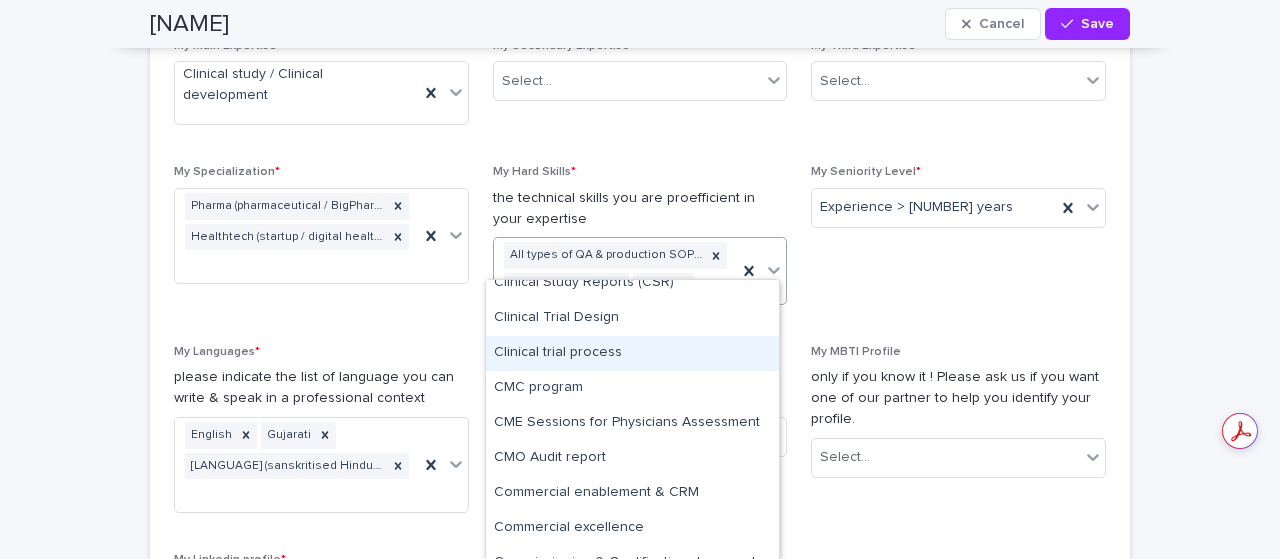 click on "Clinical trial process" at bounding box center (632, 353) 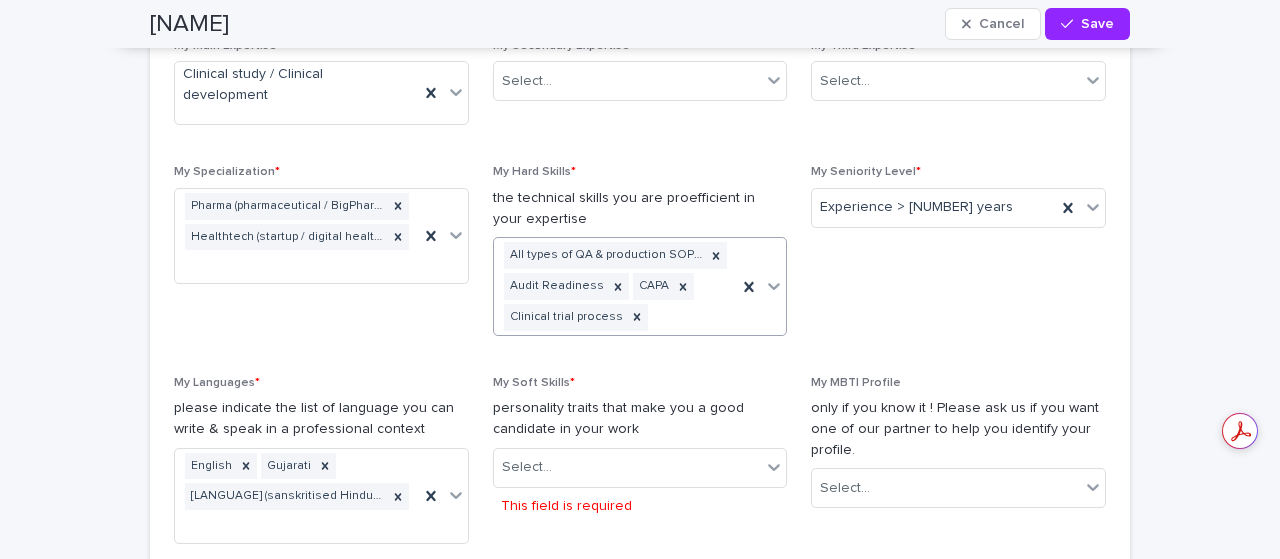click on "All types of QA & production SOP's Audit Readiness CAPA Clinical trial process" at bounding box center (616, 286) 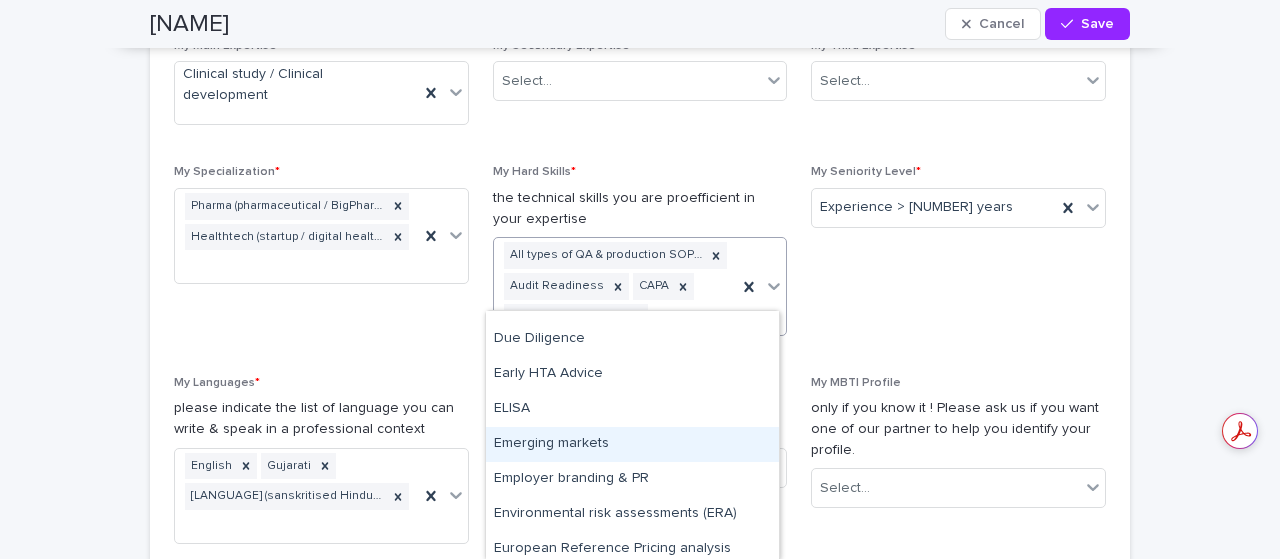 scroll, scrollTop: 2475, scrollLeft: 0, axis: vertical 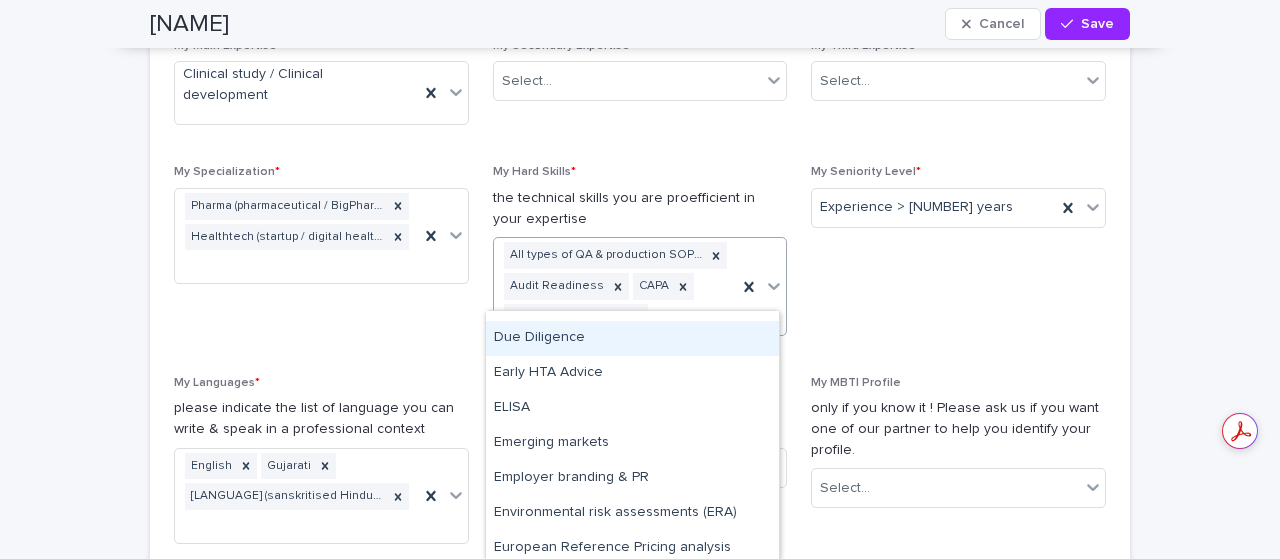 click on "Due Diligence" at bounding box center (632, 338) 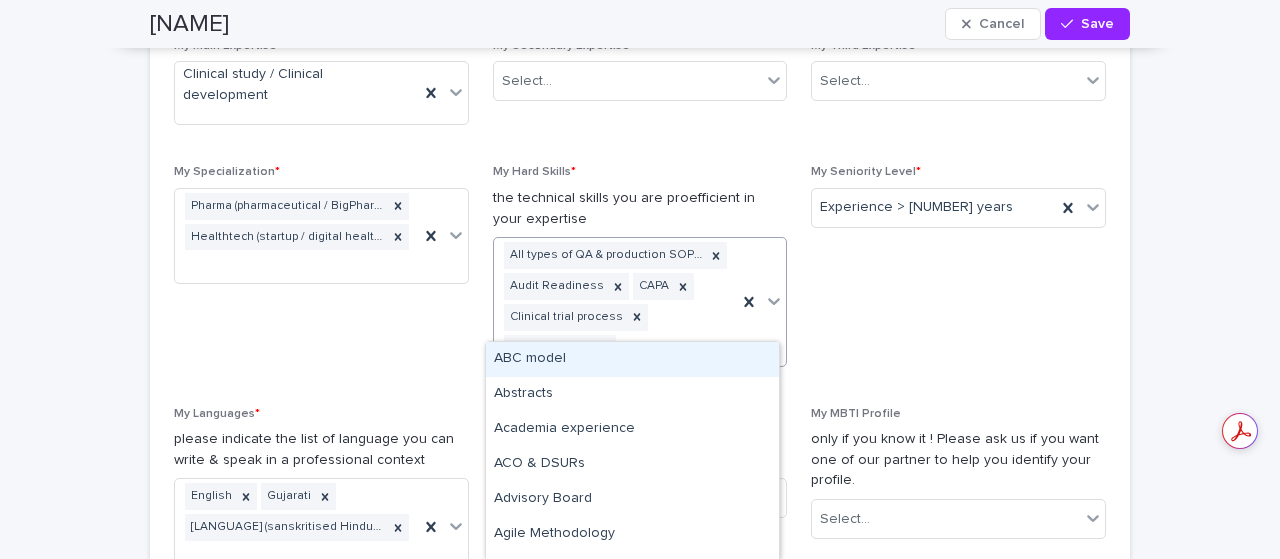 click on "All types of QA & production SOP's Audit Readiness CAPA Clinical trial process  Due Diligence" at bounding box center (616, 301) 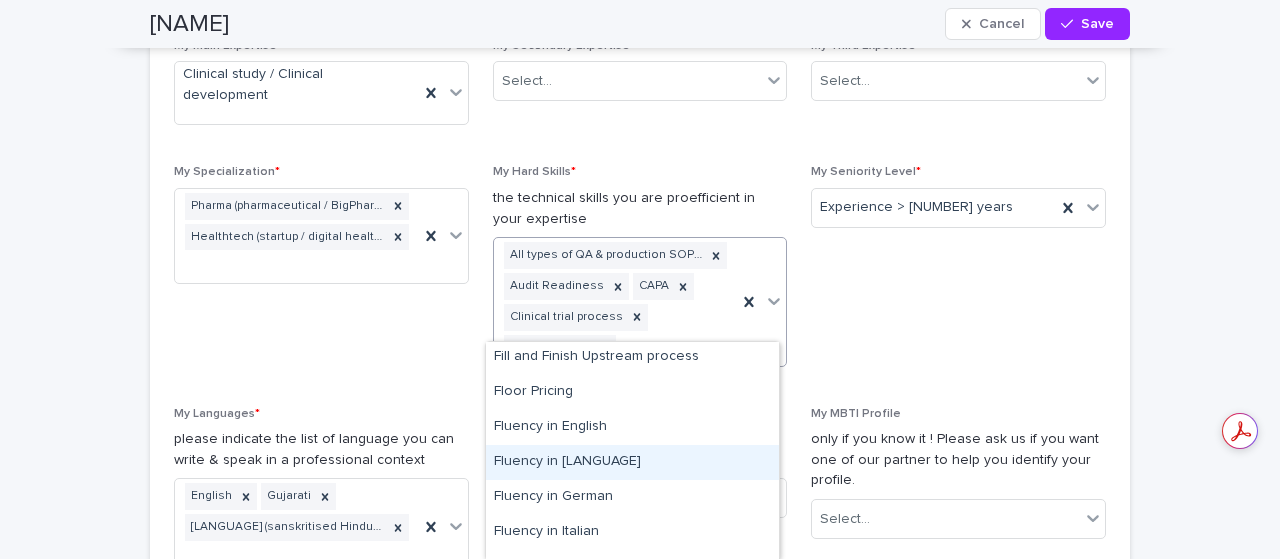 scroll, scrollTop: 2986, scrollLeft: 0, axis: vertical 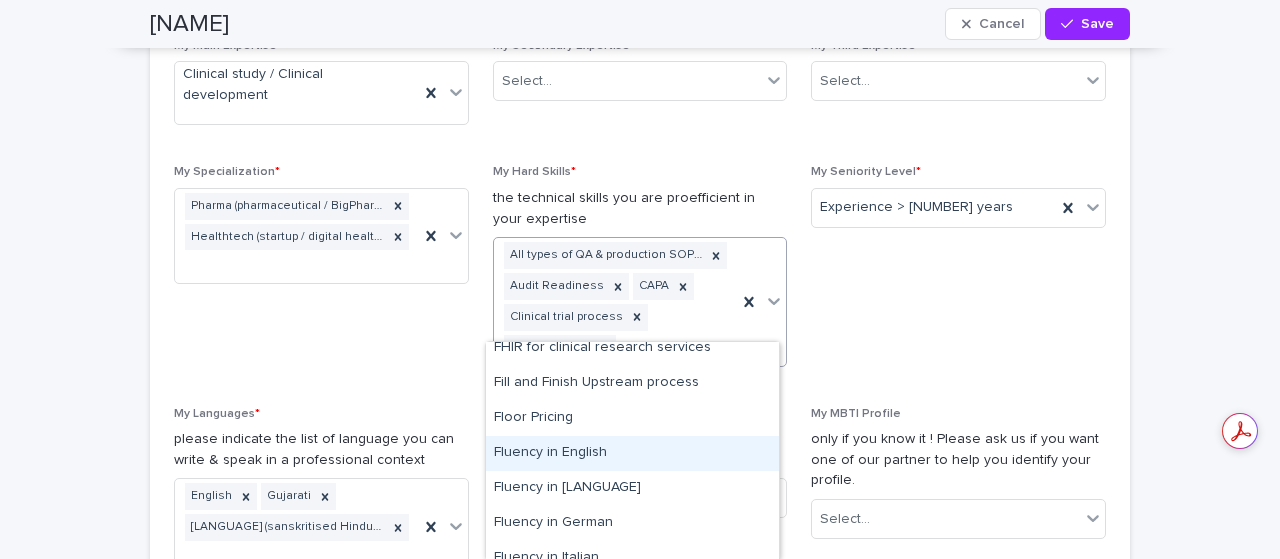 click on "Fluency in English" at bounding box center [632, 453] 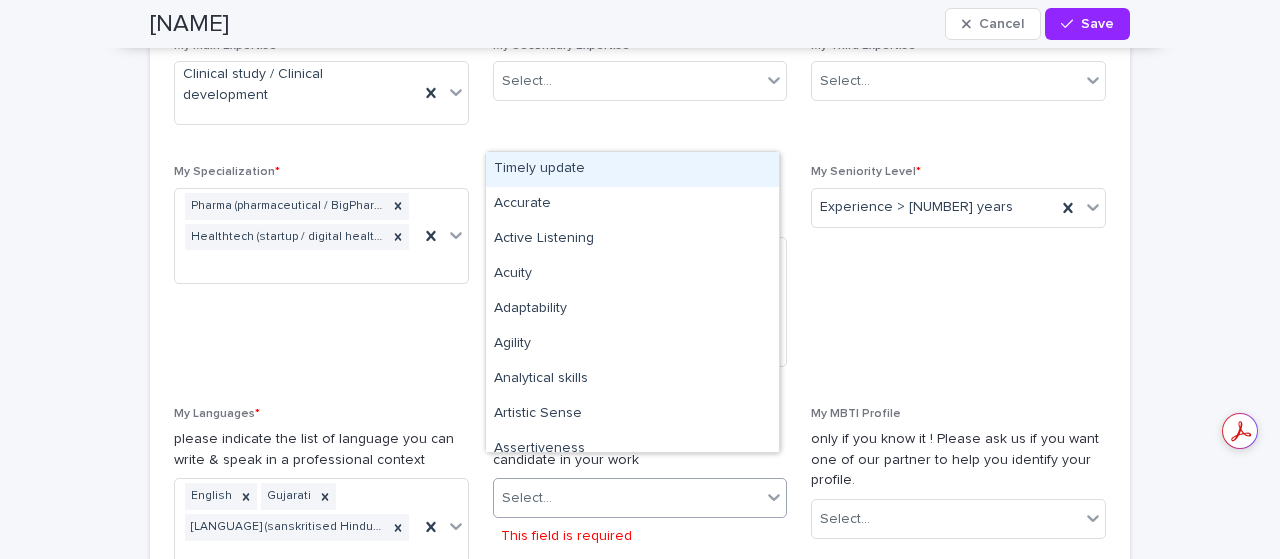 drag, startPoint x: 666, startPoint y: 347, endPoint x: 646, endPoint y: 461, distance: 115.74109 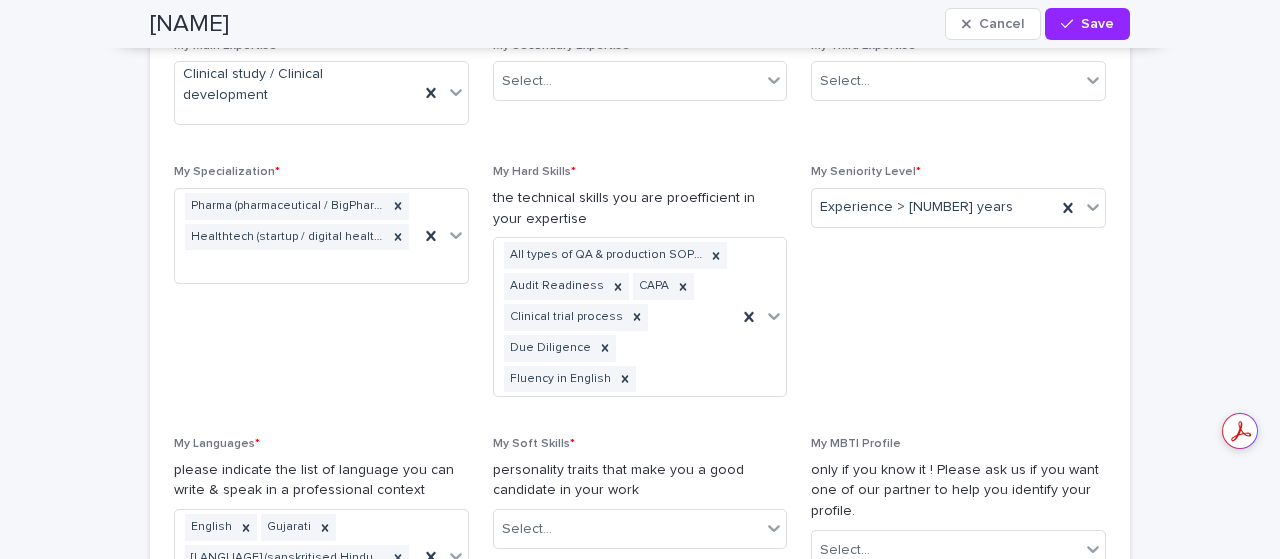click on "My Specialization * Pharma (pharmaceutical / BigPharma) Healthtech (startup / digital health)" at bounding box center (321, 289) 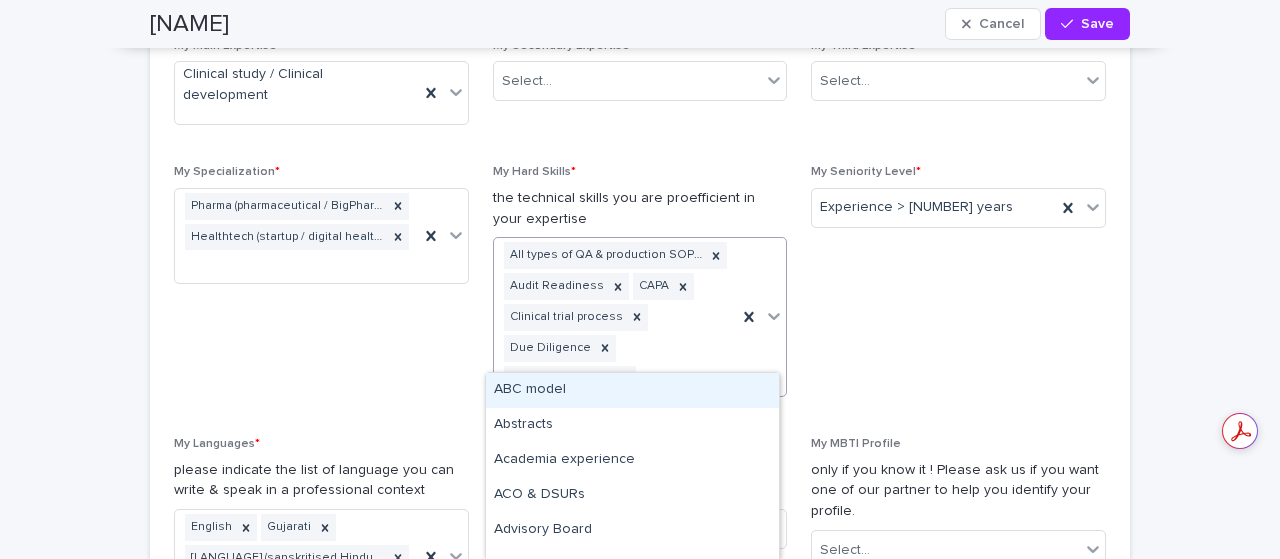 click on "All types of QA & production SOP's Audit Readiness CAPA Clinical trial process  Due Diligence Fluency in English" at bounding box center [616, 317] 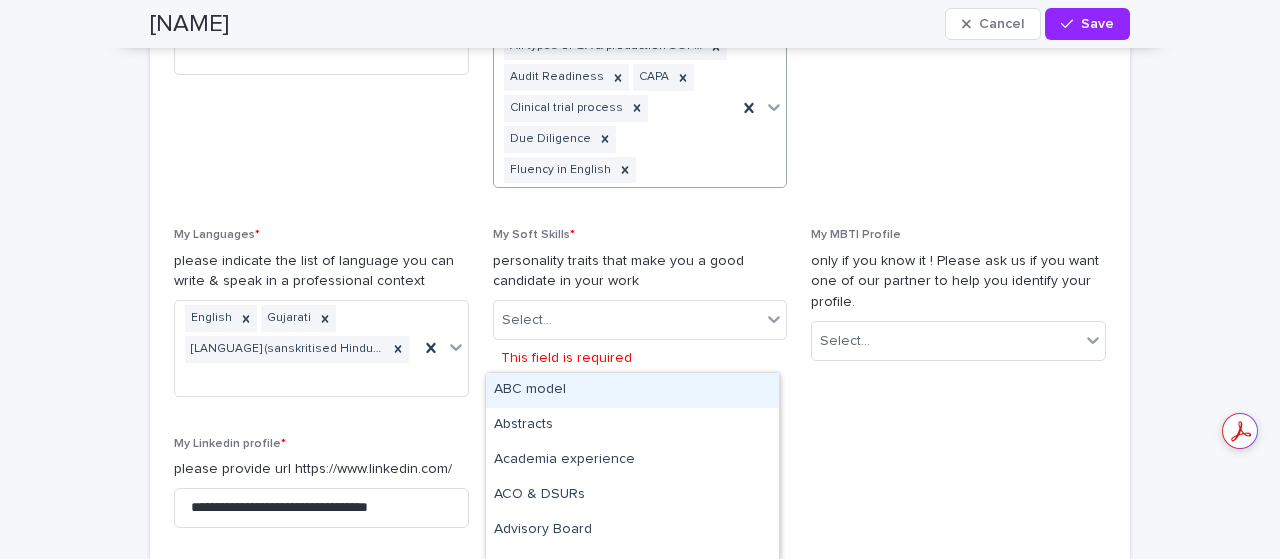 scroll, scrollTop: 1738, scrollLeft: 0, axis: vertical 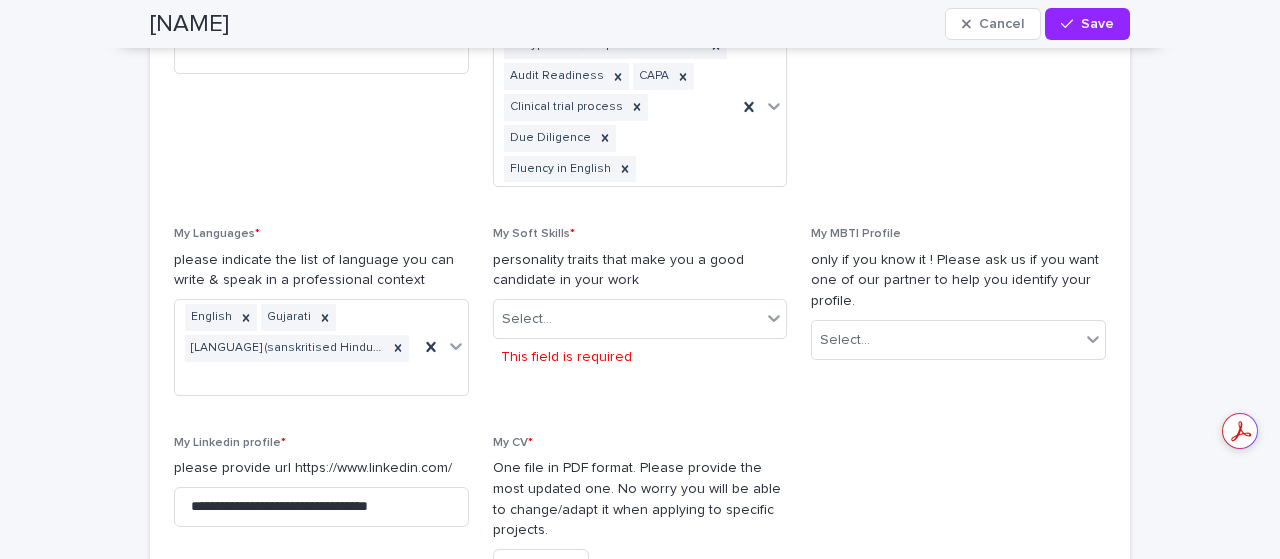 click on "**********" at bounding box center (640, 380) 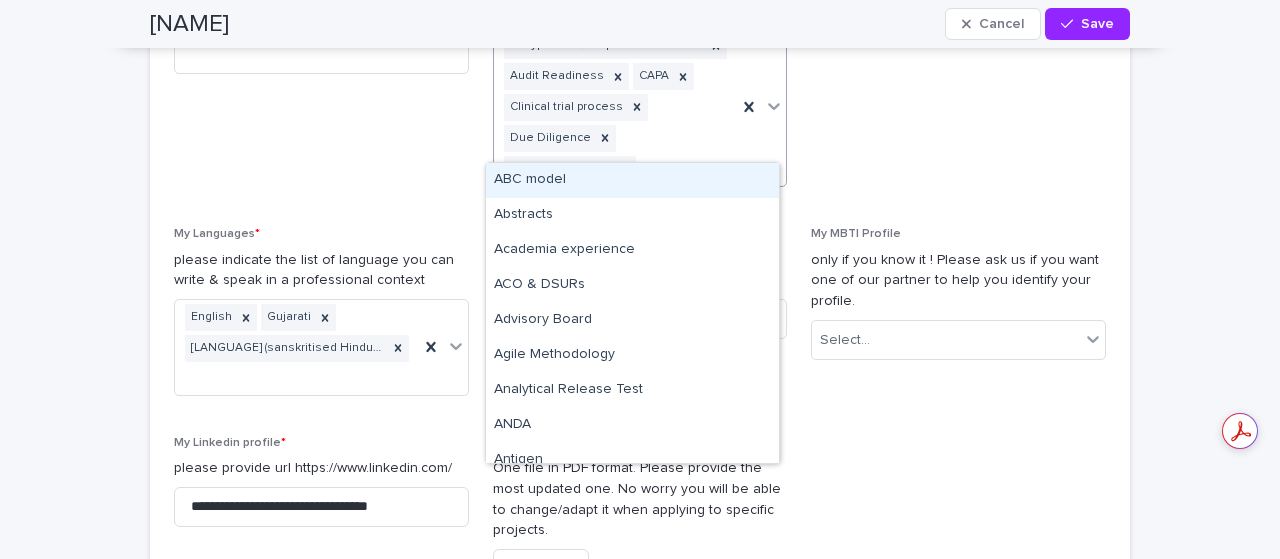 click on "All types of QA & production SOP's Audit Readiness CAPA Clinical trial process  Due Diligence Fluency in English" at bounding box center [616, 107] 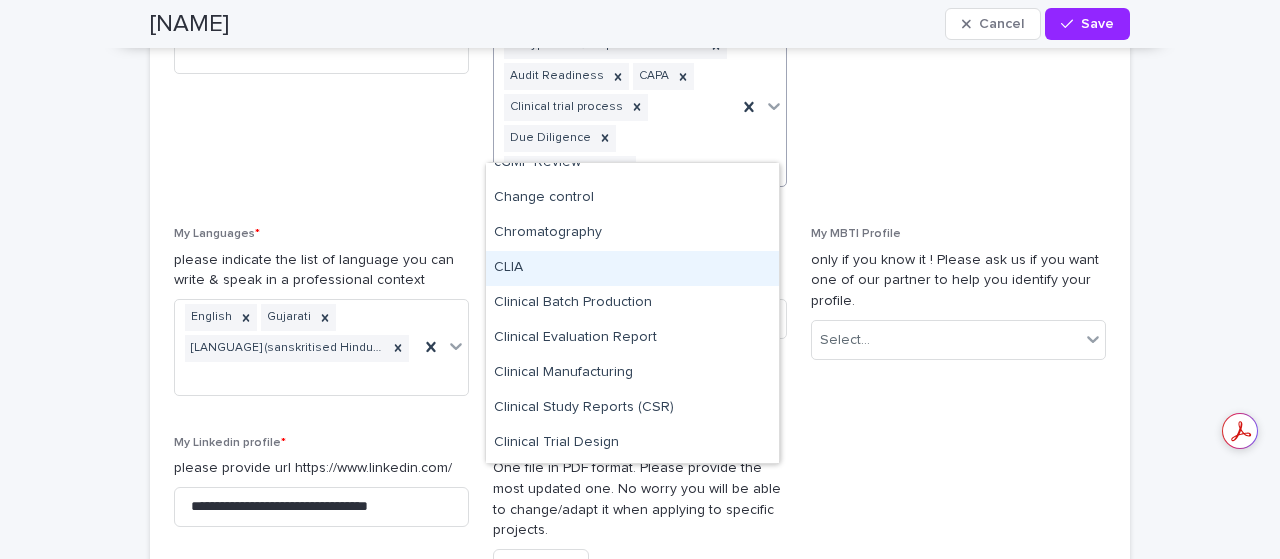 scroll, scrollTop: 1178, scrollLeft: 0, axis: vertical 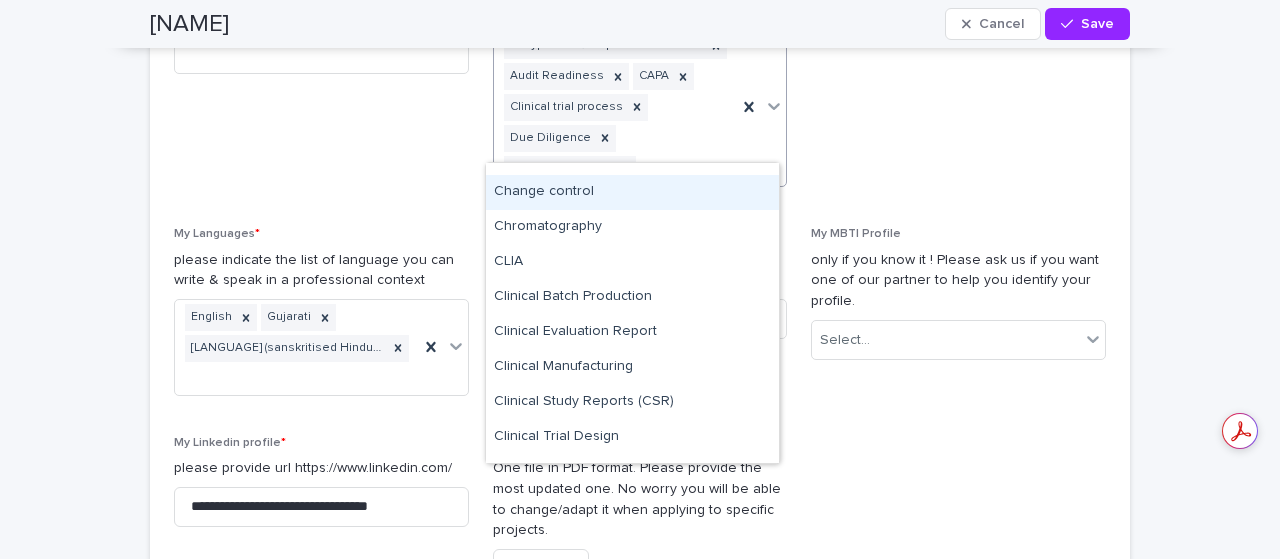 click on "Change control" at bounding box center [632, 192] 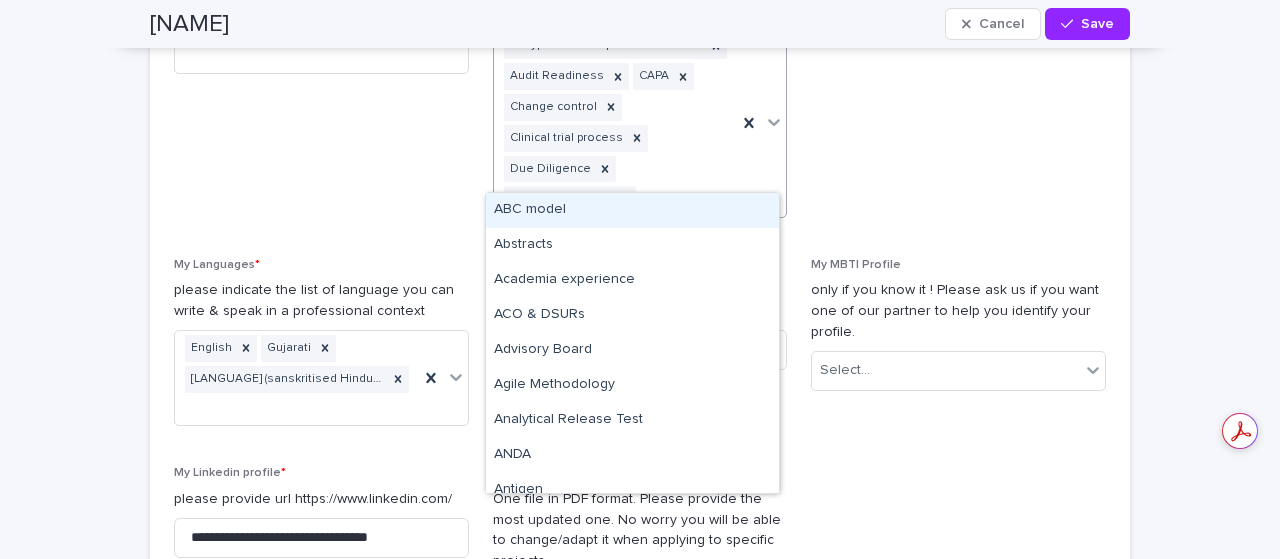 click on "All types of QA & production SOP's Audit Readiness CAPA Change control Clinical trial process  Due Diligence Fluency in English" at bounding box center (616, 122) 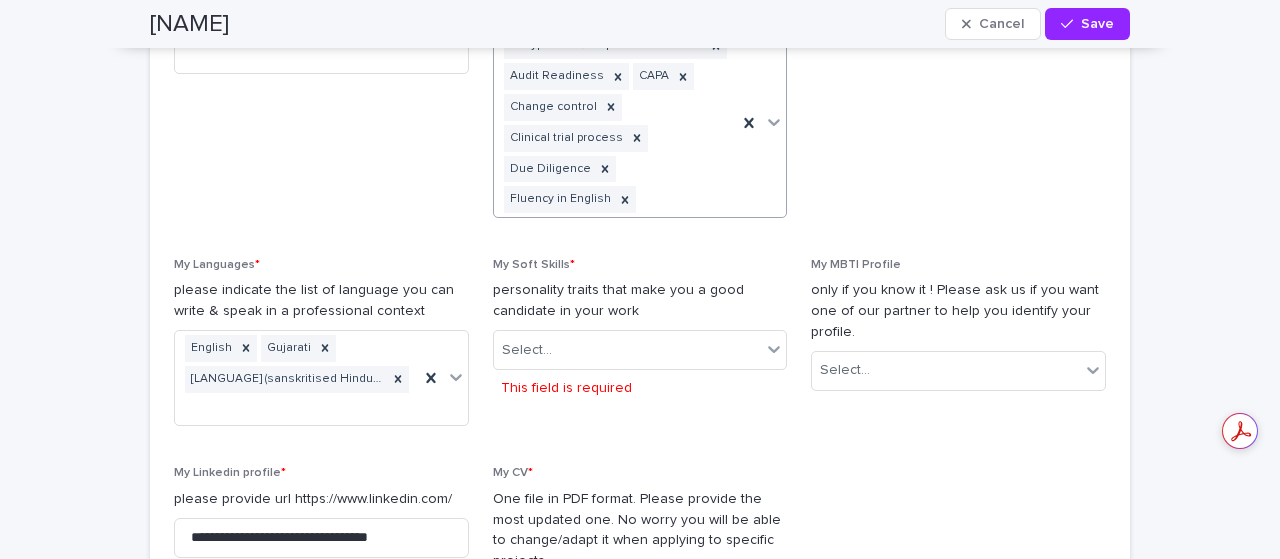 click on "All types of QA & production SOP's Audit Readiness CAPA Change control Clinical trial process  Due Diligence Fluency in English" at bounding box center (616, 122) 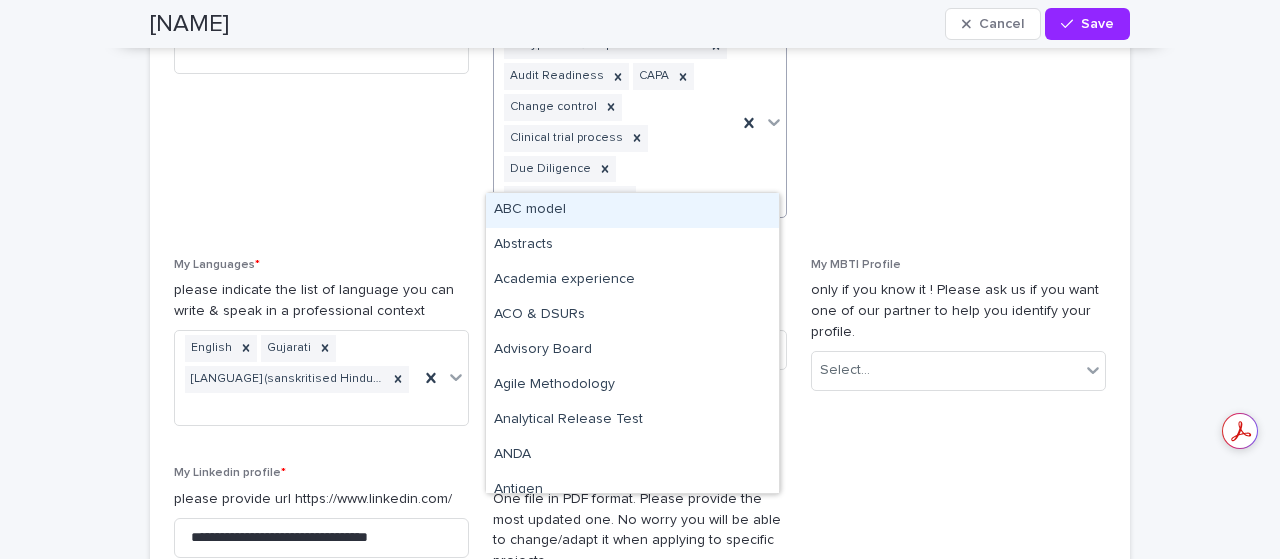 click on "All types of QA & production SOP's Audit Readiness CAPA Change control Clinical trial process  Due Diligence Fluency in English" at bounding box center [616, 122] 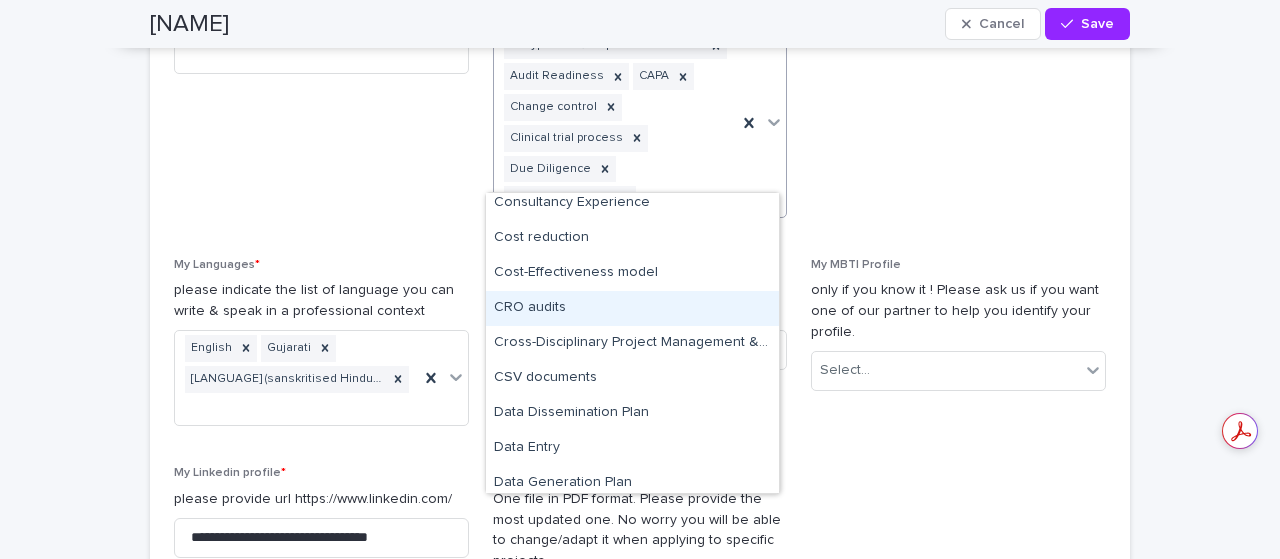 scroll, scrollTop: 1831, scrollLeft: 0, axis: vertical 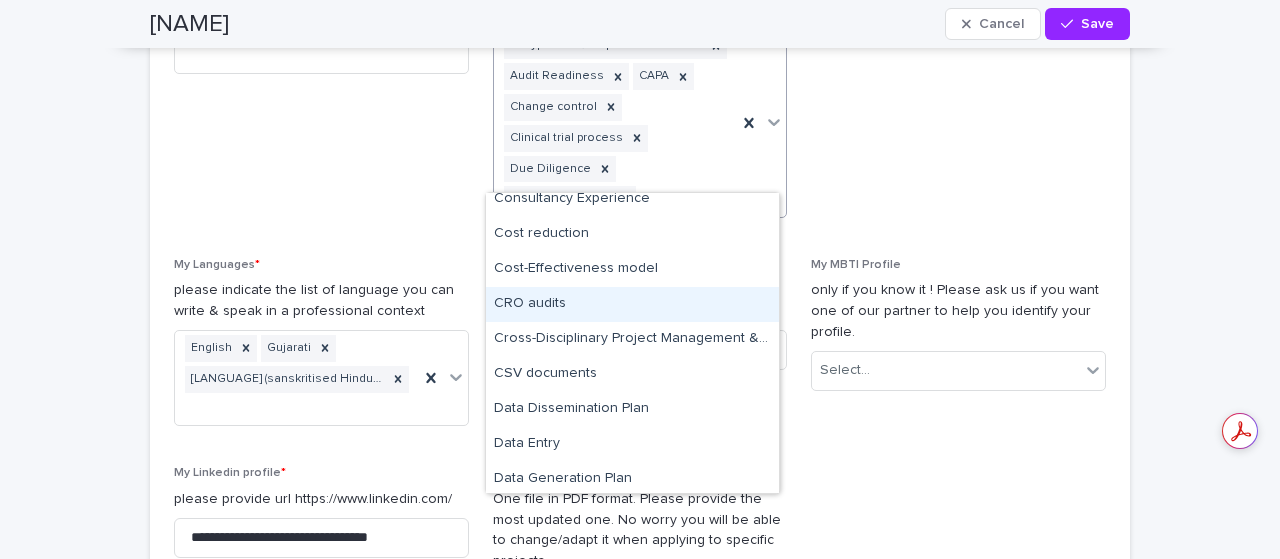 click on "CRO audits" at bounding box center [632, 304] 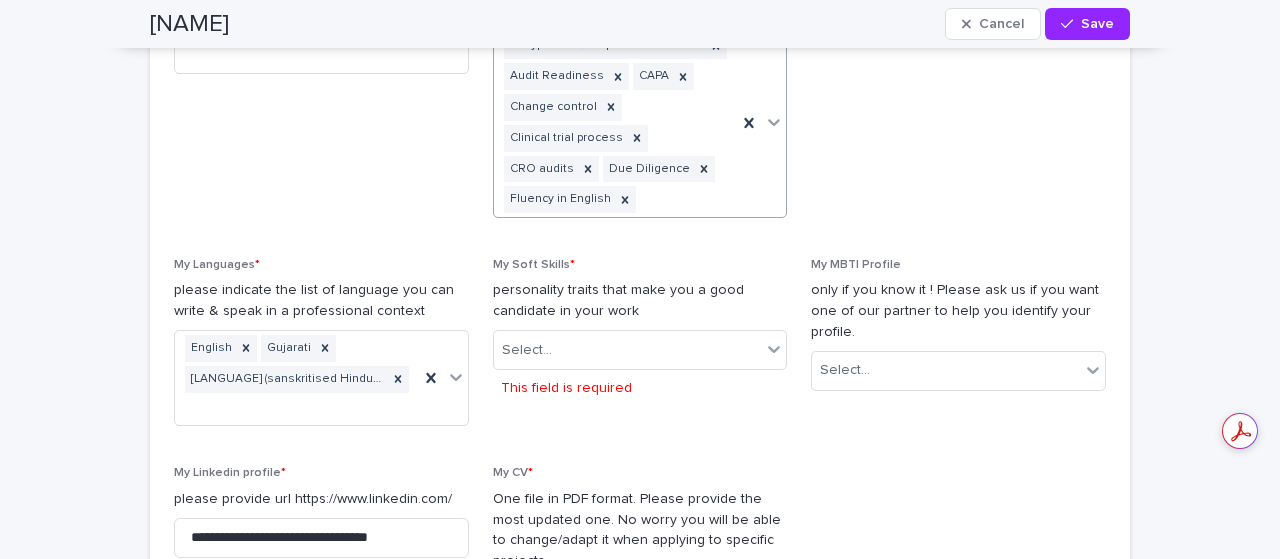 click on "All types of QA & production SOP's Audit Readiness CAPA Change control Clinical trial process  CRO audits Due Diligence Fluency in English" at bounding box center [616, 122] 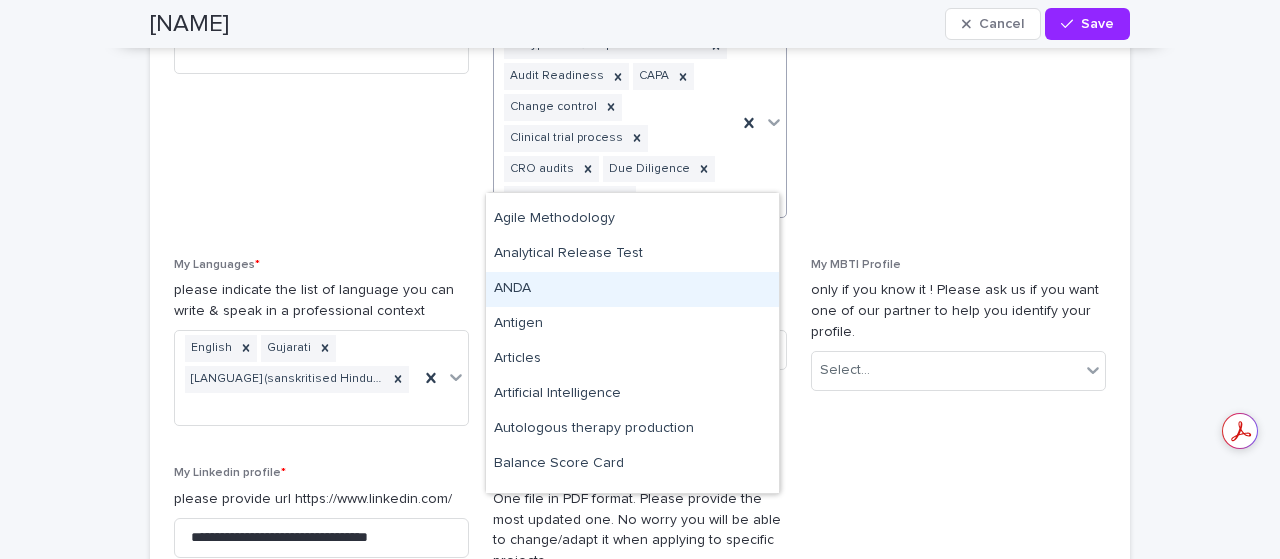 scroll, scrollTop: 163, scrollLeft: 0, axis: vertical 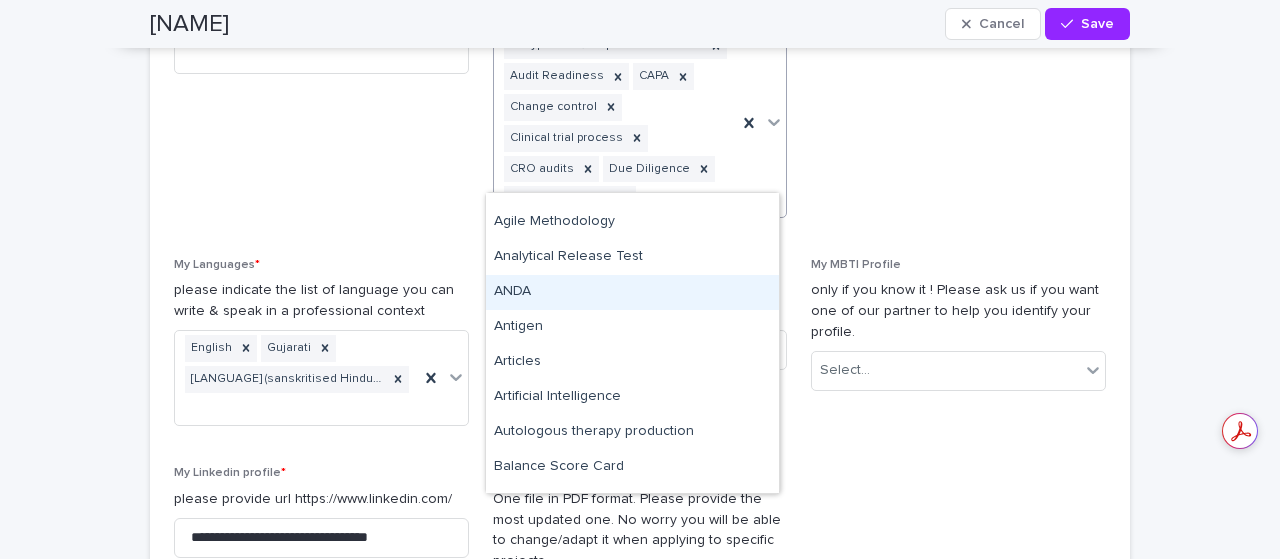 click on "ANDA" at bounding box center [632, 292] 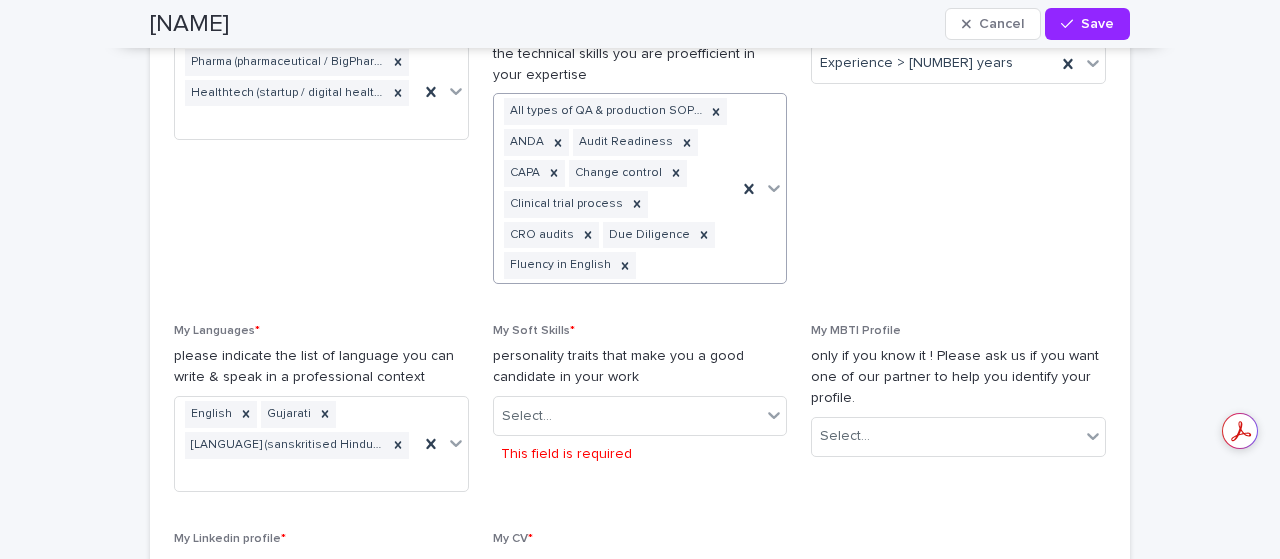 scroll, scrollTop: 1680, scrollLeft: 0, axis: vertical 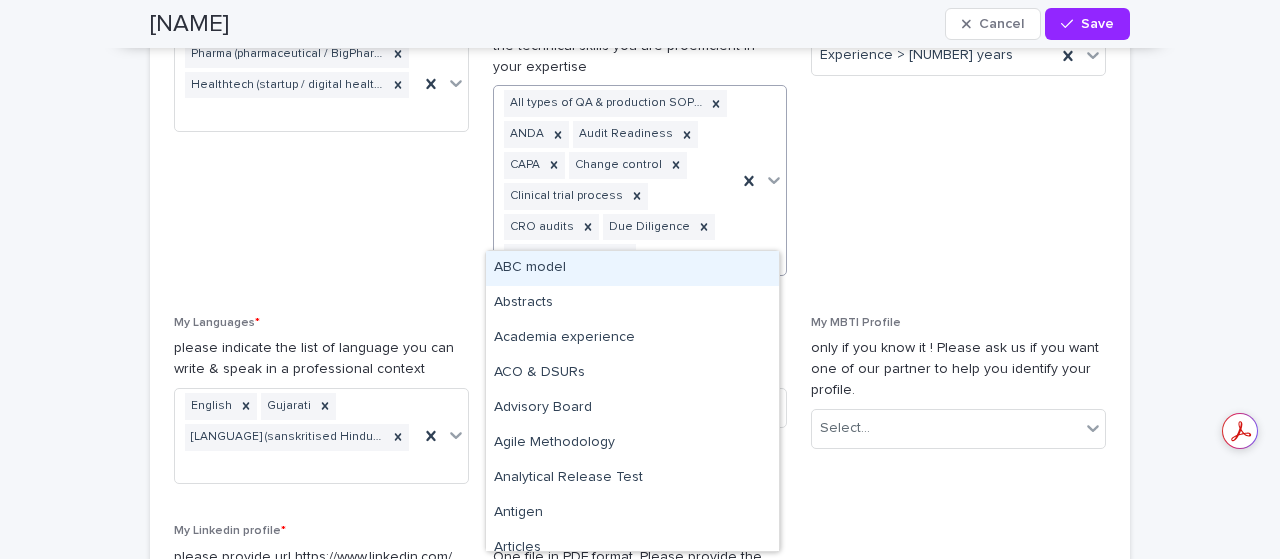 click on "All types of QA & production SOP's ANDA Audit Readiness CAPA Change control Clinical trial process CRO audits Due Diligence Fluency in English" at bounding box center (616, 180) 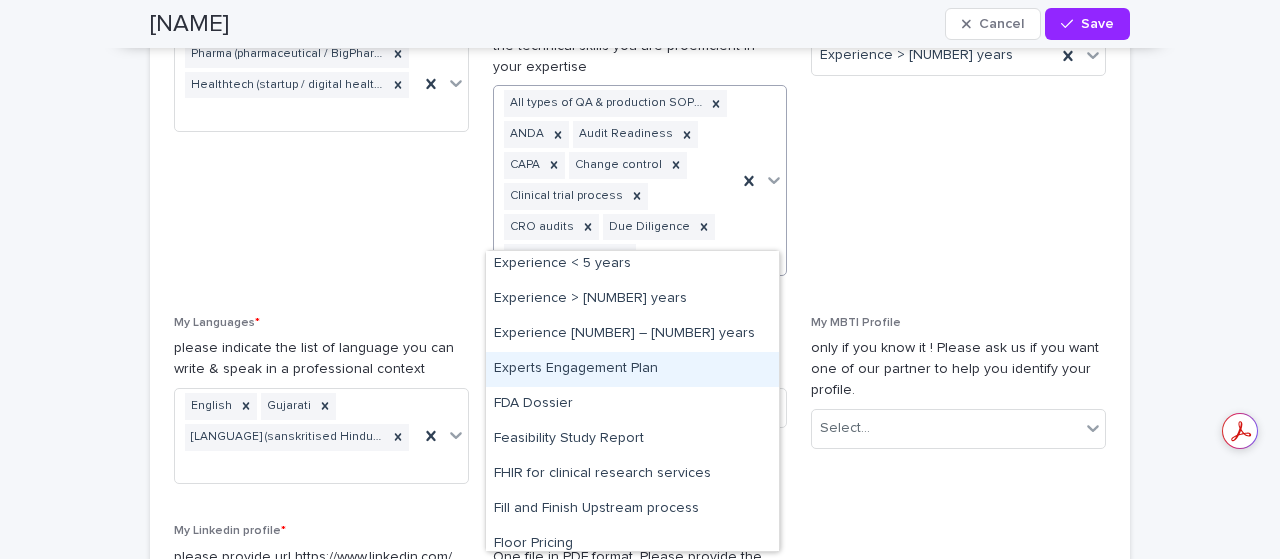 scroll, scrollTop: 2664, scrollLeft: 0, axis: vertical 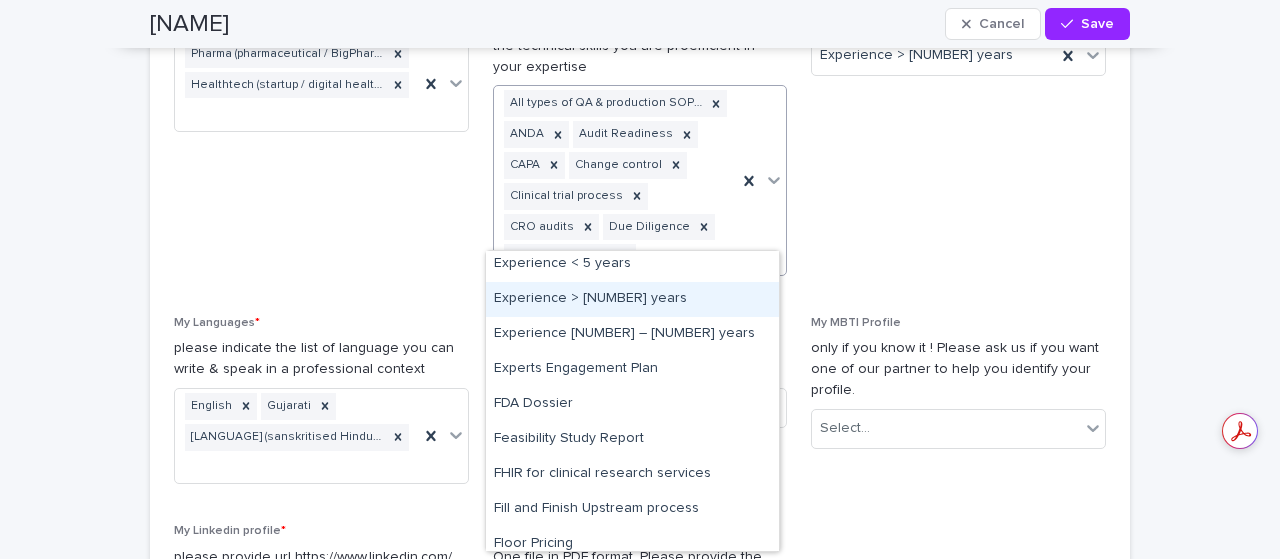 click on "Experience > [NUMBER] years" at bounding box center (632, 299) 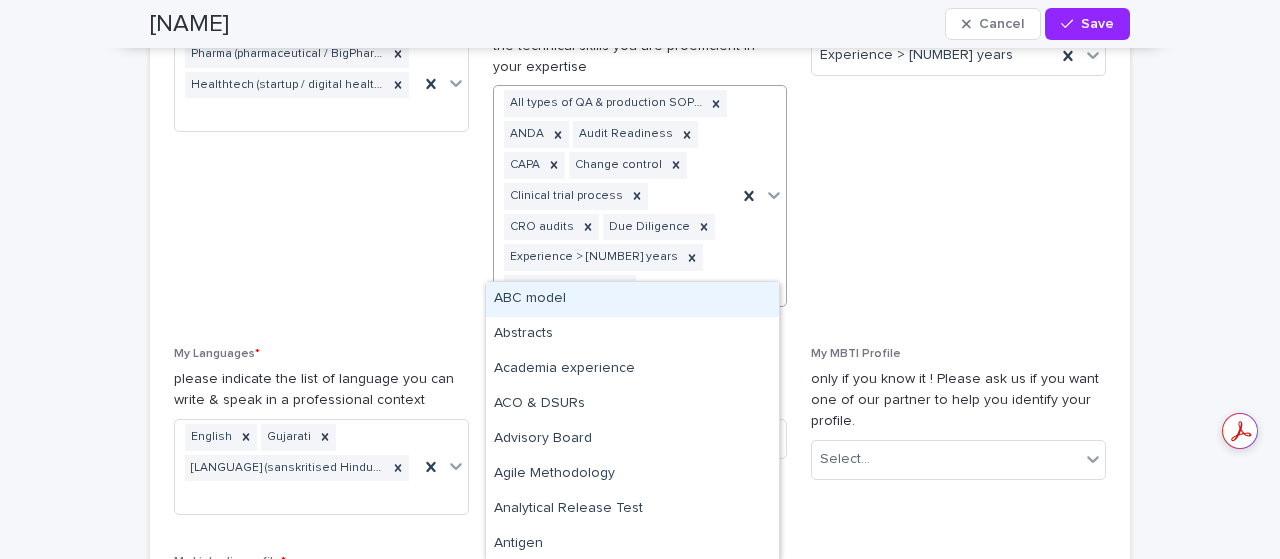 click on "All types of QA & production SOP's ANDA Audit Readiness CAPA Change control Clinical trial process  CRO audits Due Diligence Experience > 10 years Fluency in English" at bounding box center [616, 196] 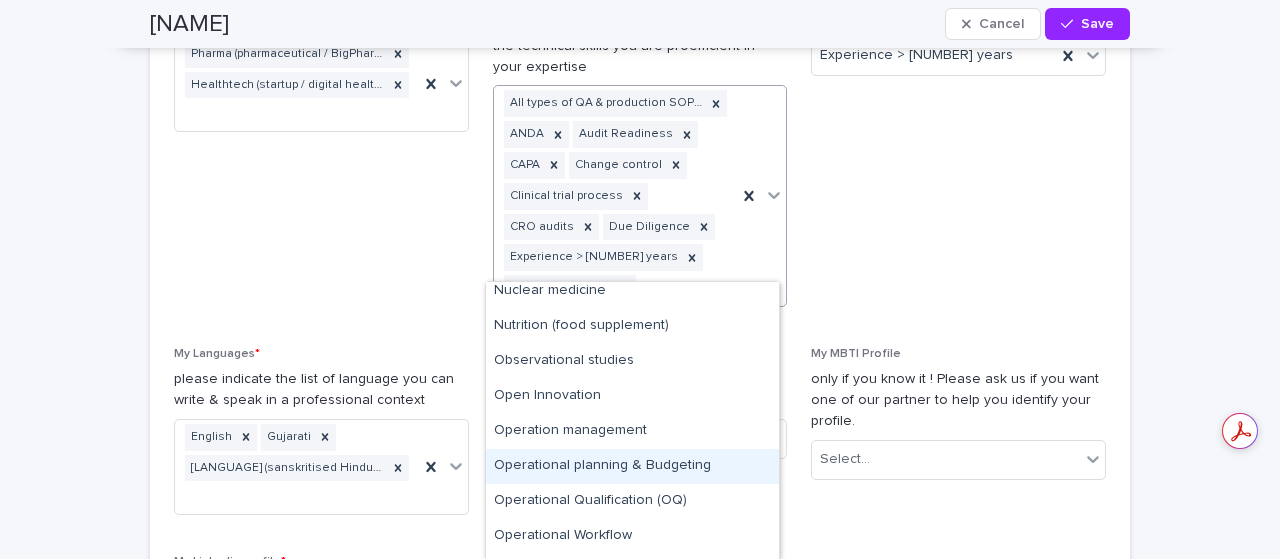 scroll, scrollTop: 5574, scrollLeft: 0, axis: vertical 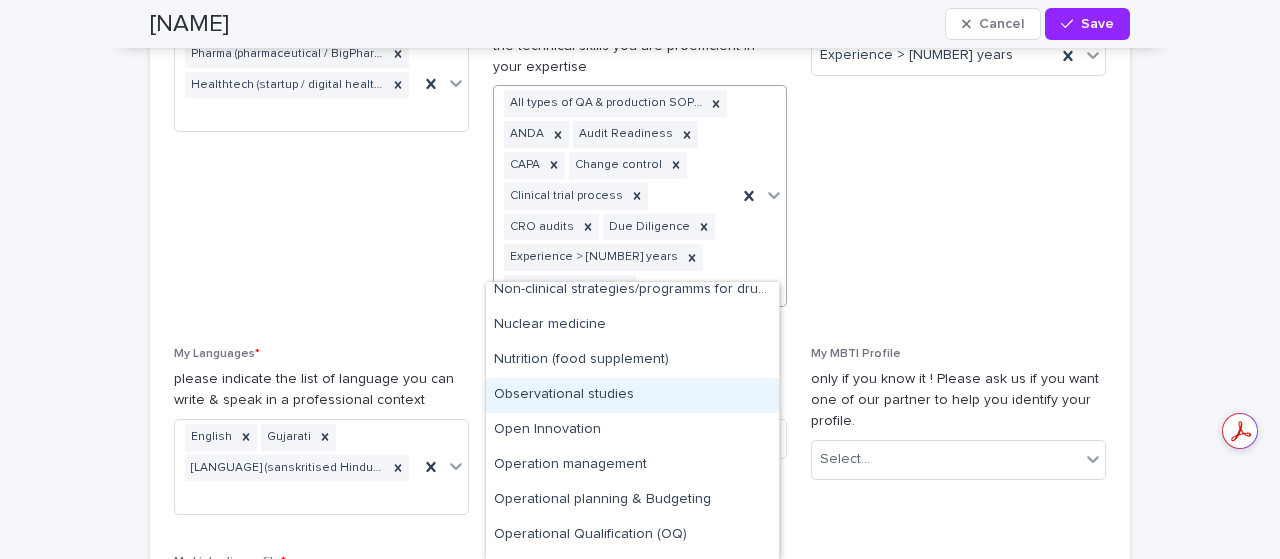 click on "Observational studies" at bounding box center [632, 395] 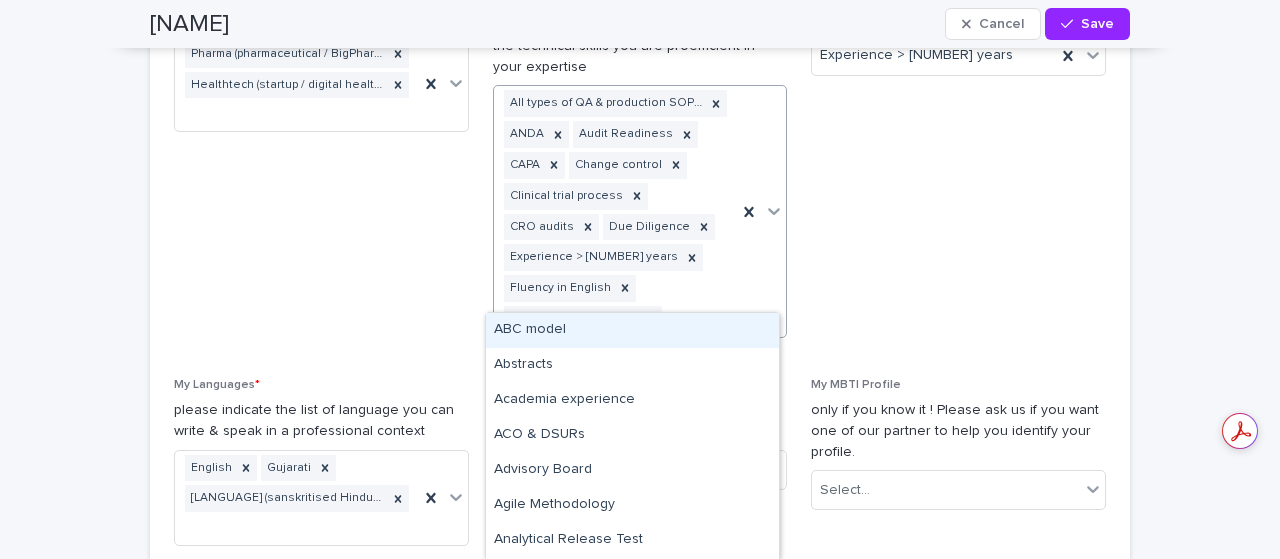 click on "All types of QA & production SOP's ANDA Audit Readiness CAPA Change control Clinical trial process CRO audits Due Diligence Experience > [NUMBER] years Fluency in English Observational studies" at bounding box center (616, 211) 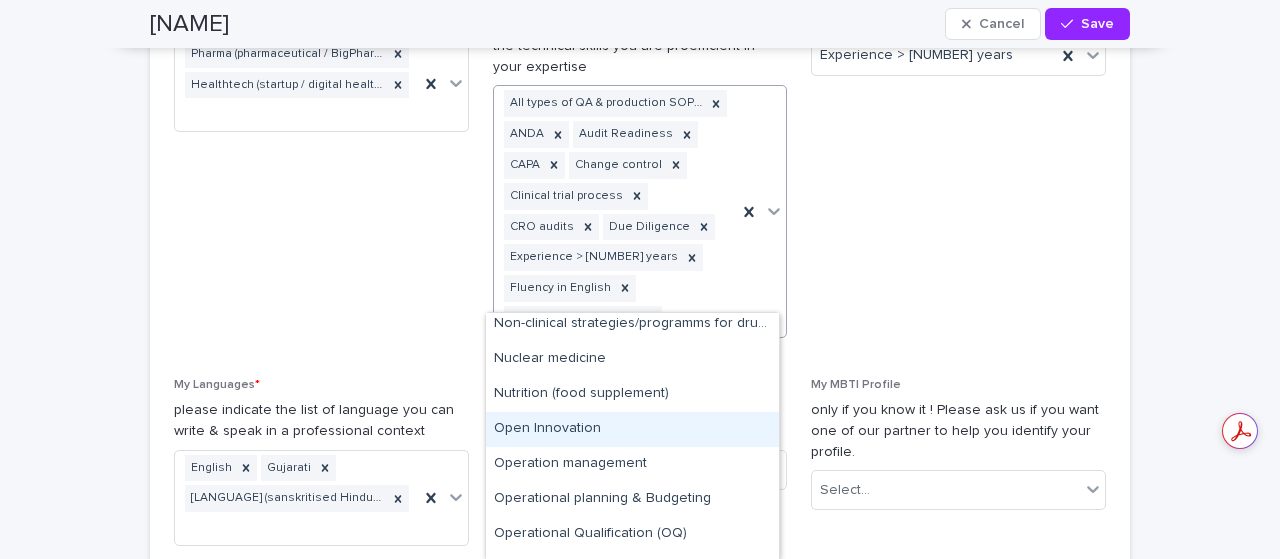 scroll, scrollTop: 5570, scrollLeft: 0, axis: vertical 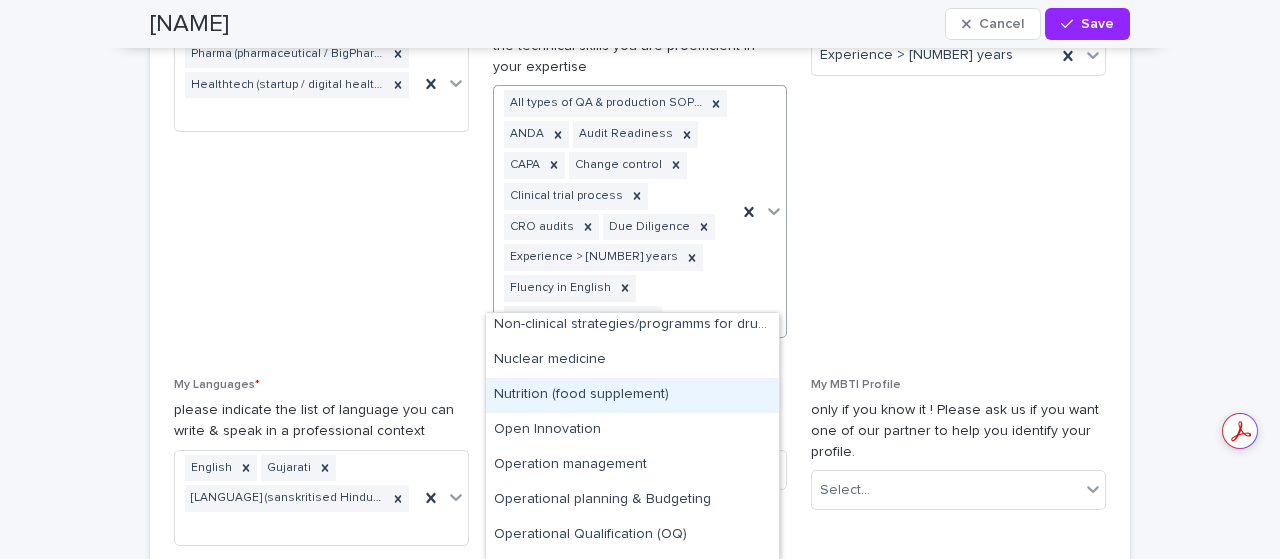 click on "Nutrition (food supplement)" at bounding box center [632, 395] 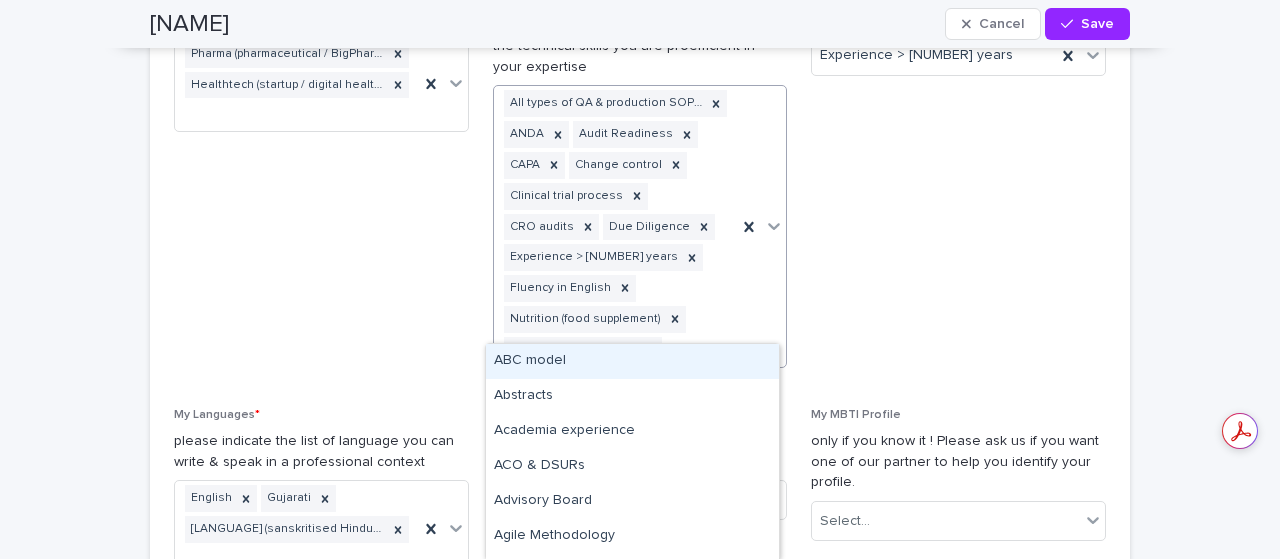 click on "All types of QA & production SOP's ANDA Audit Readiness CAPA Change control Clinical trial process  CRO audits Due Diligence Experience > 10 years Fluency in English Nutrition (food supplement) Observational studies" at bounding box center (616, 226) 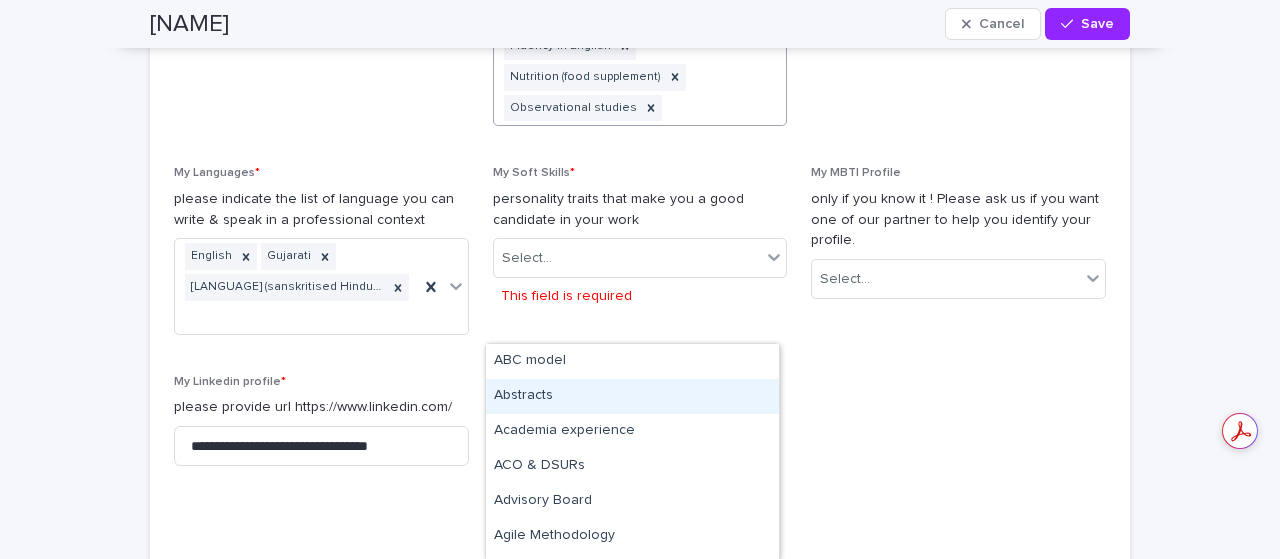 scroll, scrollTop: 1924, scrollLeft: 0, axis: vertical 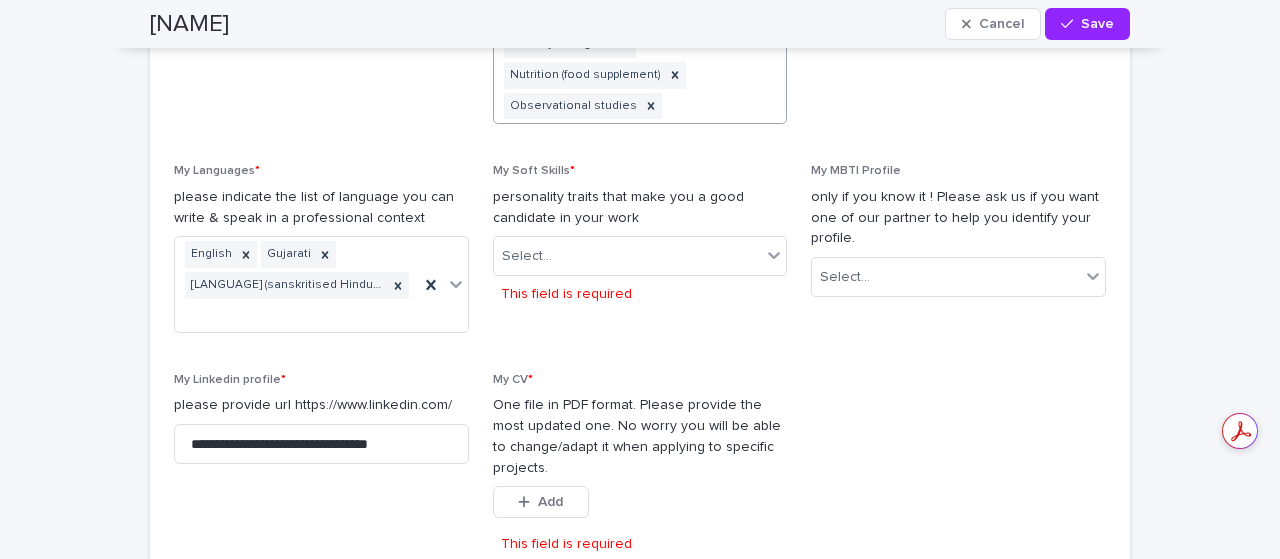 click on "All types of QA & production SOP's ANDA Audit Readiness CAPA Change control Clinical trial process  CRO audits Due Diligence Experience > 10 years Fluency in English Nutrition (food supplement) Observational studies" at bounding box center (616, -18) 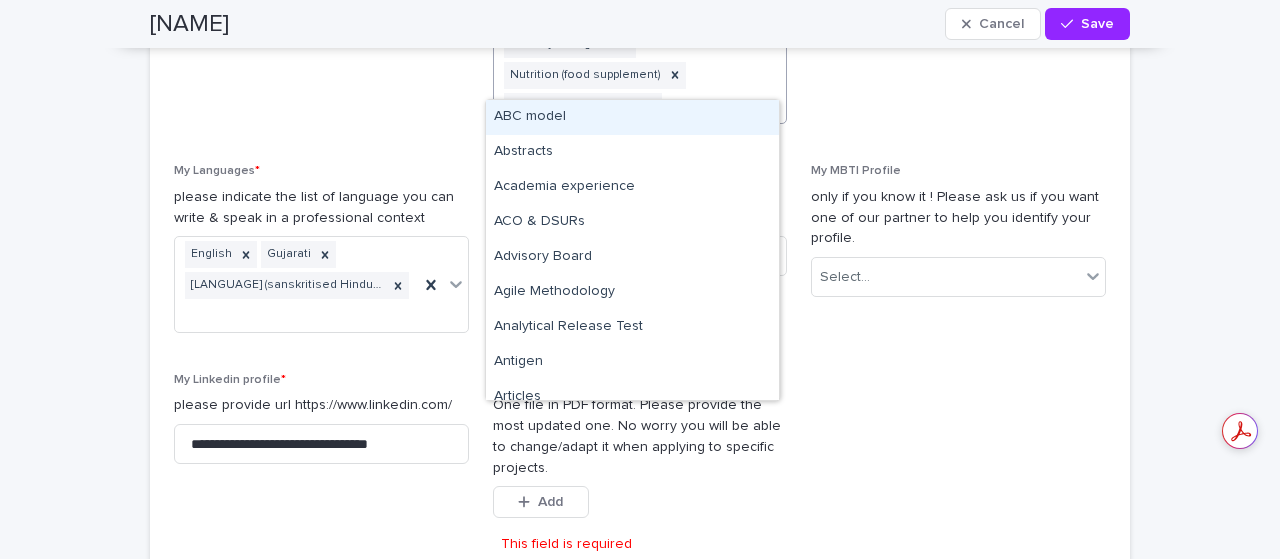 click on "All types of QA & production SOP's ANDA Audit Readiness CAPA Change control Clinical trial process  CRO audits Due Diligence Experience > 10 years Fluency in English Nutrition (food supplement) Observational studies" at bounding box center [616, -18] 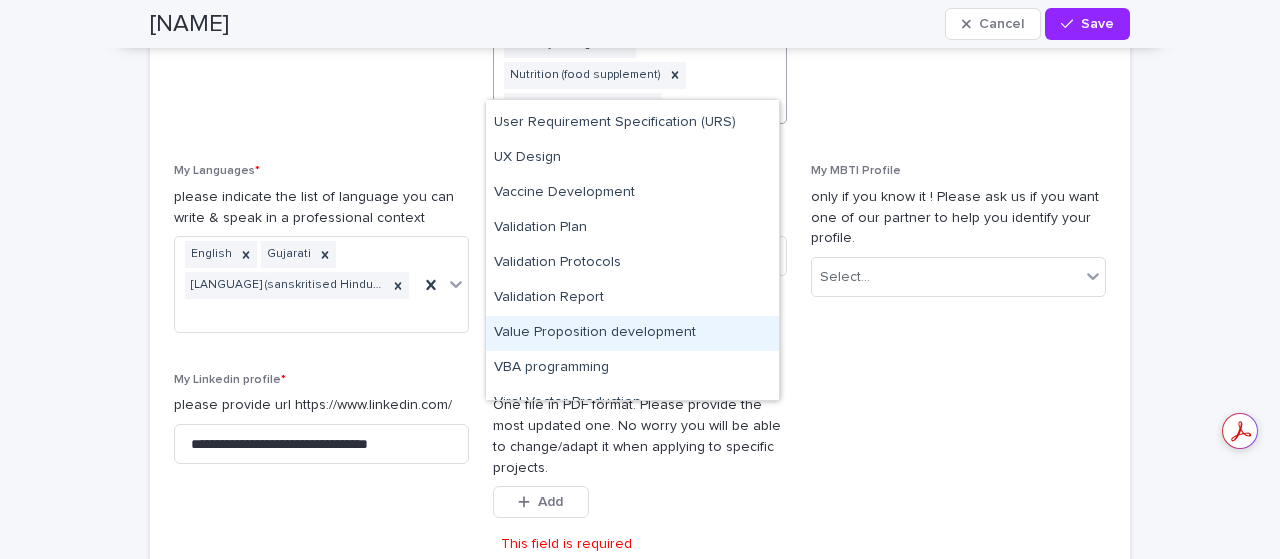 scroll, scrollTop: 10056, scrollLeft: 0, axis: vertical 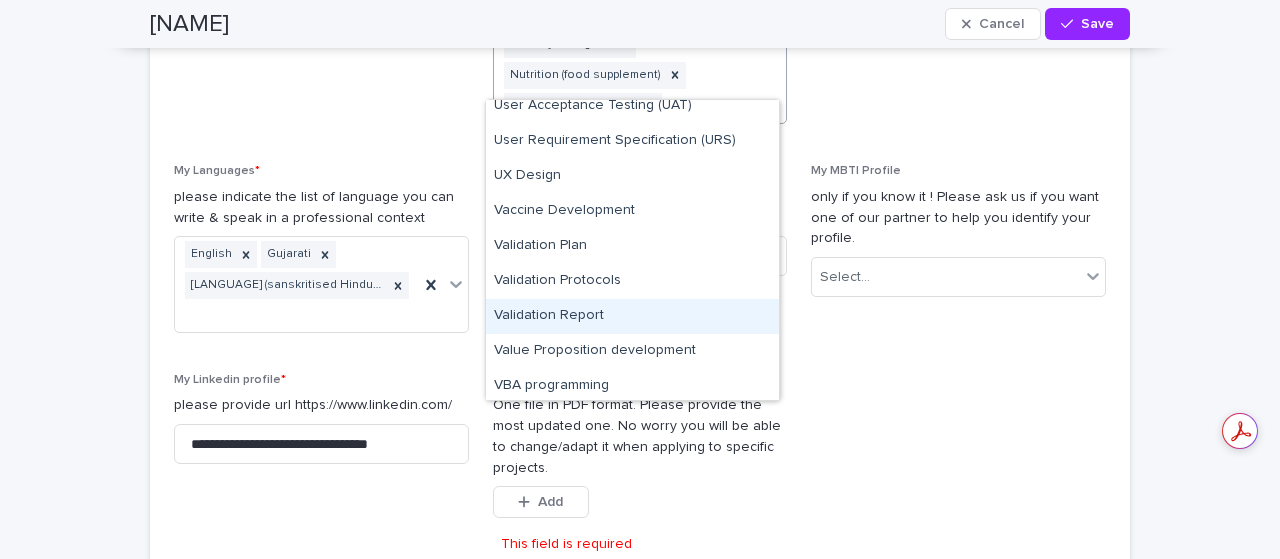 click on "Validation Report" at bounding box center (632, 316) 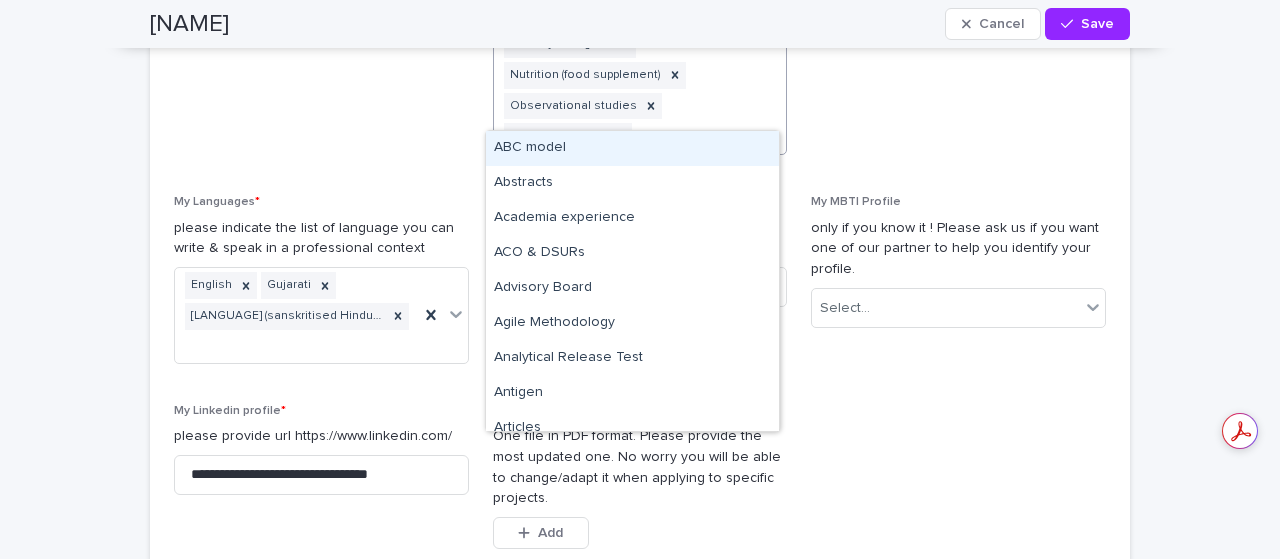 click on "All types of QA & production SOP's ANDA Audit Readiness CAPA Change control Clinical trial process  CRO audits Due Diligence Experience > 10 years Fluency in English Nutrition (food supplement) Observational studies Validation Report" at bounding box center [616, -2] 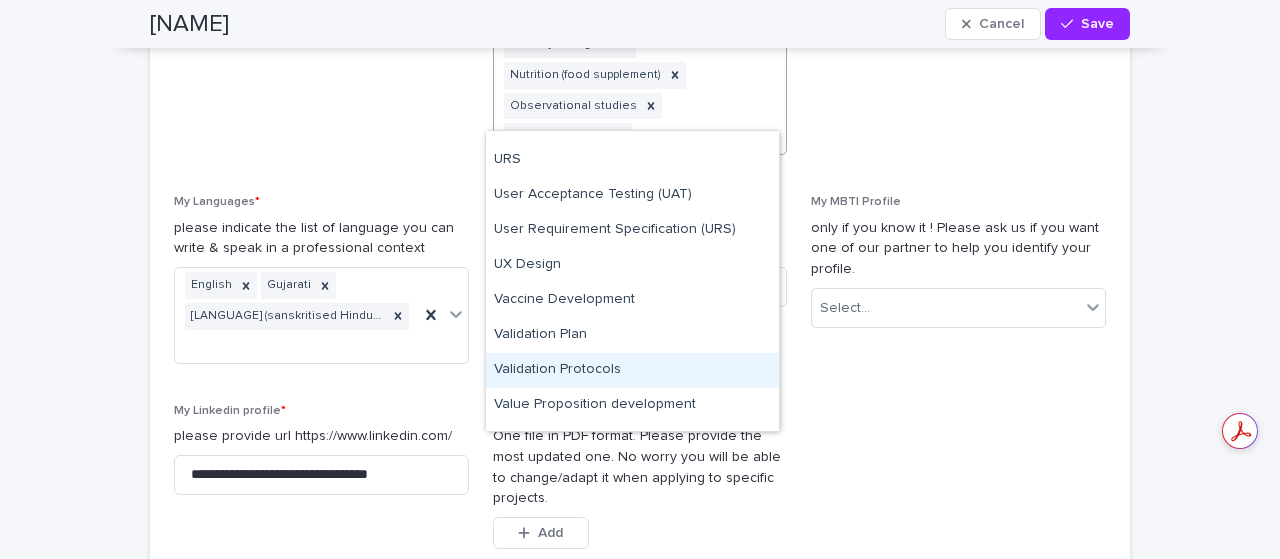 scroll, scrollTop: 9996, scrollLeft: 0, axis: vertical 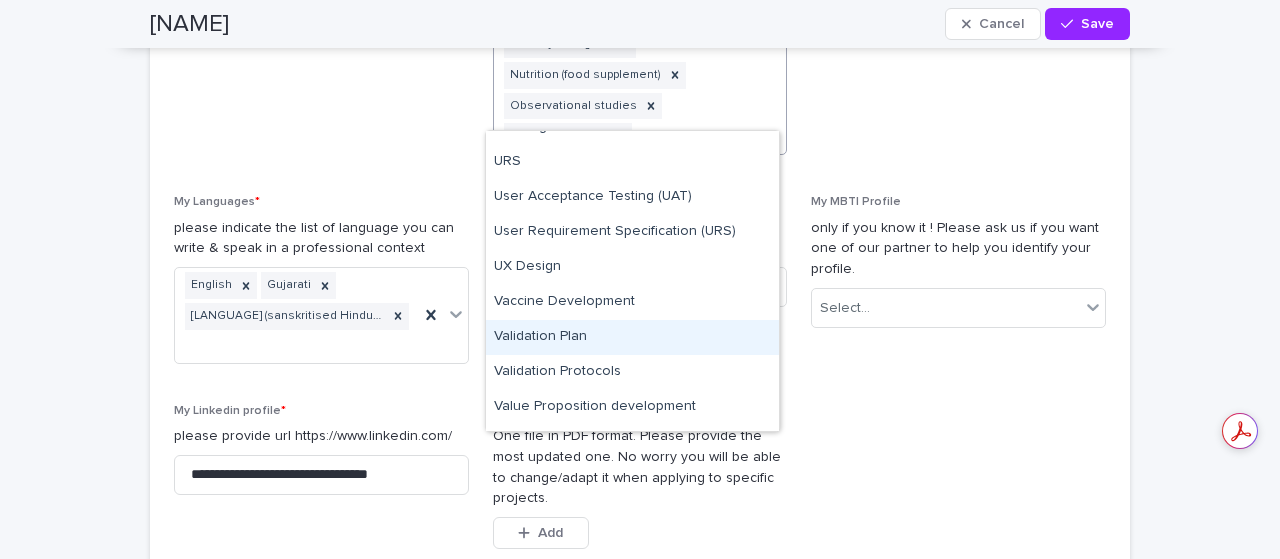 drag, startPoint x: 617, startPoint y: 317, endPoint x: 614, endPoint y: 331, distance: 14.3178215 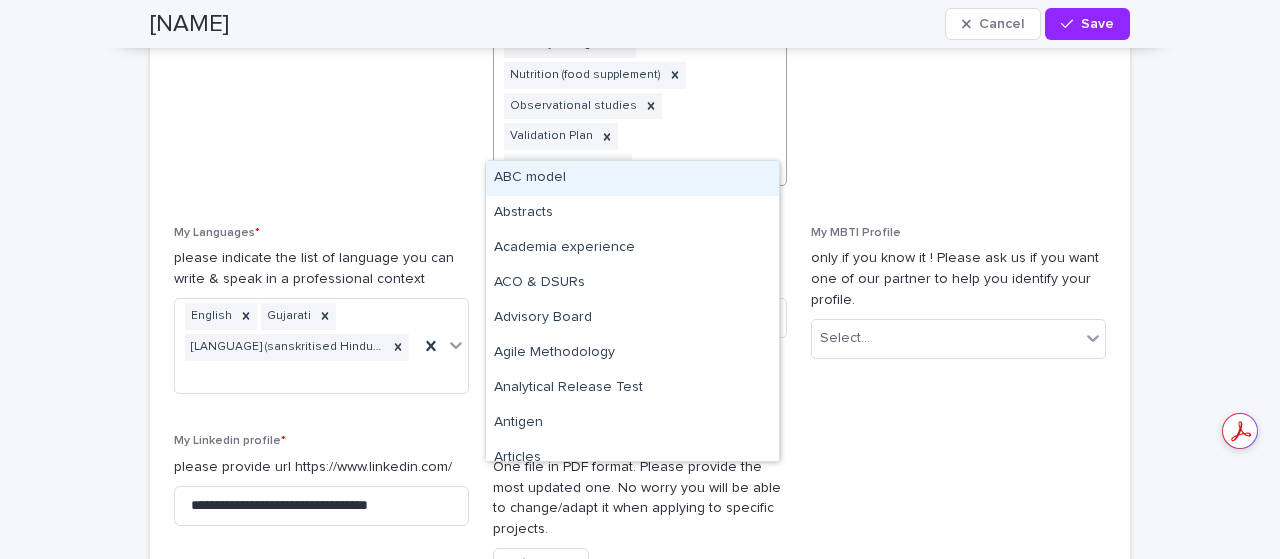 click on "All types of QA & production SOP's ANDA Audit Readiness CAPA Change control Clinical trial process  CRO audits Due Diligence Experience > 10 years Fluency in English Nutrition (food supplement) Observational studies Validation Plan Validation Report" at bounding box center (616, 13) 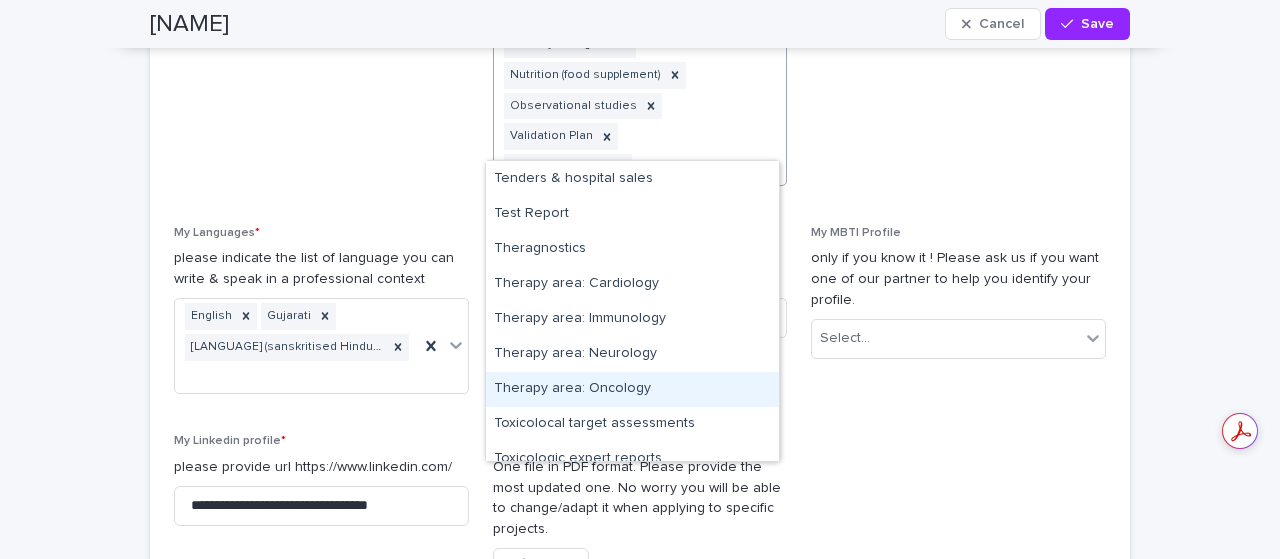 scroll, scrollTop: 9658, scrollLeft: 0, axis: vertical 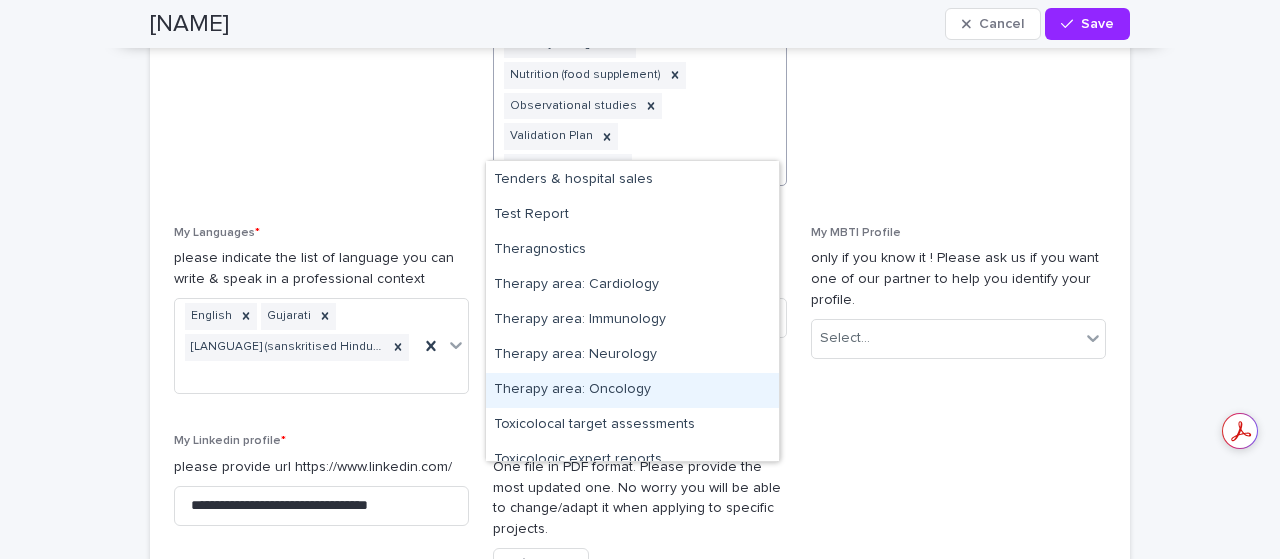 click on "Therapy area: Oncology" at bounding box center (632, 390) 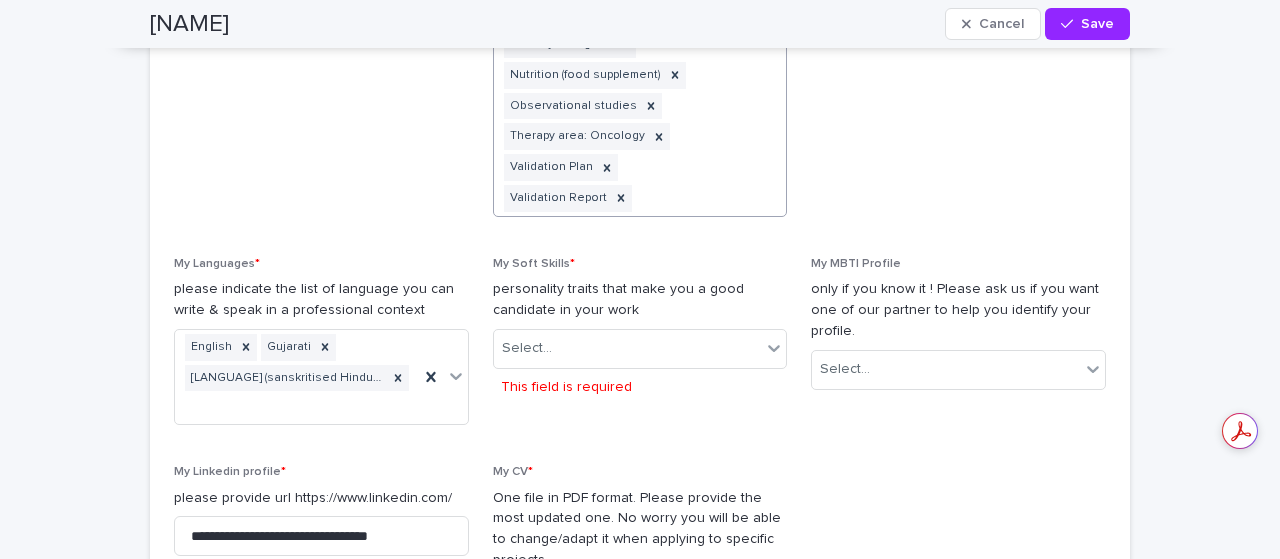 click on "All types of QA & production SOP's Audit Readiness CAPA Change control Clinical trial process  CRO audits Due Diligence Experience > 10 years Fluency in English Nutrition (food supplement) Observational studies Therapy area: Oncology Validation Plan Validation Report" at bounding box center (616, 29) 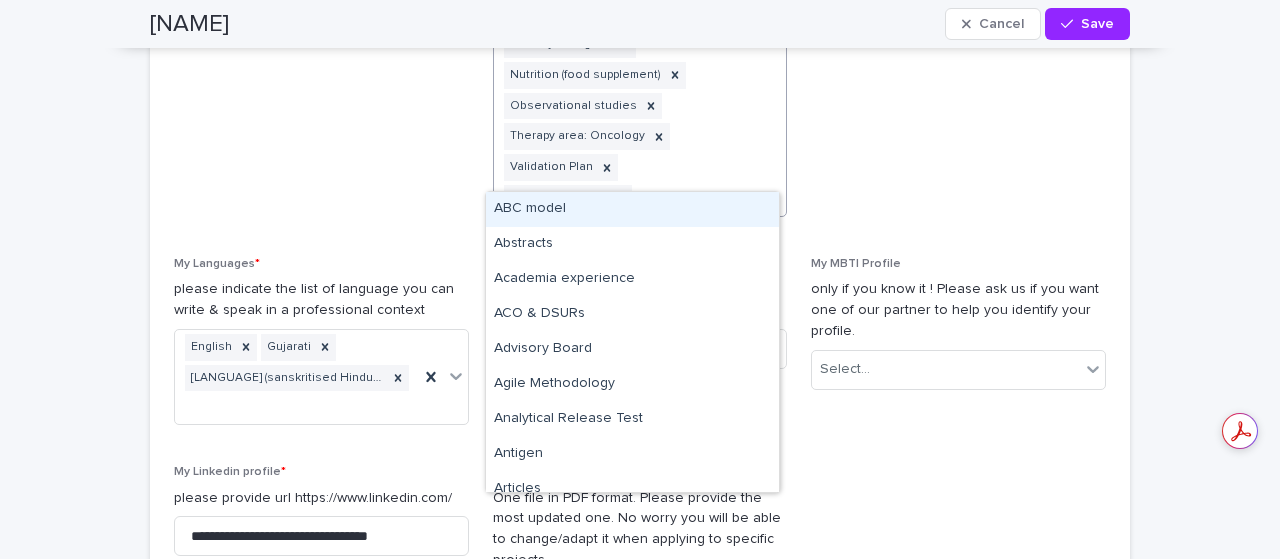 click on "All types of QA & production SOP's Audit Readiness CAPA Change control Clinical trial process  CRO audits Due Diligence Experience > 10 years Fluency in English Nutrition (food supplement) Observational studies Therapy area: Oncology Validation Plan Validation Report" at bounding box center (616, 29) 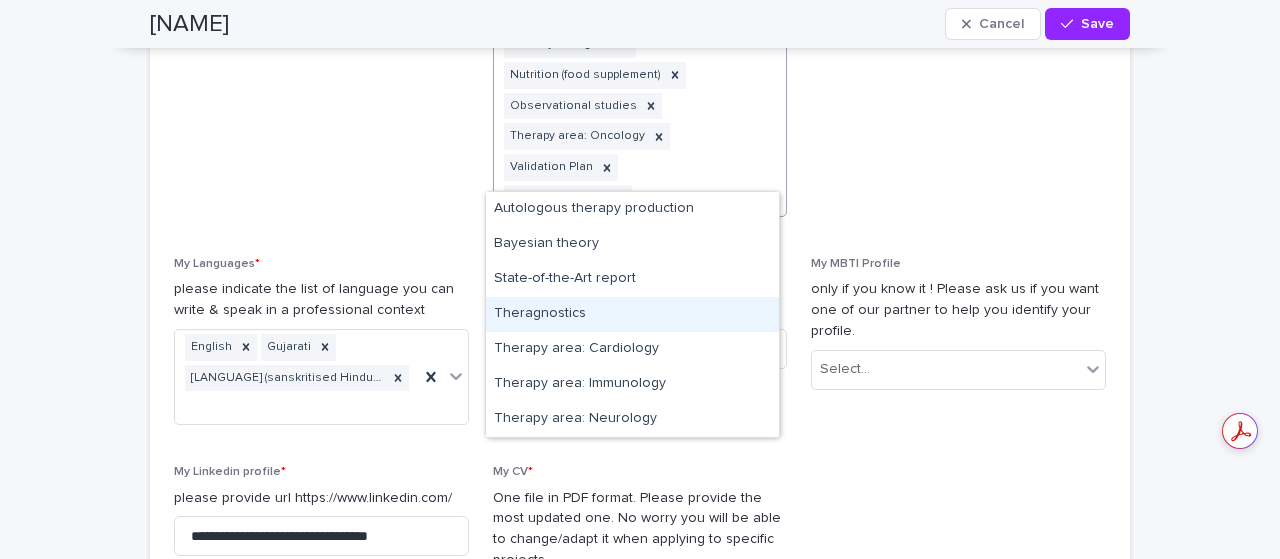 type on "*" 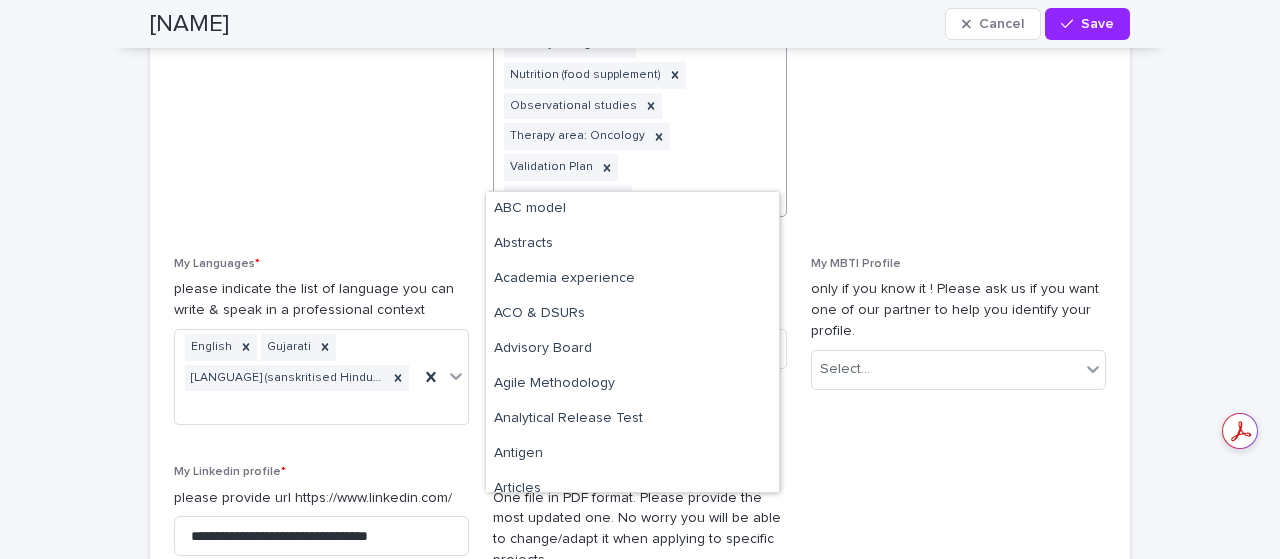 type on "*" 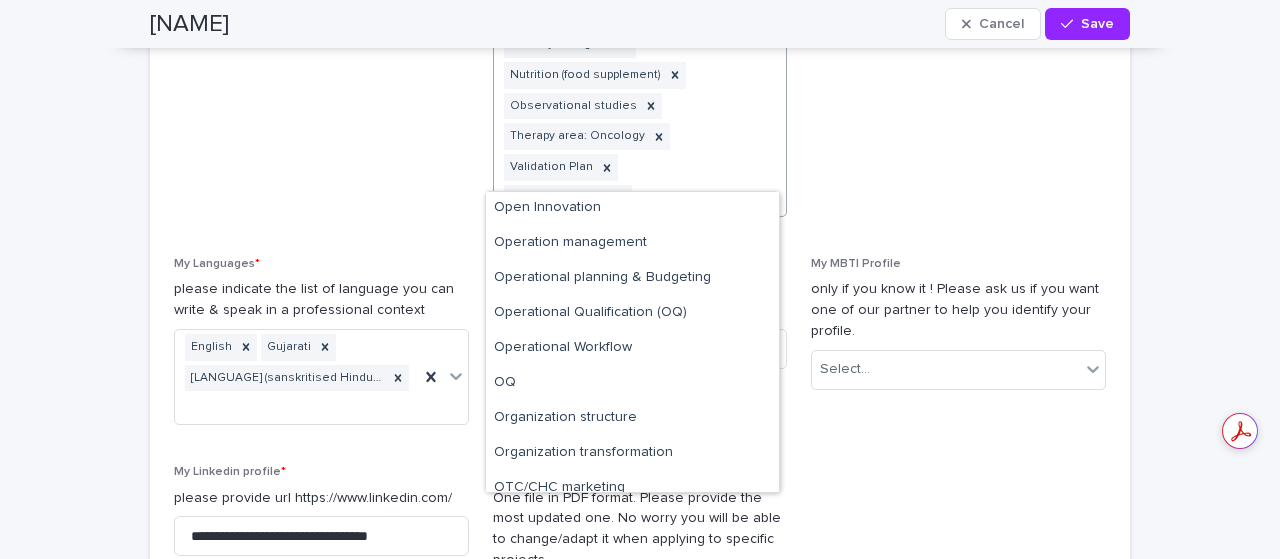 scroll, scrollTop: 5625, scrollLeft: 0, axis: vertical 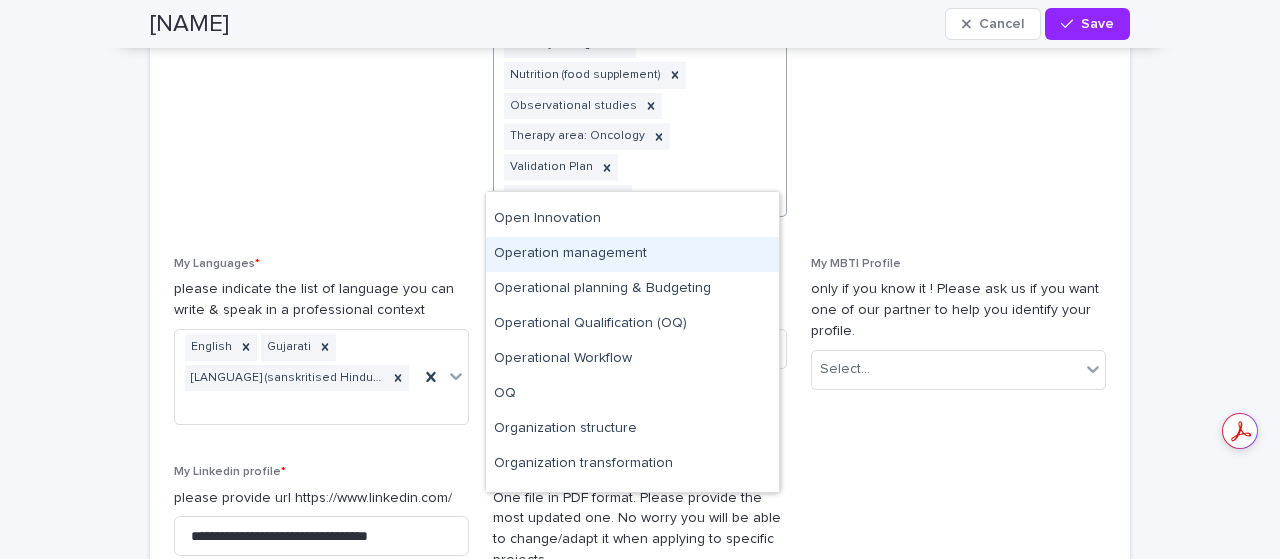 click on "Operation management" at bounding box center [632, 254] 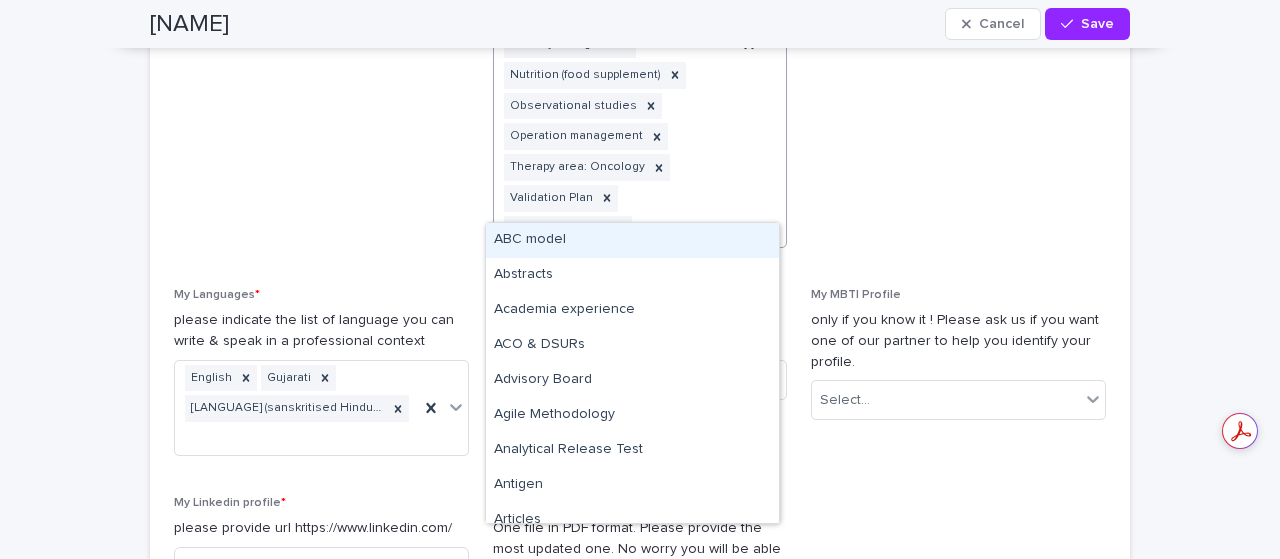 click on "All types of QA & production SOP's ANDA Audit Readiness CAPA Change control Clinical trial process CRO audits Due Diligence Experience > 10 years Fluency in English Nutrition (food supplement) Observational studies Operation management Therapy area: Oncology Validation Plan Validation Report" at bounding box center [616, 44] 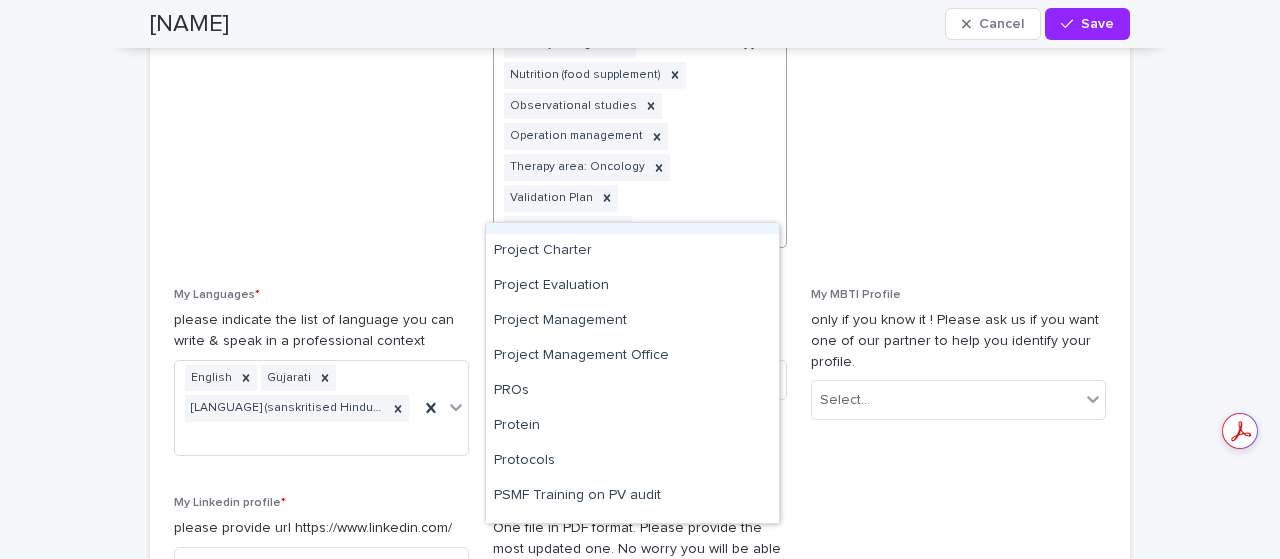 scroll, scrollTop: 6886, scrollLeft: 0, axis: vertical 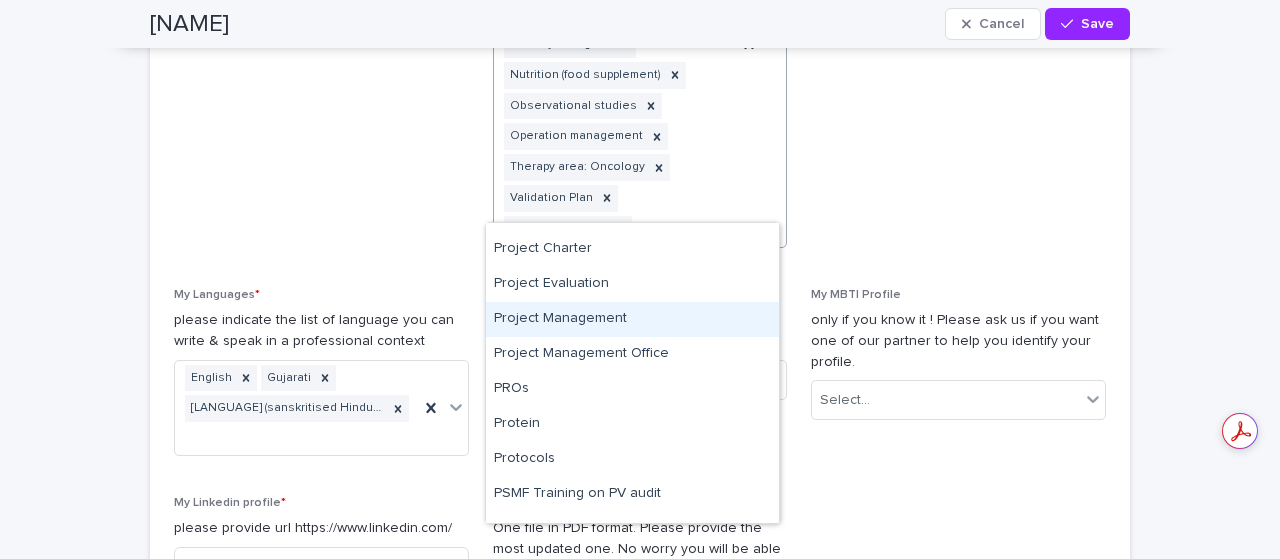 click on "Project Management" at bounding box center [632, 319] 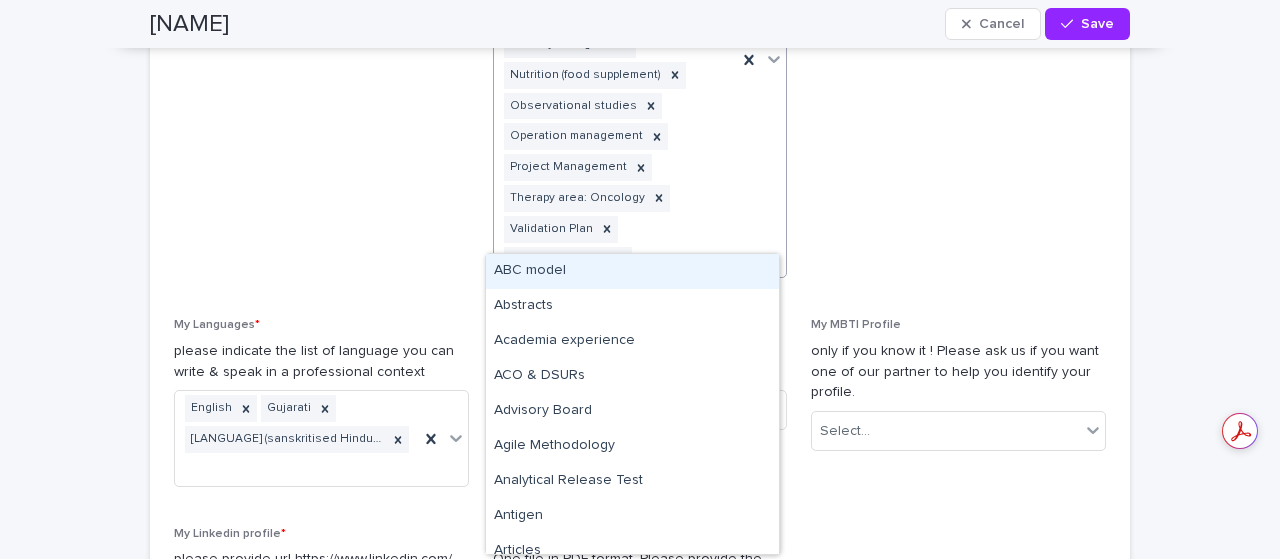 click on "All types of QA & production SOP's ANDA Audit Readiness CAPA Change control Clinical trial process  CRO audits Due Diligence Experience > 10 years Fluency in English Nutrition (food supplement) Observational studies Operation management Project Management Therapy area: Oncology Validation Plan Validation Report" at bounding box center (616, 59) 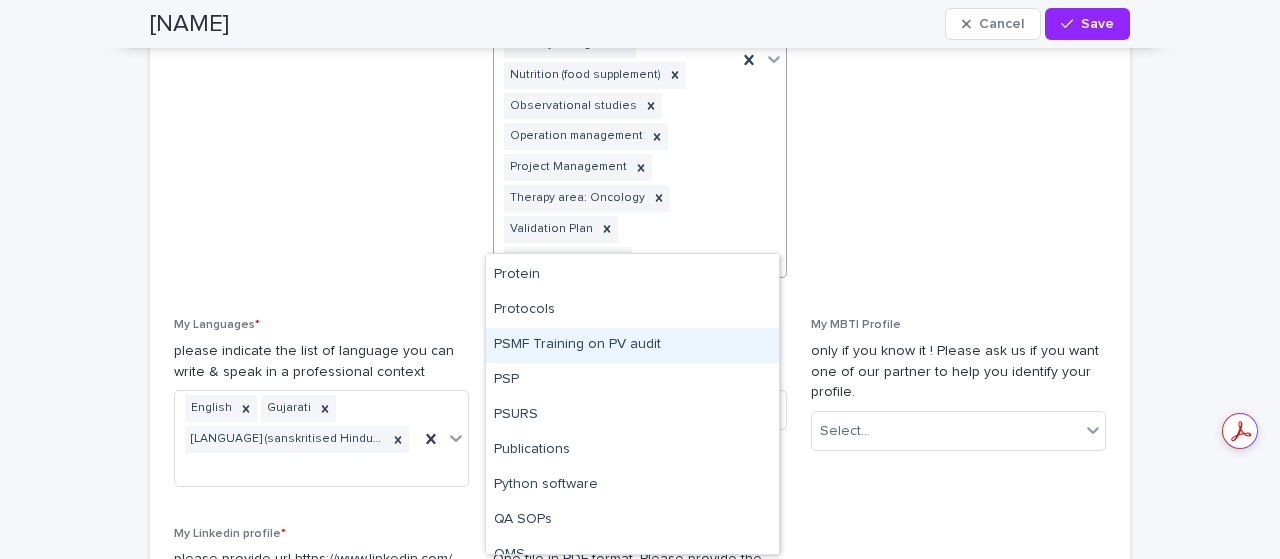 scroll, scrollTop: 7032, scrollLeft: 0, axis: vertical 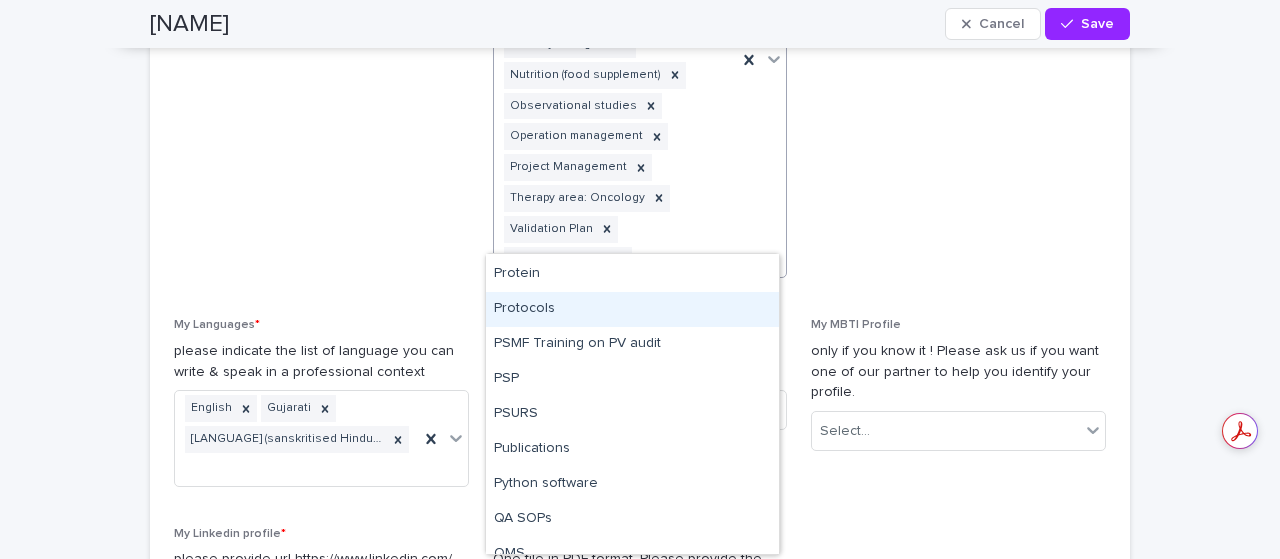 click on "Protocols" at bounding box center [632, 309] 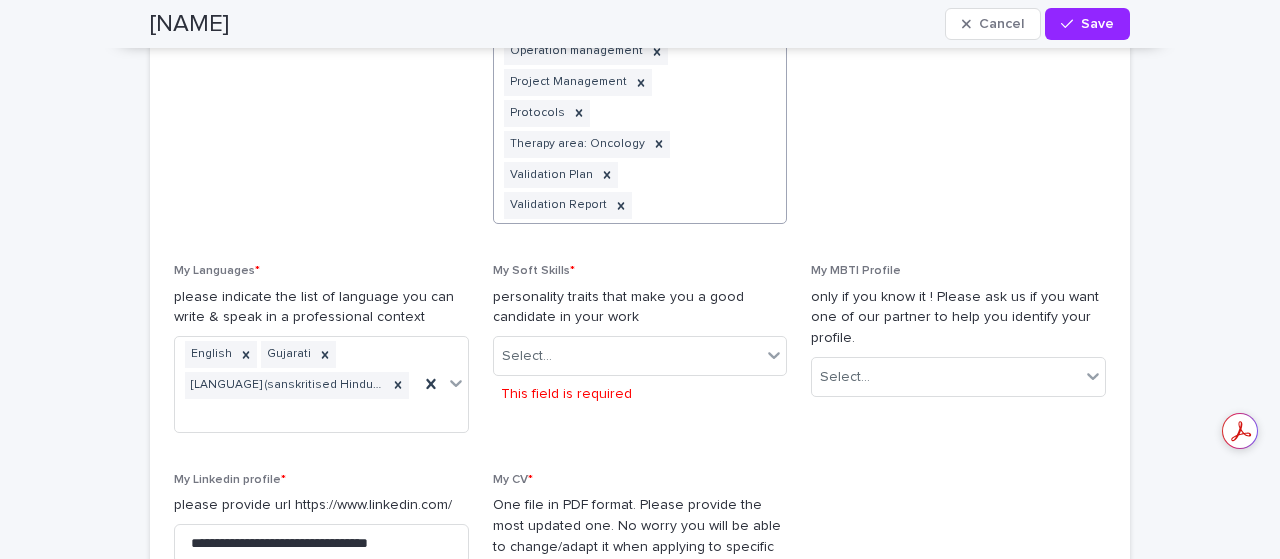 scroll, scrollTop: 2010, scrollLeft: 0, axis: vertical 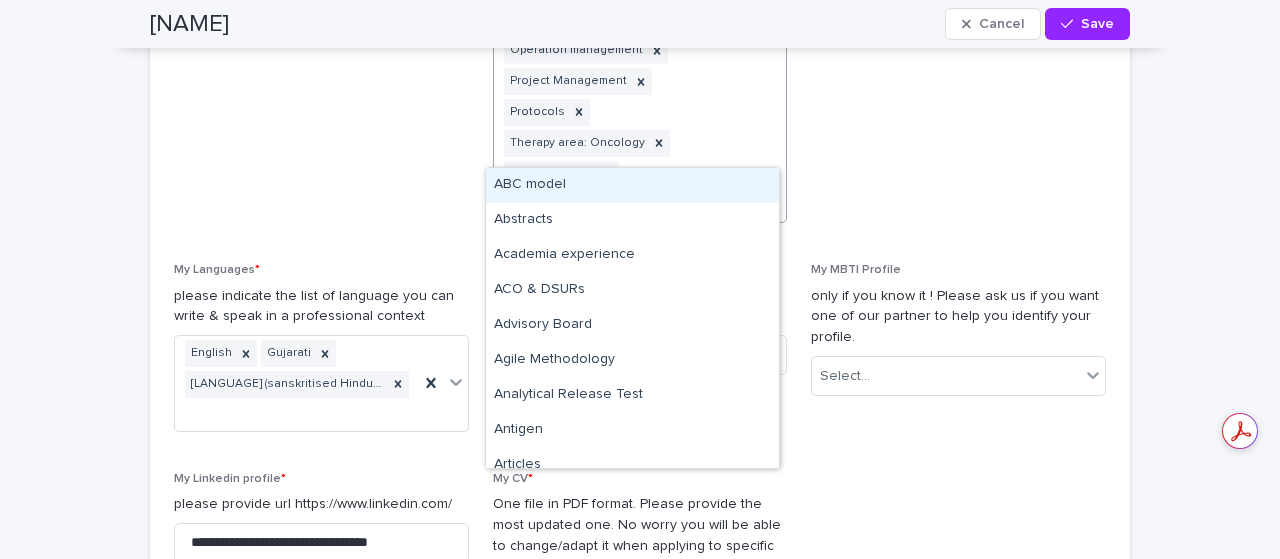 click on "All types of QA & production SOP's ANDA Audit Readiness CAPA Change control Clinical trial process  CRO audits Due Diligence Experience > 10 years Fluency in English Nutrition (food supplement) Observational studies Operation management Project Management Protocols Therapy area: Oncology Validation Plan Validation Report" at bounding box center (616, -11) 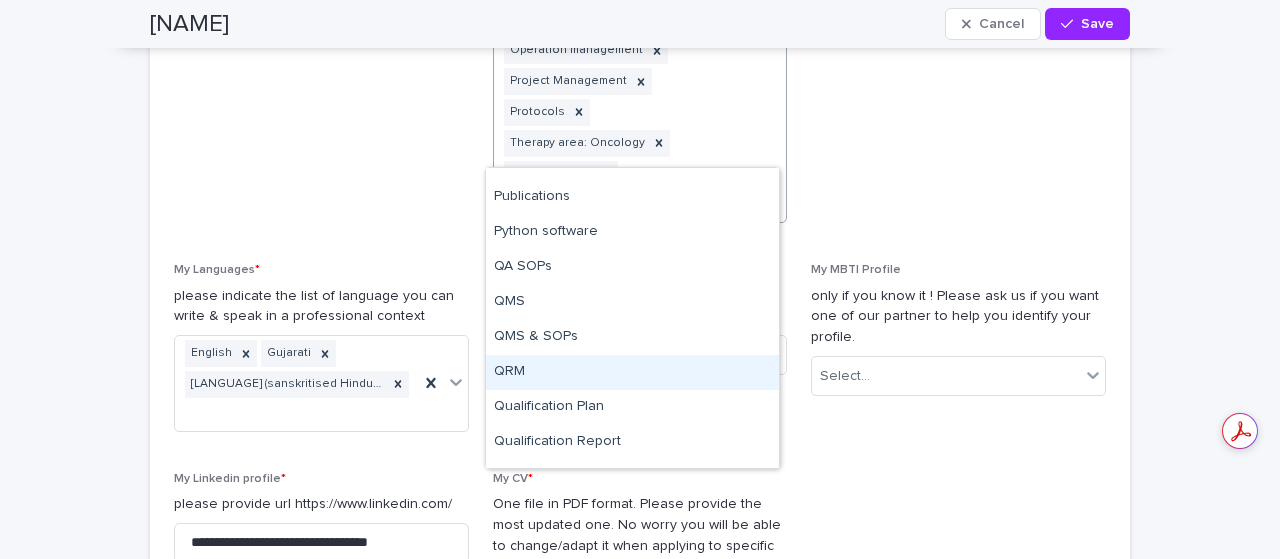 scroll, scrollTop: 7160, scrollLeft: 0, axis: vertical 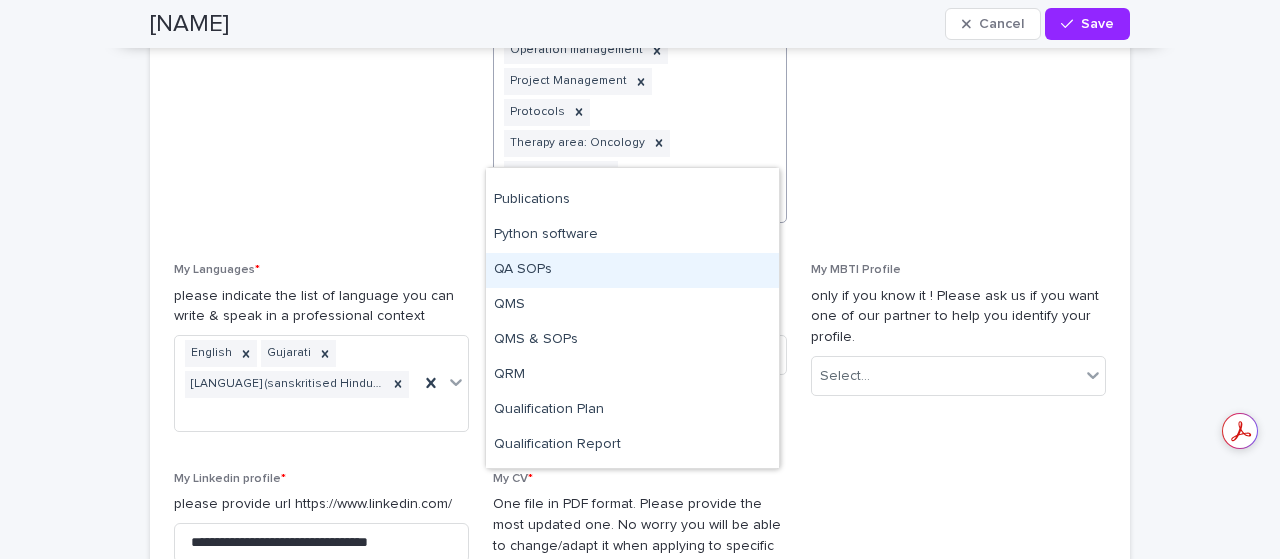 click on "QA SOPs" at bounding box center [632, 270] 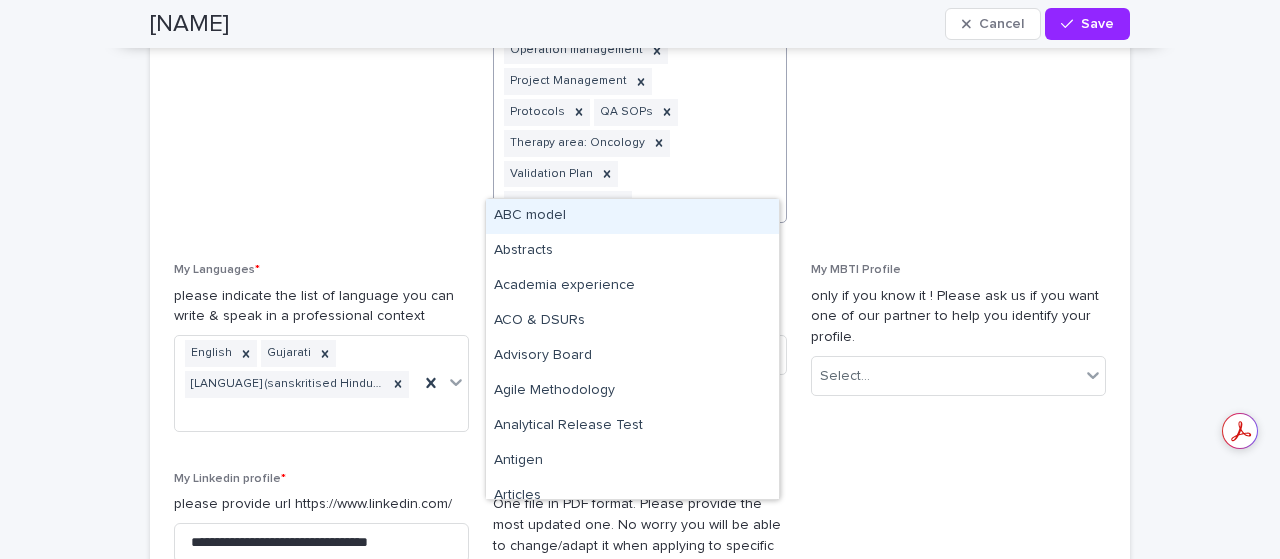 click on "All types of QA & production SOP's ANDA Audit Readiness CAPA Change control Clinical trial process  CRO audits Due Diligence Experience > 10 years Fluency in English Nutrition (food supplement) Observational studies Operation management Project Management Protocols QA SOPs Therapy area: Oncology Validation Plan Validation Report" at bounding box center [616, -11] 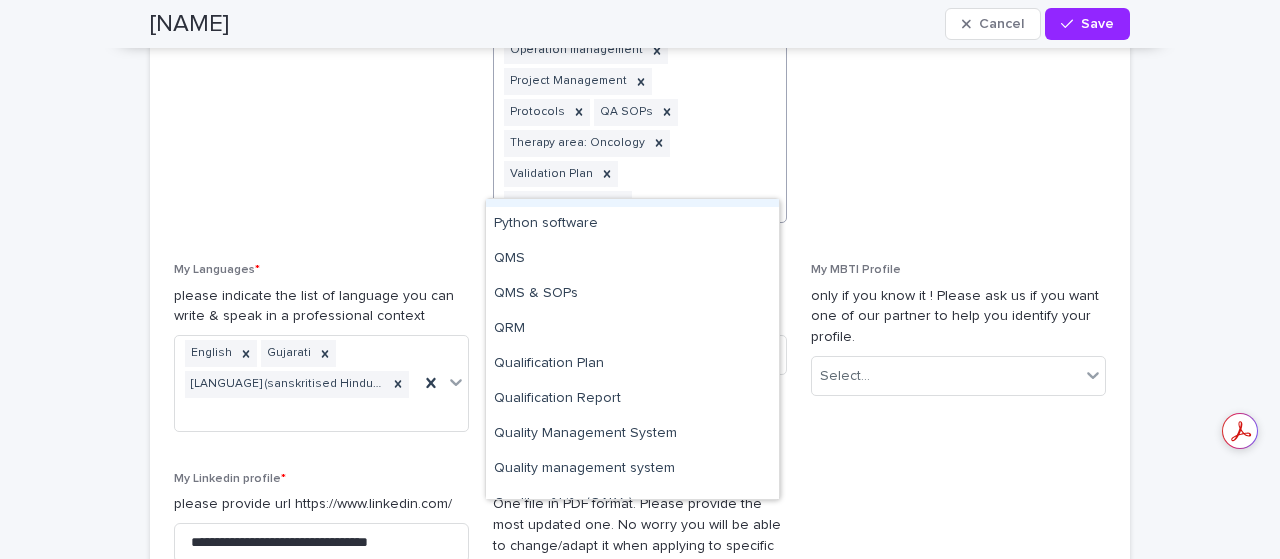 scroll, scrollTop: 7204, scrollLeft: 0, axis: vertical 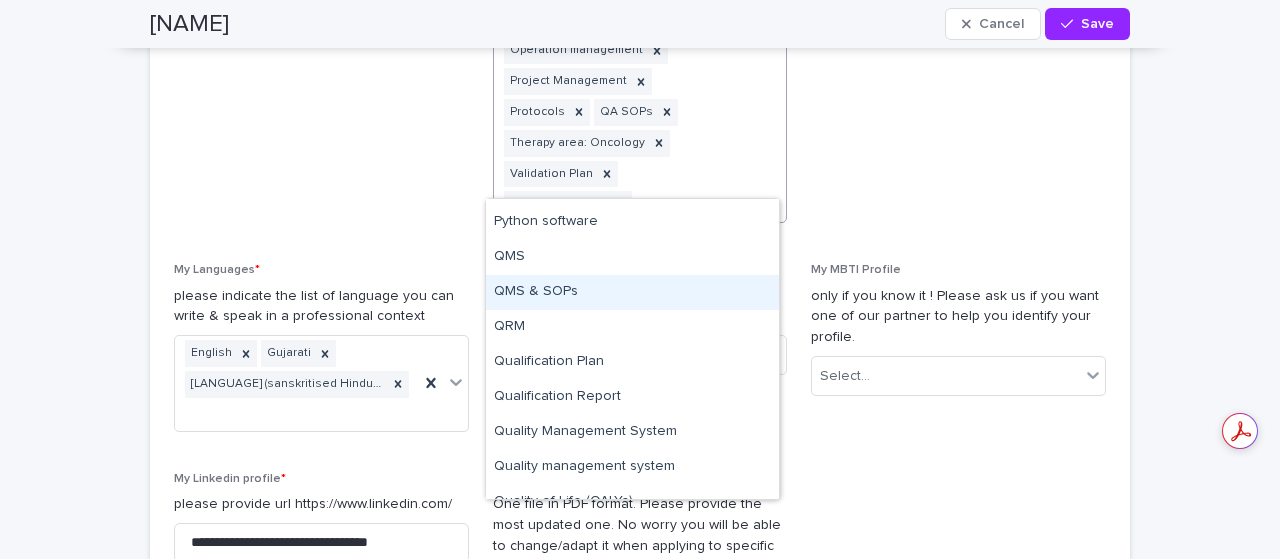 click on "QMS & SOPs" at bounding box center (632, 292) 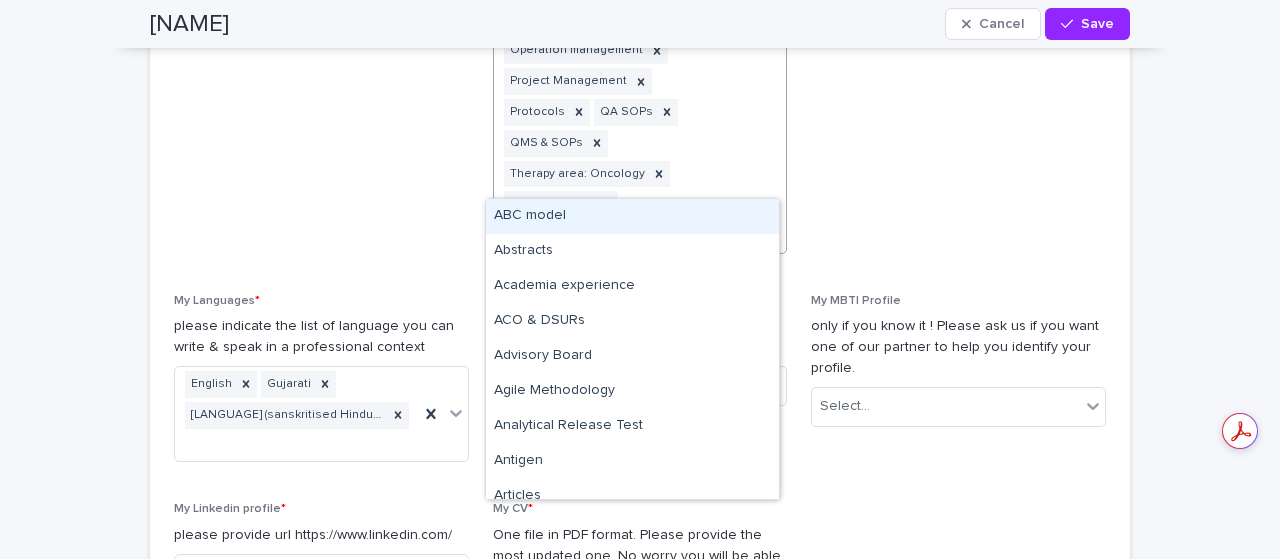 click on "All types of QA & production SOP's ANDA Audit Readiness CAPA Change control Clinical trial process  CRO audits Due Diligence Experience > 10 years Fluency in English Nutrition (food supplement) Observational studies Operation management Project Management Protocols QA SOPs QMS & SOPs Therapy area: Oncology Validation Plan Validation Report" at bounding box center [616, 4] 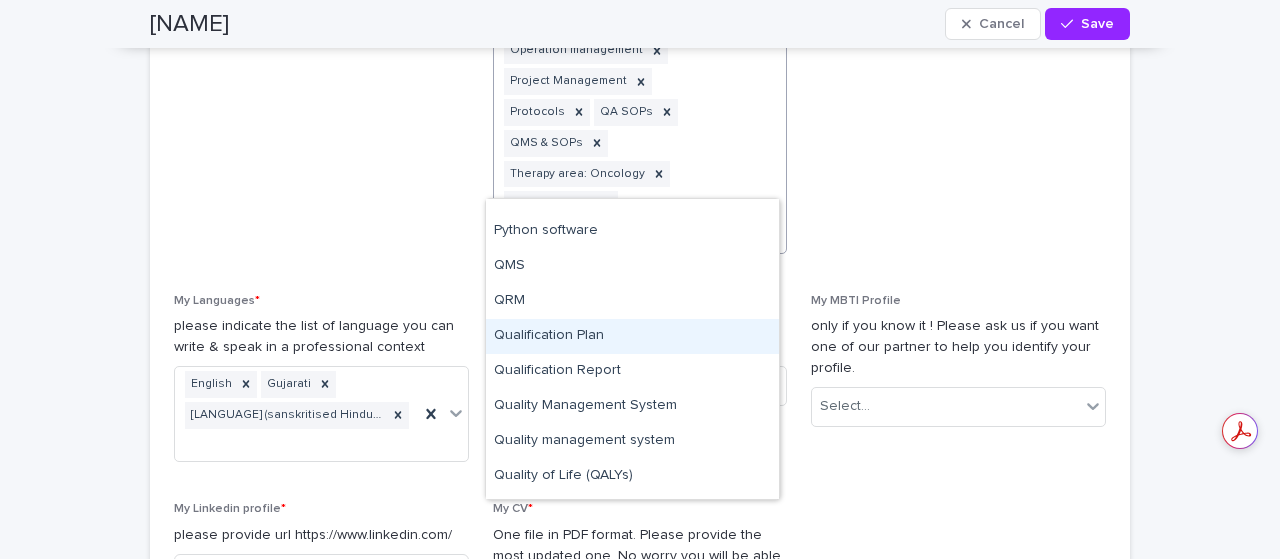 scroll, scrollTop: 7194, scrollLeft: 0, axis: vertical 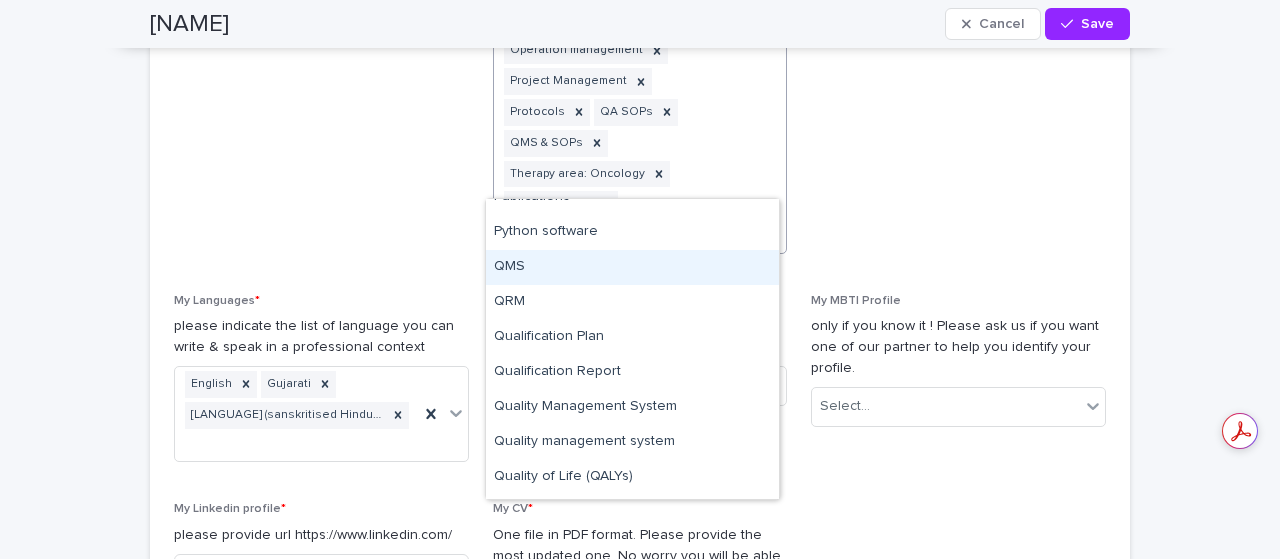 click on "QMS" at bounding box center (632, 267) 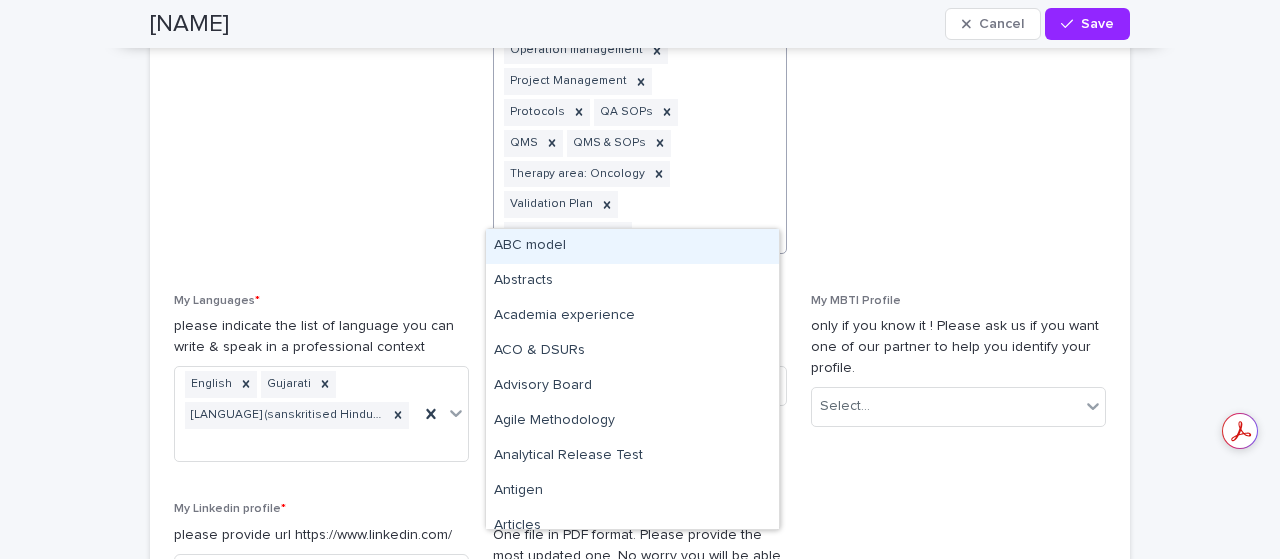 click on "All types of QA & production SOP's ANDA Audit Readiness CAPA Change control Clinical trial process  CRO audits Due Diligence Experience > 10 years Fluency in English Nutrition (food supplement) Observational studies Operation management Project Management Protocols QA SOPs QMS QMS & SOPs Therapy area: Oncology Validation Plan Validation Report" at bounding box center [616, 4] 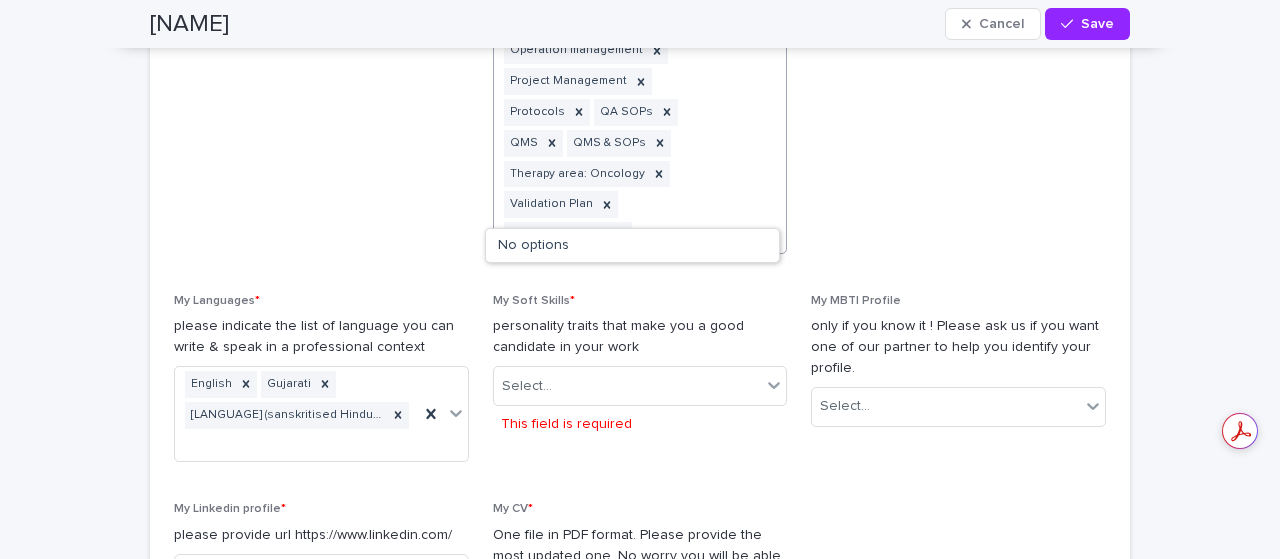 type on "**" 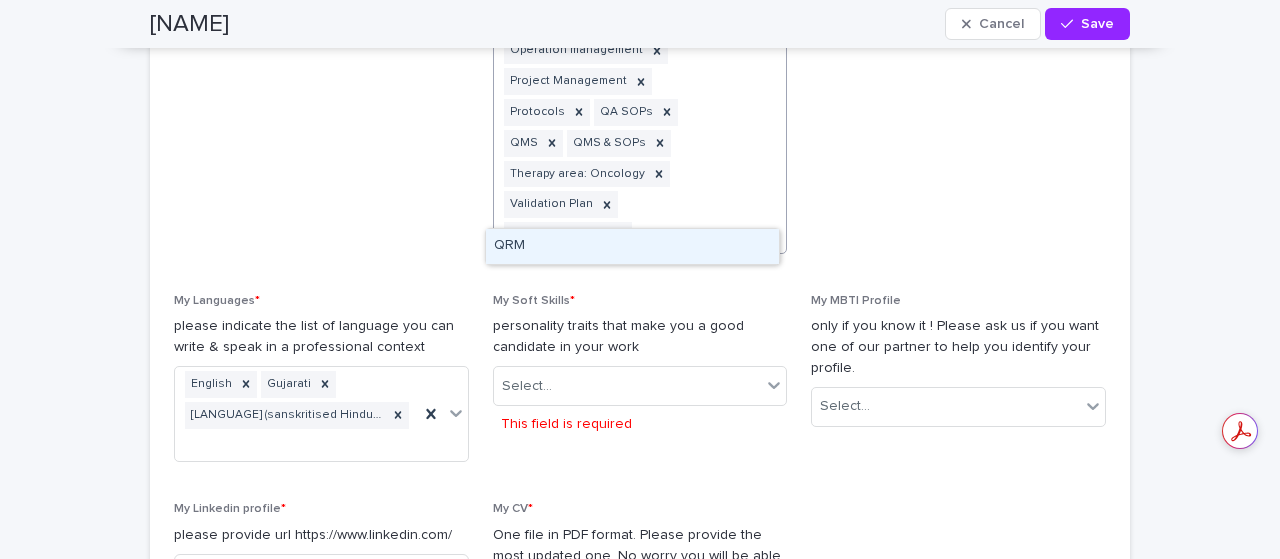 click on "QRM" at bounding box center (632, 246) 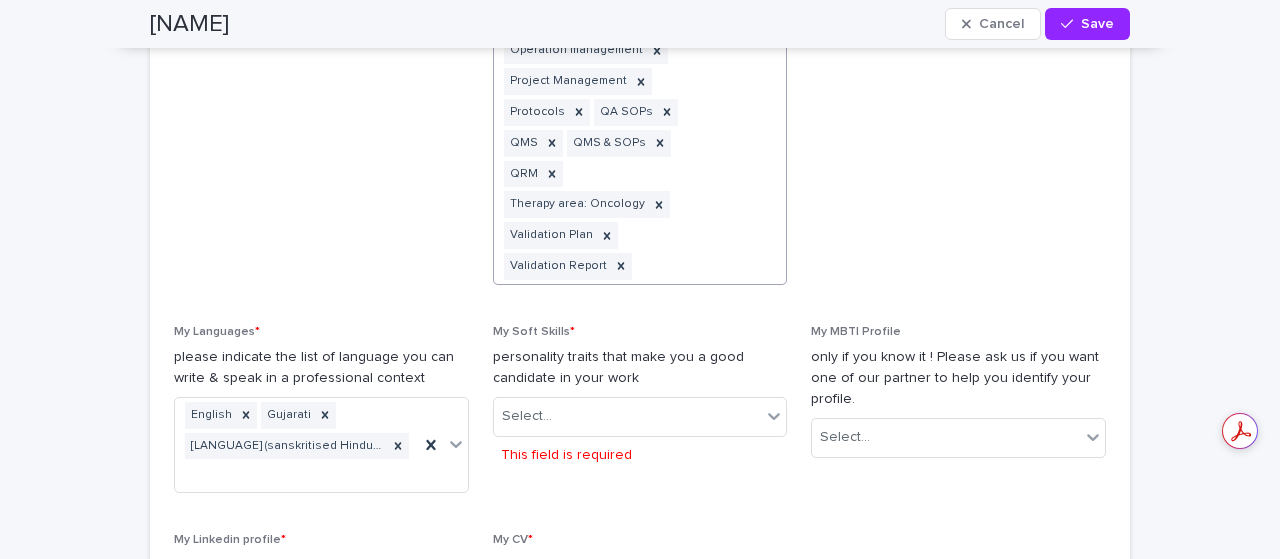 type on "*" 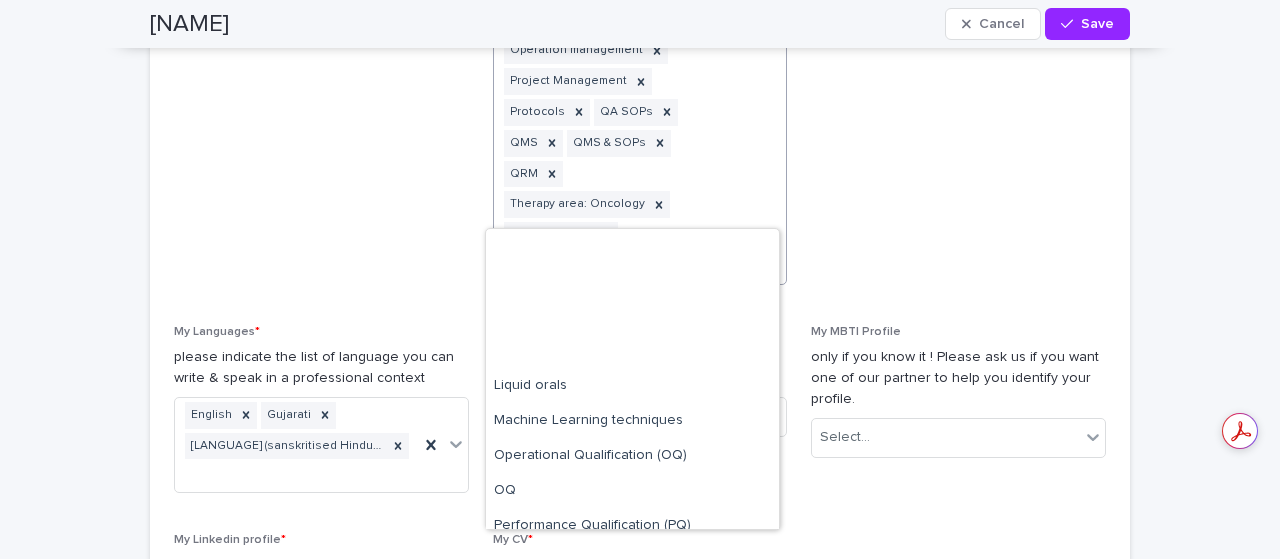 scroll, scrollTop: 281, scrollLeft: 0, axis: vertical 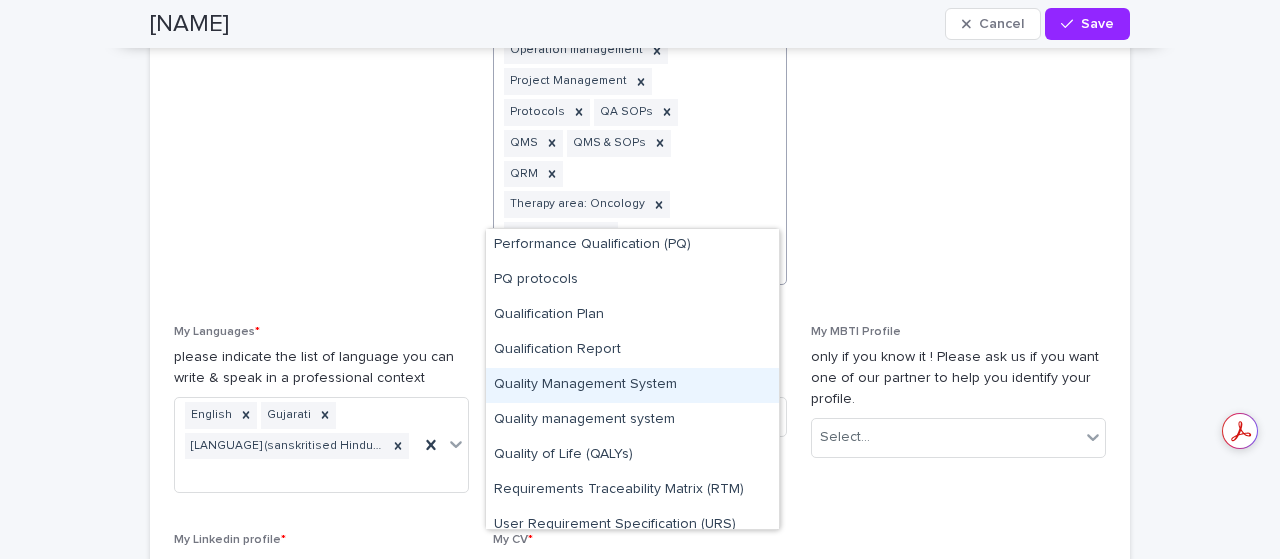 click on "Quality Management System" at bounding box center (632, 385) 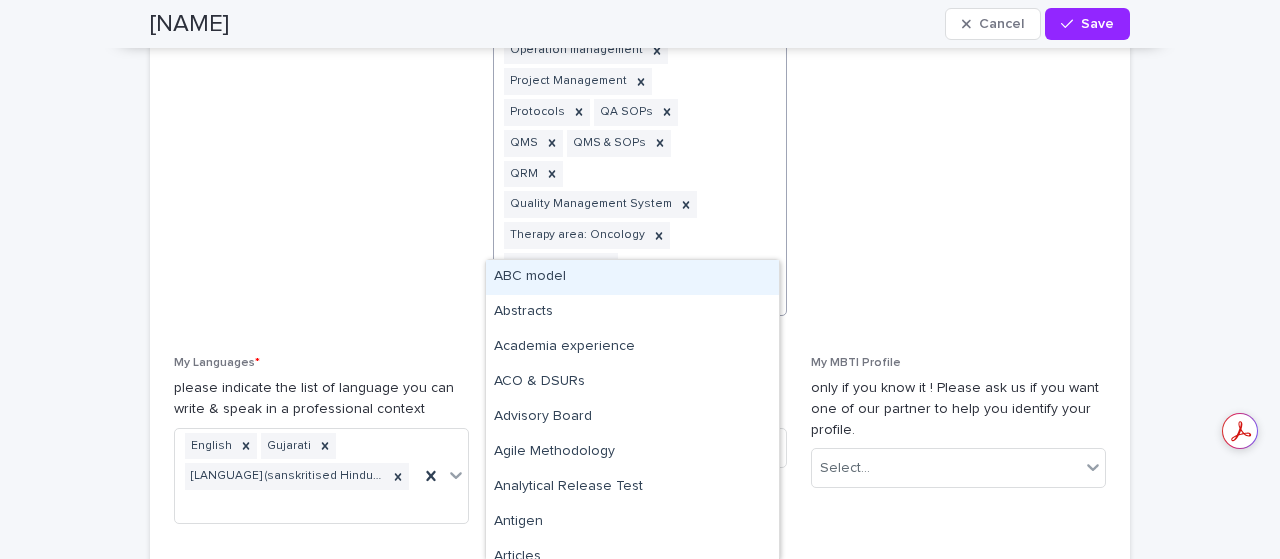 click on "All types of QA & production SOP's ANDA Audit Readiness CAPA Change control Clinical trial process  CRO audits Due Diligence Experience > 10 years Fluency in English Nutrition (food supplement) Observational studies Operation management Project Management Protocols QA SOPs QMS QMS & SOPs QRM Quality Management System Therapy area: Oncology Validation Plan Validation Report" at bounding box center [616, 35] 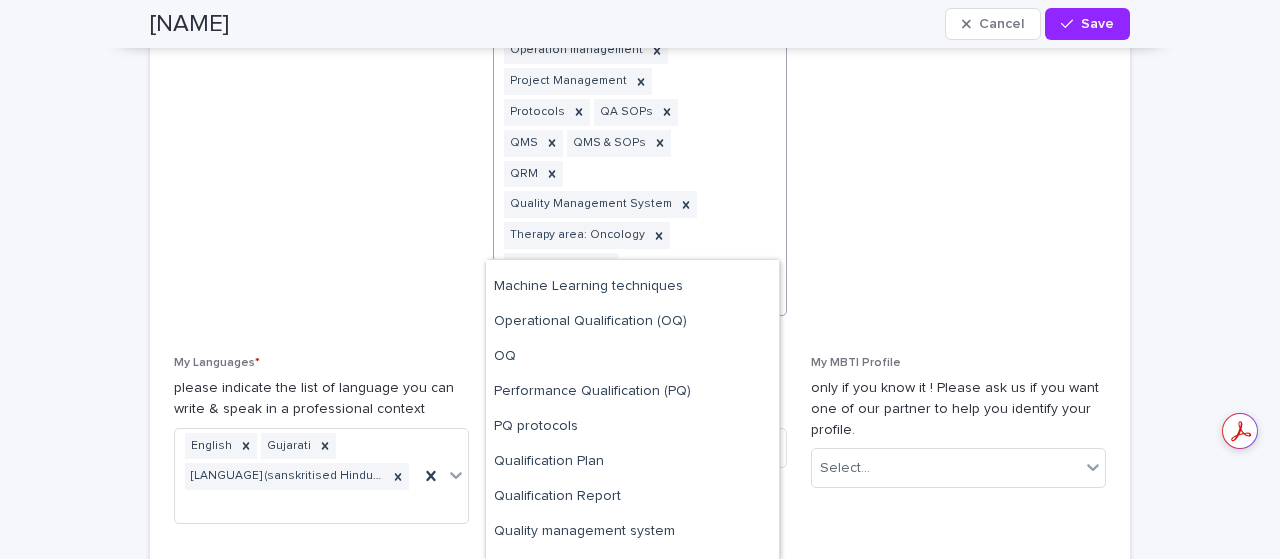 scroll, scrollTop: 166, scrollLeft: 0, axis: vertical 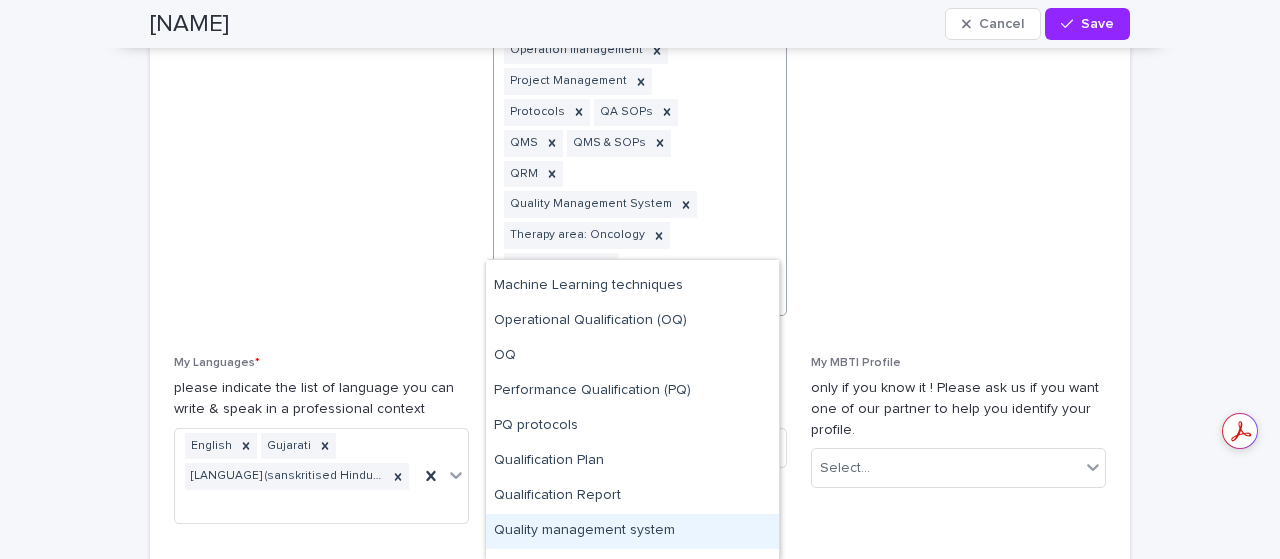 click on "Quality management system" at bounding box center [632, 531] 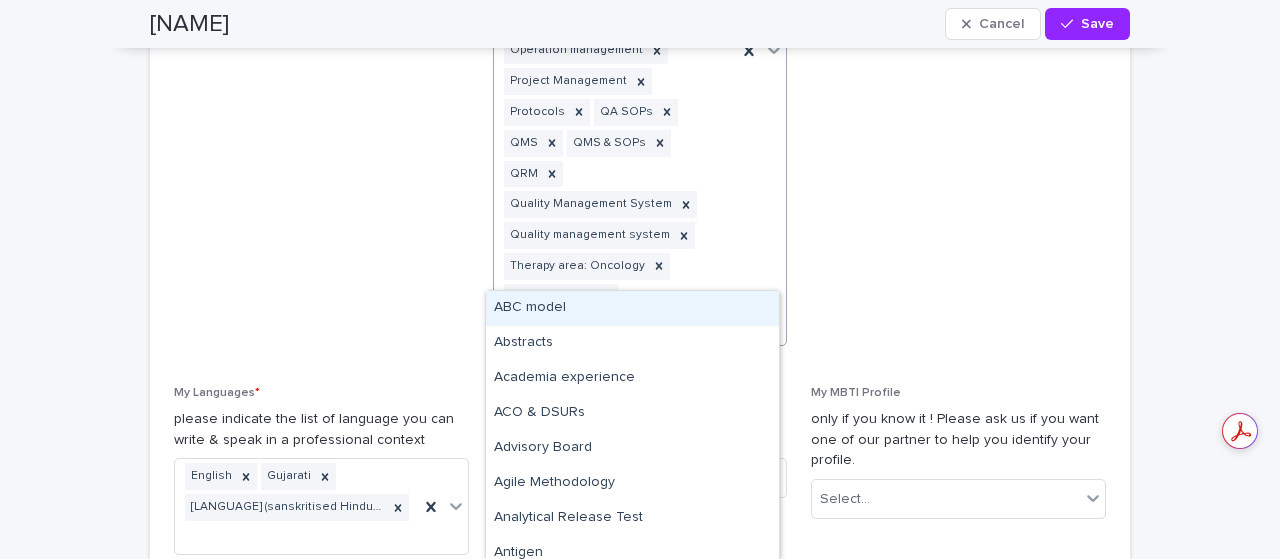 click on "All types of QA & production SOP's ANDA Audit Readiness CAPA Change control Clinical trial process  CRO audits Due Diligence Experience > 10 years Fluency in English Nutrition (food supplement) Observational studies Operation management Project Management Protocols QA SOPs QMS QMS & SOPs QRM Quality Management System Quality management system  Therapy area: Oncology Validation Plan Validation Report" at bounding box center [616, 50] 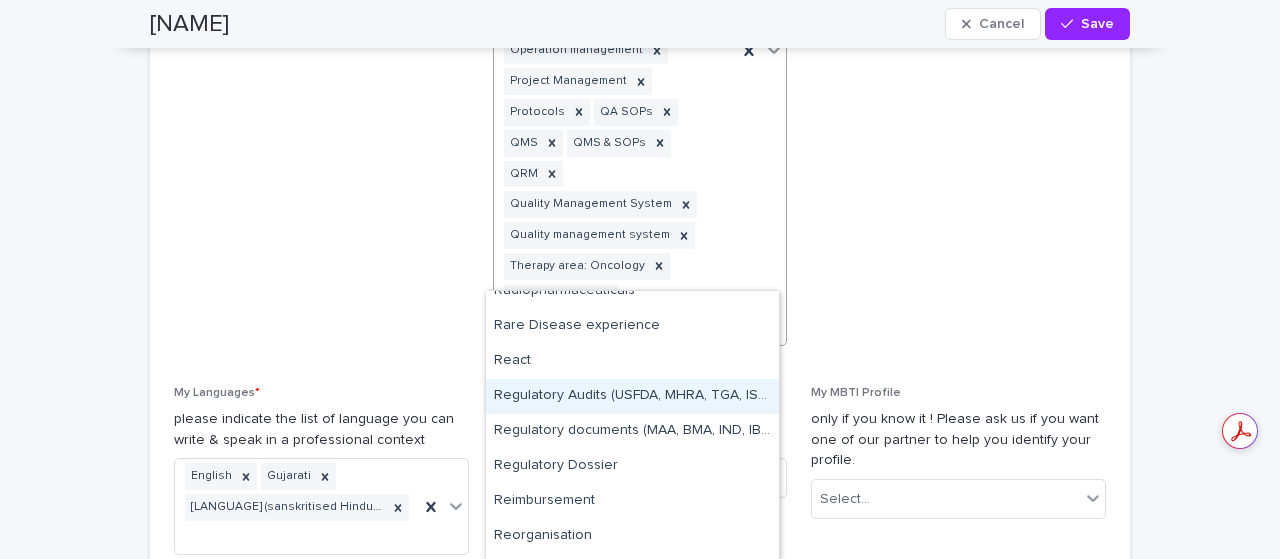 scroll, scrollTop: 7479, scrollLeft: 0, axis: vertical 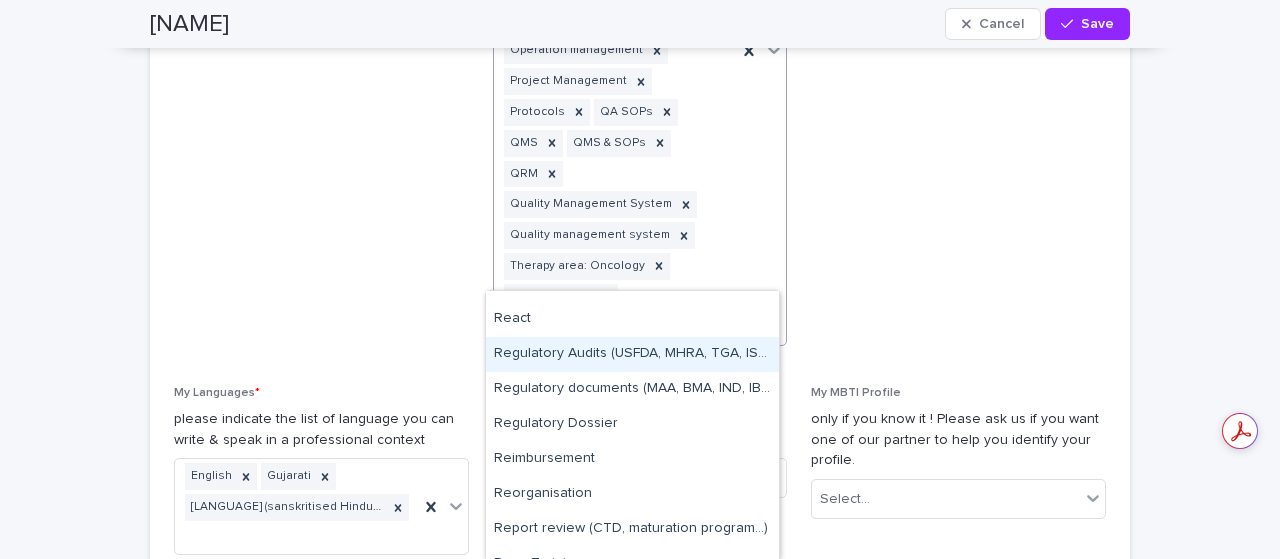 drag, startPoint x: 646, startPoint y: 372, endPoint x: 654, endPoint y: 361, distance: 13.601471 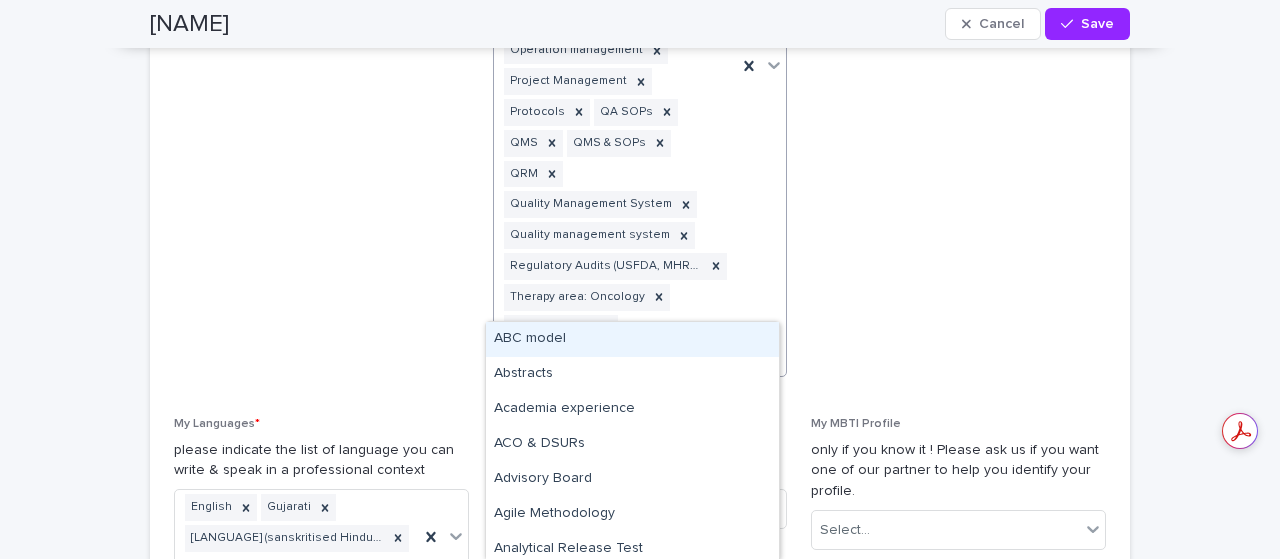 click on "All types of QA & production SOP's ANDA Audit Readiness CAPA Change control Clinical trial process  CRO audits Due Diligence Experience > 10 years Fluency in English Nutrition (food supplement) Observational studies Operation management Project Management Protocols QA SOPs QMS QMS & SOPs QRM Quality Management System Quality management system  Regulatory Audits (USFDA, MHRA, TGA, ISO and WHO)) Therapy area: Oncology Validation Plan Validation Report" at bounding box center (616, 66) 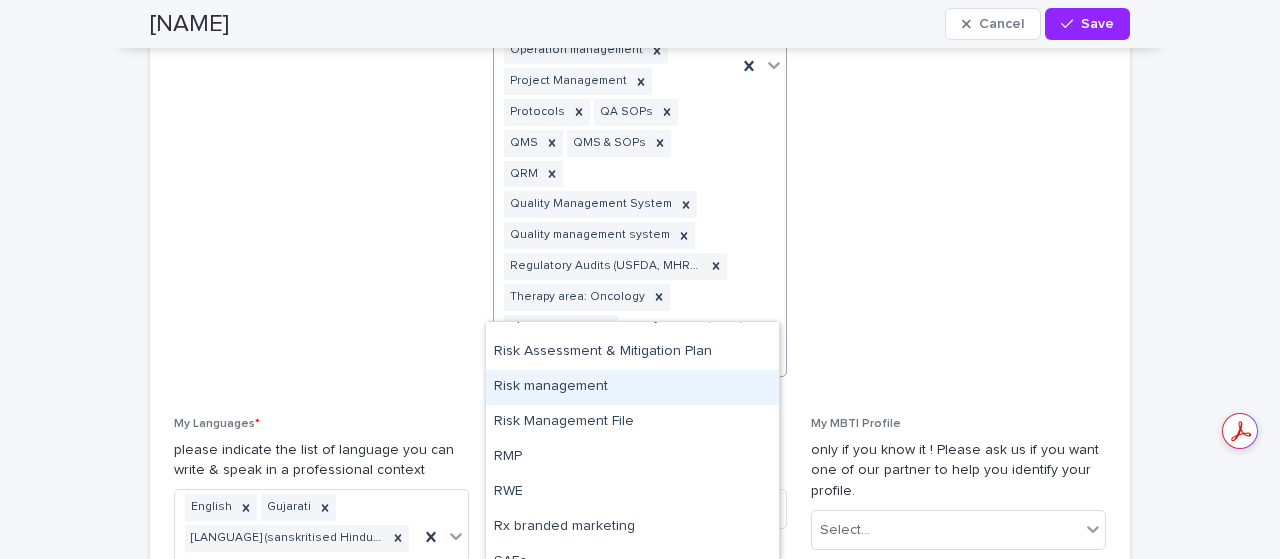 scroll, scrollTop: 7759, scrollLeft: 0, axis: vertical 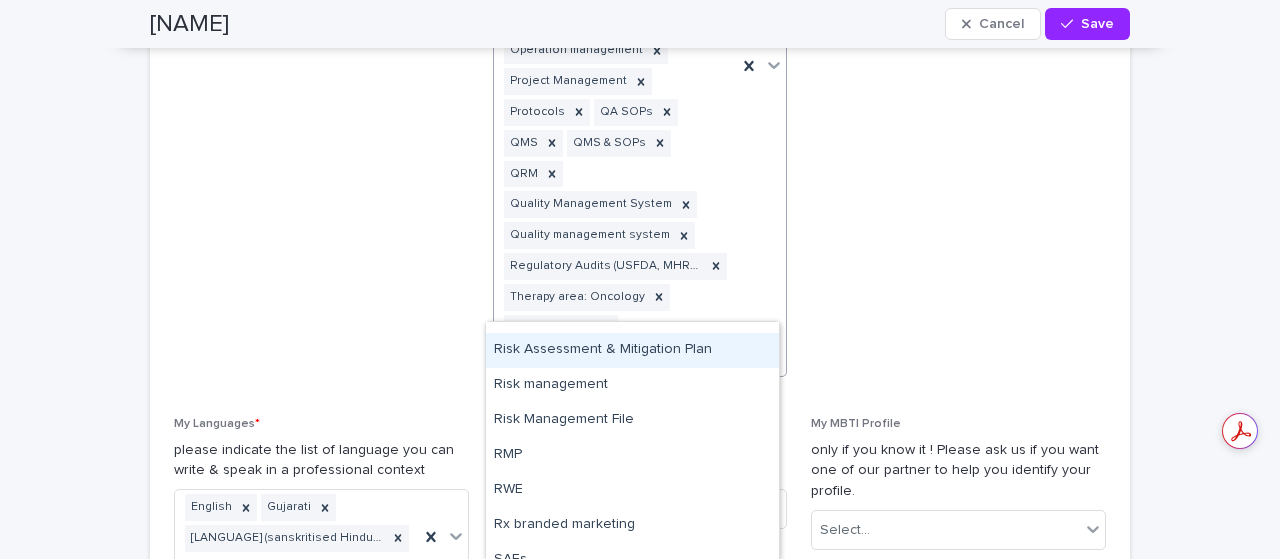click on "Risk Assessment & Mitigation Plan" at bounding box center (632, 350) 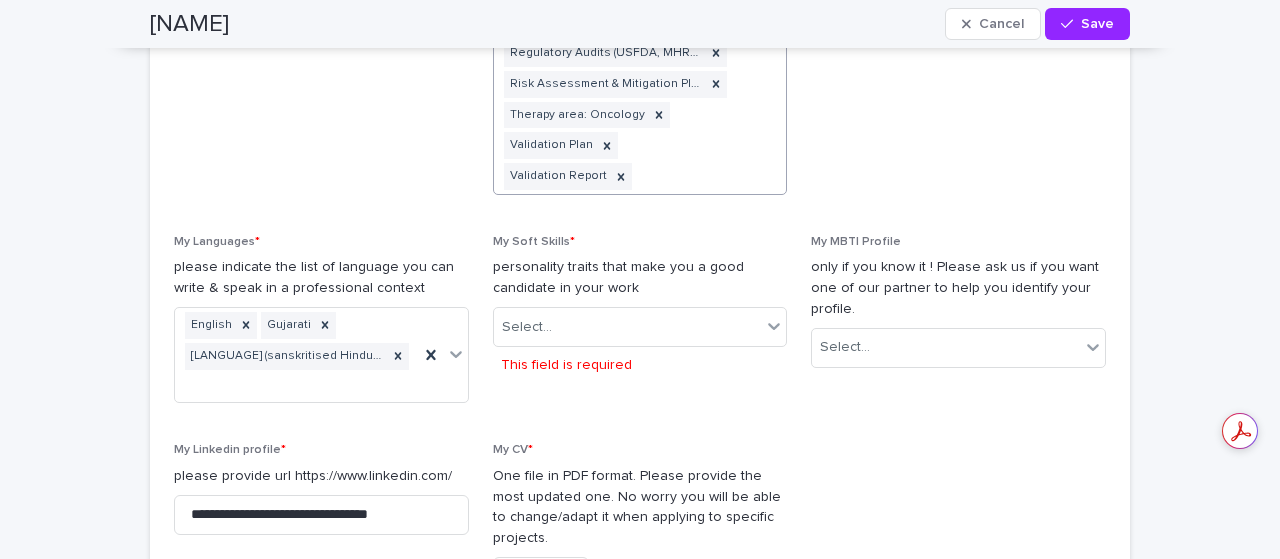 scroll, scrollTop: 2225, scrollLeft: 0, axis: vertical 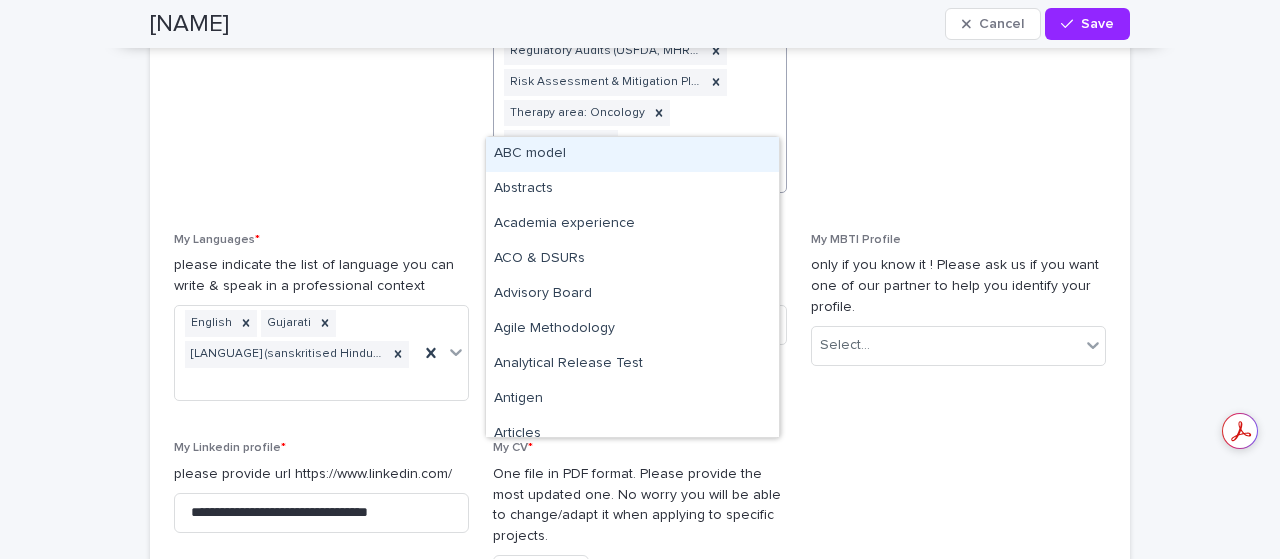 click on "All types of QA & production SOP's ANDA Audit Readiness CAPA Change control Clinical trial process  CRO audits Due Diligence Experience > 10 years Fluency in English Nutrition (food supplement) Observational studies Operation management Project Management Protocols QA SOPs QMS QMS & SOPs QRM Quality Management System Quality management system  Regulatory Audits (USFDA, MHRA, TGA, ISO and WHO)) Risk Assessment & Mitigation Plan Therapy area: Oncology Validation Plan Validation Report" at bounding box center [616, -134] 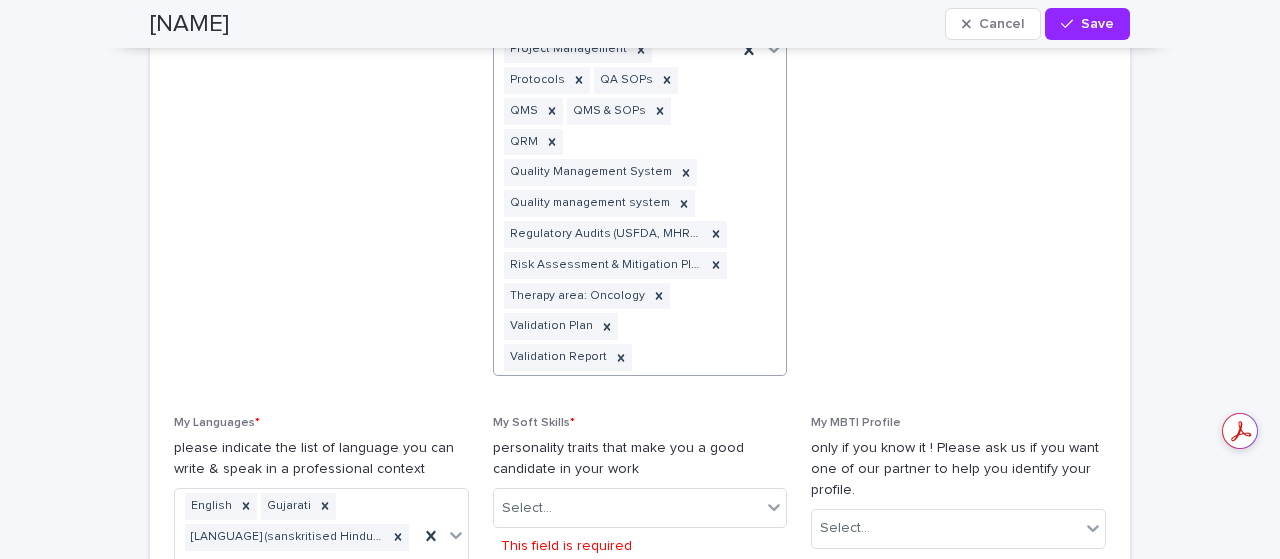 scroll, scrollTop: 2072, scrollLeft: 0, axis: vertical 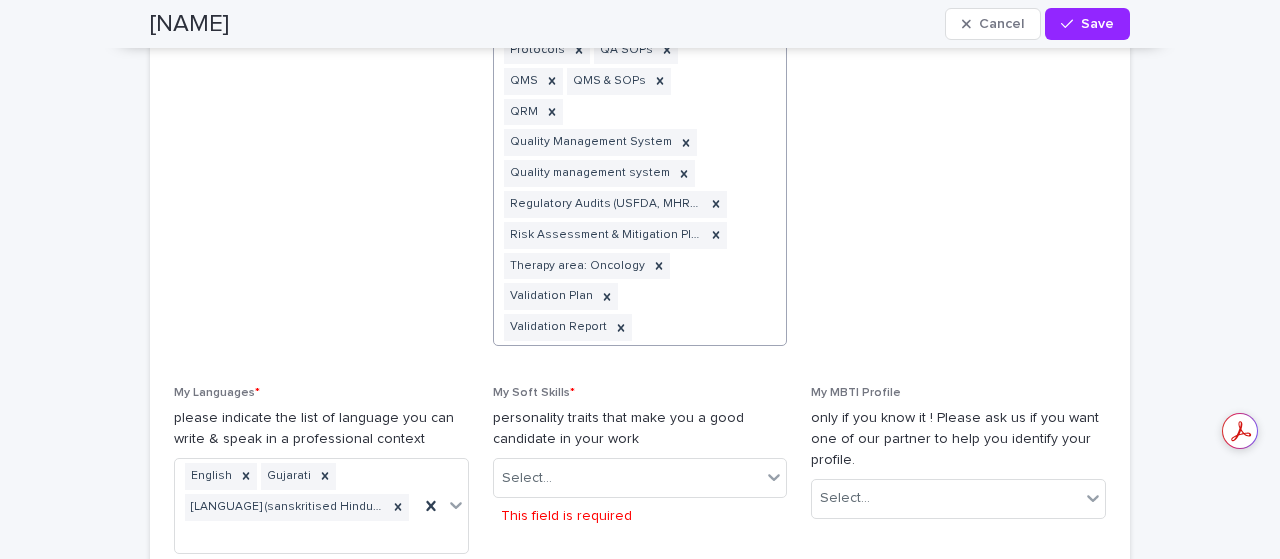 click on "All types of QA & production SOP's ANDA Audit Readiness CAPA Change control Clinical trial process  CRO audits Due Diligence Experience > 10 years Fluency in English Nutrition (food supplement) Observational studies Operation management Project Management Protocols QA SOPs QMS QMS & SOPs QRM Quality Management System Quality management system  Regulatory Audits (USFDA, MHRA, TGA, ISO and WHO)) Risk Assessment & Mitigation Plan Therapy area: Oncology Validation Plan Validation Report" at bounding box center [616, 19] 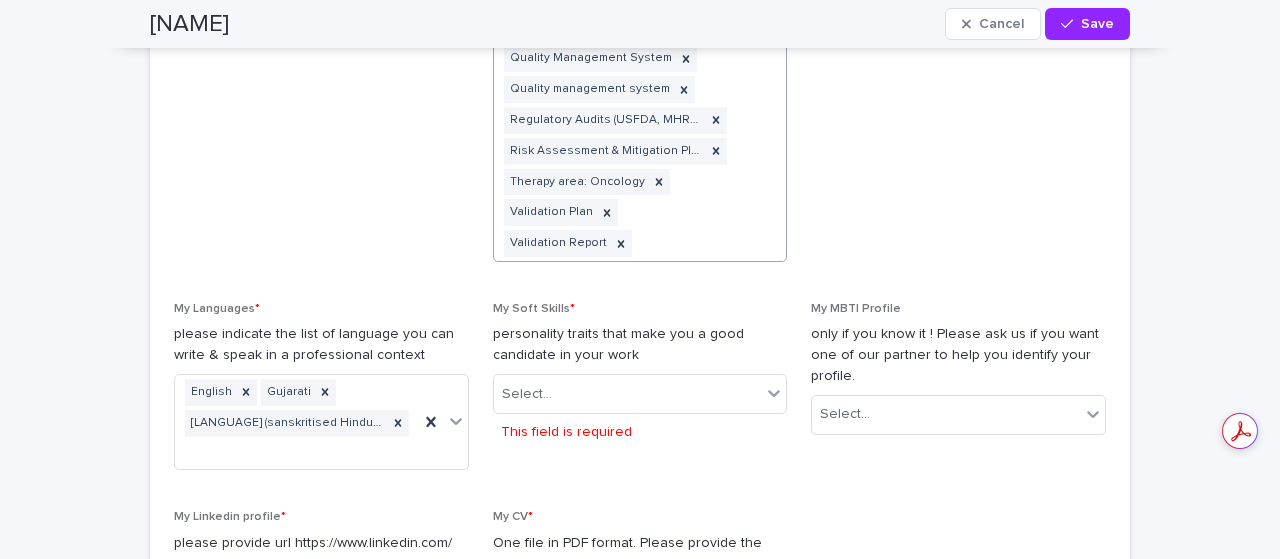 scroll, scrollTop: 2154, scrollLeft: 0, axis: vertical 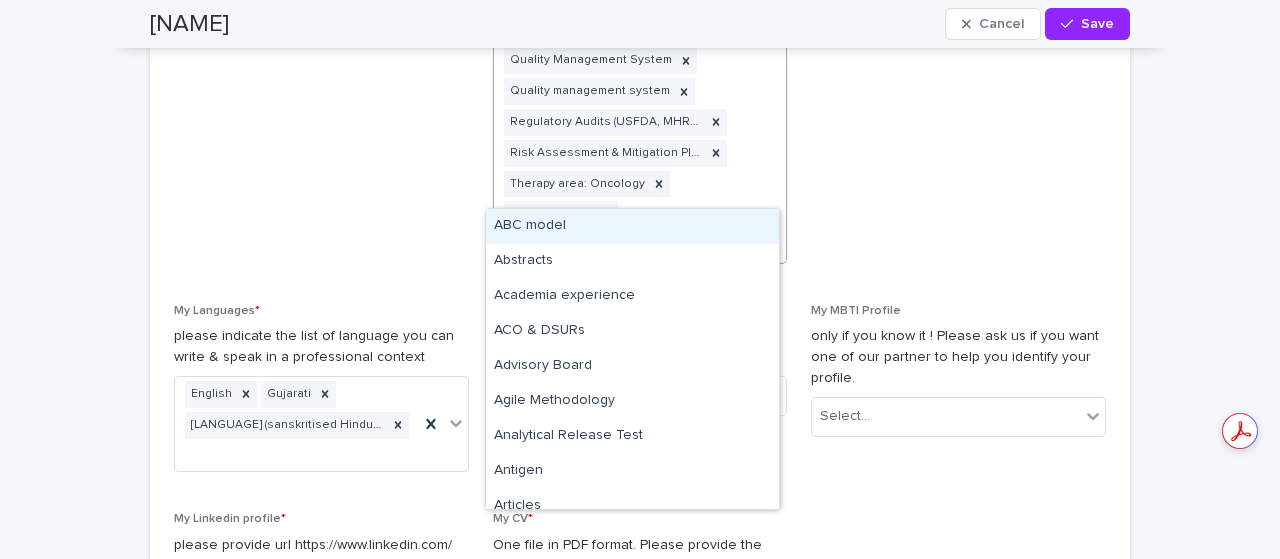 click on "All types of QA & production SOP's ANDA Audit Readiness CAPA Change control Clinical trial process  CRO audits Due Diligence Experience > 10 years Fluency in English Nutrition (food supplement) Observational studies Operation management Project Management Protocols QA SOPs QMS QMS & SOPs QRM Quality Management System Quality management system  Regulatory Audits (USFDA, MHRA, TGA, ISO and WHO)) Risk Assessment & Mitigation Plan Therapy area: Oncology Validation Plan Validation Report" at bounding box center (616, -63) 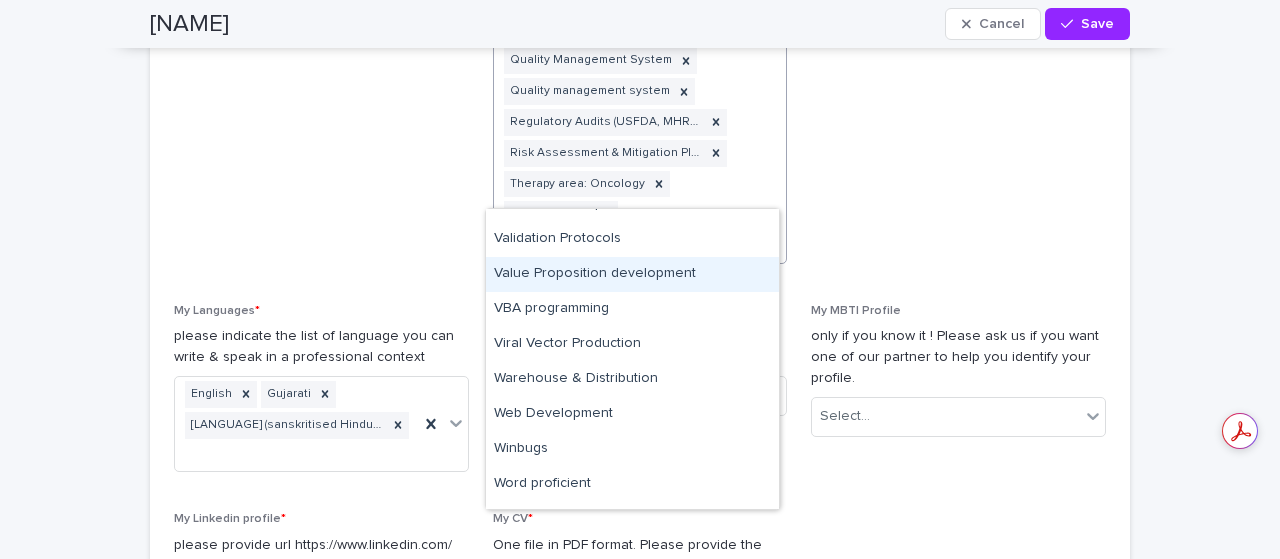 scroll, scrollTop: 9815, scrollLeft: 0, axis: vertical 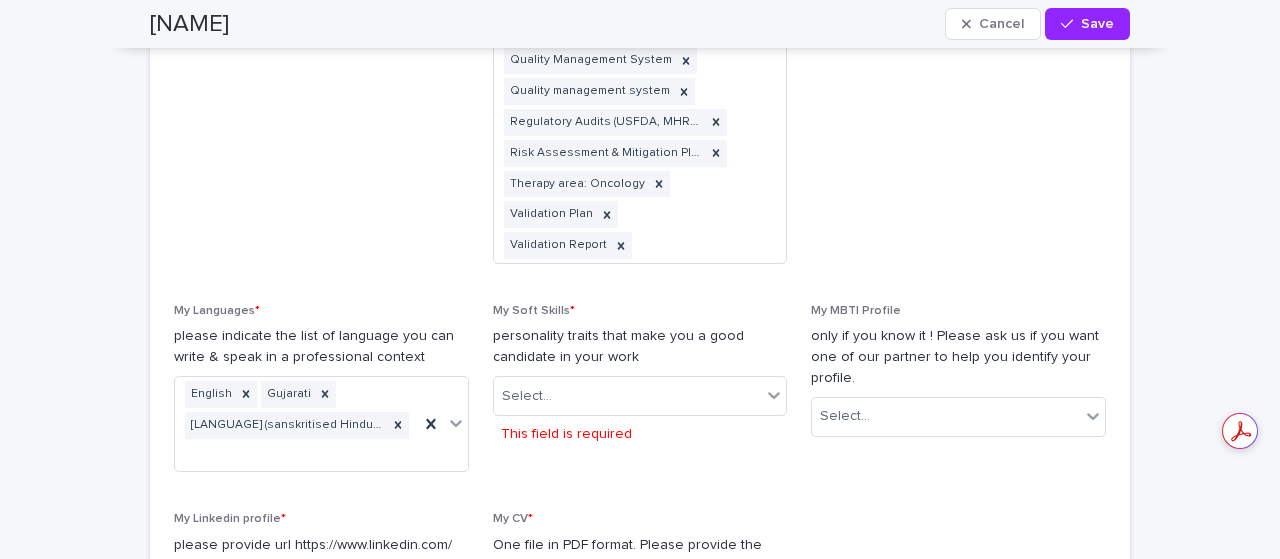 click on "My Seniority Level * Experience > 10 years" at bounding box center (958, -91) 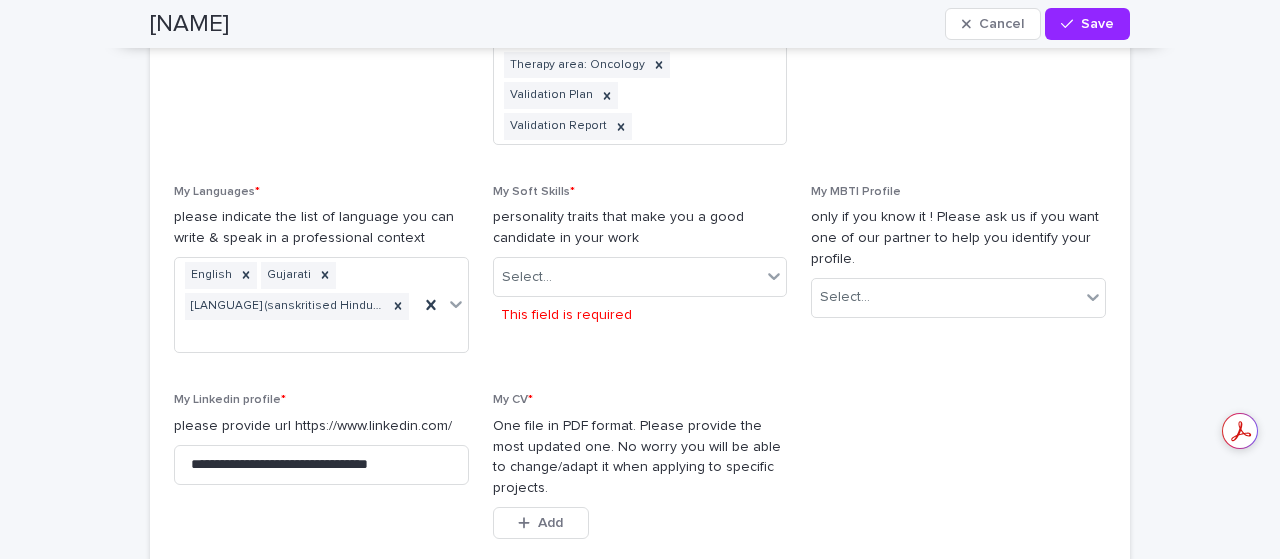 scroll, scrollTop: 2280, scrollLeft: 0, axis: vertical 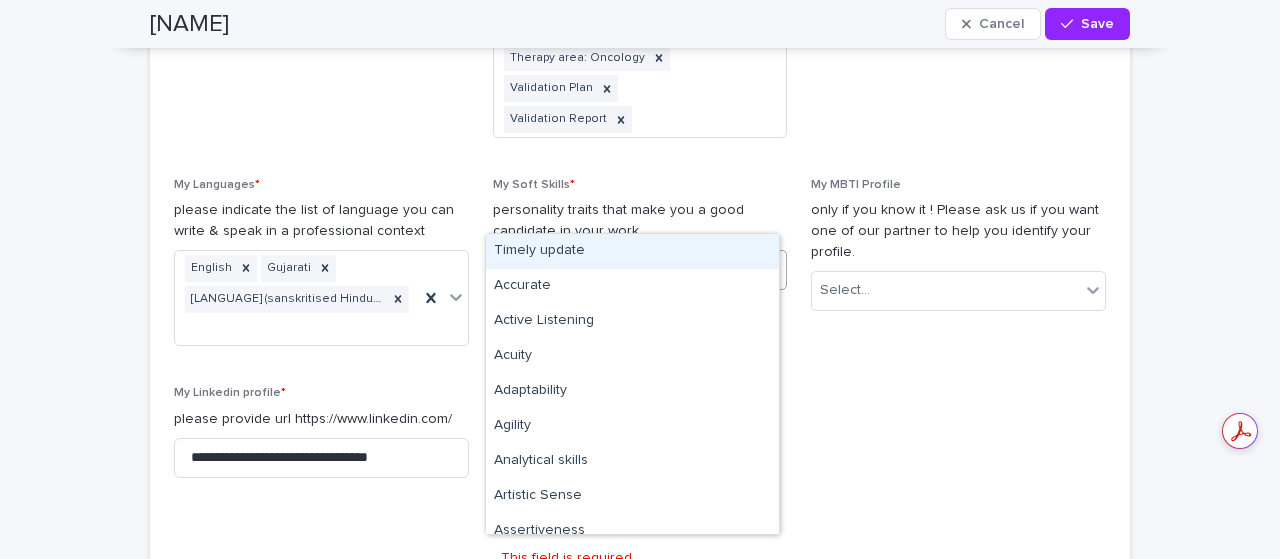 click on "Select..." at bounding box center (628, 270) 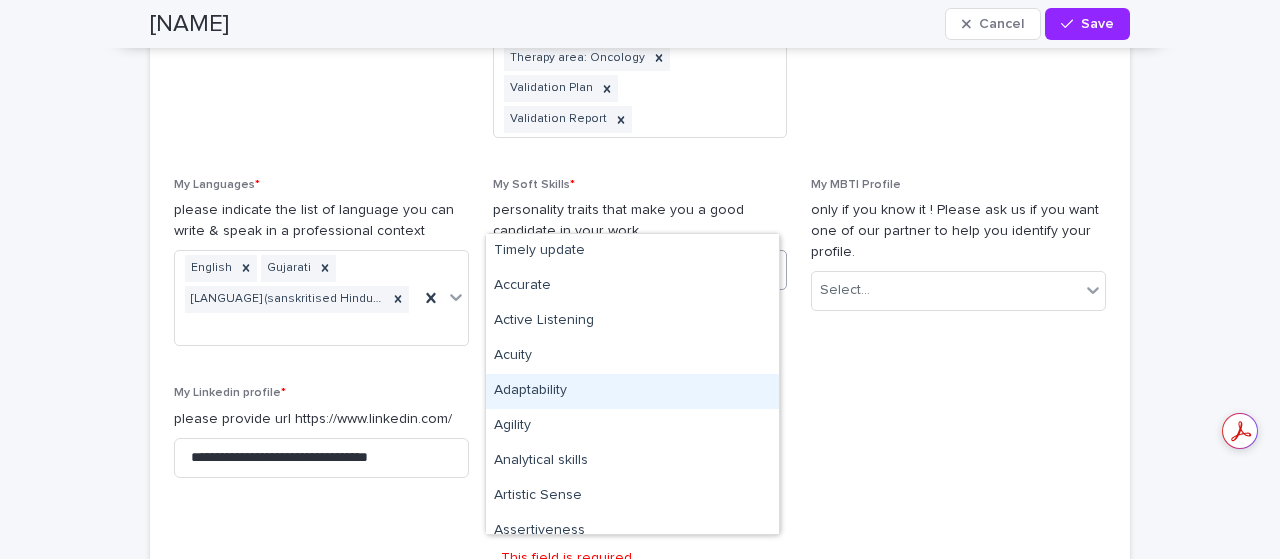 click on "Adaptability" at bounding box center (632, 391) 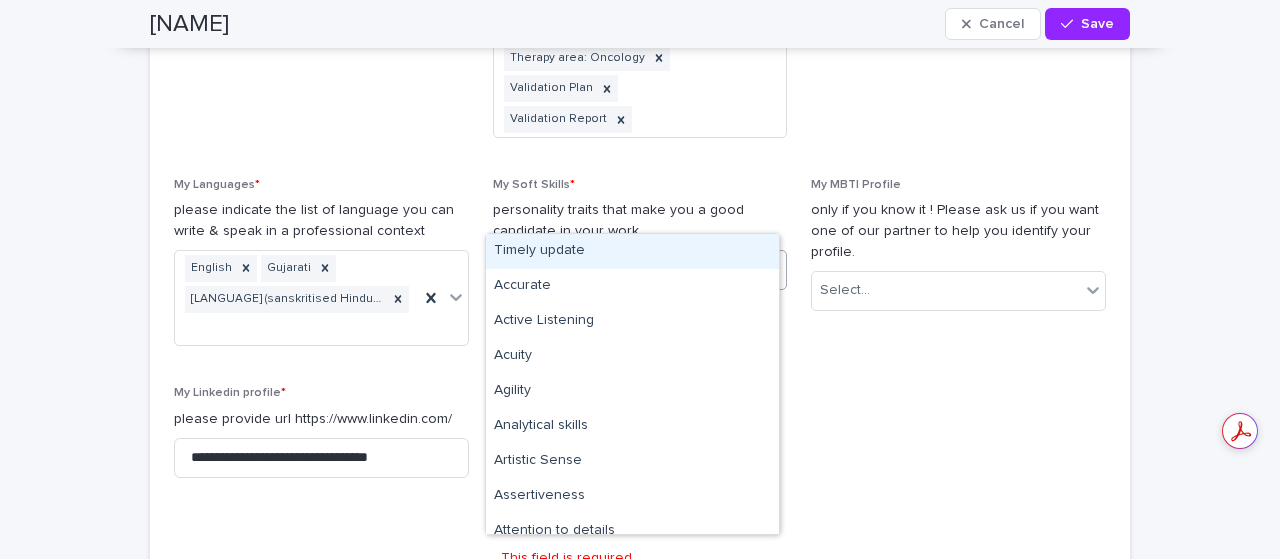 click on "Adaptability" at bounding box center (616, 270) 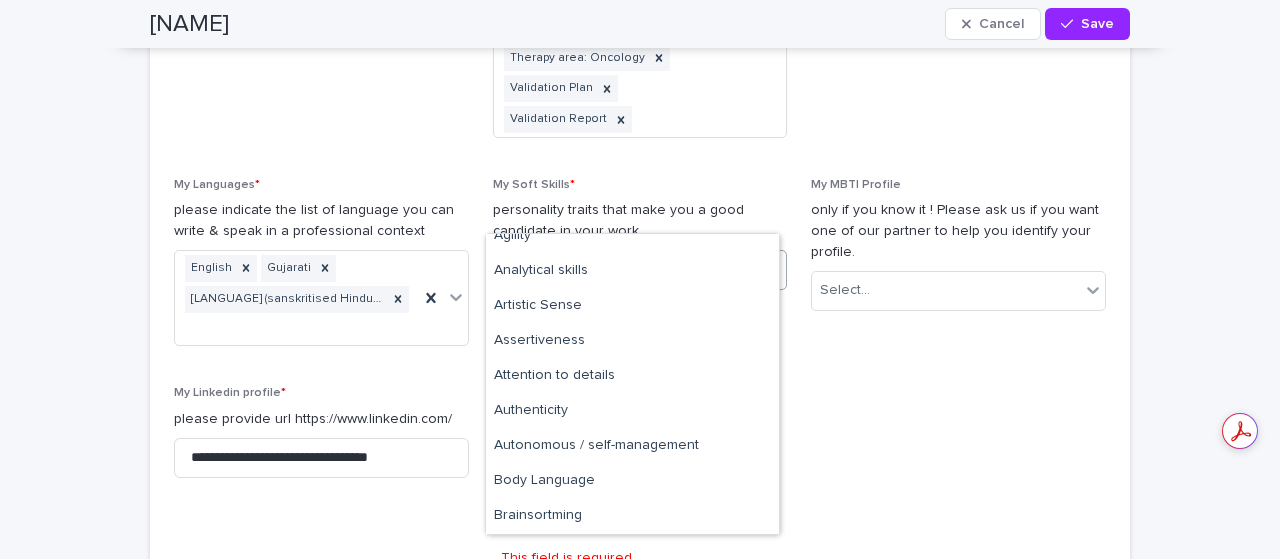 scroll, scrollTop: 159, scrollLeft: 0, axis: vertical 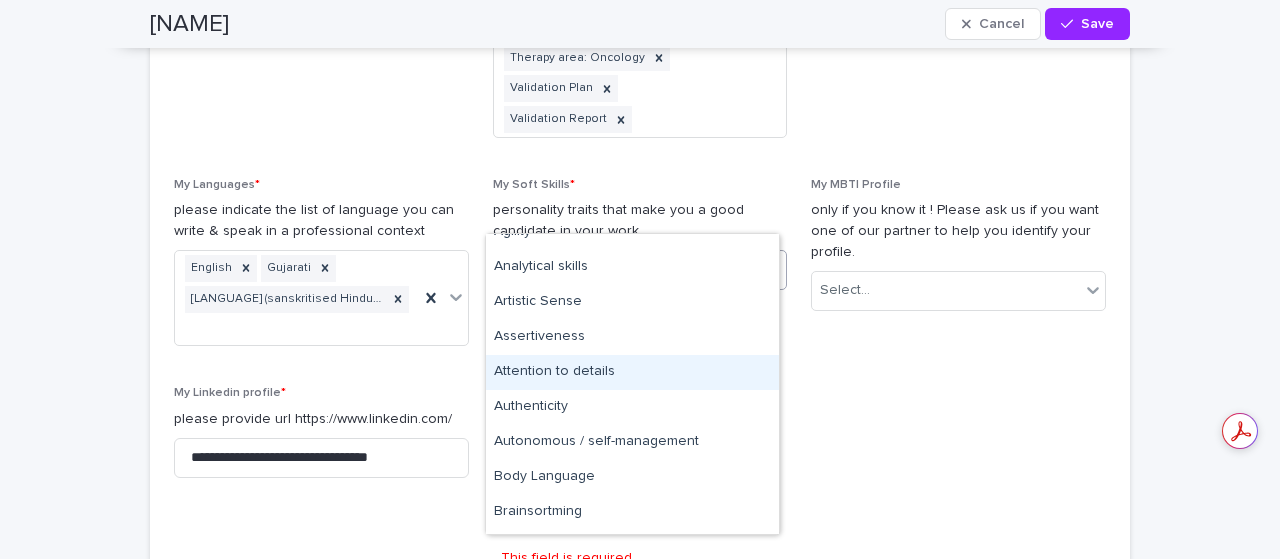 drag, startPoint x: 607, startPoint y: 256, endPoint x: 592, endPoint y: 368, distance: 113 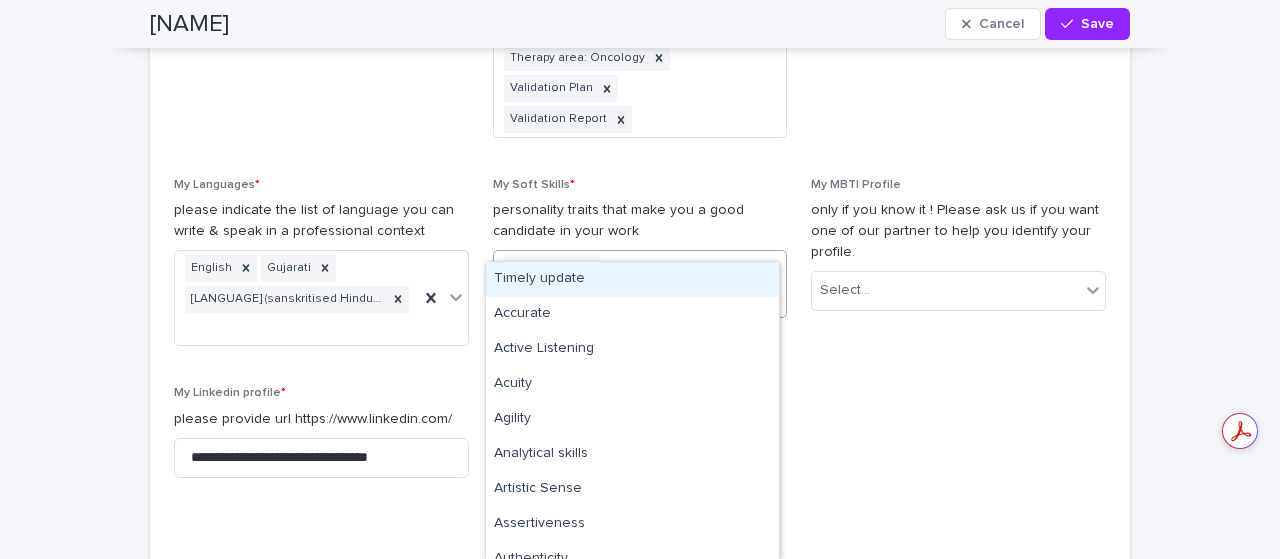click on "Adaptability Attention to details" at bounding box center (616, 284) 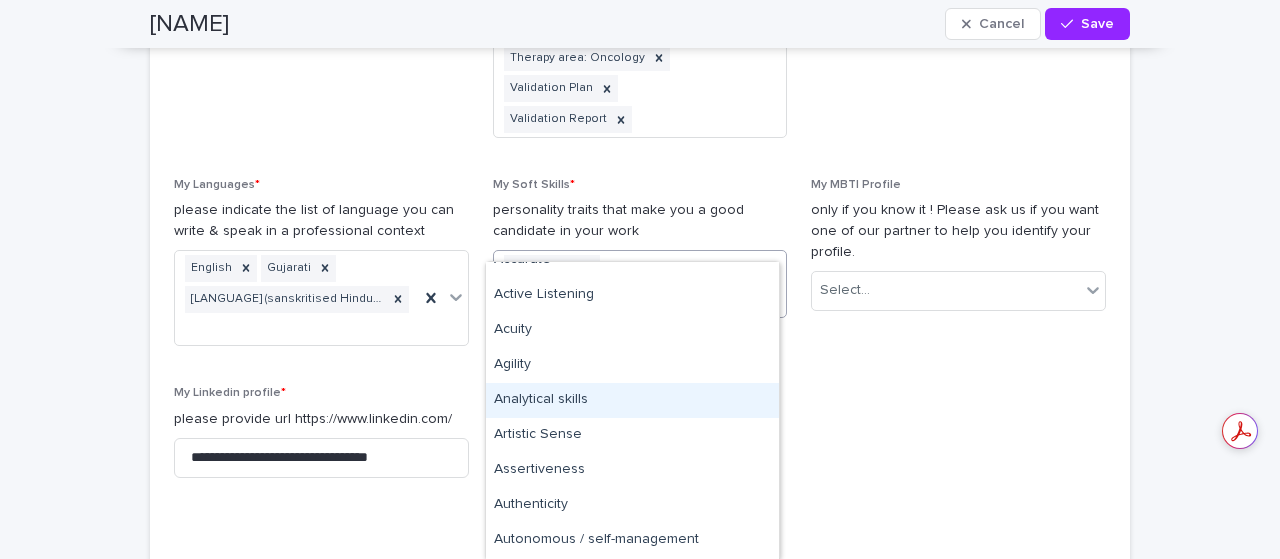 scroll, scrollTop: 46, scrollLeft: 0, axis: vertical 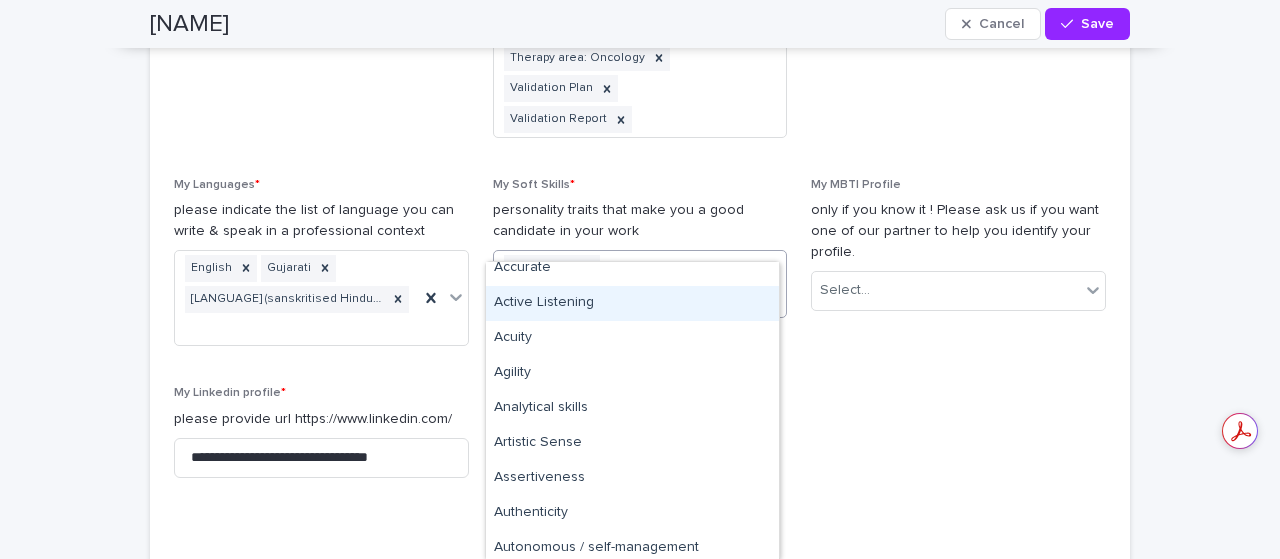 click on "Active Listening" at bounding box center (632, 303) 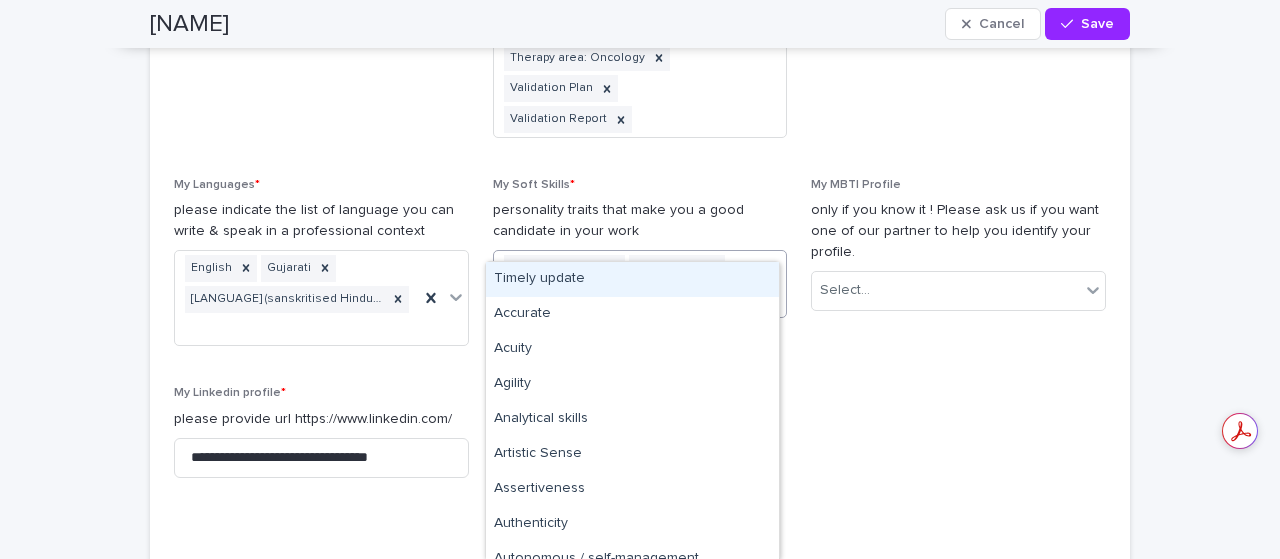 click on "Active Listening Adaptability Attention to details" at bounding box center [616, 284] 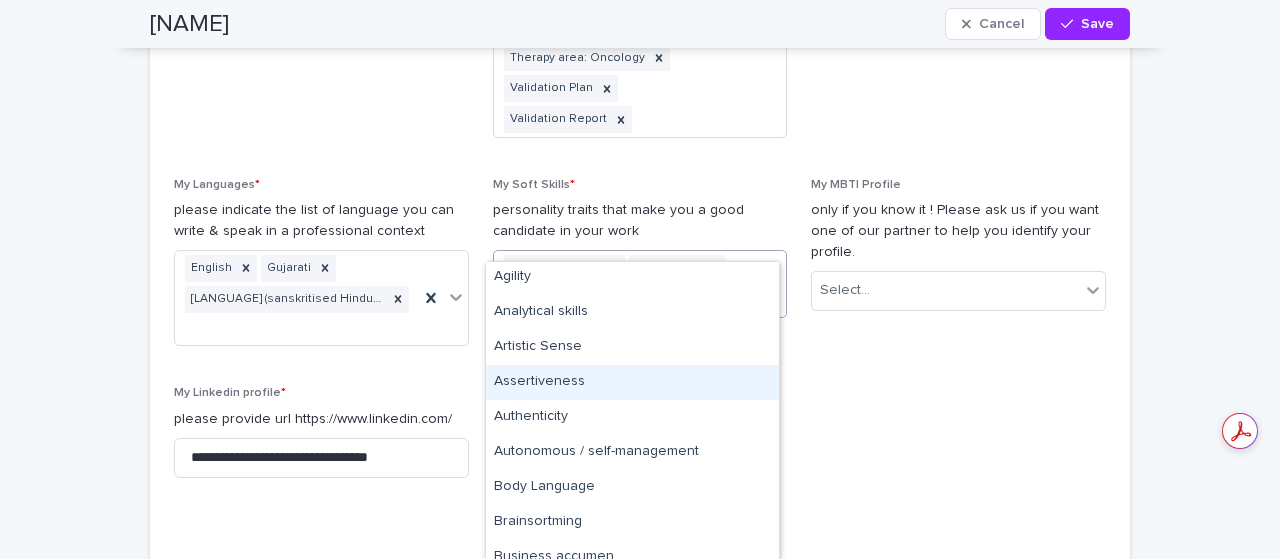 scroll, scrollTop: 108, scrollLeft: 0, axis: vertical 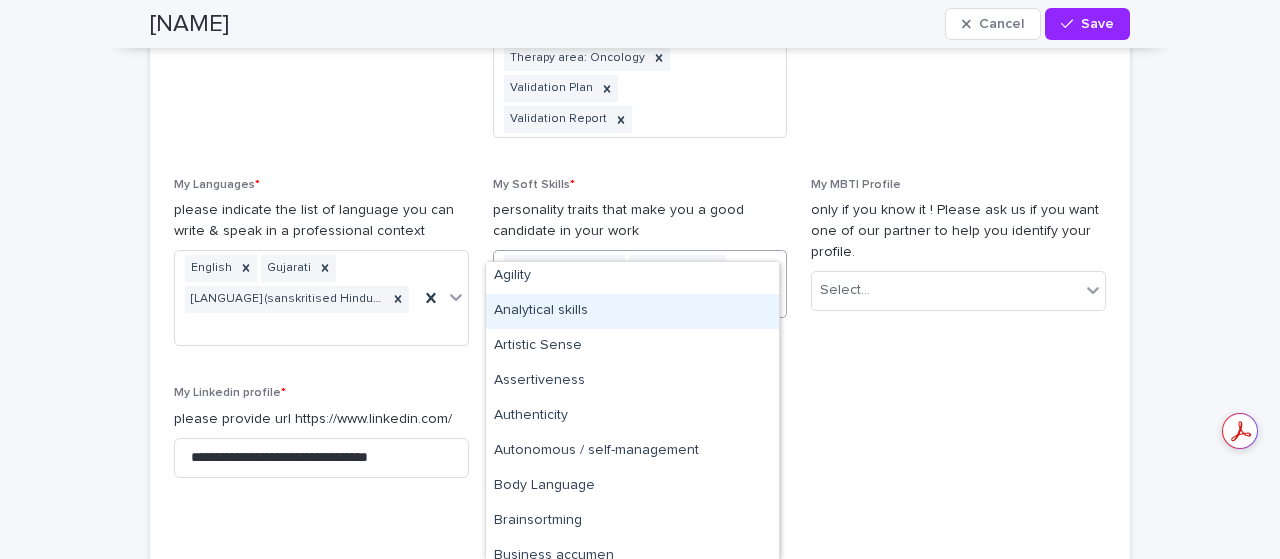 click on "Analytical skills" at bounding box center (632, 311) 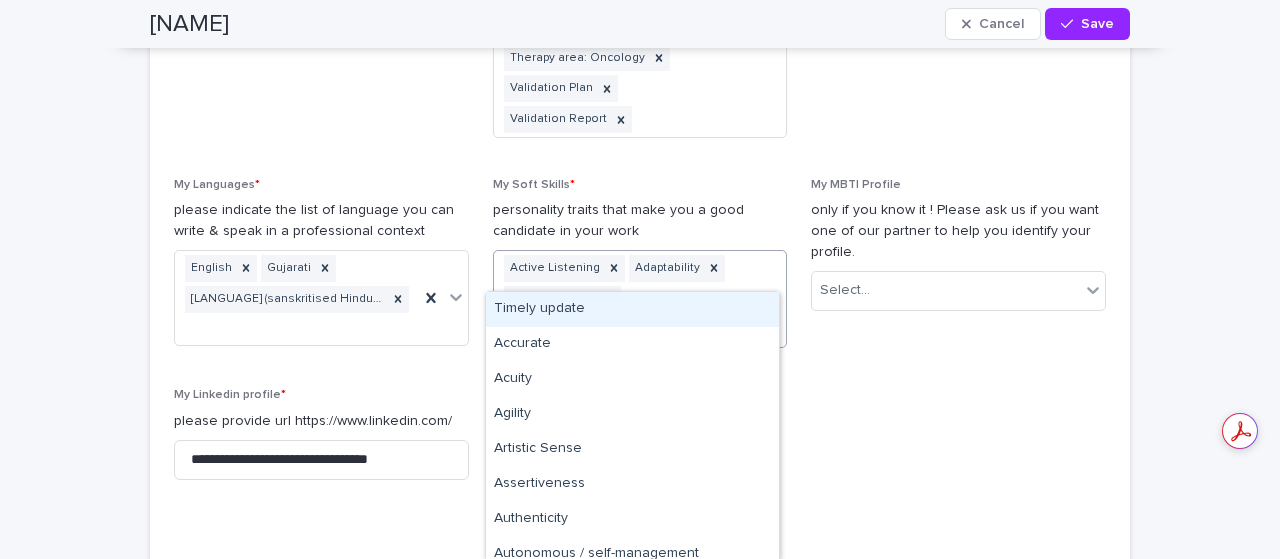 click on "Active Listening Adaptability Analytical skills Attention to details" at bounding box center [616, 299] 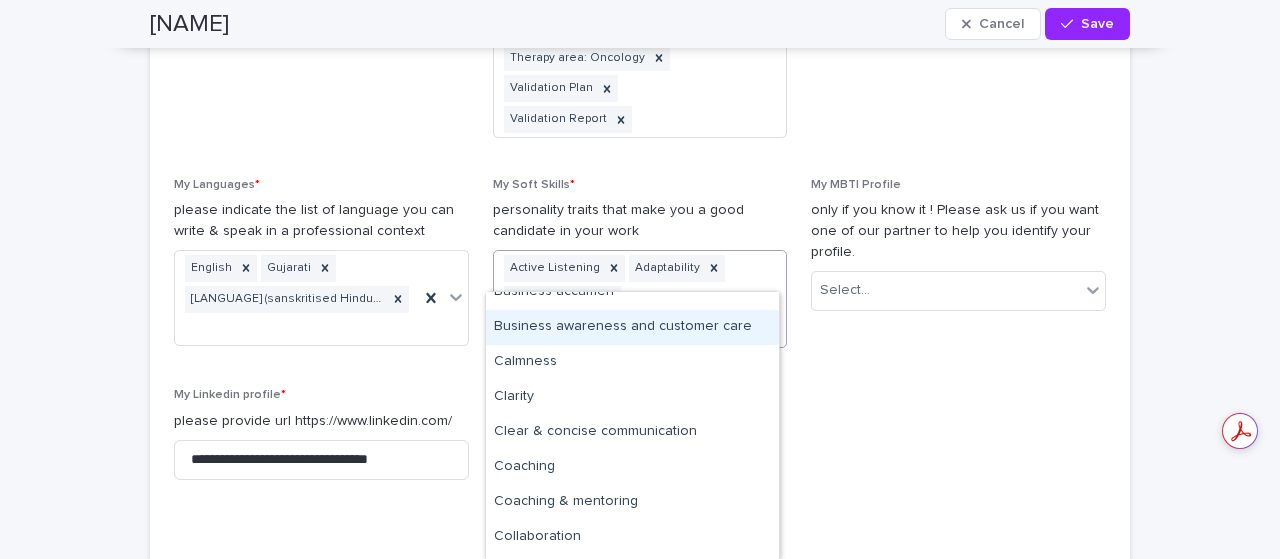 scroll, scrollTop: 368, scrollLeft: 0, axis: vertical 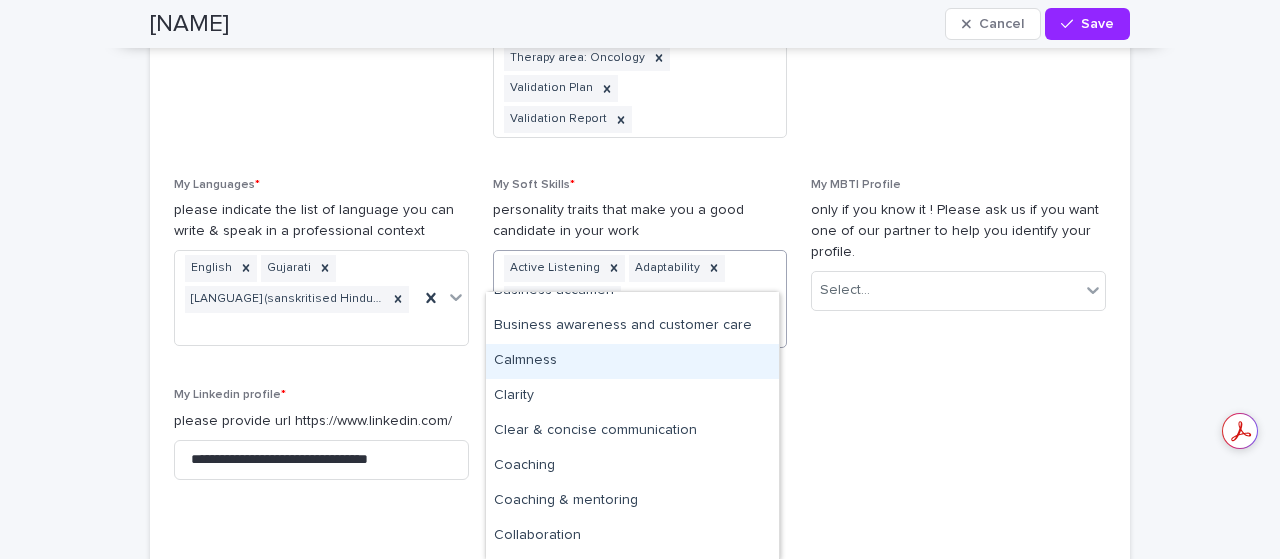 drag, startPoint x: 658, startPoint y: 325, endPoint x: 642, endPoint y: 371, distance: 48.703182 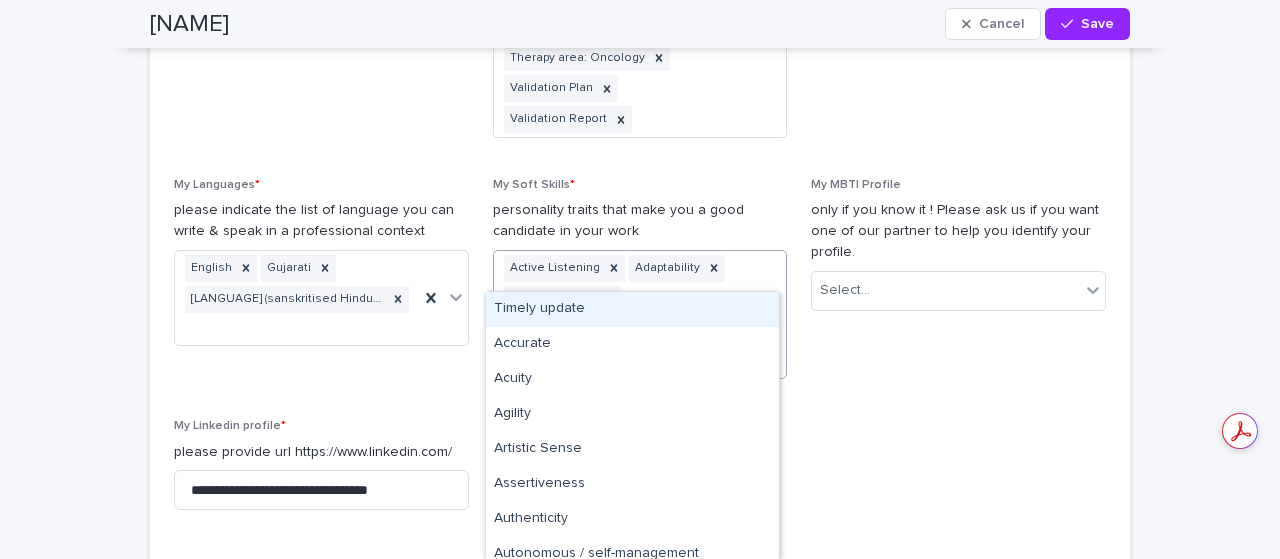 click on "Adaptability" at bounding box center (666, 268) 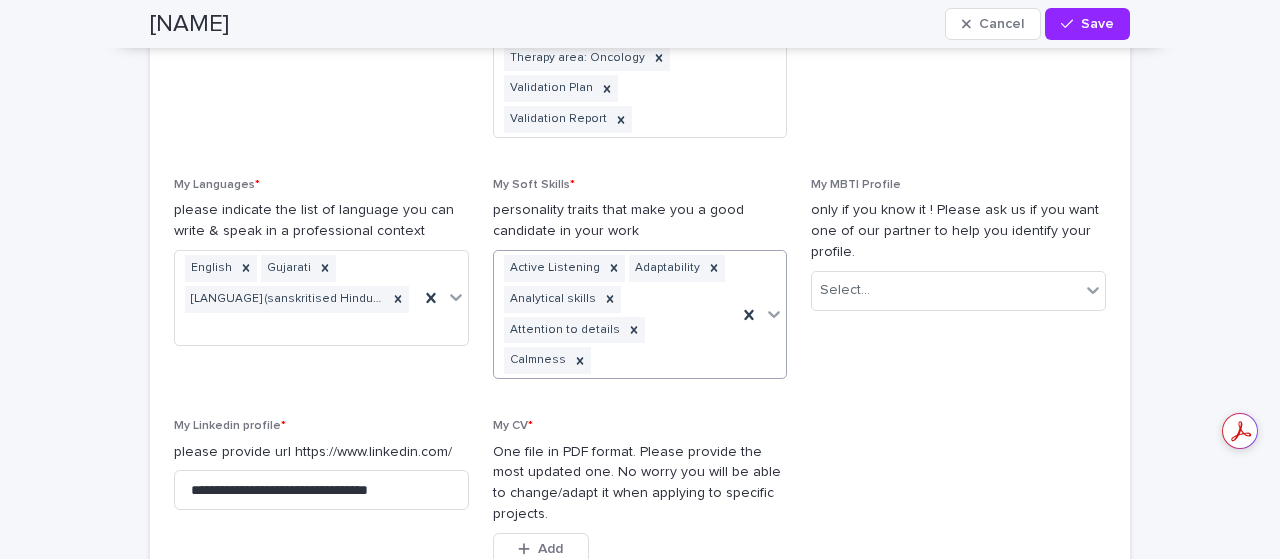 click on "Active Listening Adaptability Analytical skills Attention to details Calmness" at bounding box center [616, 314] 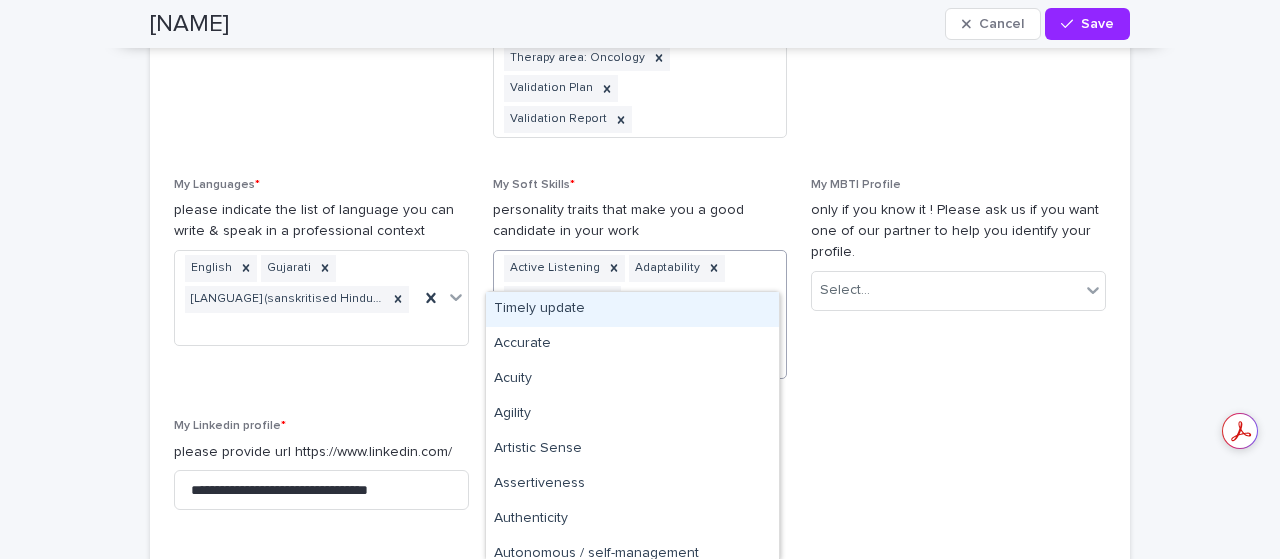 click on "Active Listening Adaptability Analytical skills Attention to details Calmness" at bounding box center (616, 314) 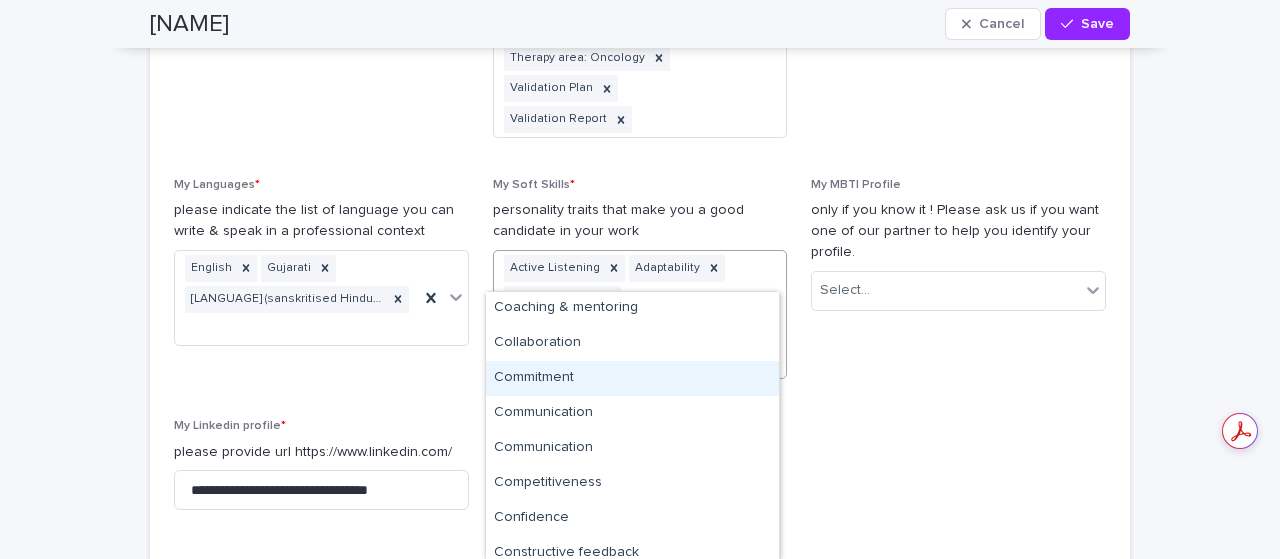 scroll, scrollTop: 562, scrollLeft: 0, axis: vertical 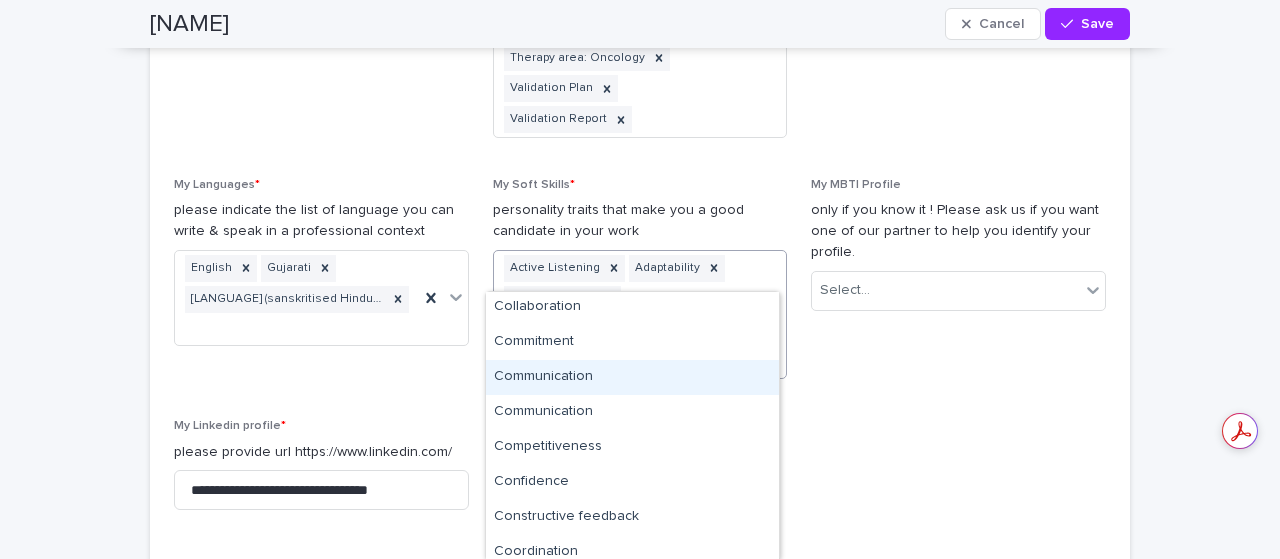 click on "Communication" at bounding box center (632, 377) 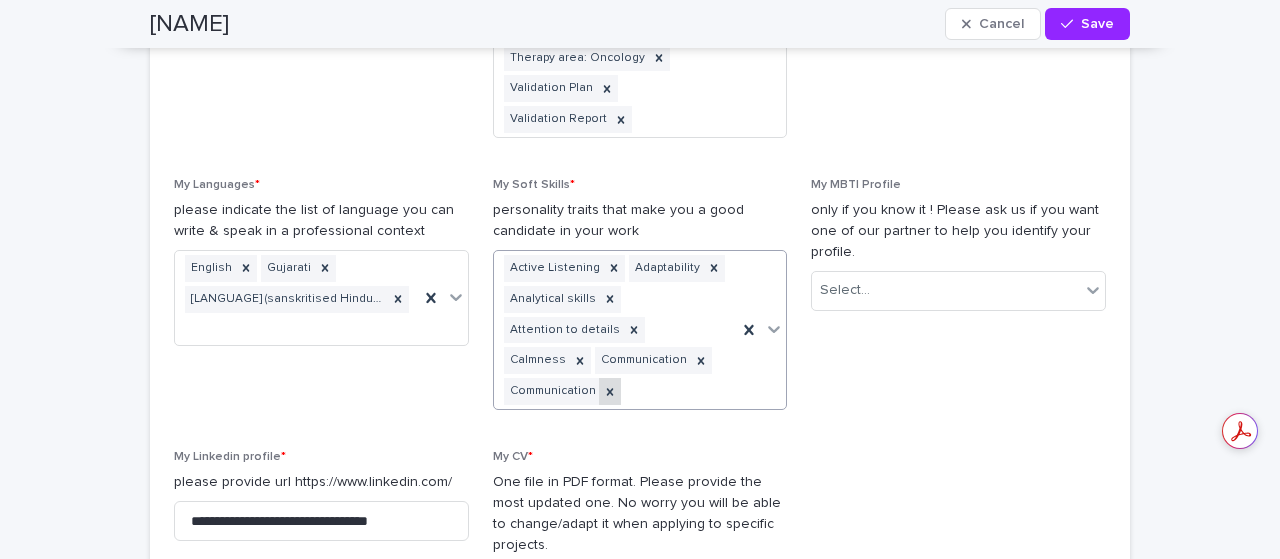 click 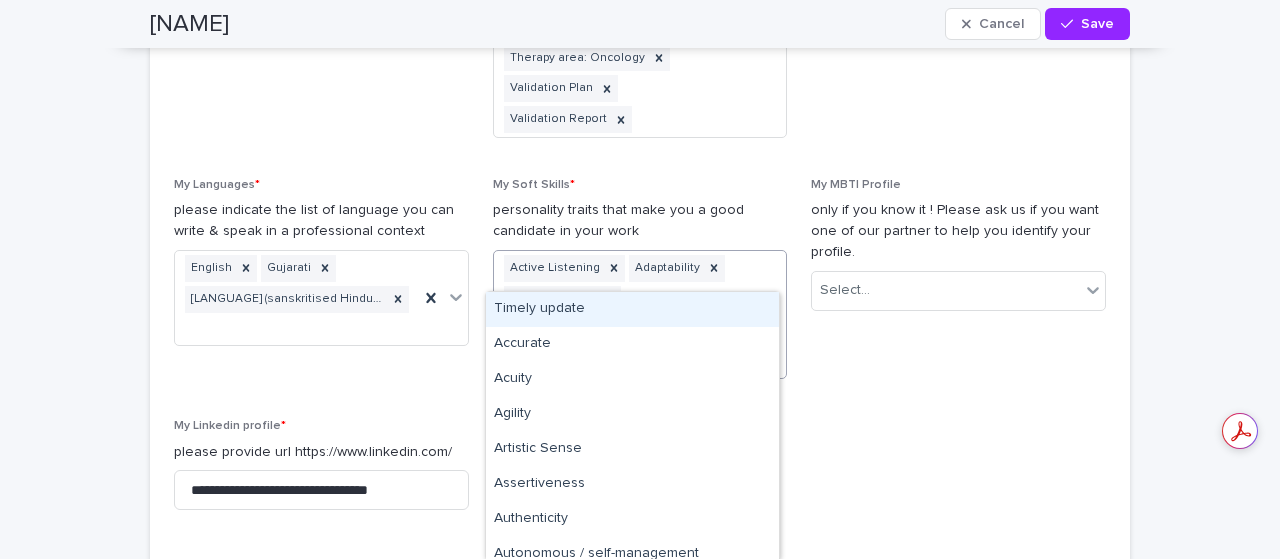 click at bounding box center [761, 314] 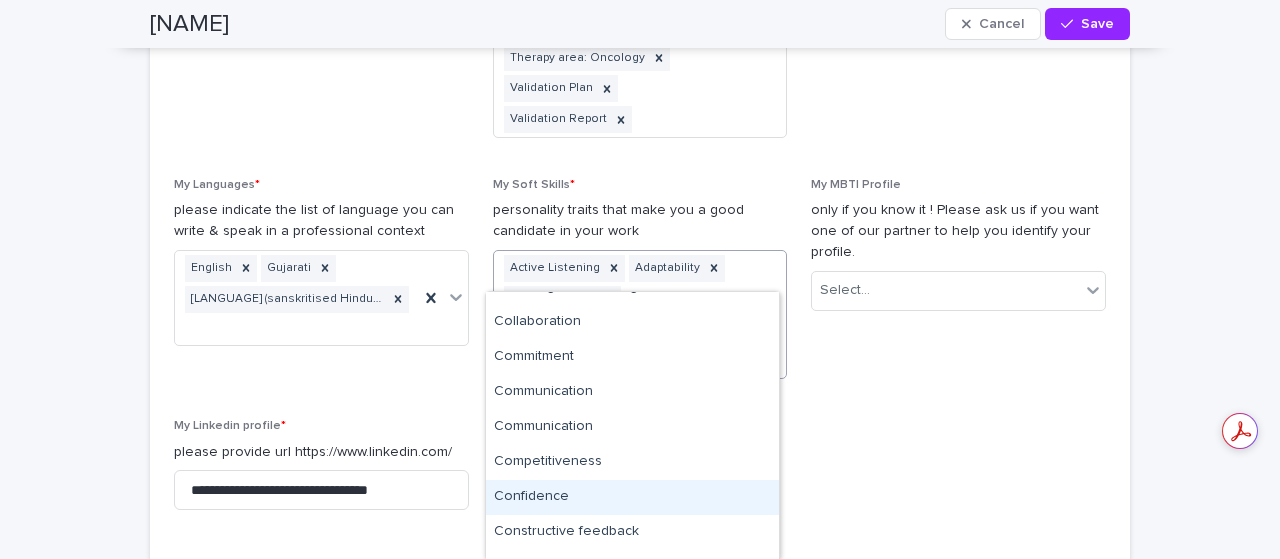 scroll, scrollTop: 511, scrollLeft: 0, axis: vertical 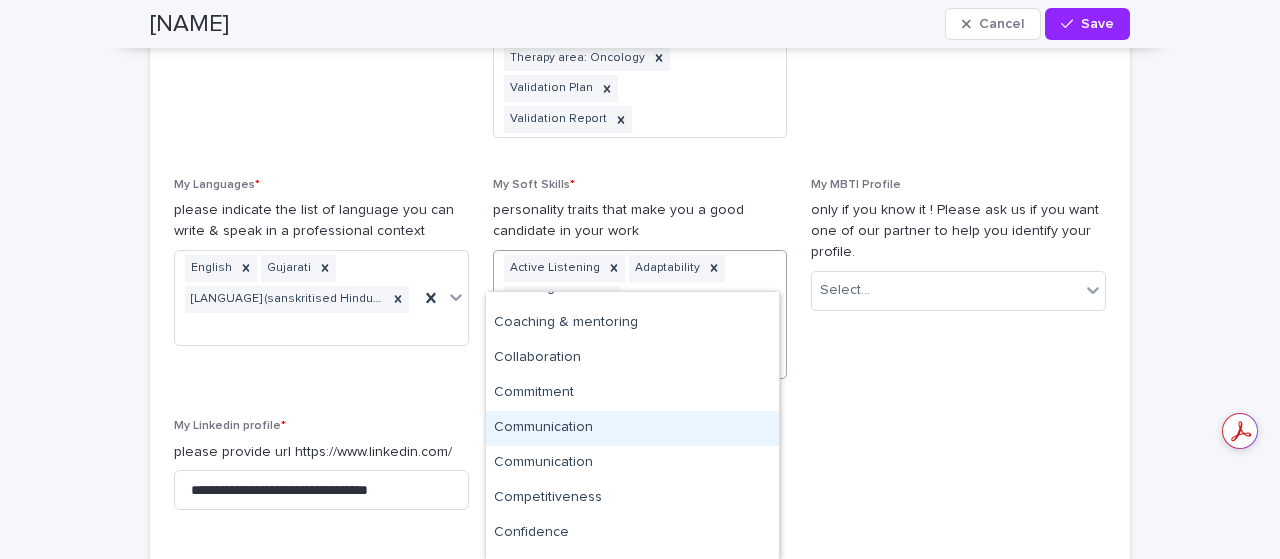 click on "Communication" at bounding box center [632, 428] 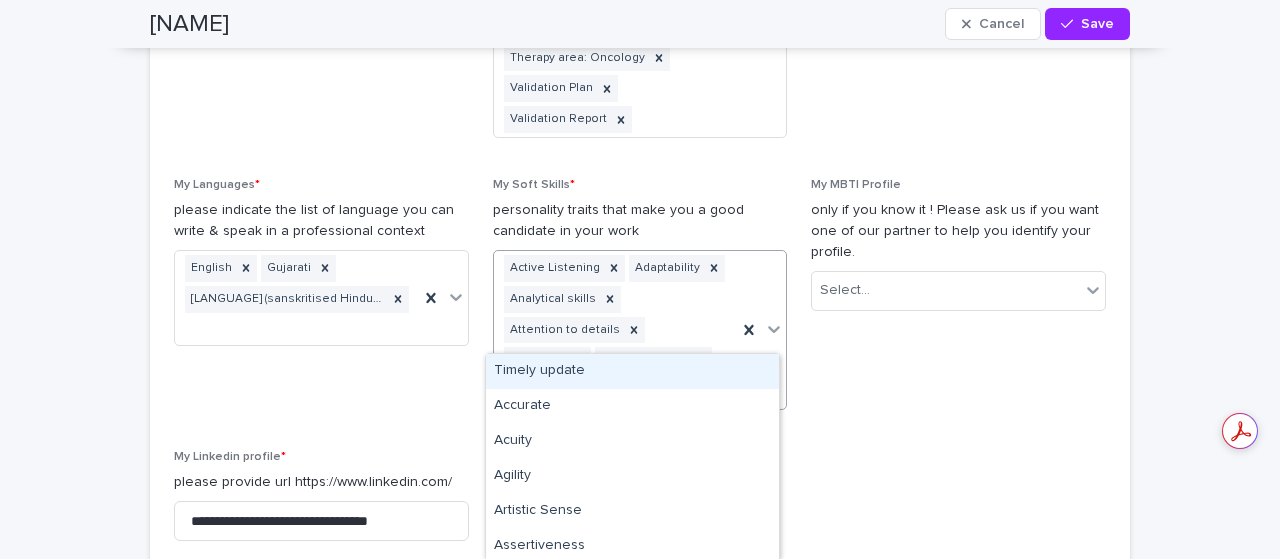 click on "Active Listening Adaptability Analytical skills Attention to details Calmness Communication Communication" at bounding box center (616, 330) 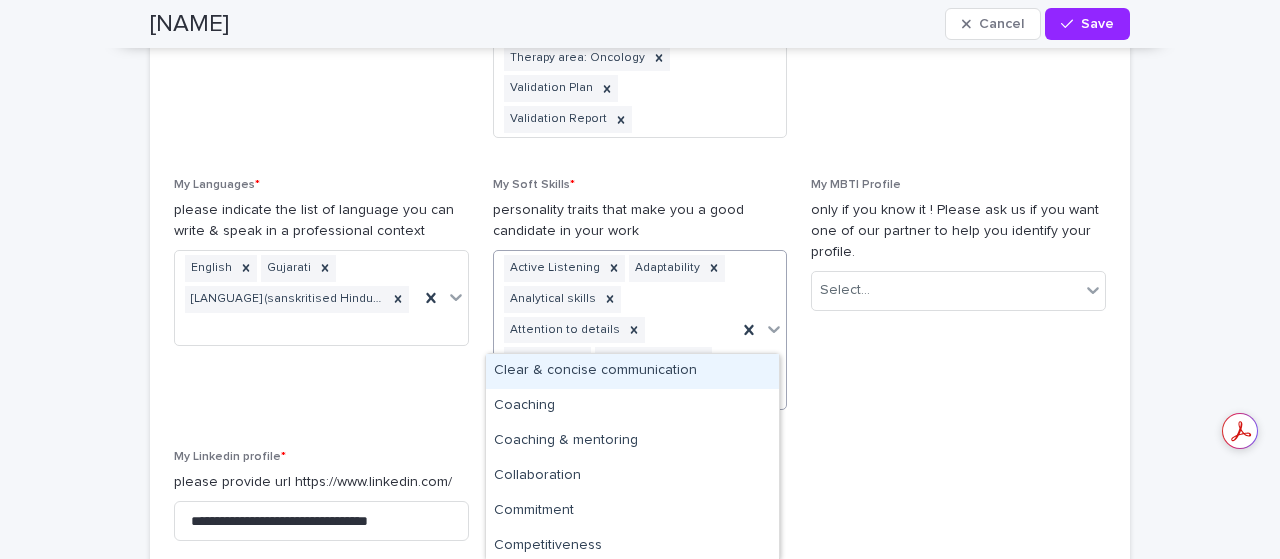 type on "***" 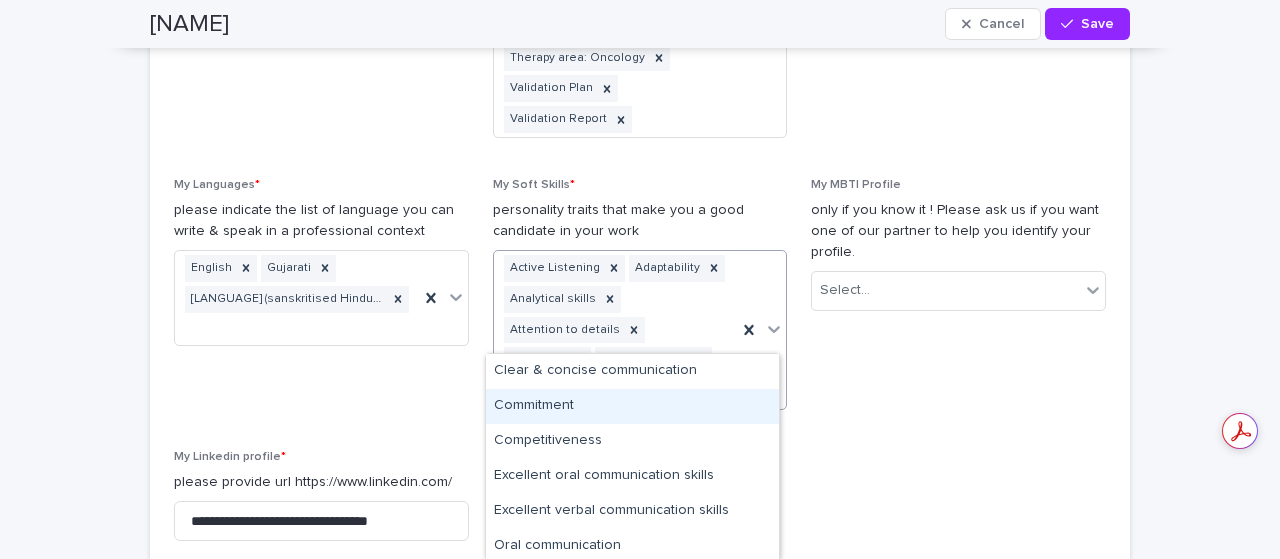 click on "Commitment" at bounding box center [632, 406] 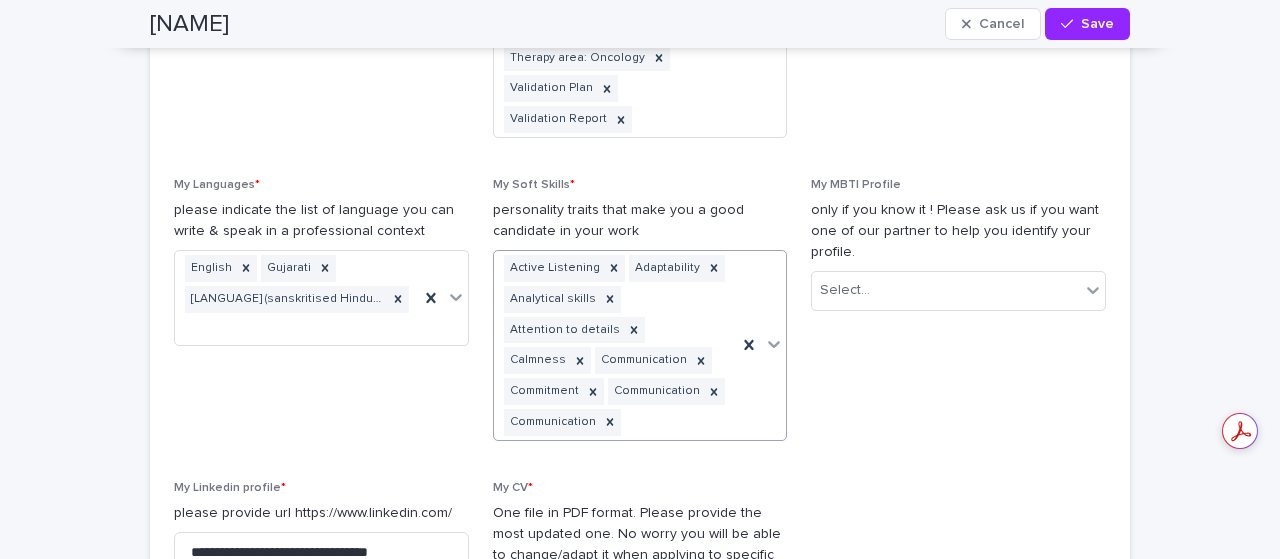 type on "*" 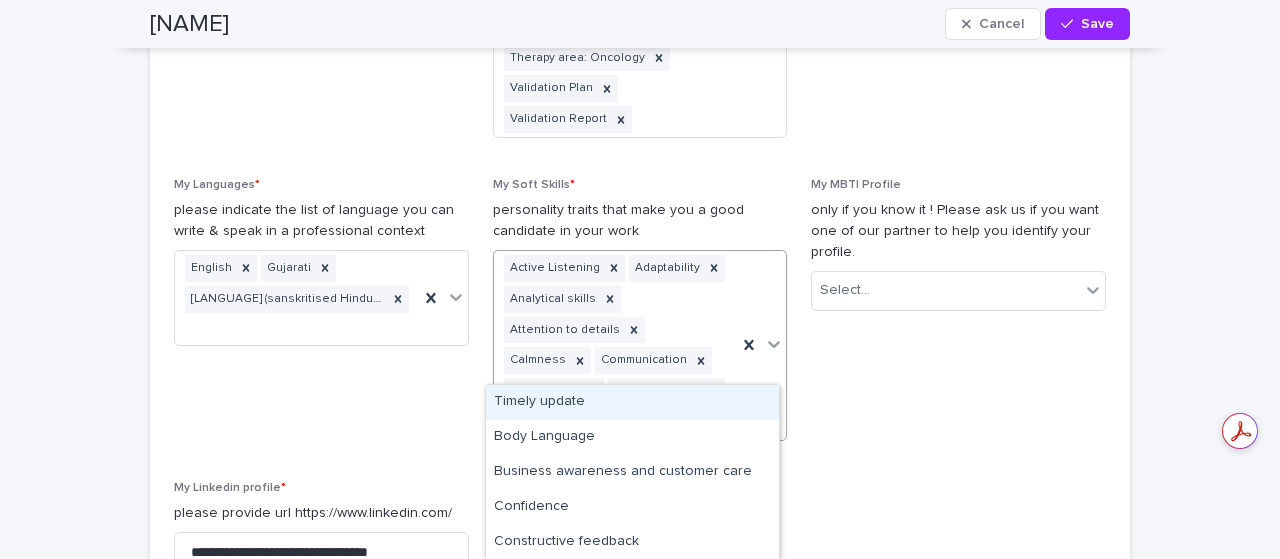 click on "Timely update" at bounding box center (632, 402) 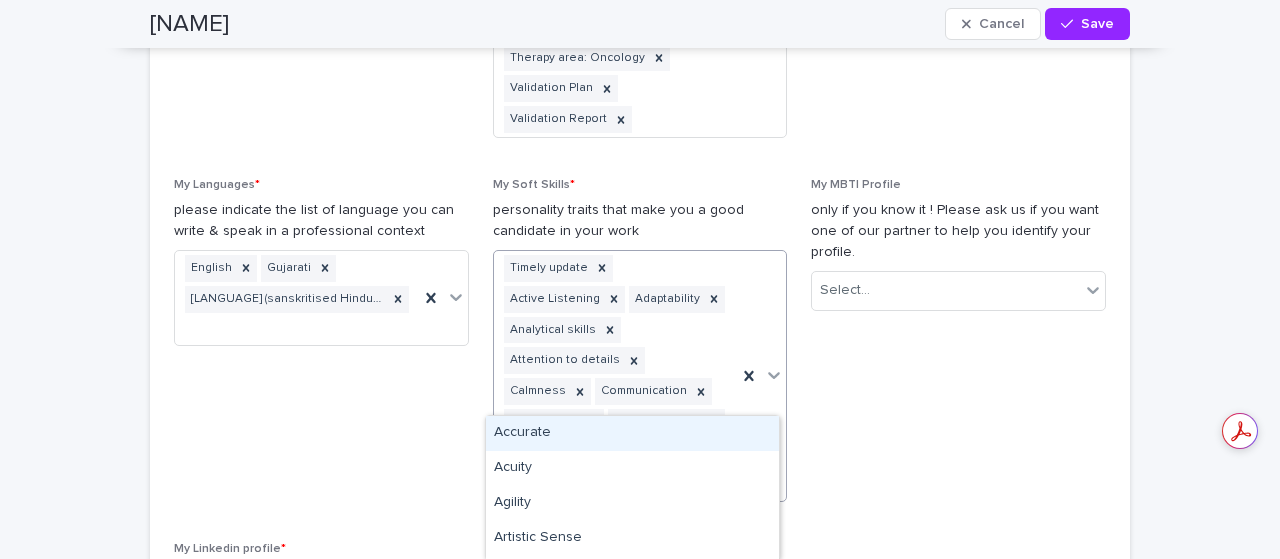 type on "*" 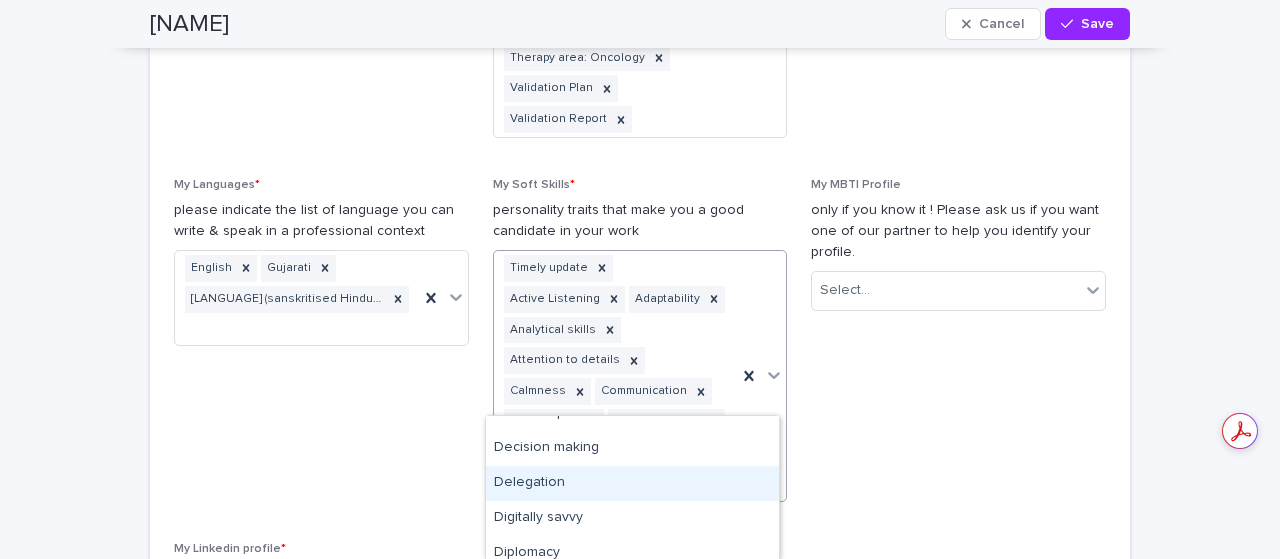 scroll, scrollTop: 196, scrollLeft: 0, axis: vertical 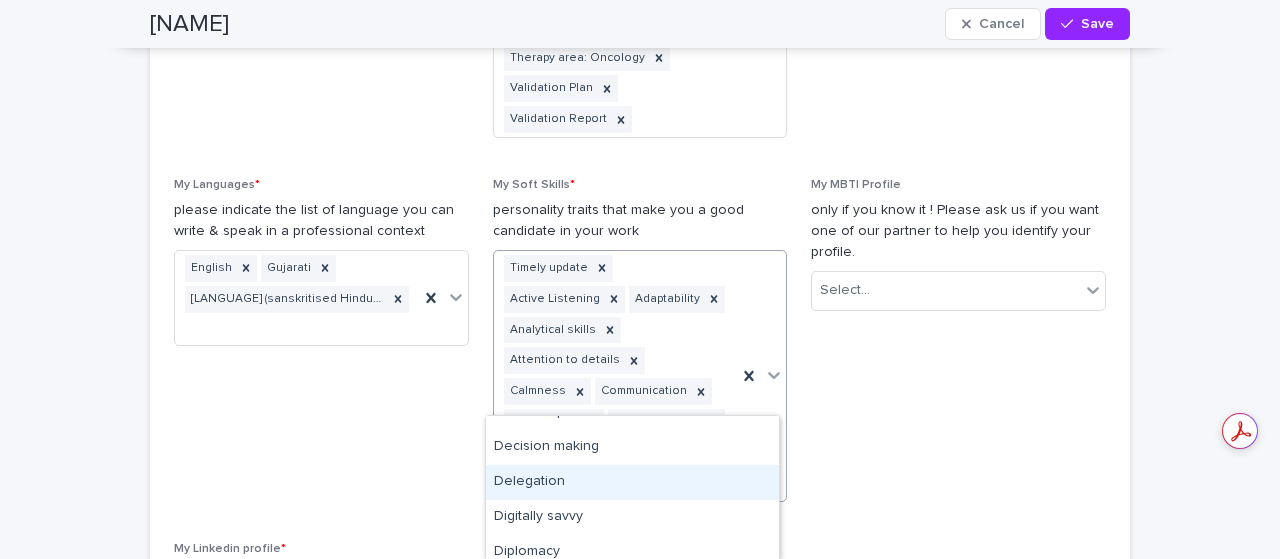 click on "Delegation" at bounding box center (632, 482) 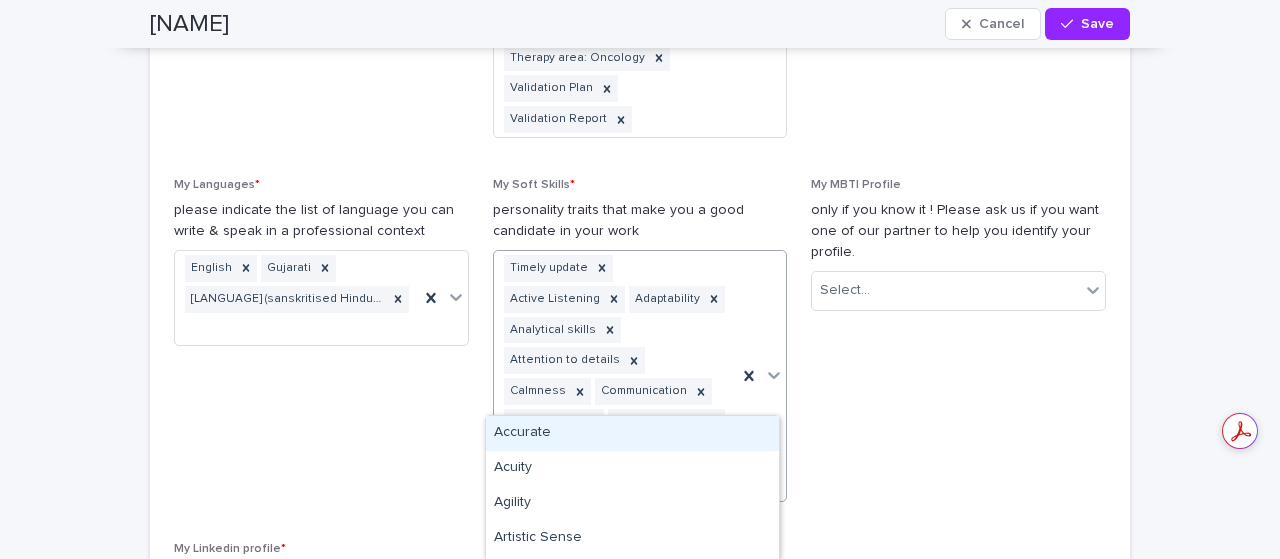 click on "Delegation" at bounding box center (661, 484) 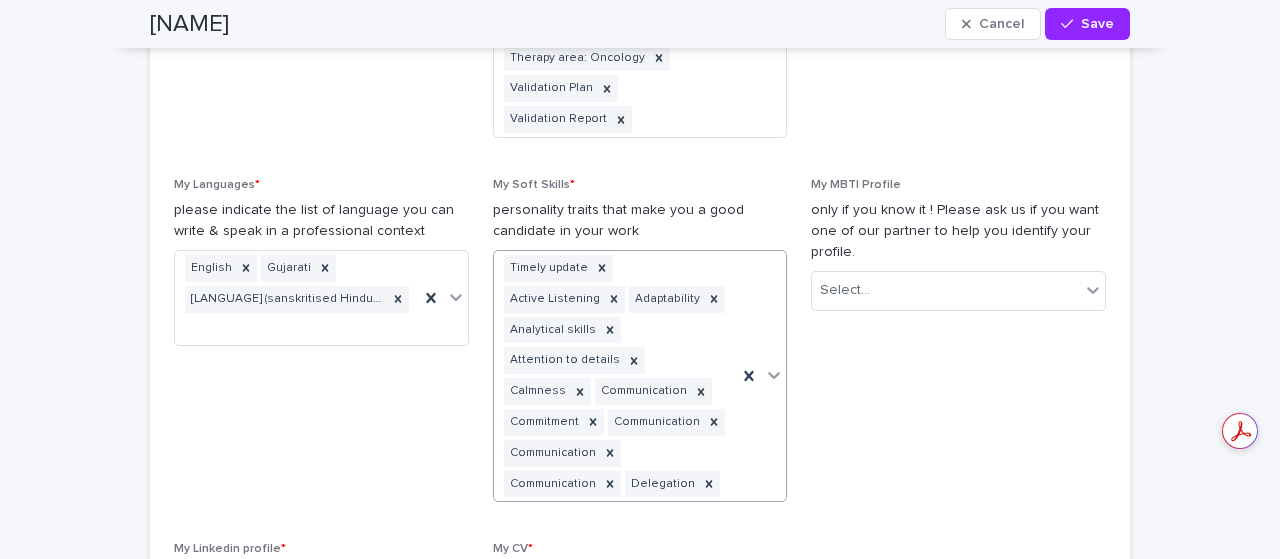 click on "Delegation" at bounding box center [661, 484] 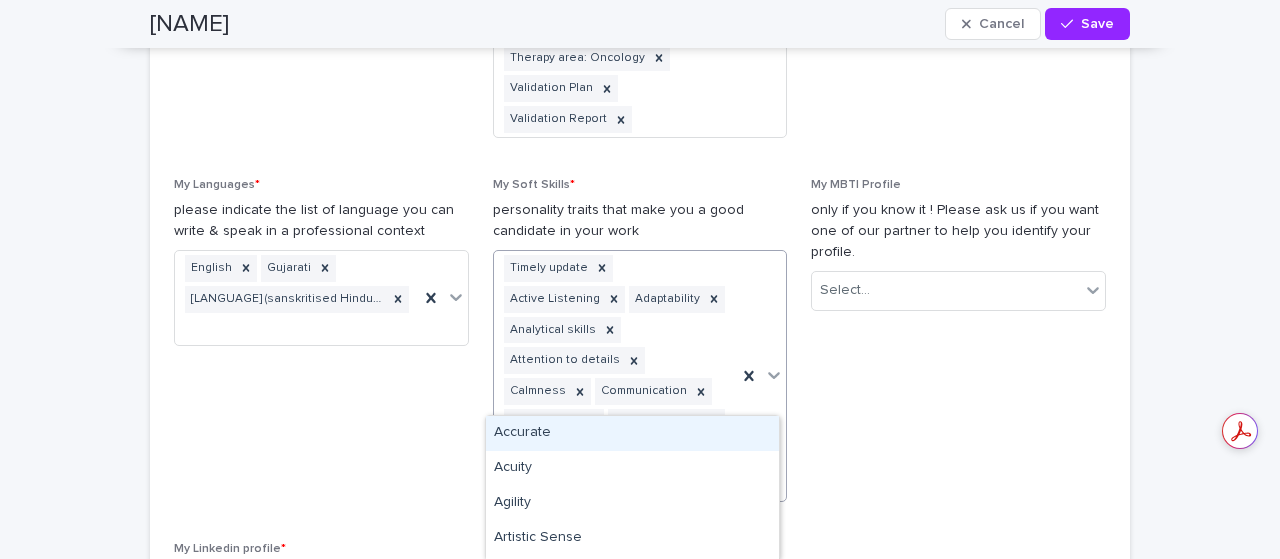 click on "[FIRST] [LAST] [FIRST] [LAST] [FIRST] [LAST] [FIRST] [LAST] [FIRST] [LAST] [FIRST] [LAST] [FIRST] [LAST]" at bounding box center (616, 376) 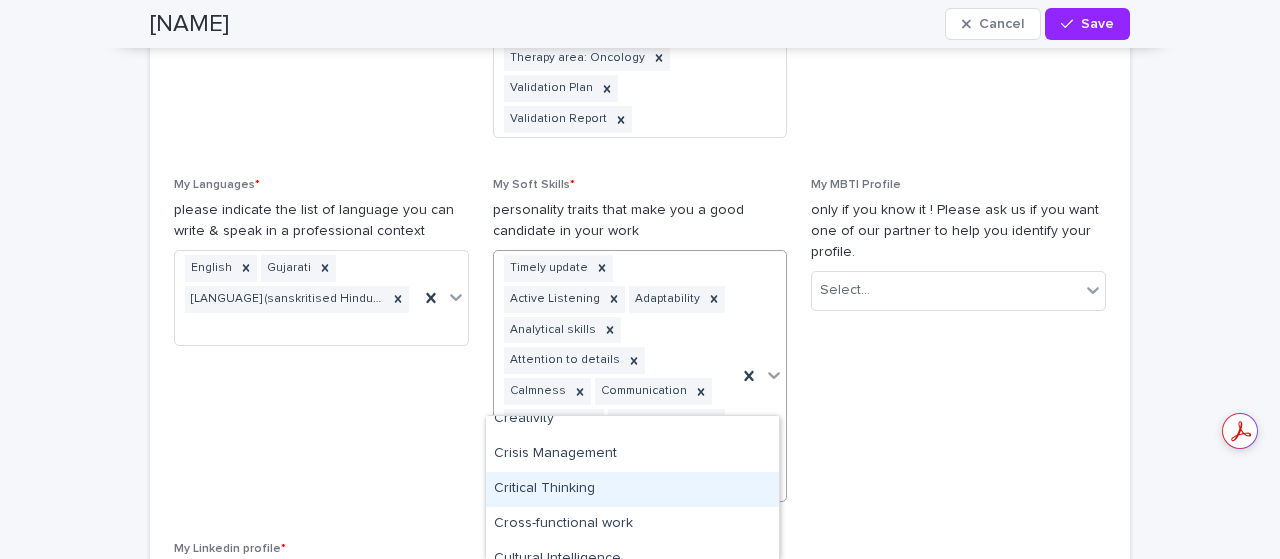 scroll, scrollTop: 760, scrollLeft: 0, axis: vertical 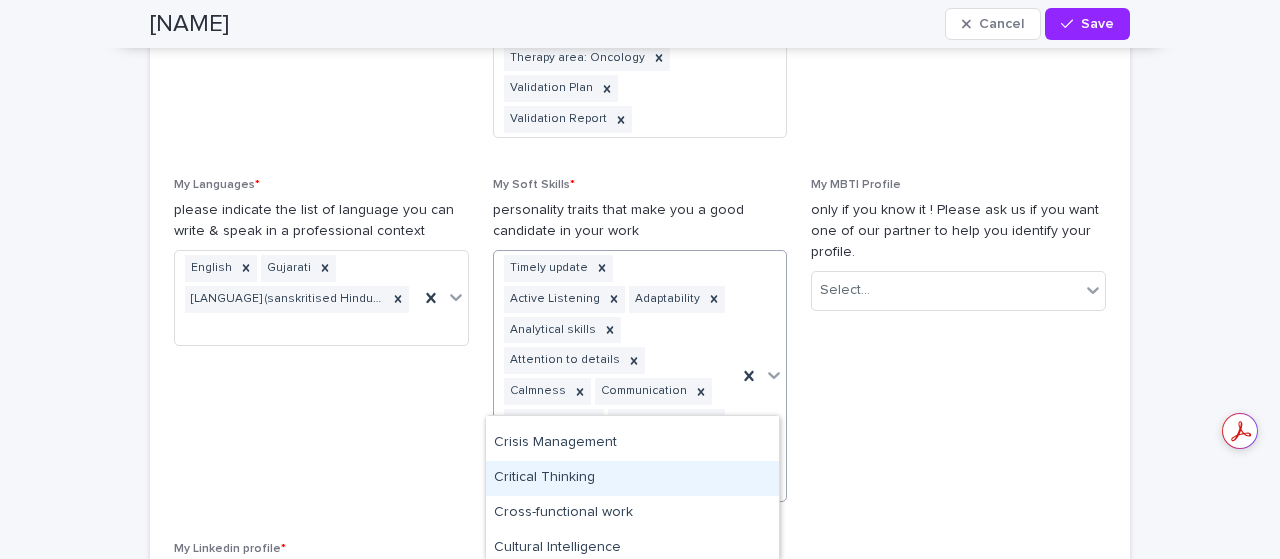 click on "Critical Thinking" at bounding box center [632, 478] 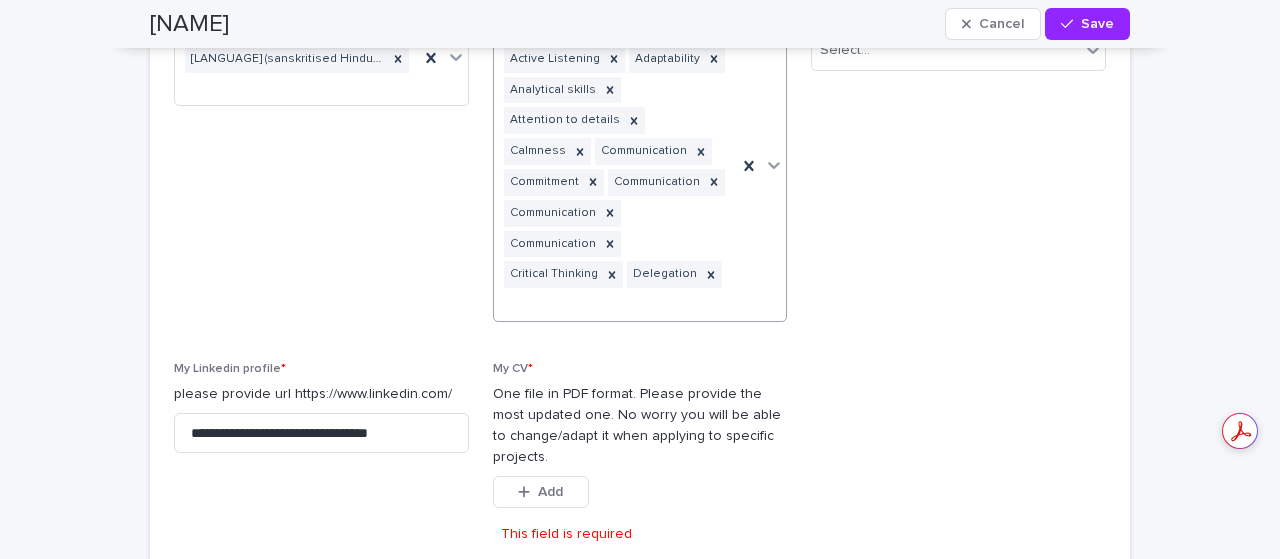 scroll, scrollTop: 2528, scrollLeft: 0, axis: vertical 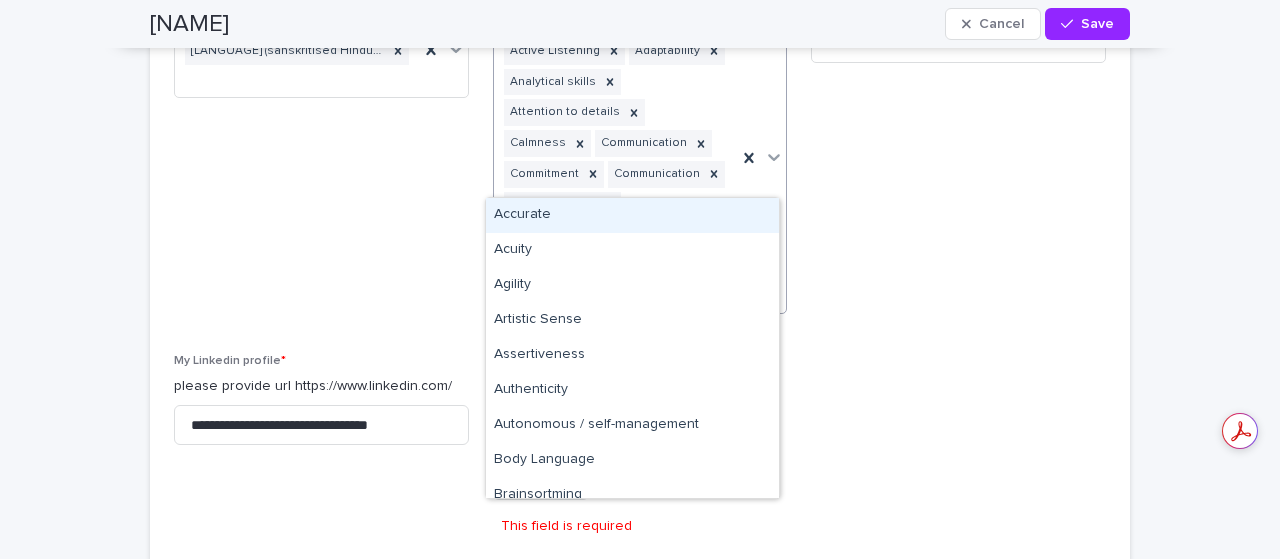 click on "Timely update Active Listening Adaptability Analytical skills Attention to details Calmness Communication Commitment Communication Communication Communication Critical Thinking Delegation" at bounding box center (616, 158) 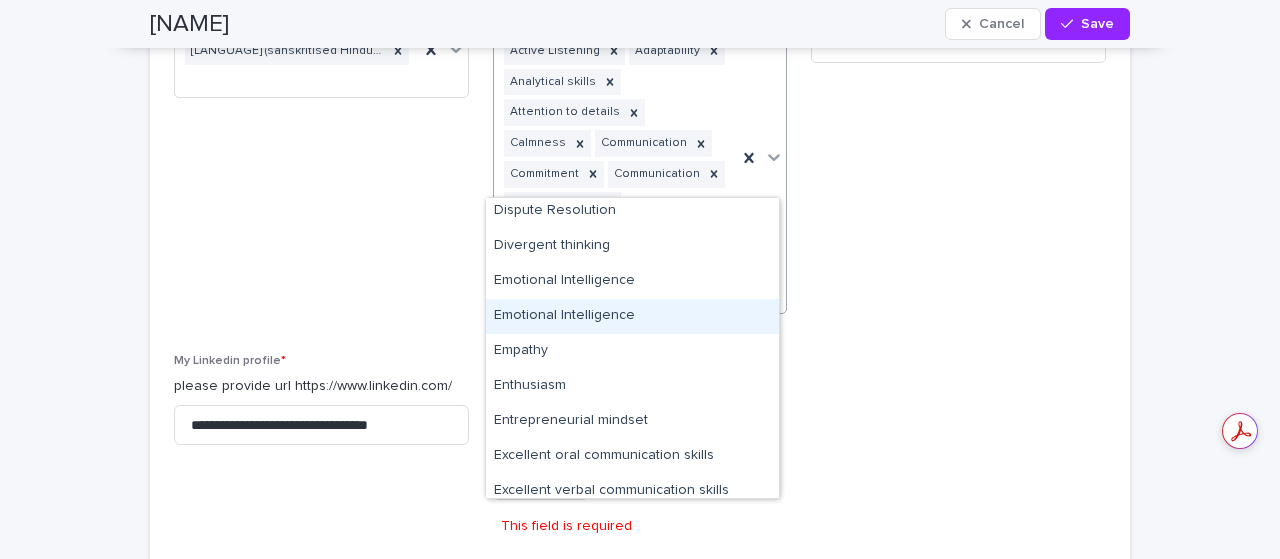 scroll, scrollTop: 1014, scrollLeft: 0, axis: vertical 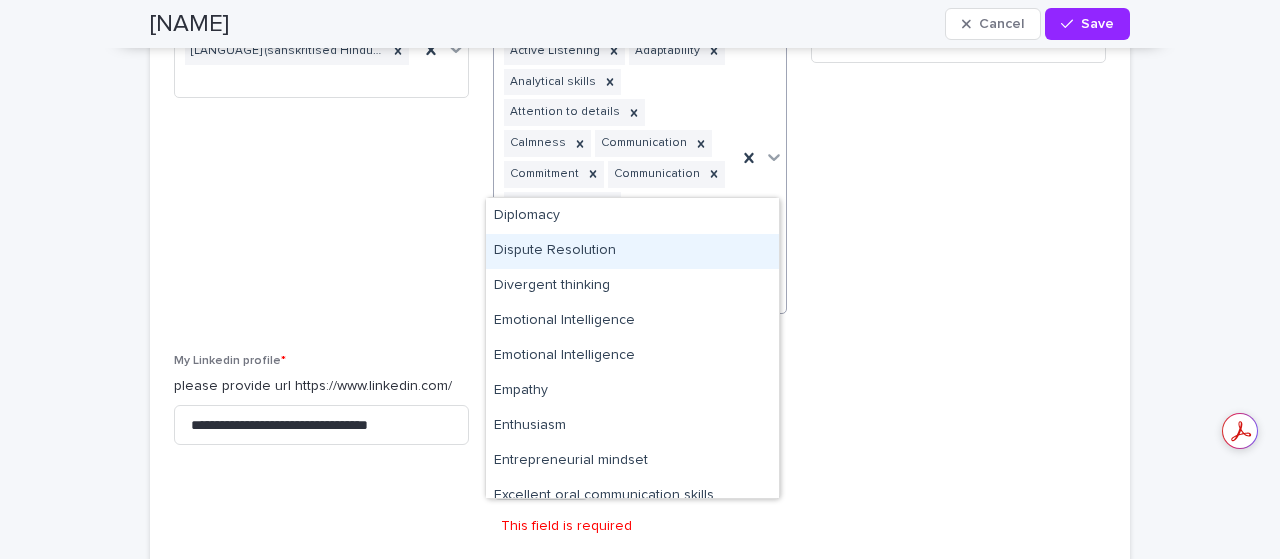 click on "Dispute Resolution" at bounding box center [632, 251] 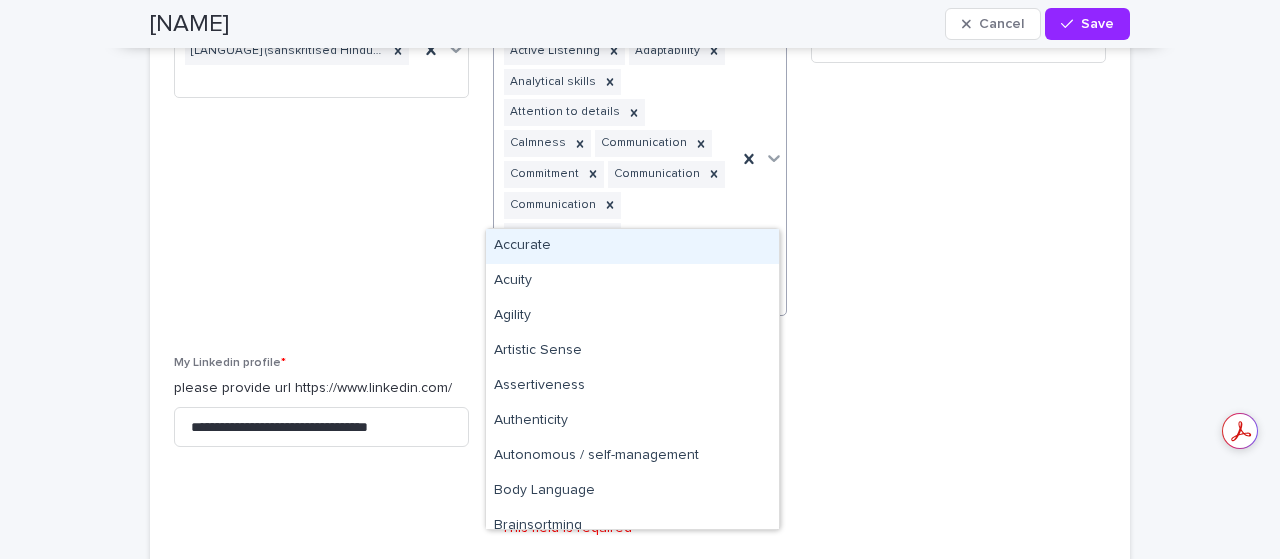 click on "Timely update Active Listening Adaptability Analytical skills Attention to details Calmness Communication Commitment Communication Communication Communication Critical Thinking Delegation Dispute Resolution" at bounding box center [616, 159] 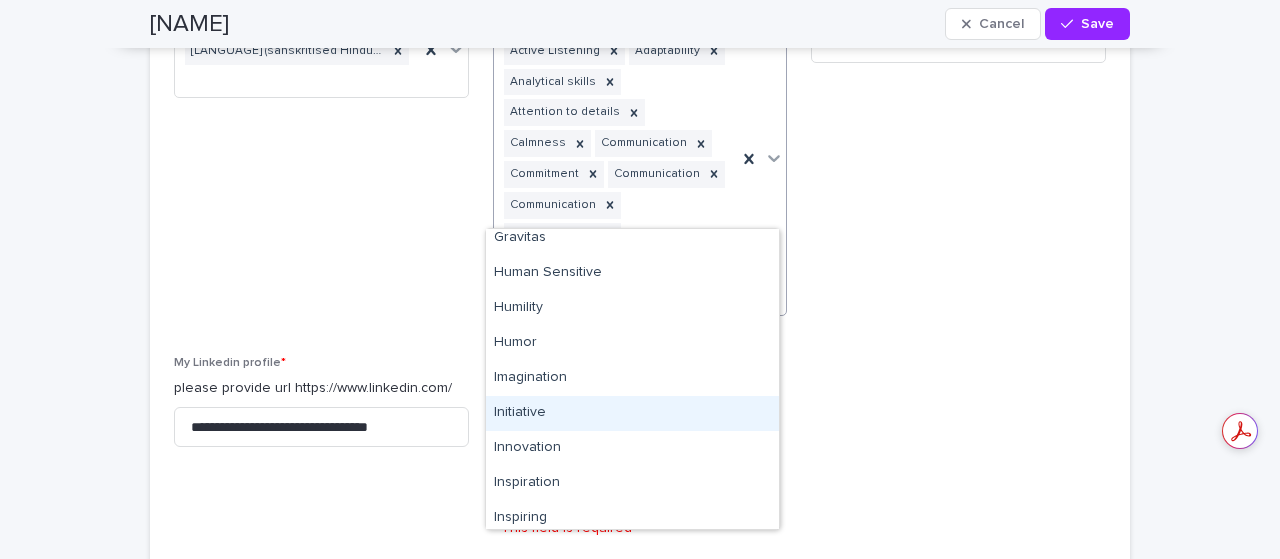 scroll, scrollTop: 1537, scrollLeft: 0, axis: vertical 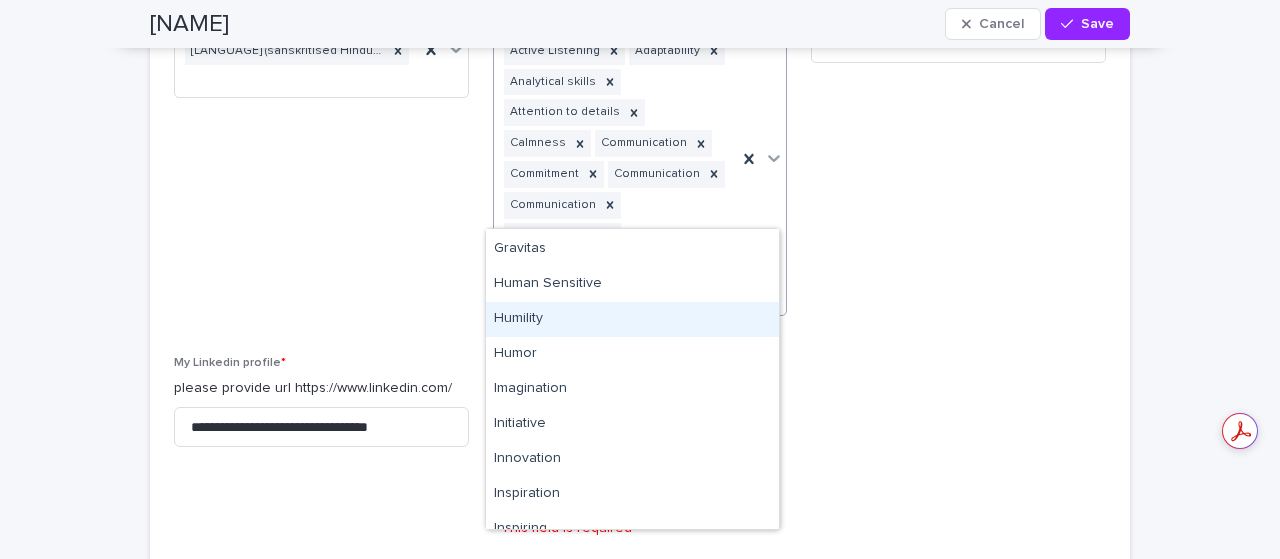 click on "Humility" at bounding box center (632, 319) 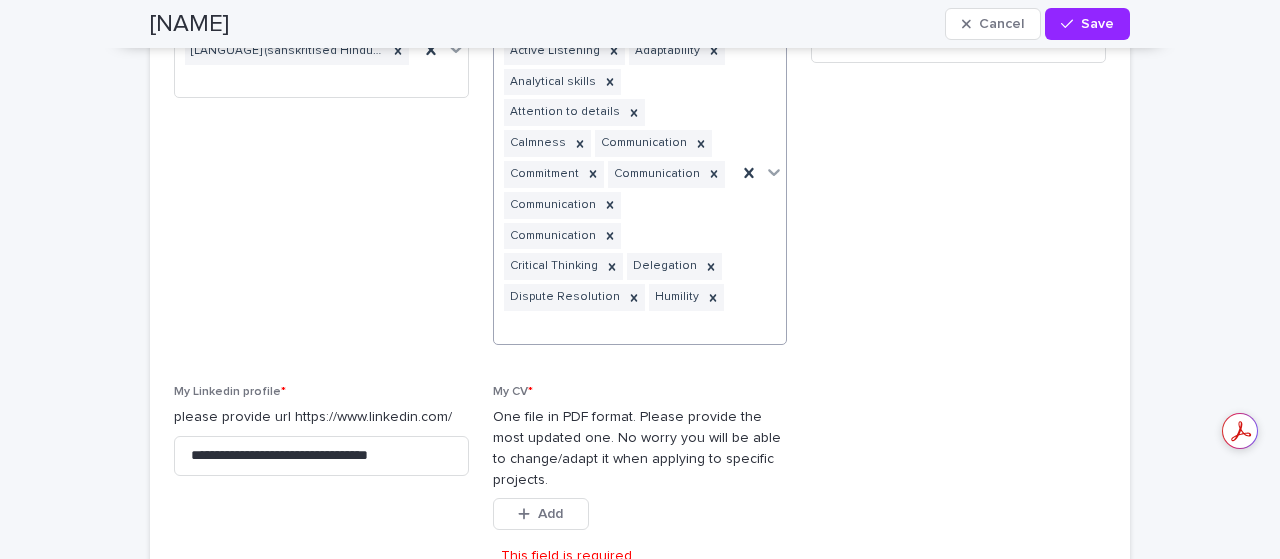 click on "Timely update Active Listening Adaptability Analytical skills Attention to details Calmness Communication Commitment Communication Communication Communication Critical Thinking Delegation Dispute Resolution Humility" at bounding box center (616, 173) 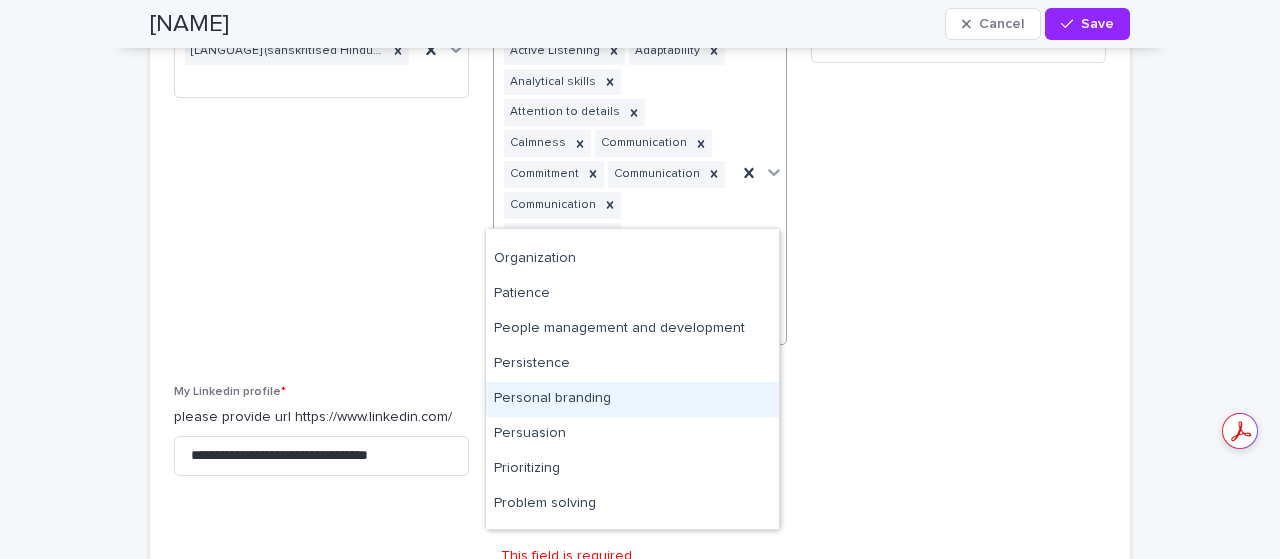 scroll, scrollTop: 2379, scrollLeft: 0, axis: vertical 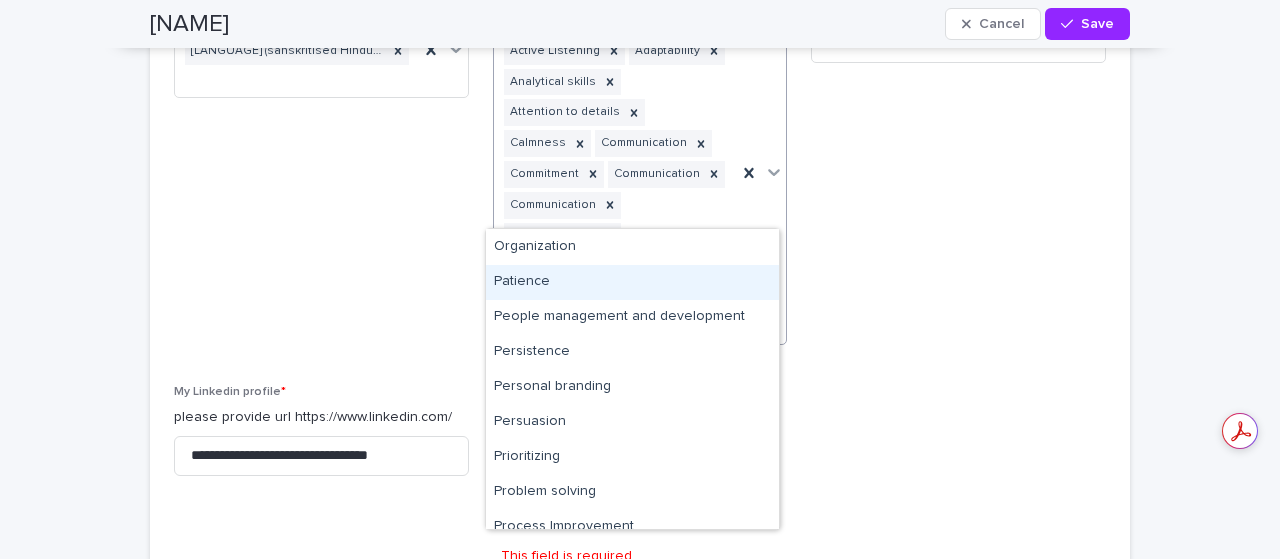 click on "Patience" at bounding box center (632, 282) 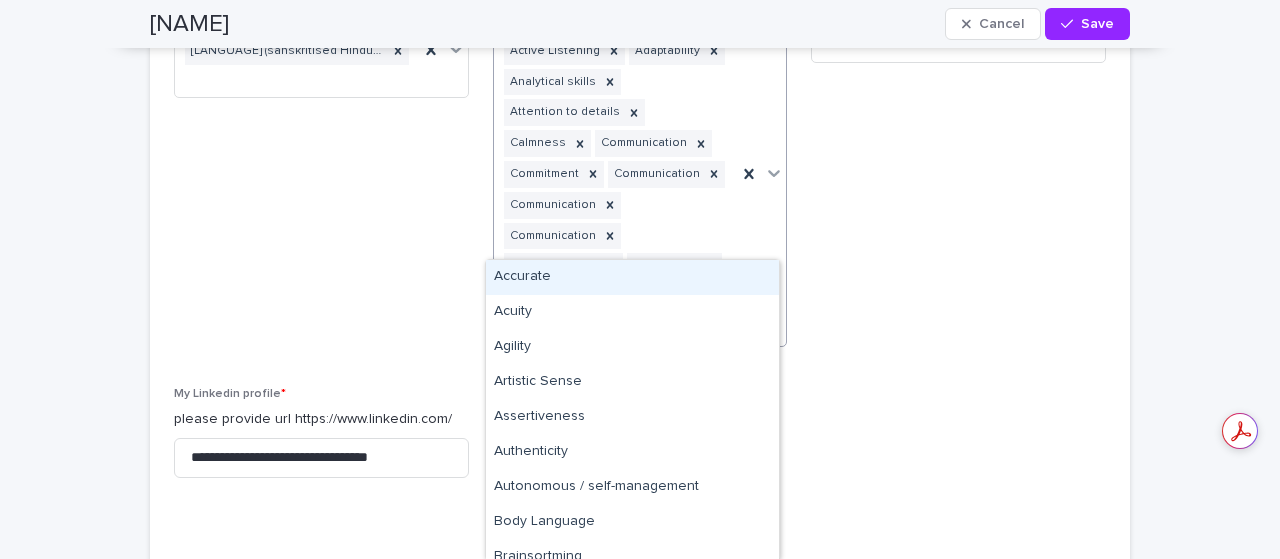 click on "Timely update Active Listening Adaptability Analytical skills Attention to details Calmness Communication Commitment Communication Communication Communication Critical Thinking Delegation Dispute Resolution Humility Patience" at bounding box center (616, 174) 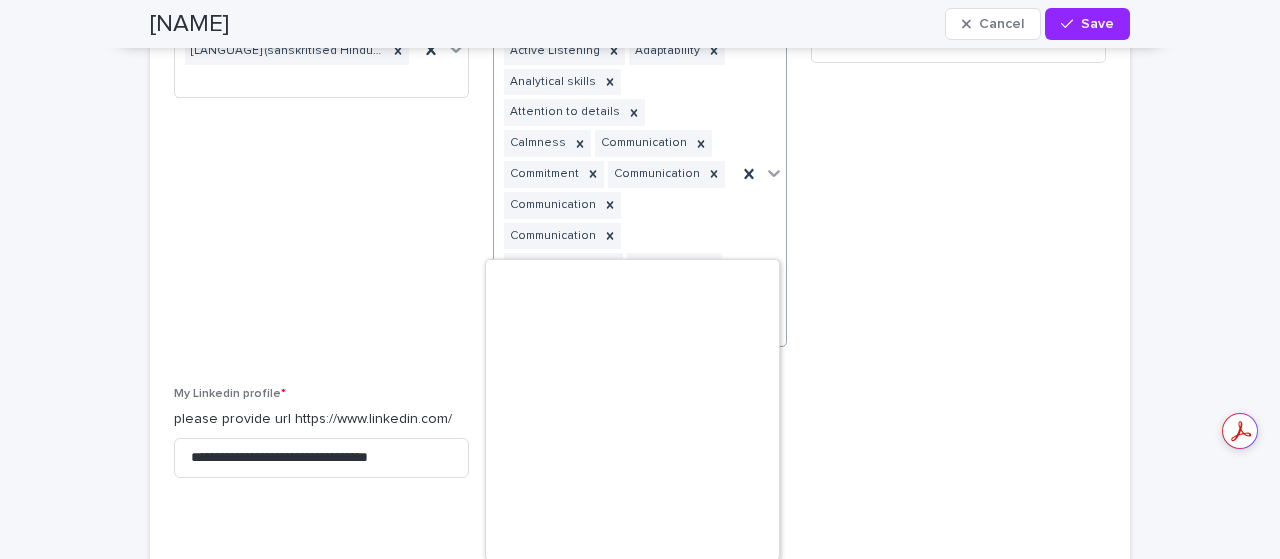 scroll, scrollTop: 3480, scrollLeft: 0, axis: vertical 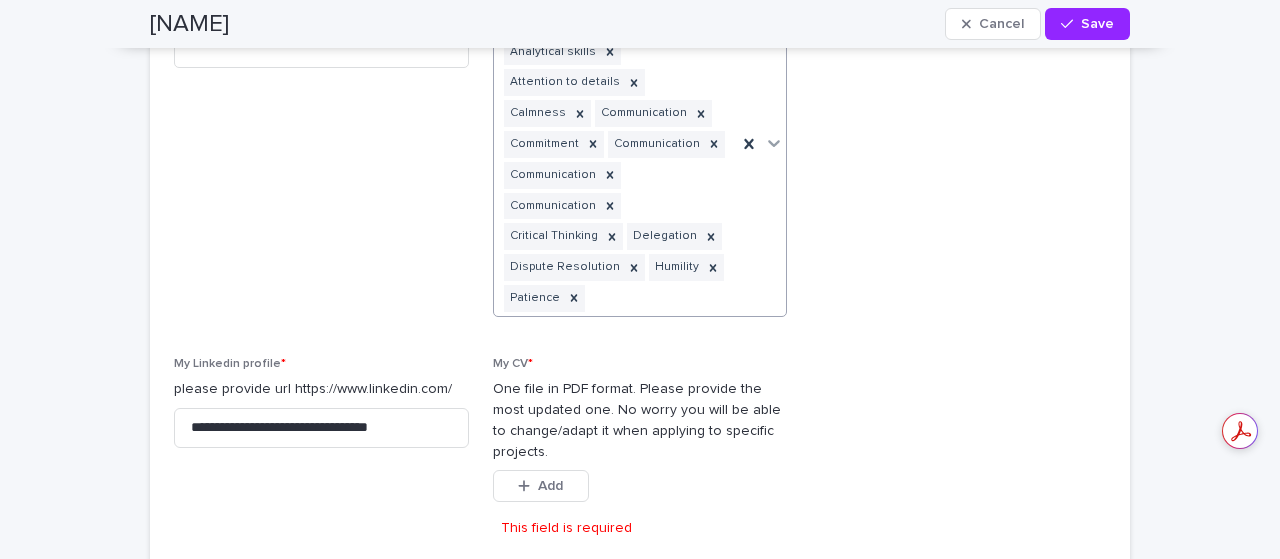 click on "Timely update Active Listening Adaptability Analytical skills Attention to details Calmness Communication Commitment Communication Communication Communication Critical Thinking Delegation Dispute Resolution Humility Patience" at bounding box center [616, 144] 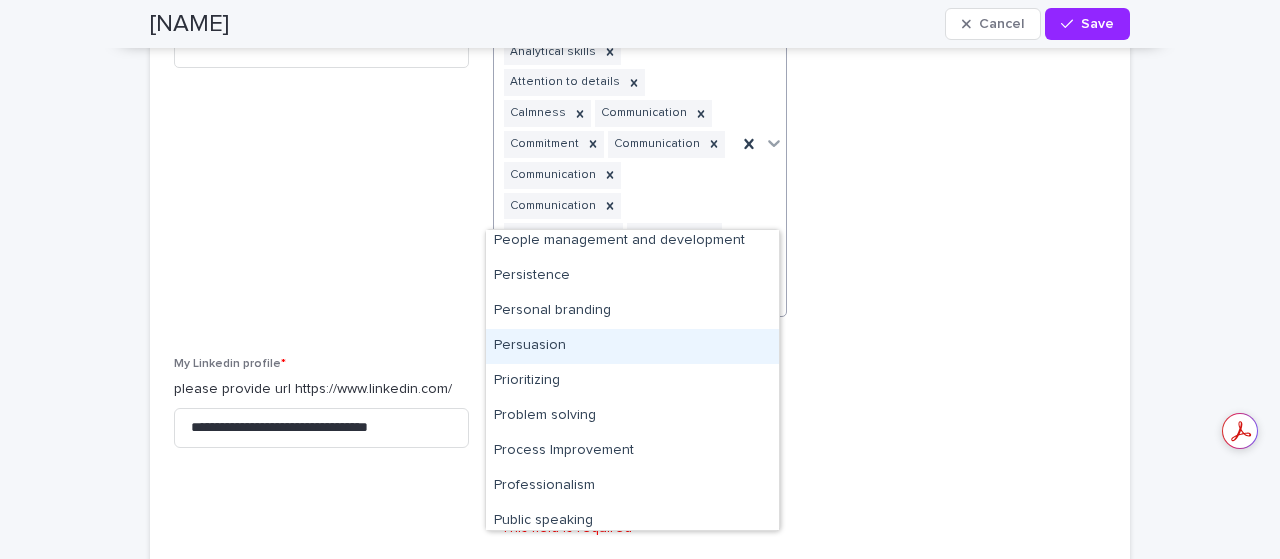 scroll, scrollTop: 2405, scrollLeft: 0, axis: vertical 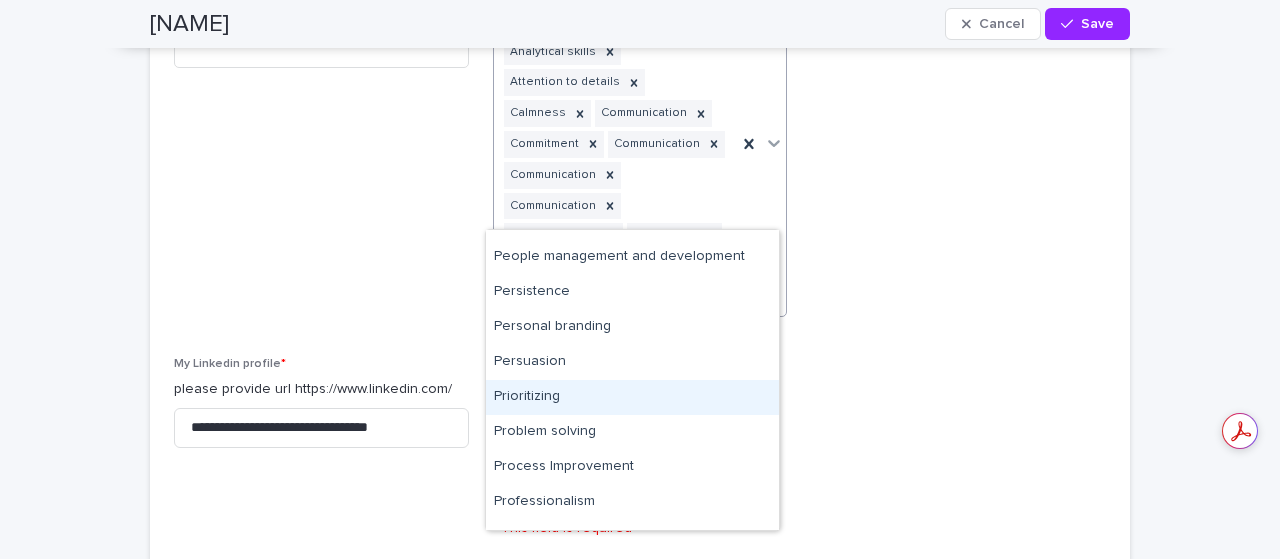 click on "Prioritizing" at bounding box center (632, 397) 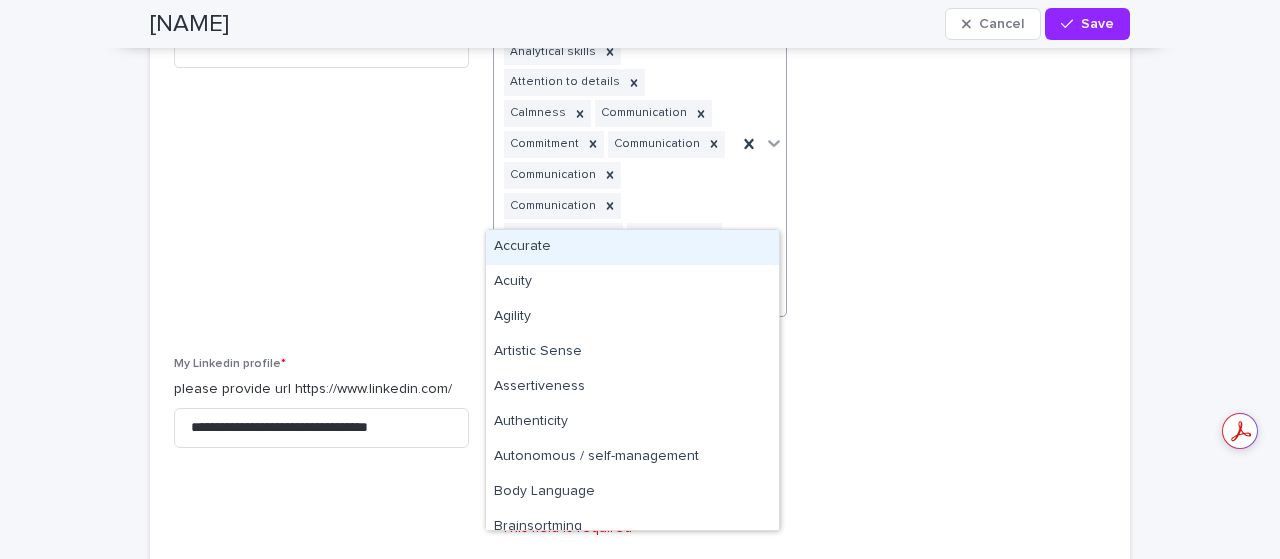 click on "Timely update Active Listening Adaptability Analytical skills Attention to details Calmness Communication Commitment Communication Communication Communication Critical Thinking Delegation Dispute Resolution Humility Patience Prioritizing" at bounding box center [616, 144] 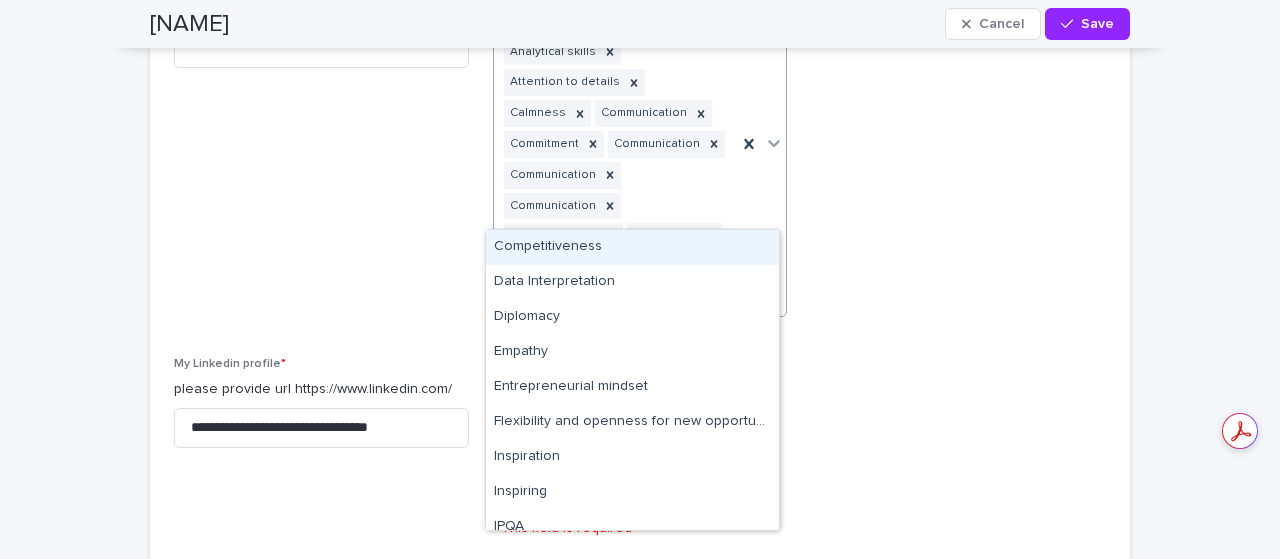 type on "**" 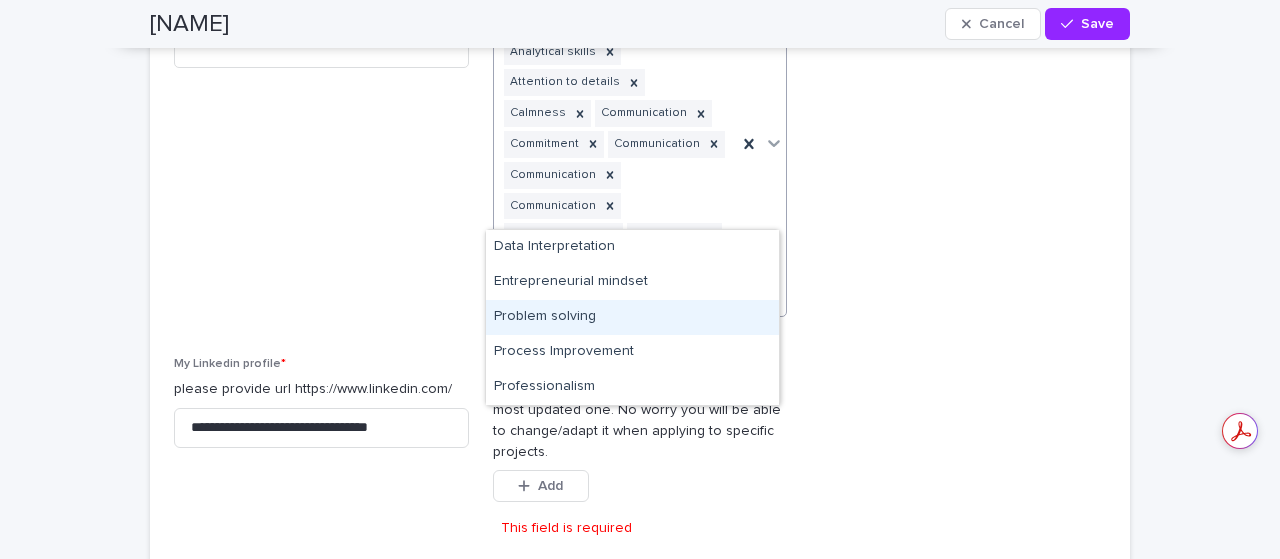 click on "Problem solving" at bounding box center (632, 317) 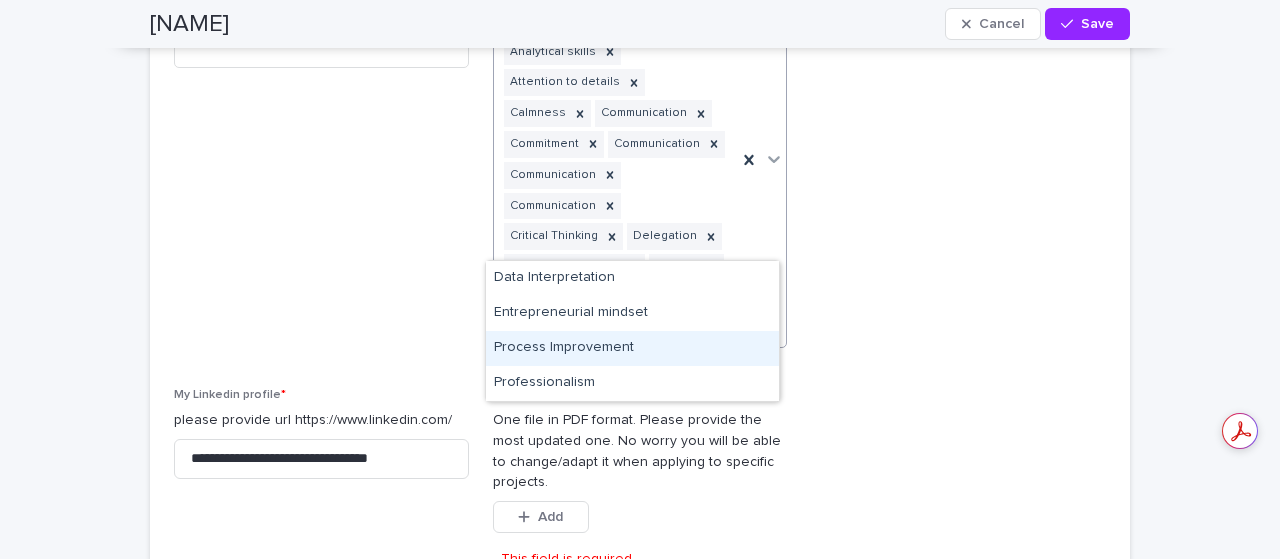 type on "*" 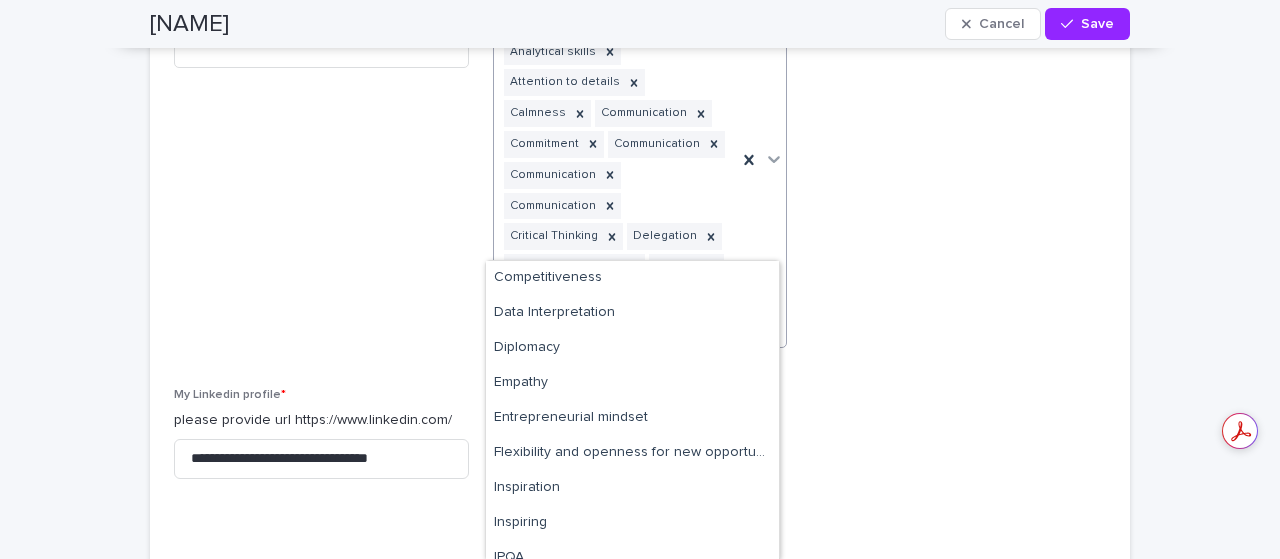 type 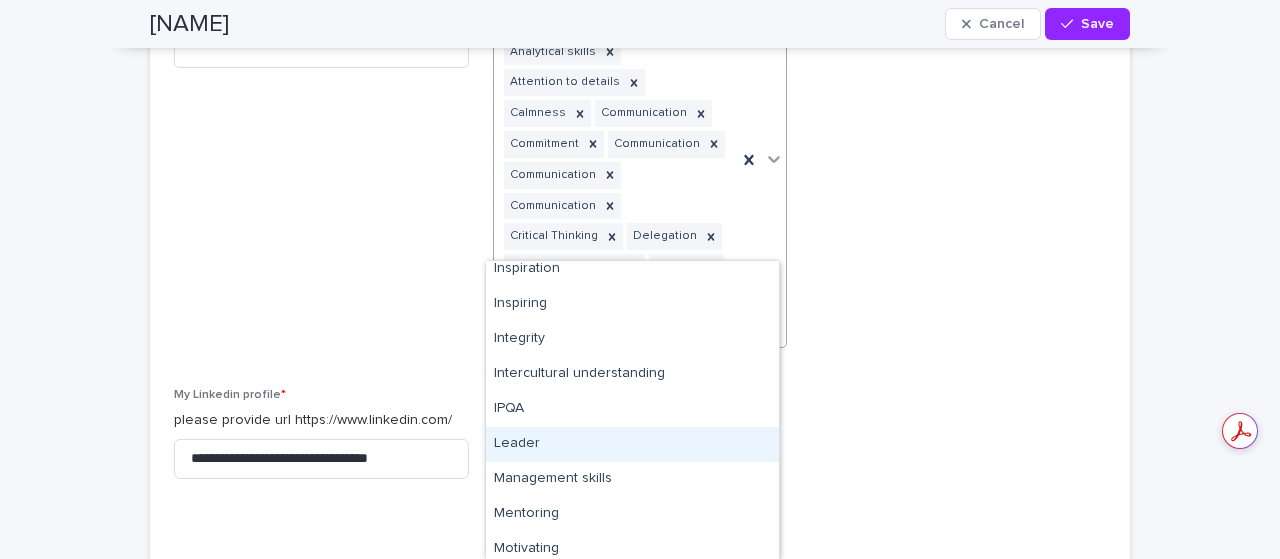 scroll, scrollTop: 1758, scrollLeft: 0, axis: vertical 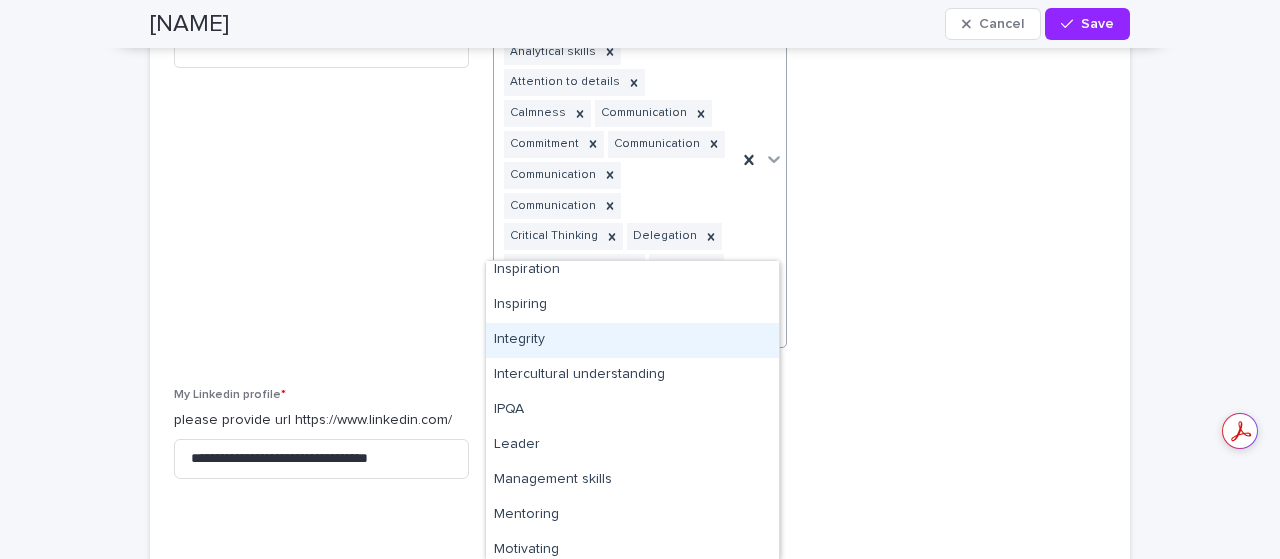 click on "Integrity" at bounding box center [632, 340] 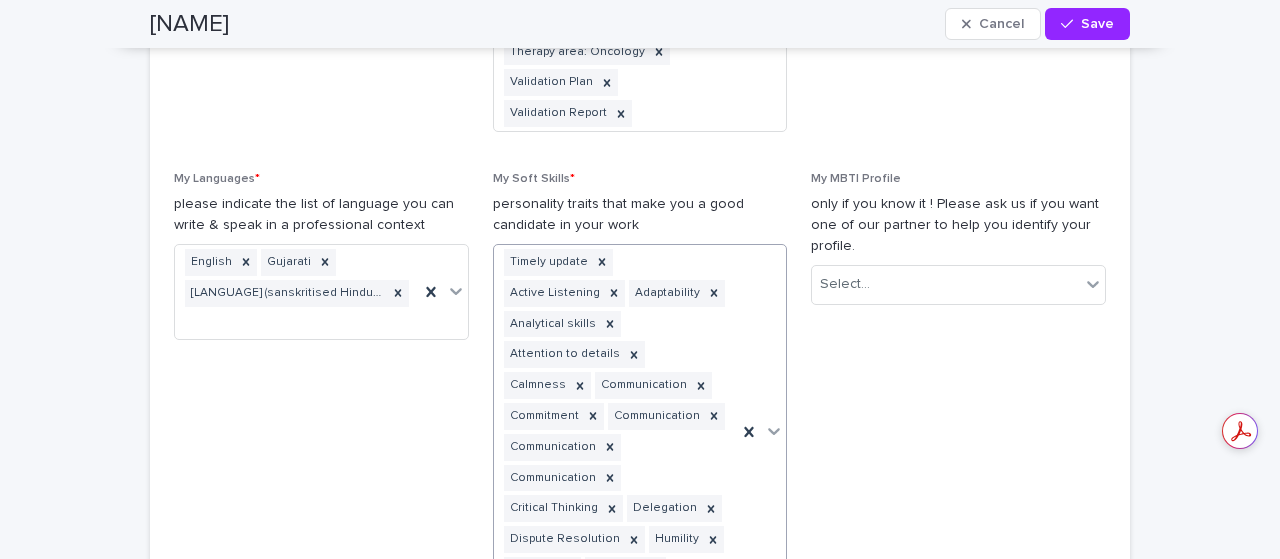 scroll, scrollTop: 2312, scrollLeft: 0, axis: vertical 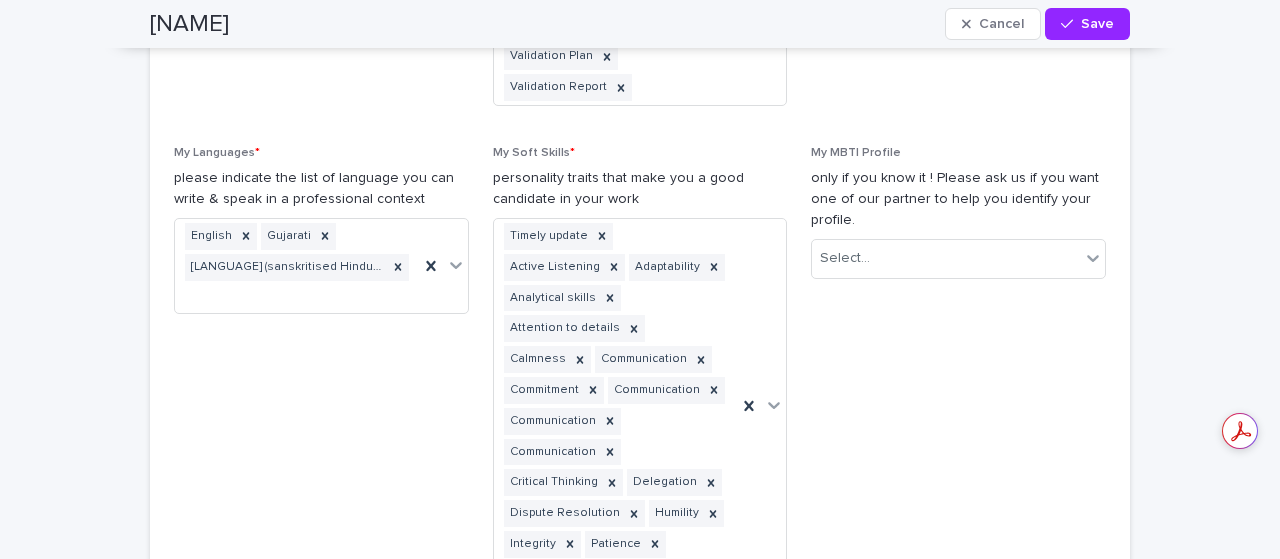 click on "My MBTI Profile only if you know it !
Please ask us if you want one of our partner to help you identify your profile. Select..." at bounding box center (958, 220) 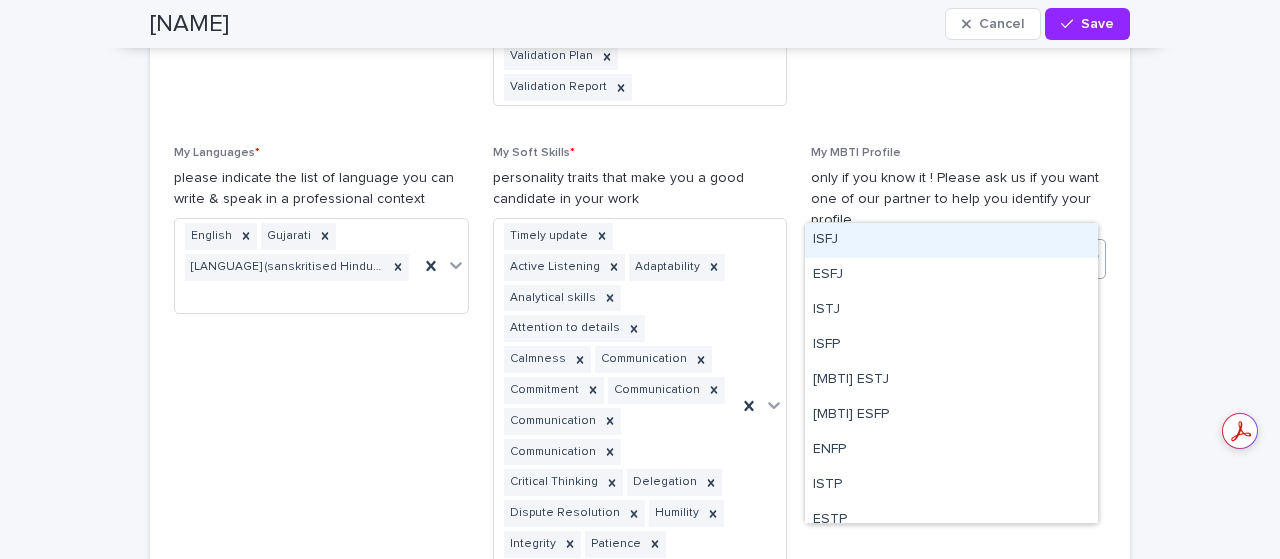 click on "Select..." at bounding box center [946, 258] 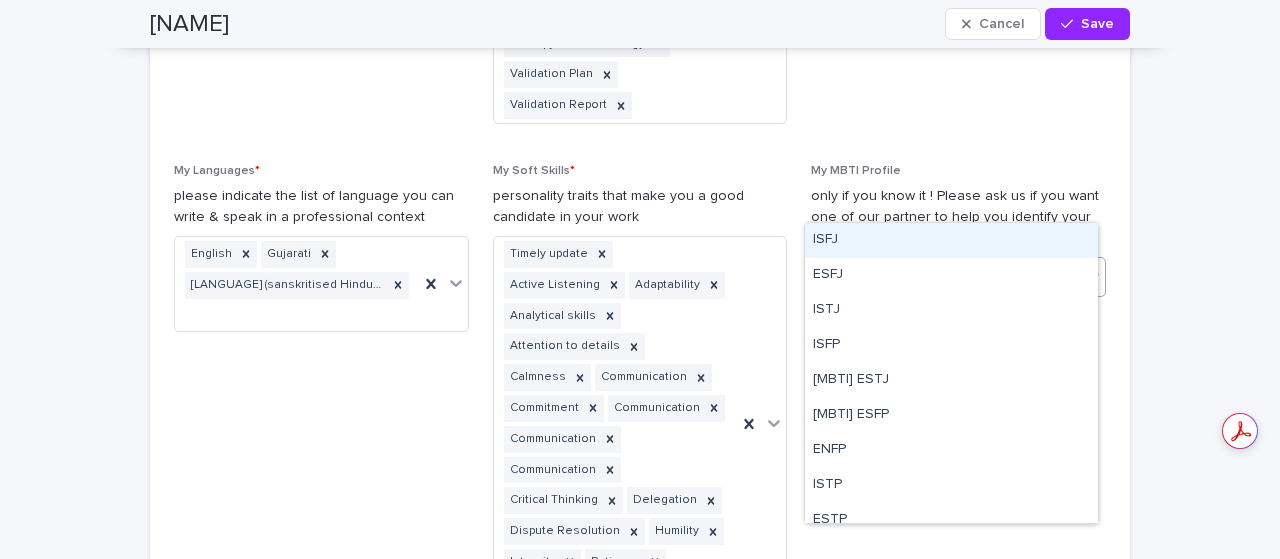 scroll, scrollTop: 2322, scrollLeft: 0, axis: vertical 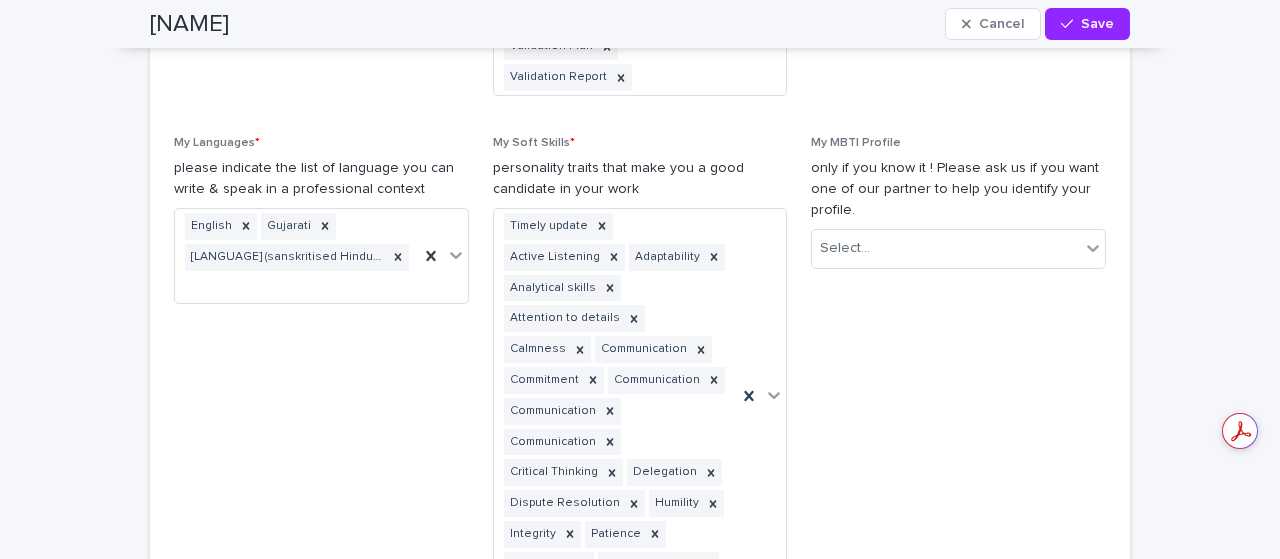 click on "only if you know it !
Please ask us if you want one of our partner to help you identify your profile." at bounding box center (958, 189) 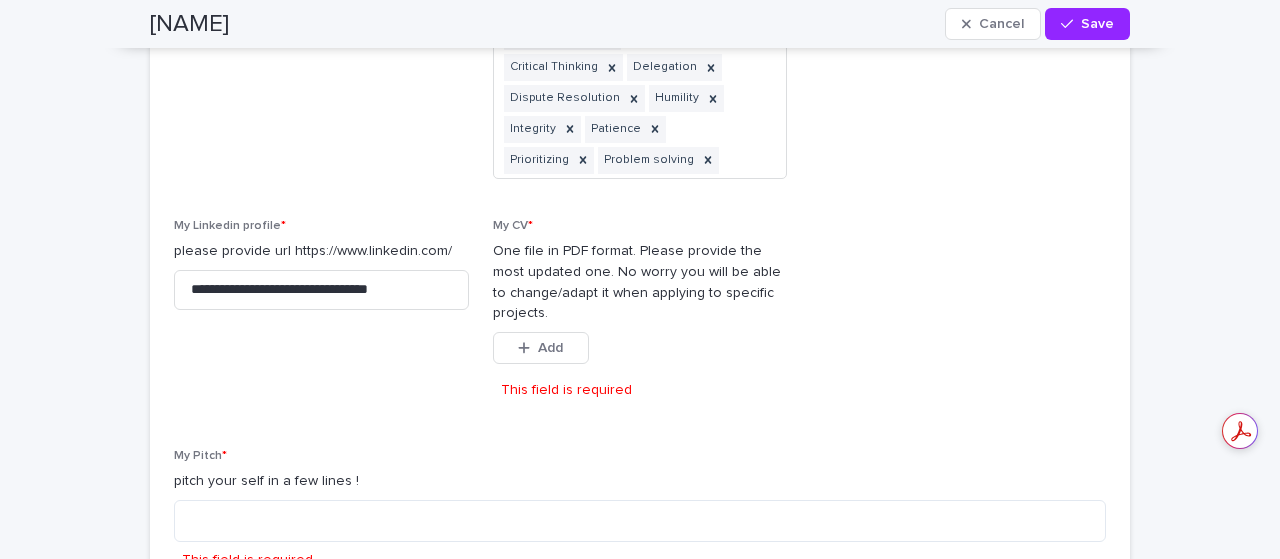 scroll, scrollTop: 2745, scrollLeft: 0, axis: vertical 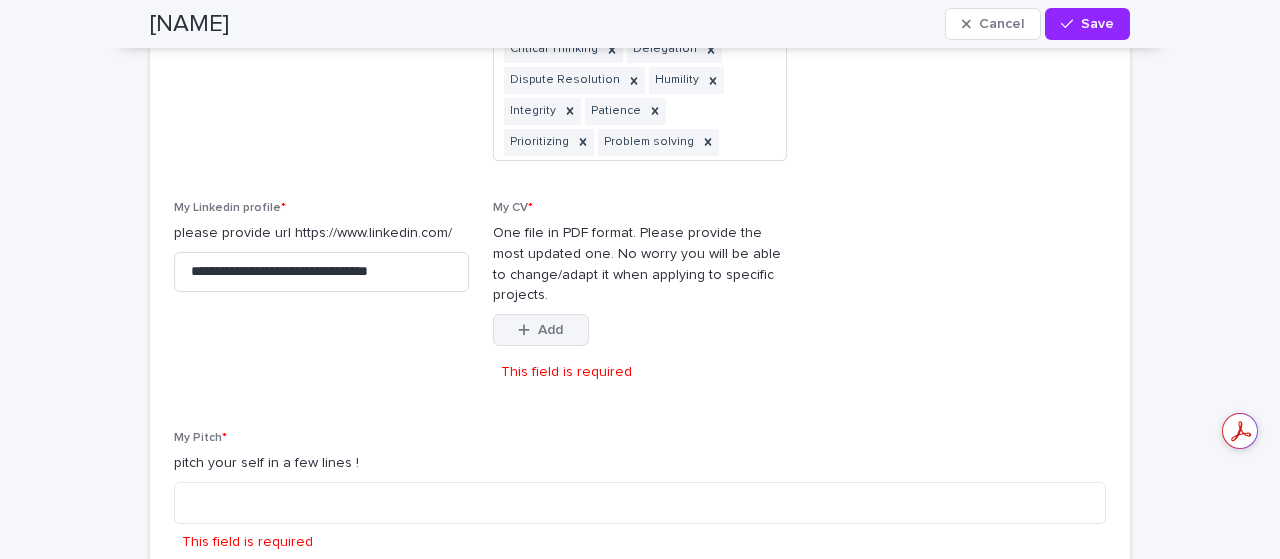 click on "Add" at bounding box center (550, 330) 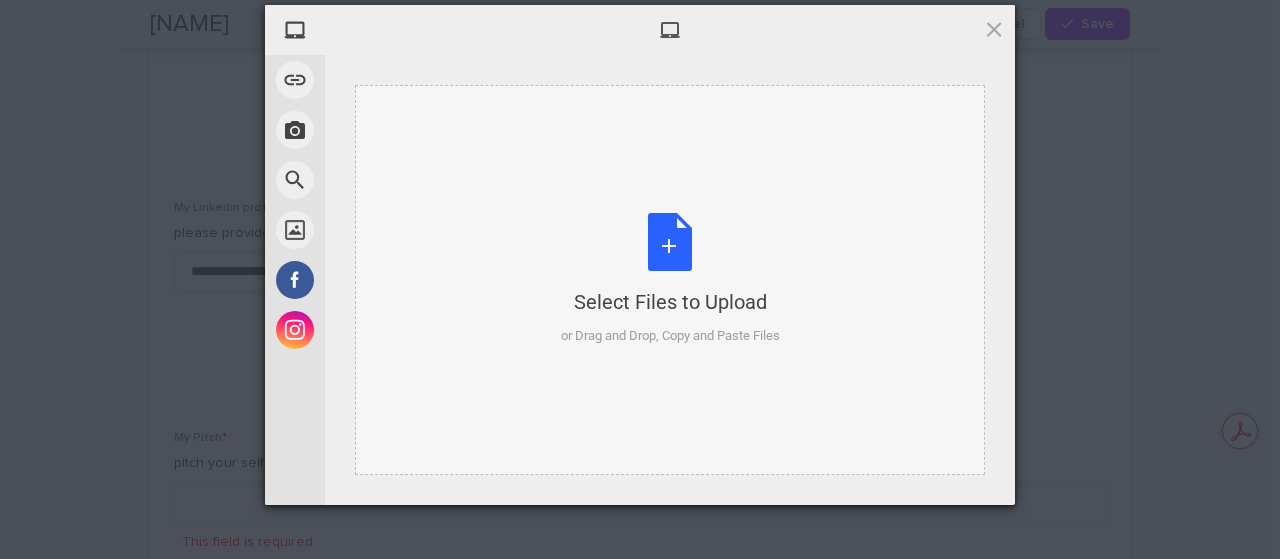 click on "Select Files to Upload
or Drag and Drop, Copy and Paste Files" at bounding box center (670, 279) 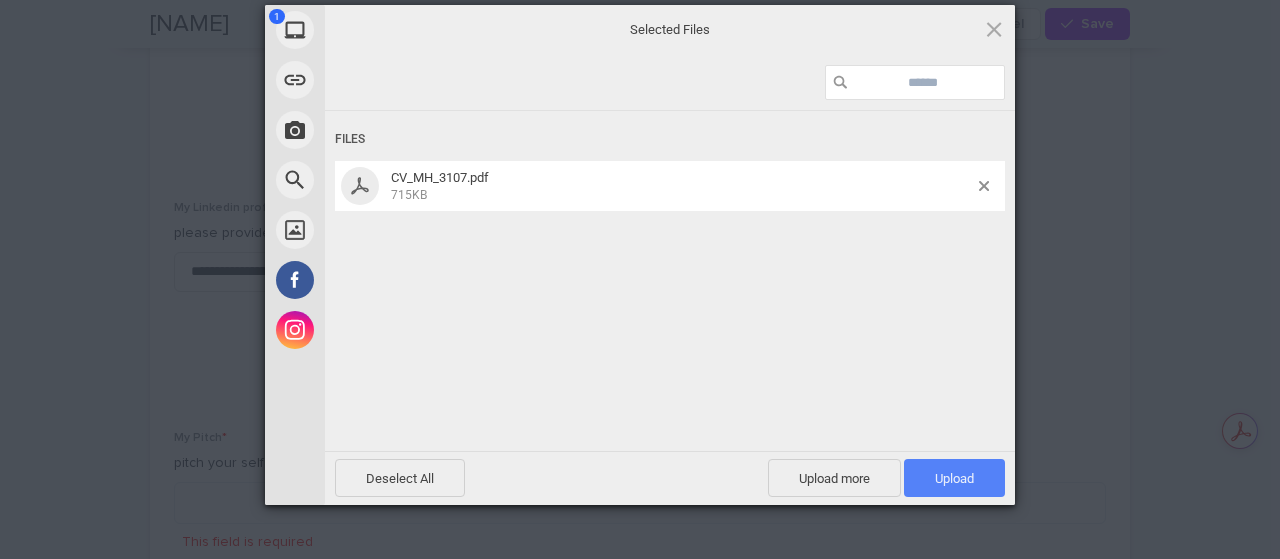 click on "Upload
1" at bounding box center (954, 478) 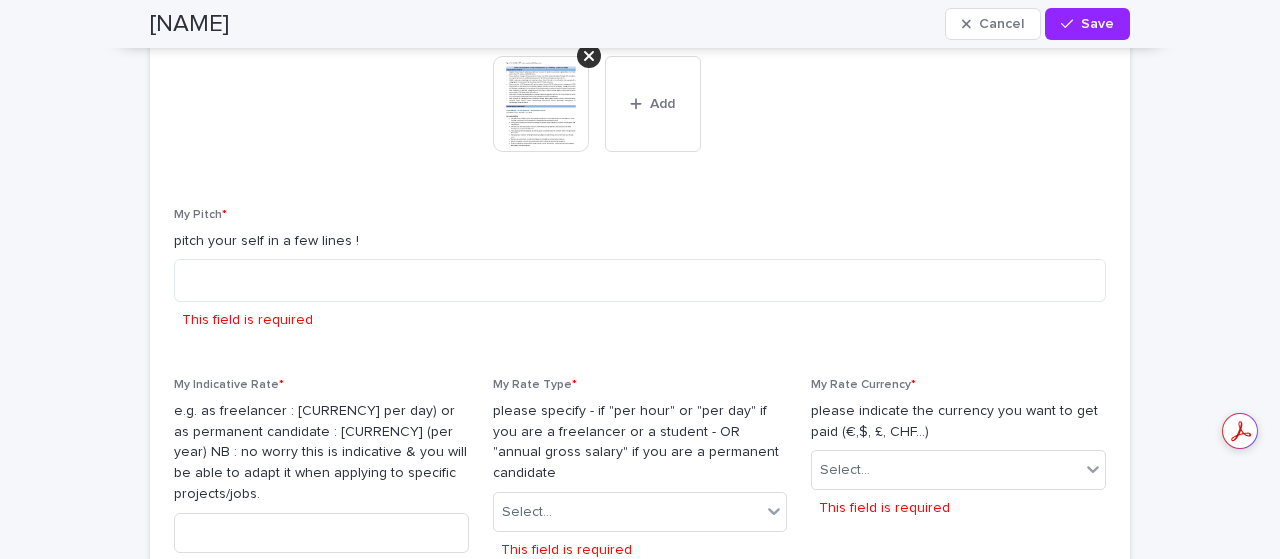 scroll, scrollTop: 3011, scrollLeft: 0, axis: vertical 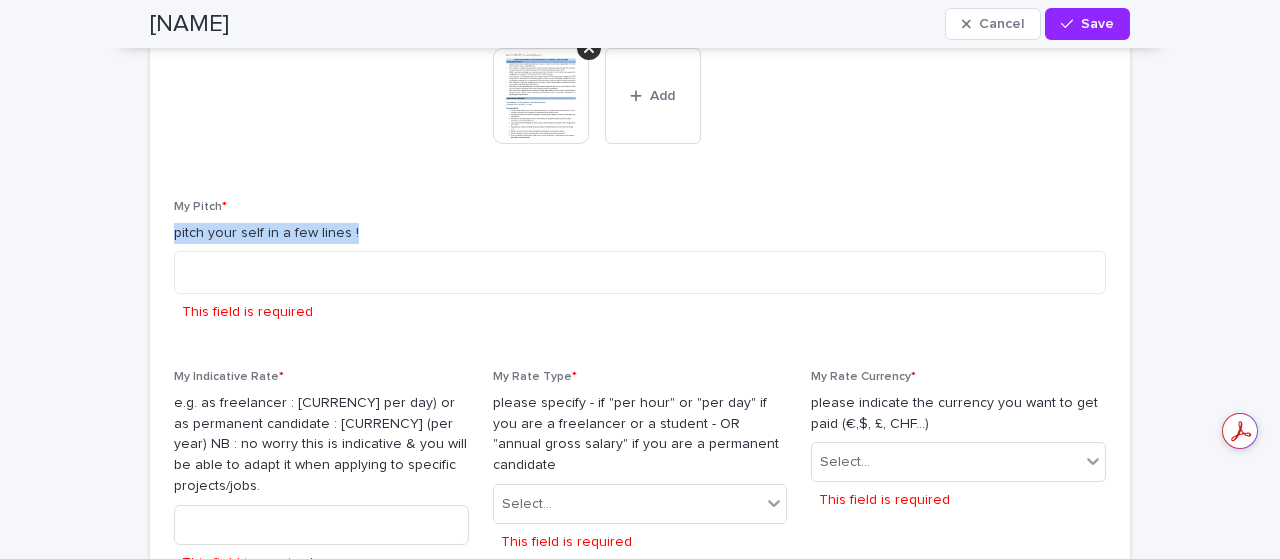 drag, startPoint x: 354, startPoint y: 147, endPoint x: 159, endPoint y: 154, distance: 195.1256 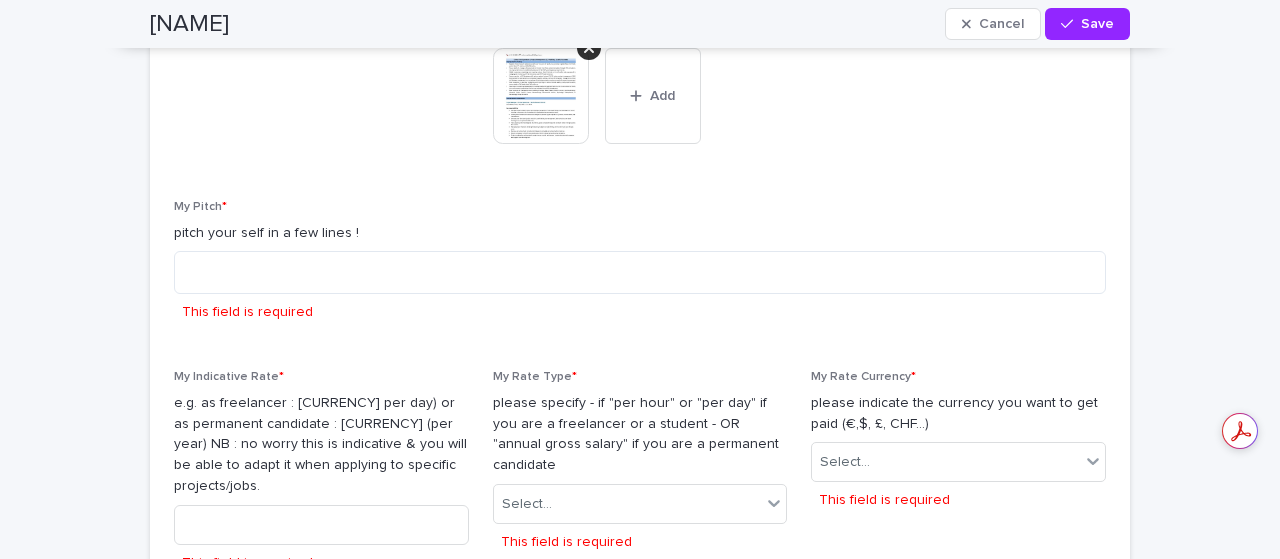 click on "My Pitch * pitch your self in a few lines ! This field is required" at bounding box center [640, 273] 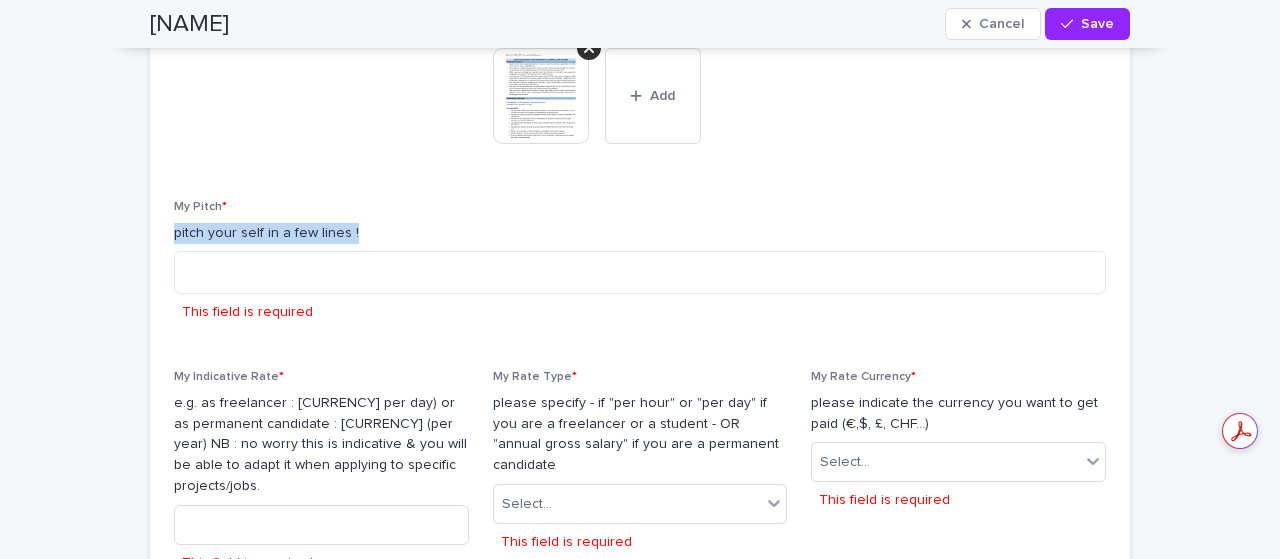 drag, startPoint x: 363, startPoint y: 147, endPoint x: 156, endPoint y: 158, distance: 207.29207 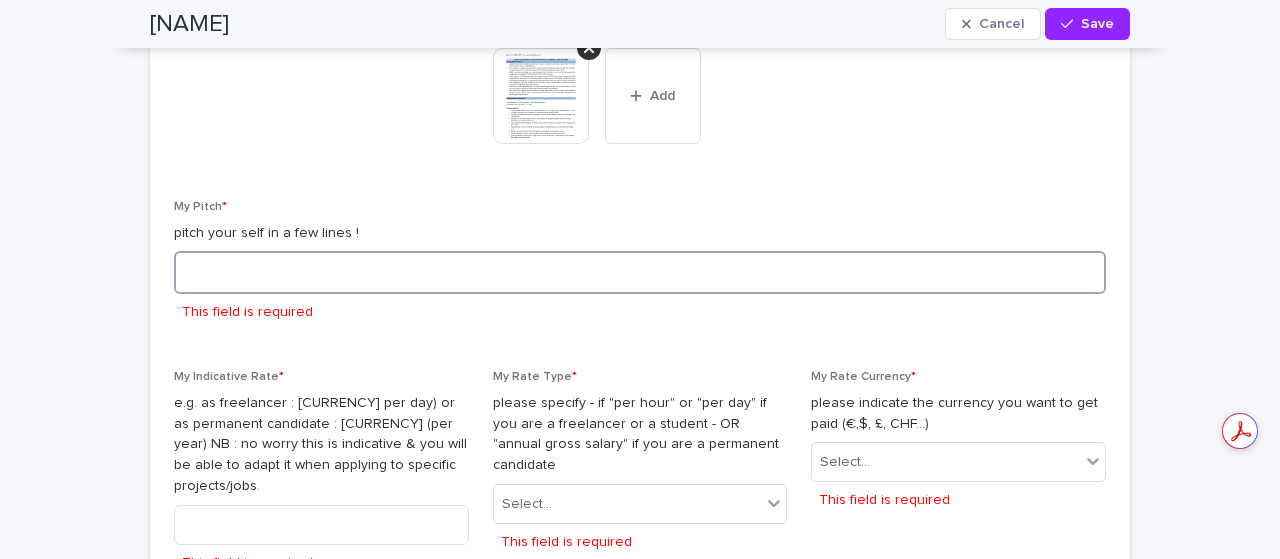 click at bounding box center (640, 272) 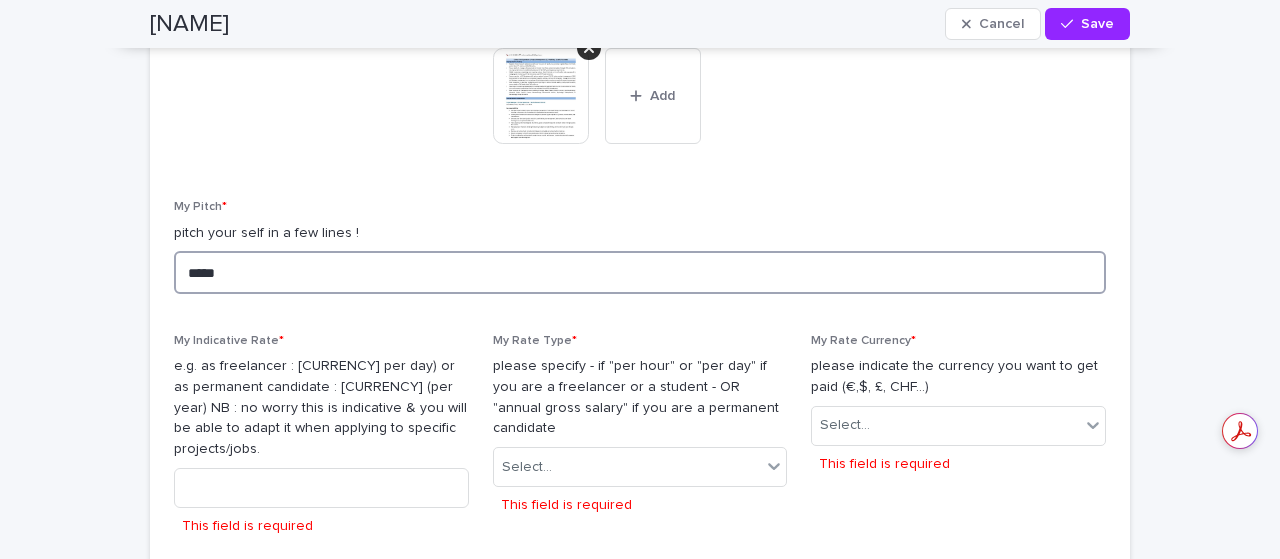 paste on "**********" 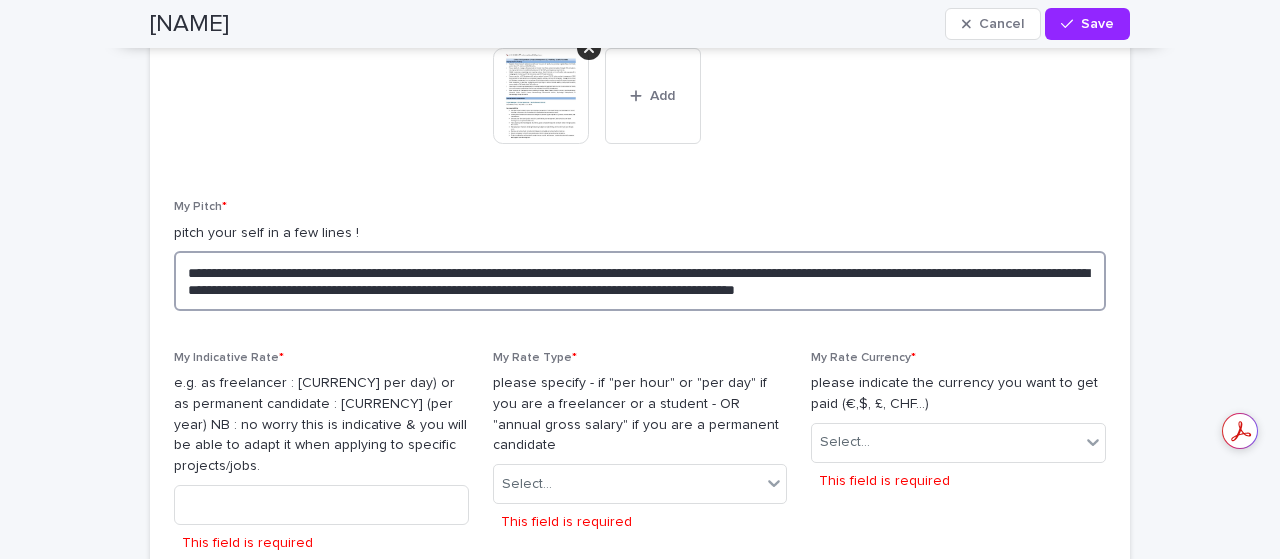 click on "**********" at bounding box center [640, 280] 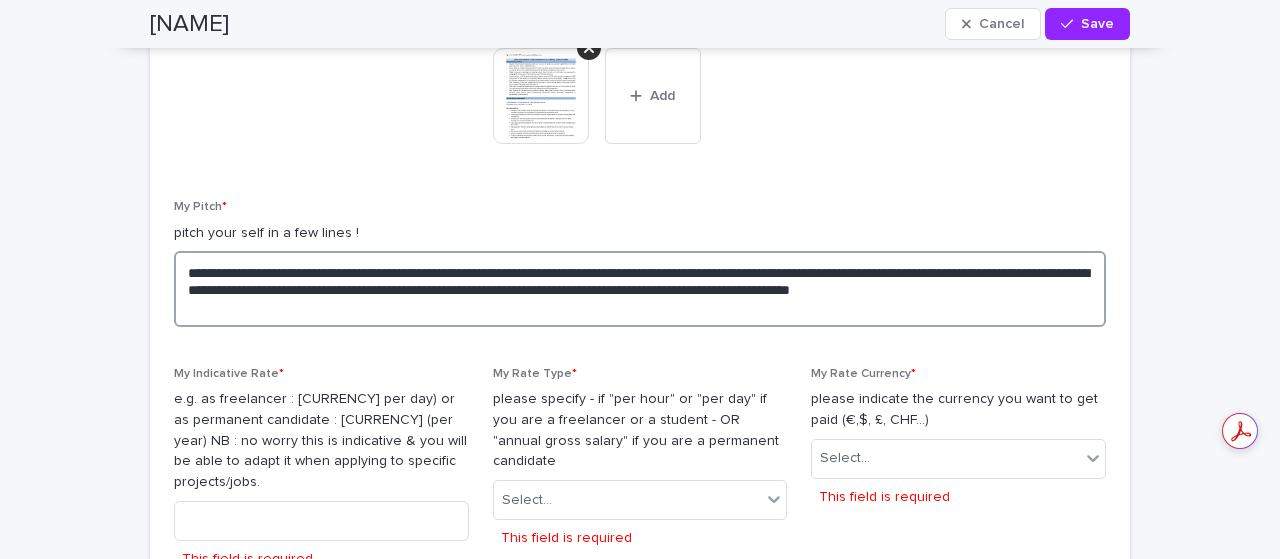 click on "**********" at bounding box center [640, 288] 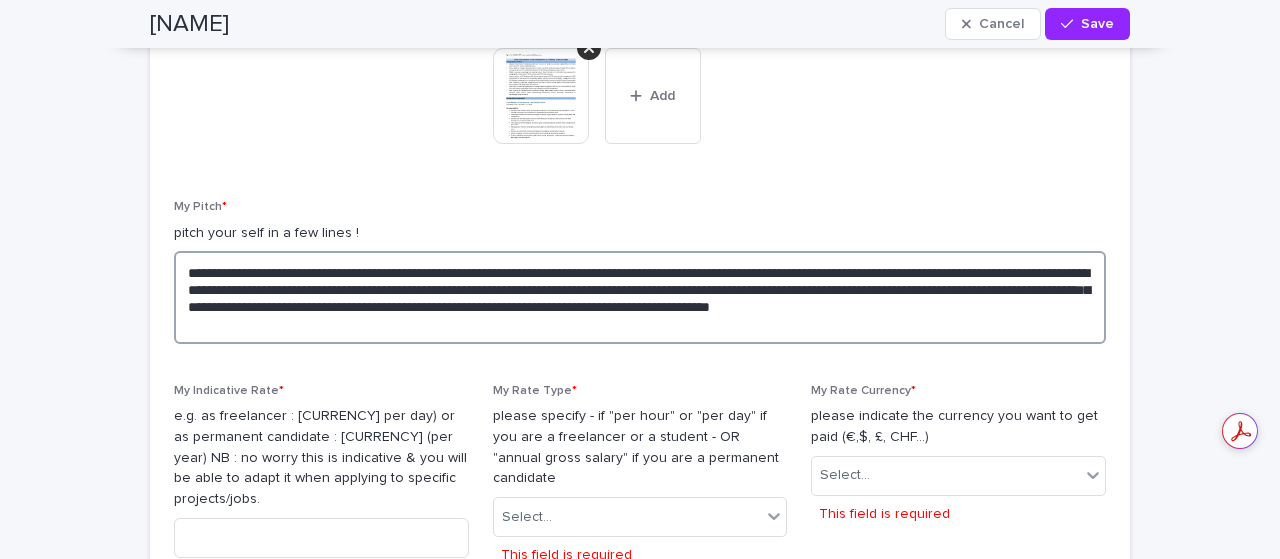 click on "**********" at bounding box center (640, 297) 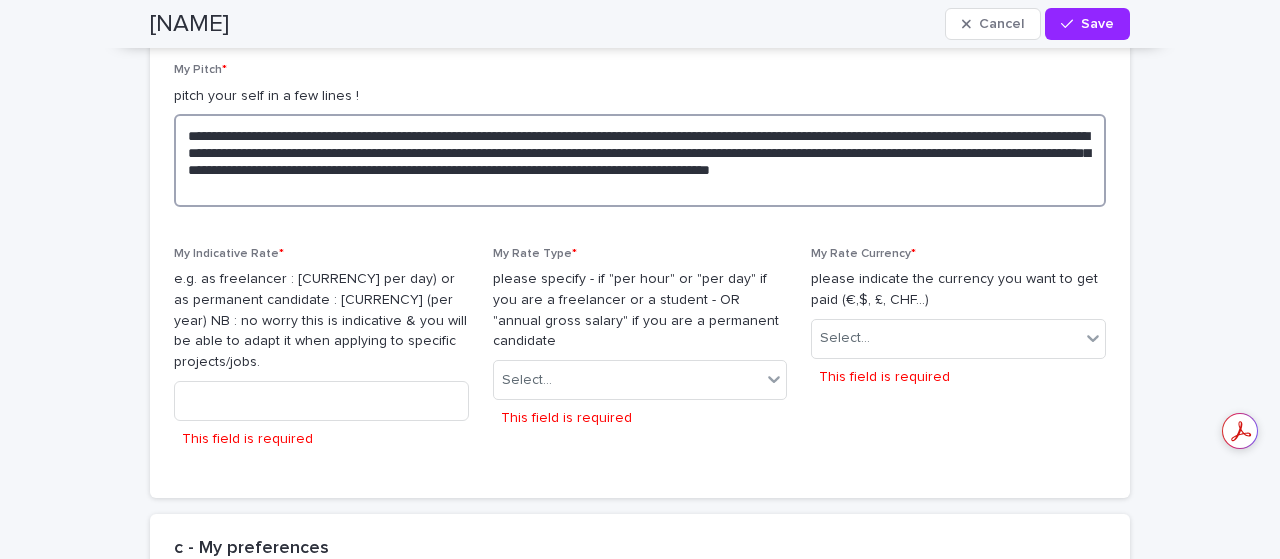 scroll, scrollTop: 3151, scrollLeft: 0, axis: vertical 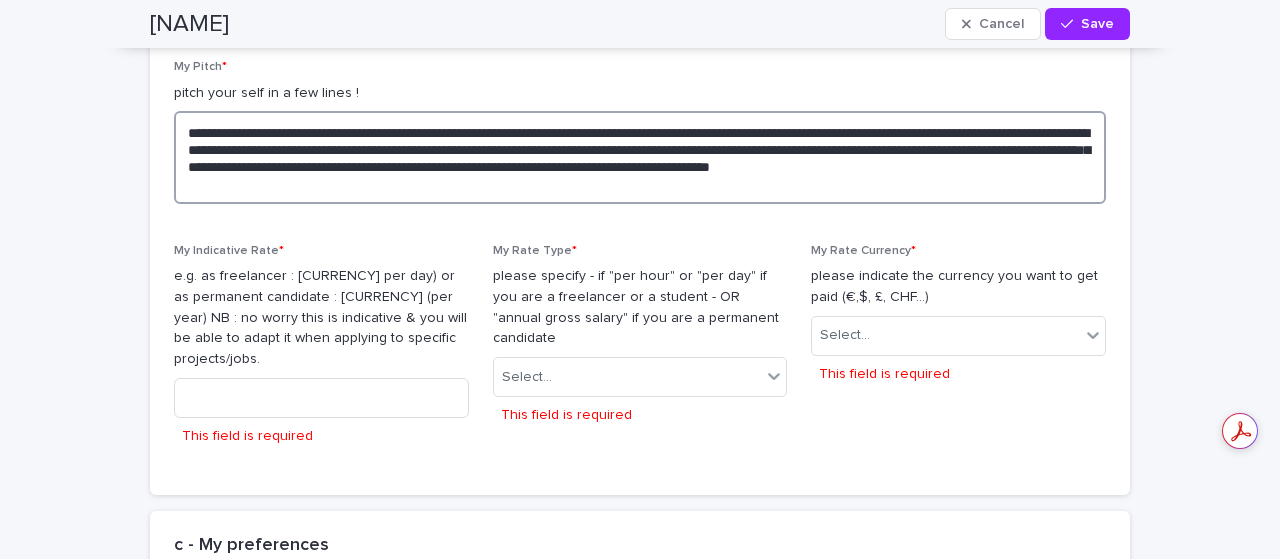type on "**********" 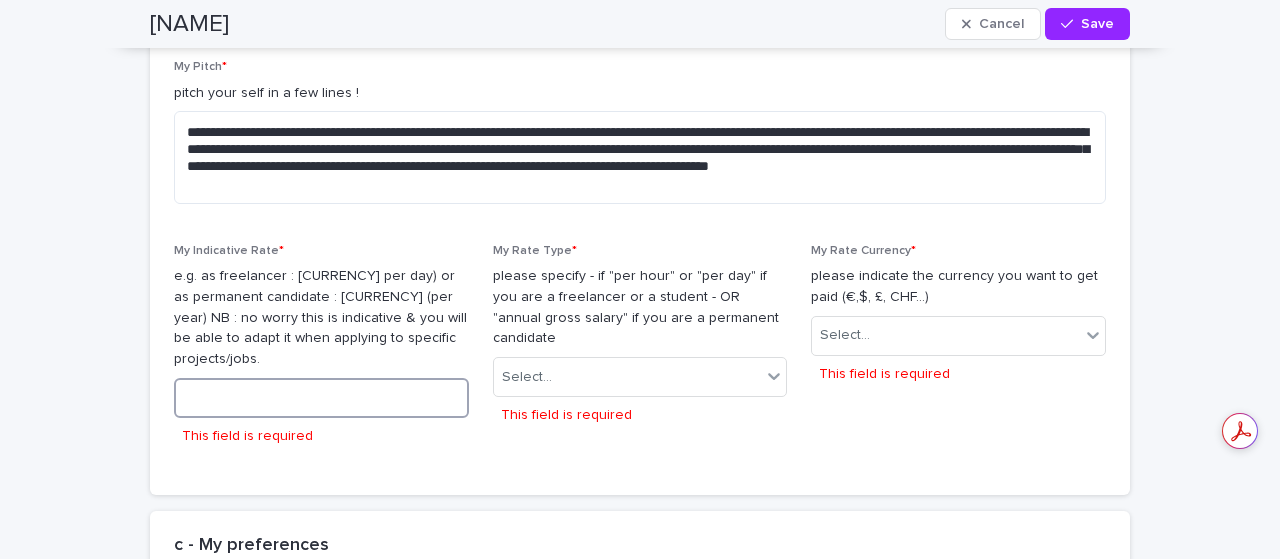 click at bounding box center (321, 398) 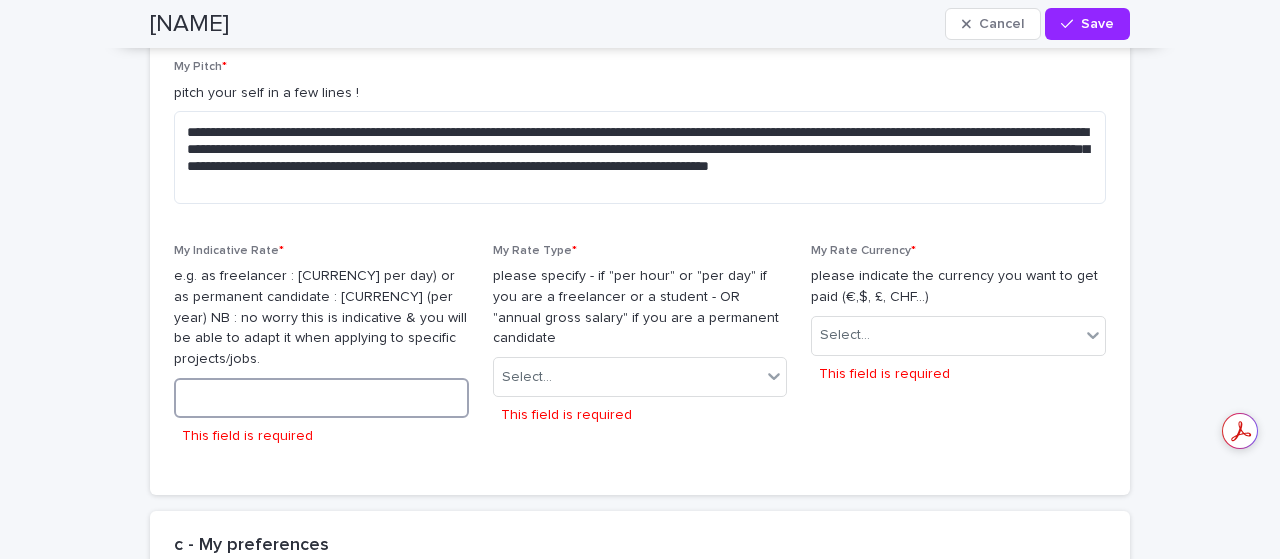 click at bounding box center (321, 398) 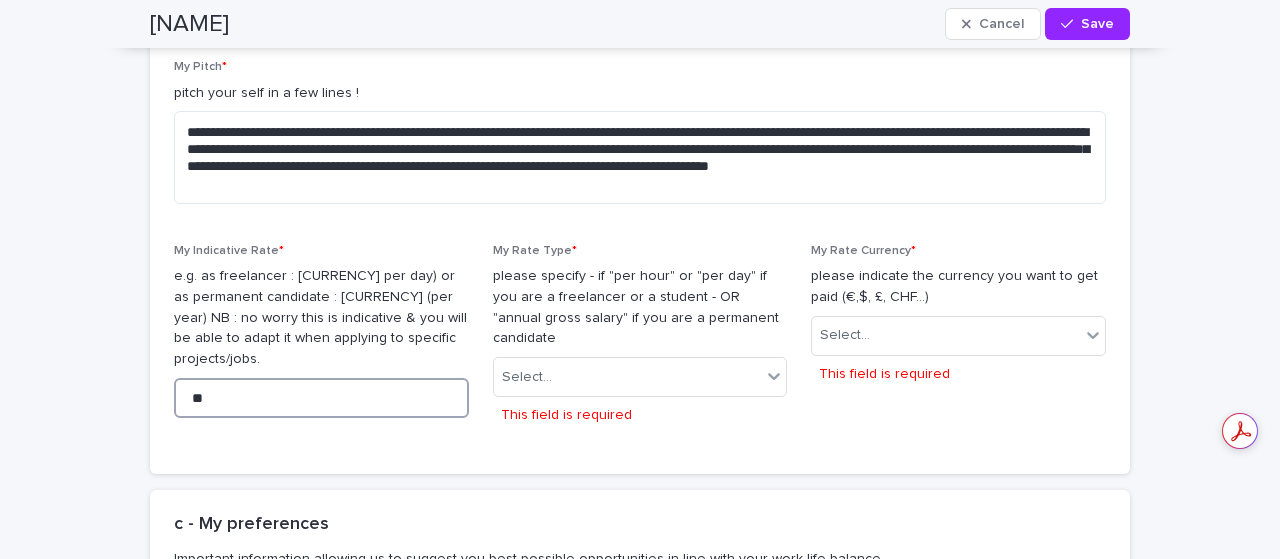 type on "*" 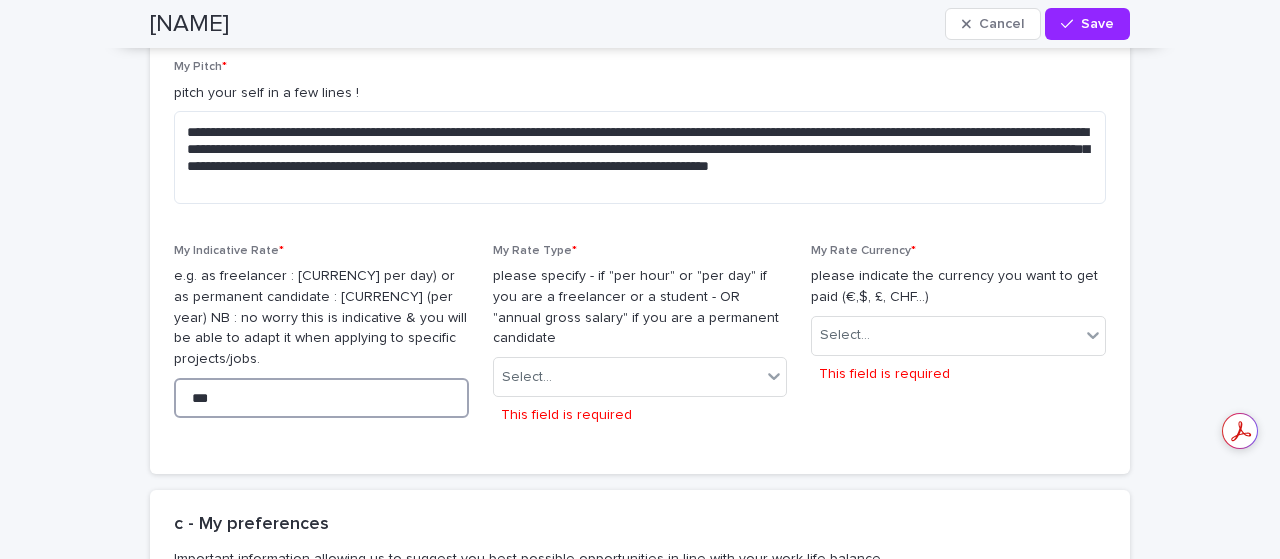 click on "***" at bounding box center [321, 398] 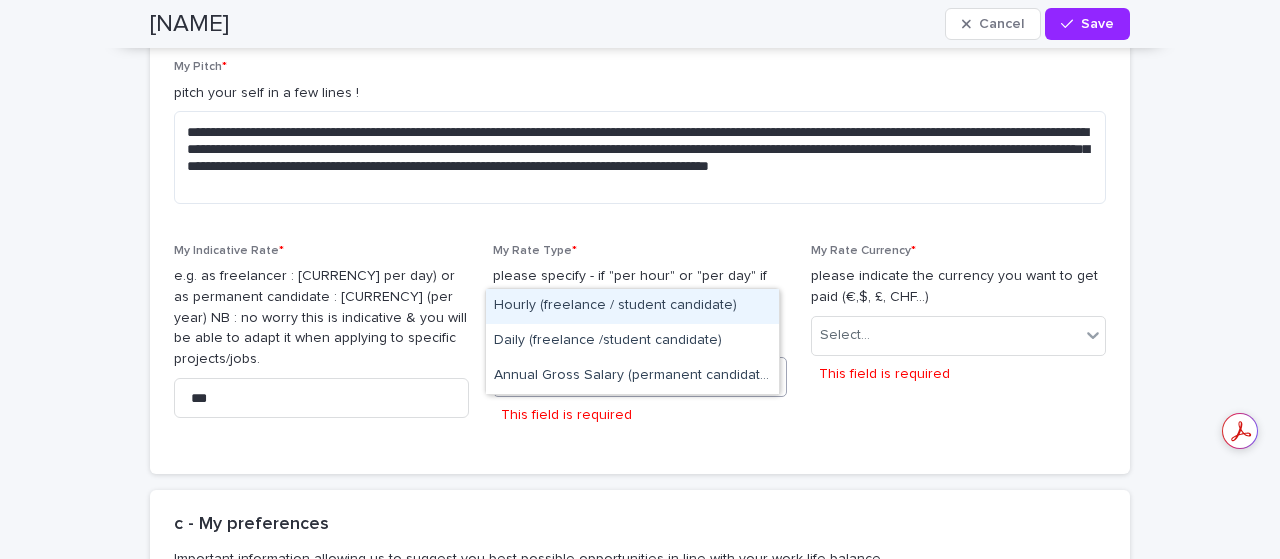click on "Select..." at bounding box center (628, 377) 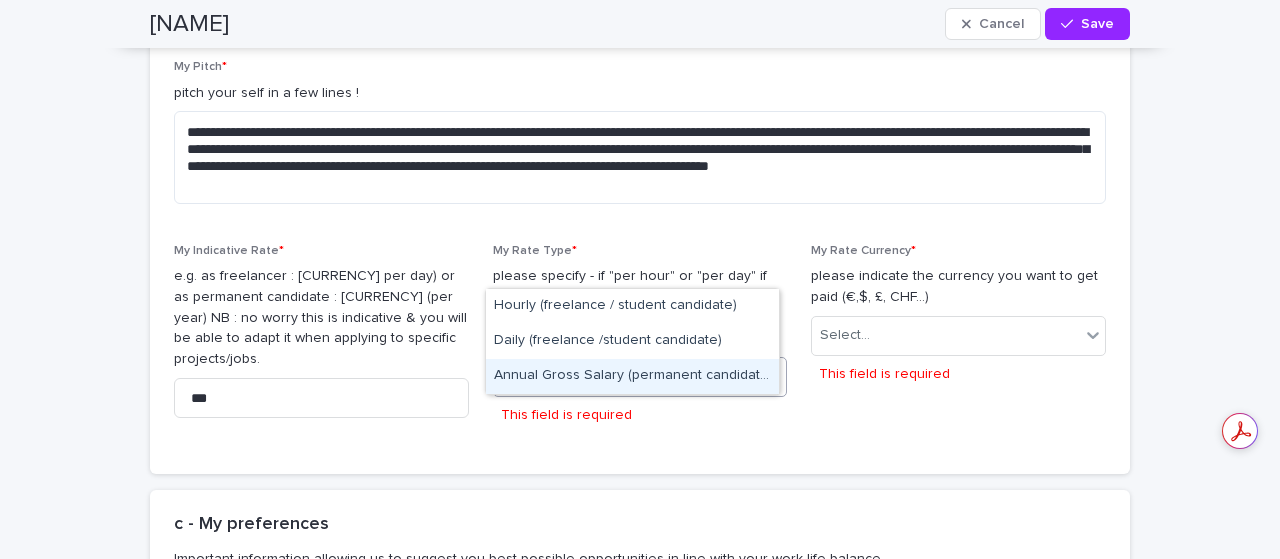 drag, startPoint x: 575, startPoint y: 321, endPoint x: 582, endPoint y: 375, distance: 54.451813 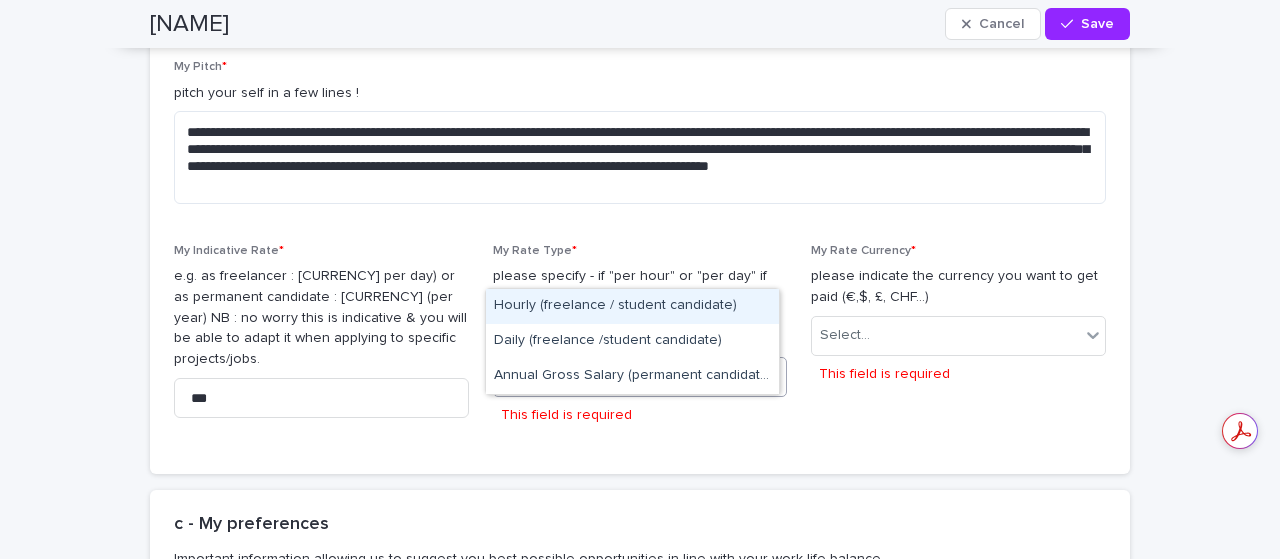 click on "Select..." at bounding box center (527, 377) 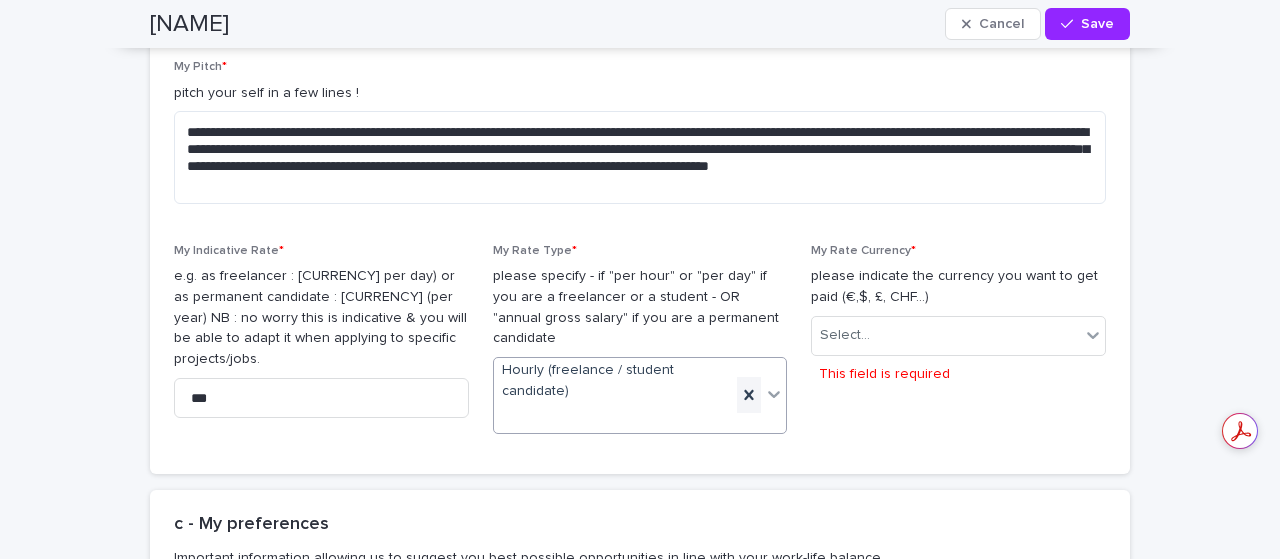 click 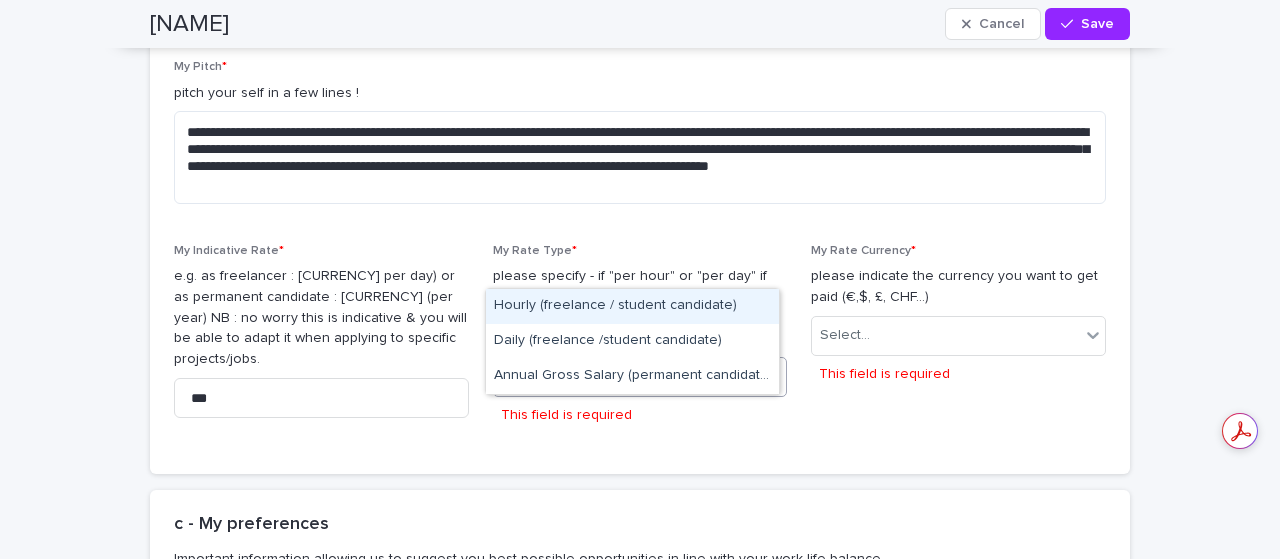 click on "Select..." at bounding box center (628, 377) 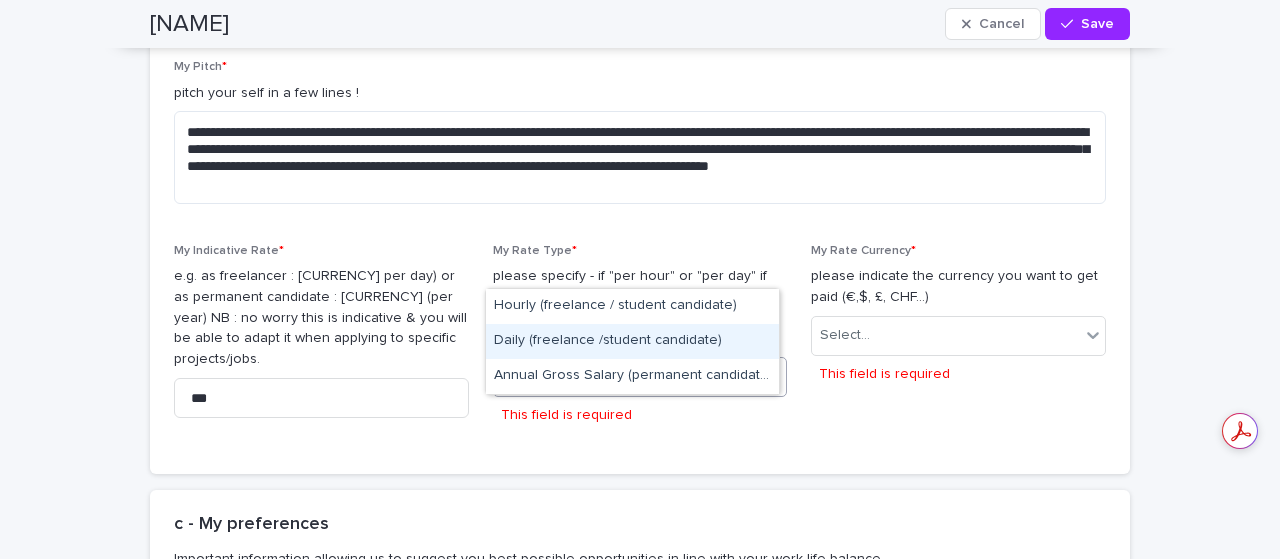 click on "Daily (freelance /student candidate)" at bounding box center (632, 341) 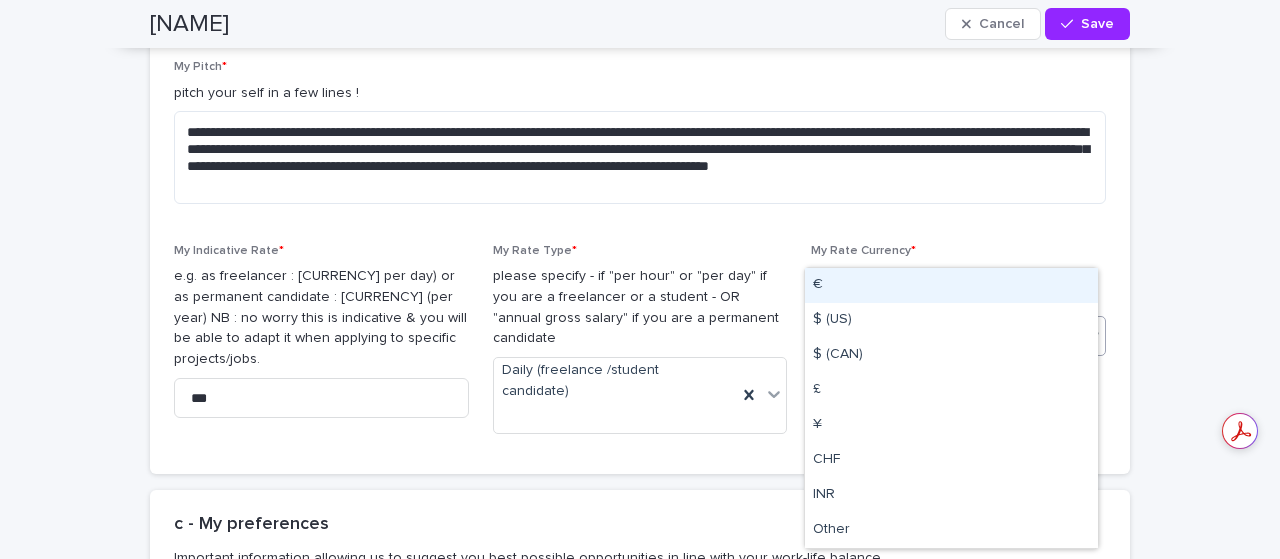 click on "Select..." at bounding box center [946, 335] 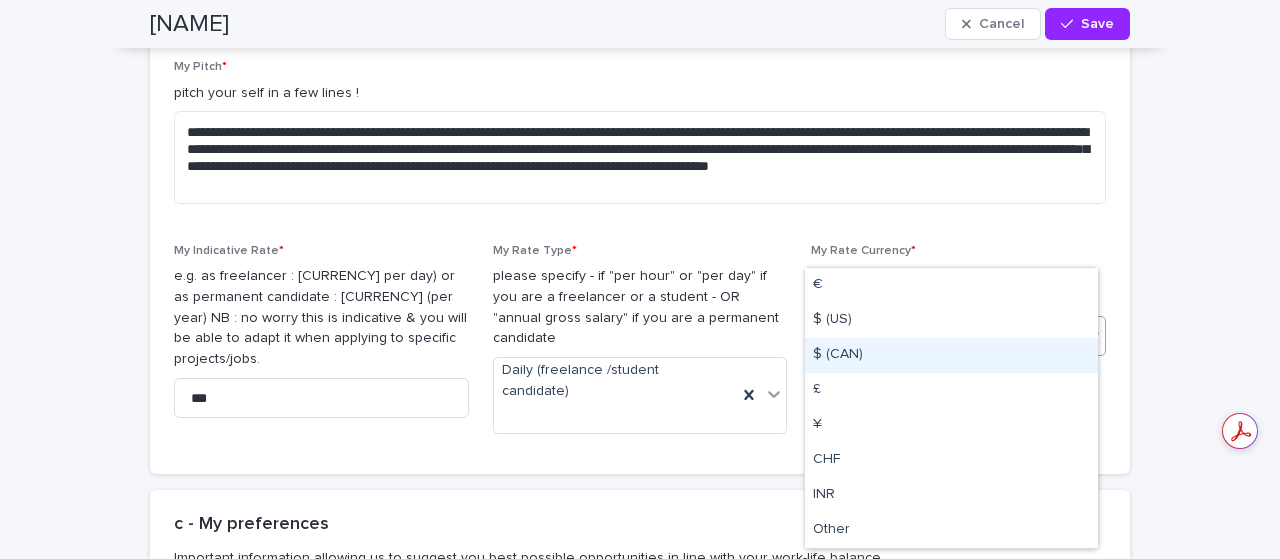 click on "$ (CAN)" at bounding box center [951, 355] 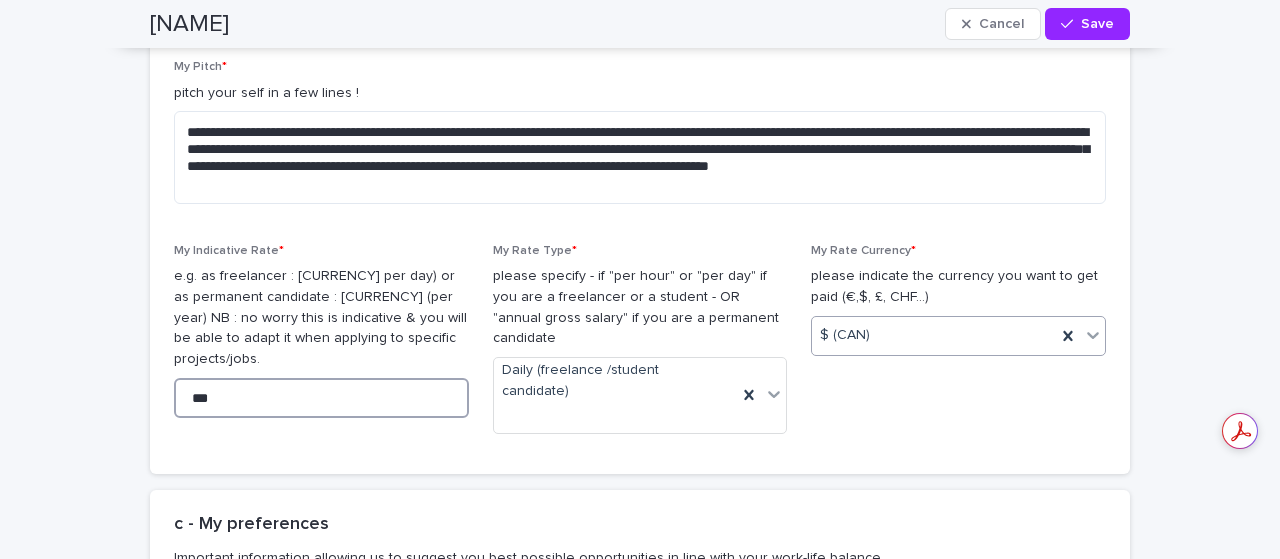 click on "***" at bounding box center [321, 398] 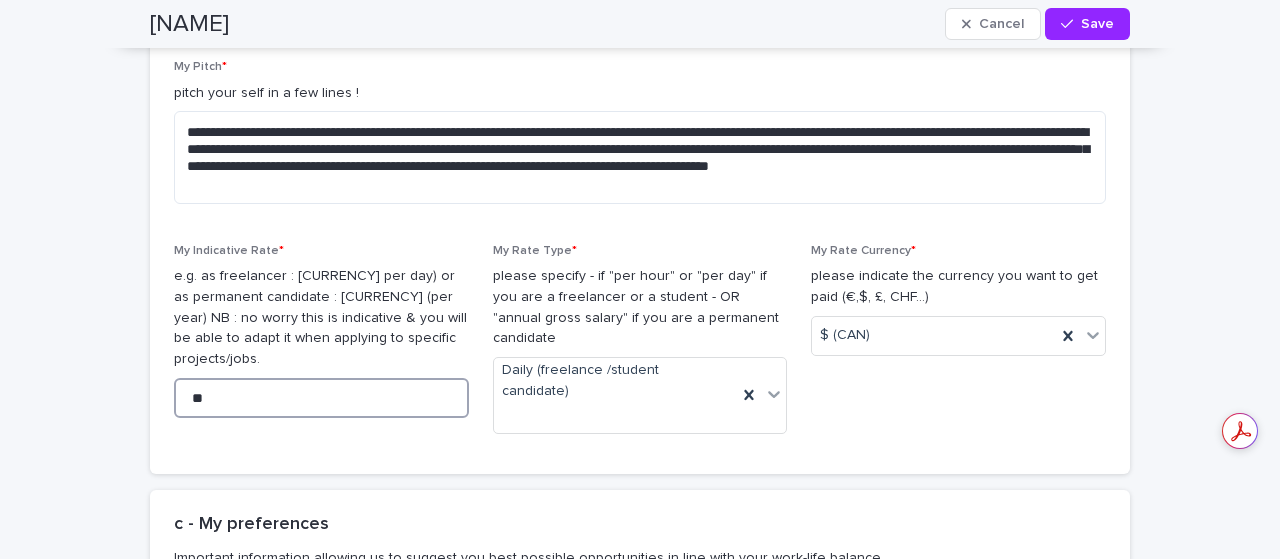 type on "*" 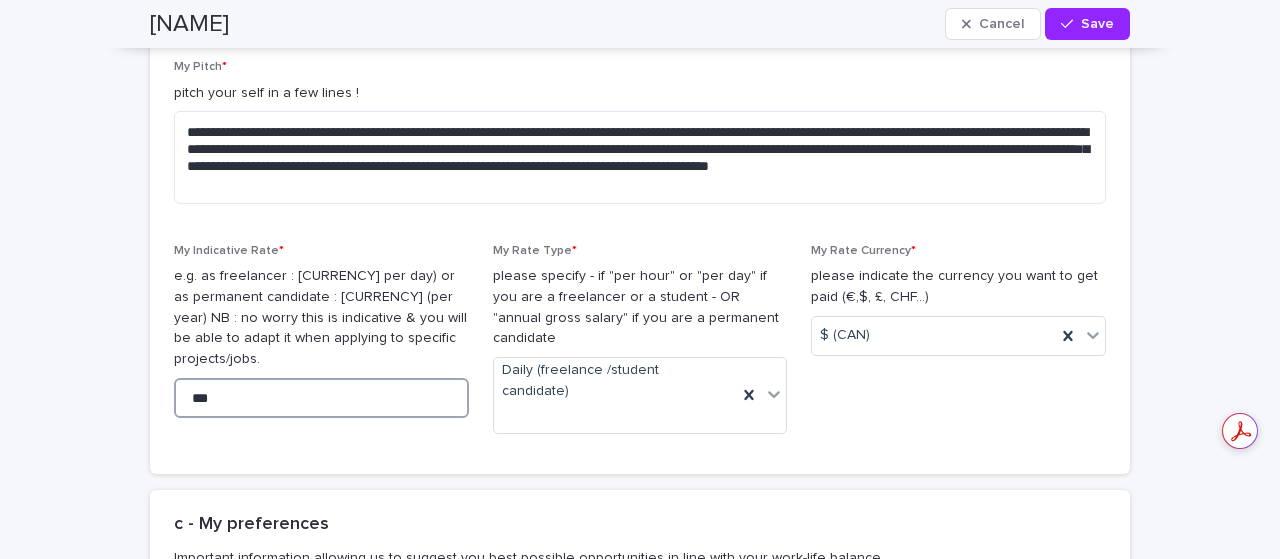 type on "***" 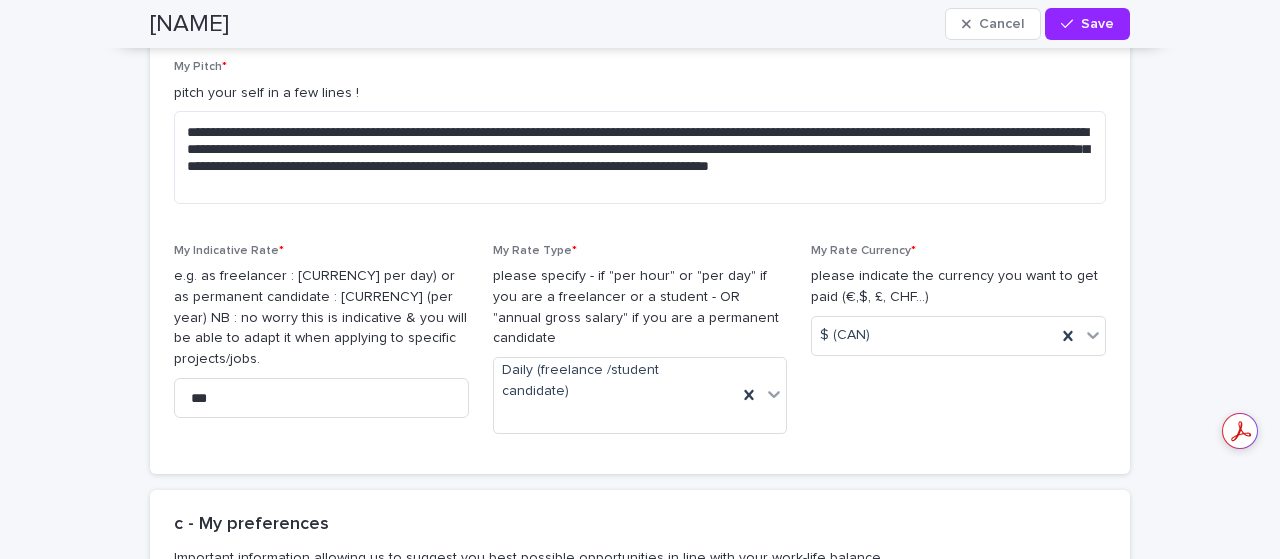 click on "My Indicative Rate * e.g.
as freelancer : [CURRENCY][NUMBER] (per day) or
as permanent candidate : [CURRENCY][NUMBER] (per year)
NB : no worry this is indicative & you will be able to adapt it when applying to specific projects/jobs. ***" at bounding box center (321, 339) 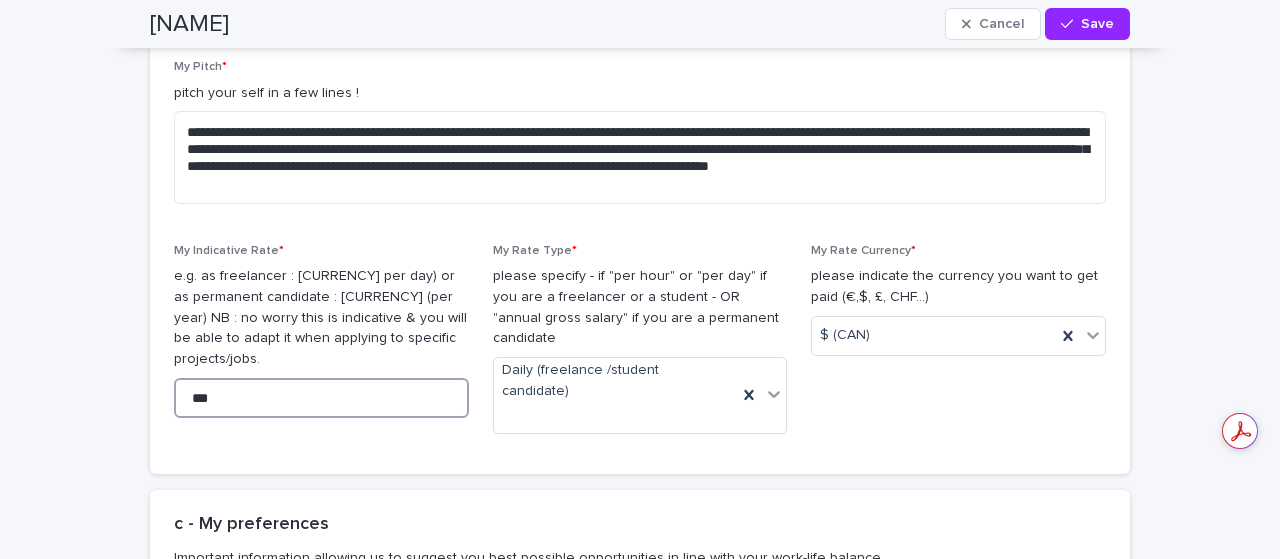 click on "***" at bounding box center (321, 398) 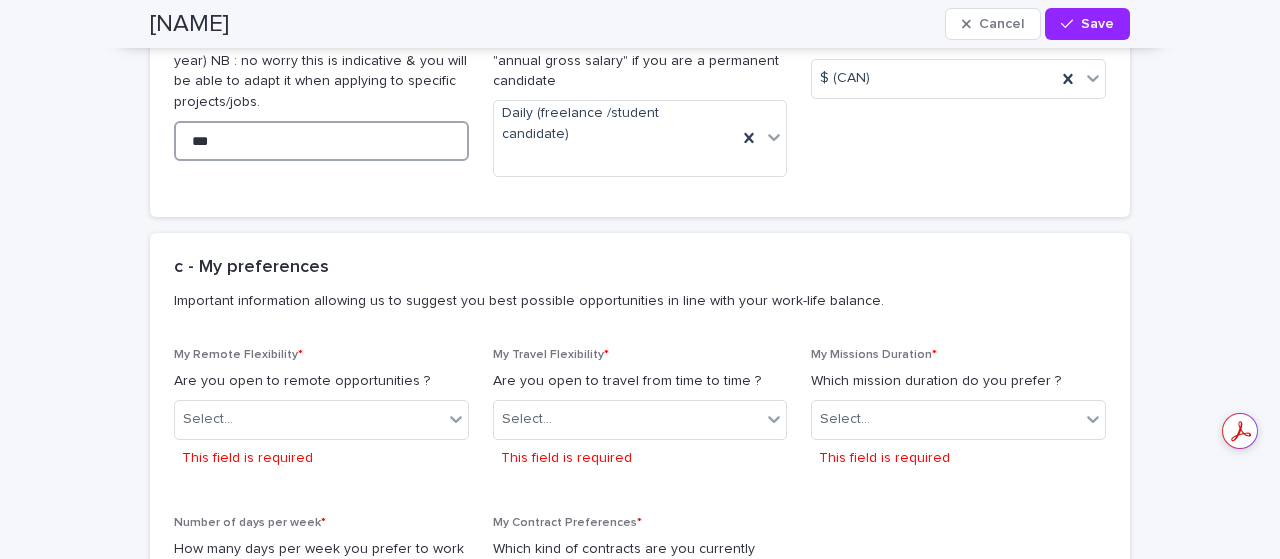 scroll, scrollTop: 3409, scrollLeft: 0, axis: vertical 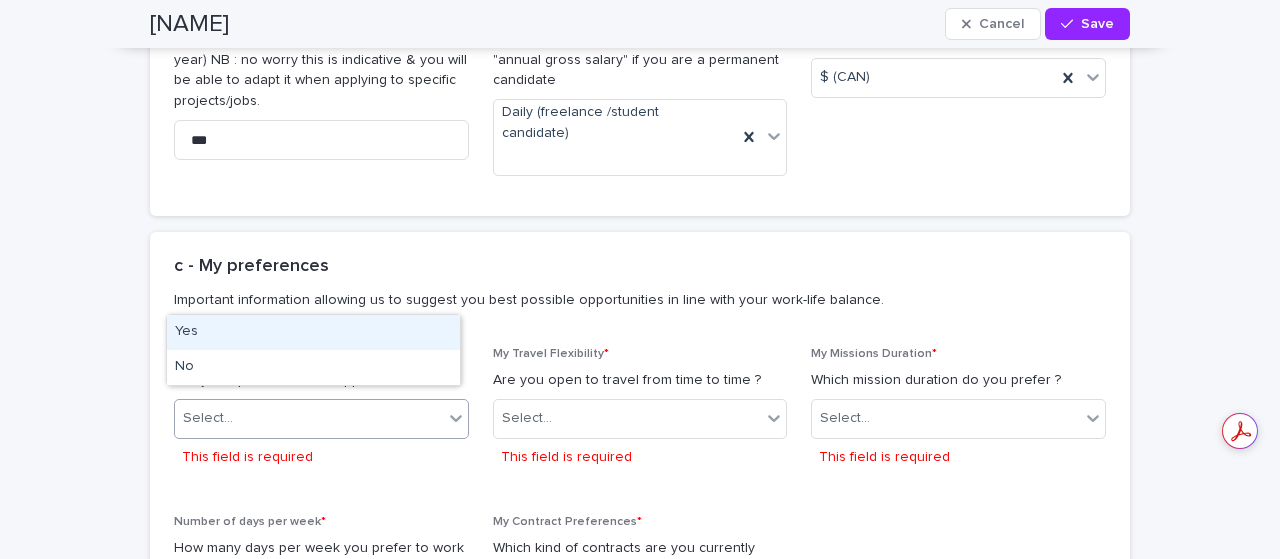 drag, startPoint x: 269, startPoint y: 292, endPoint x: 219, endPoint y: 335, distance: 65.946945 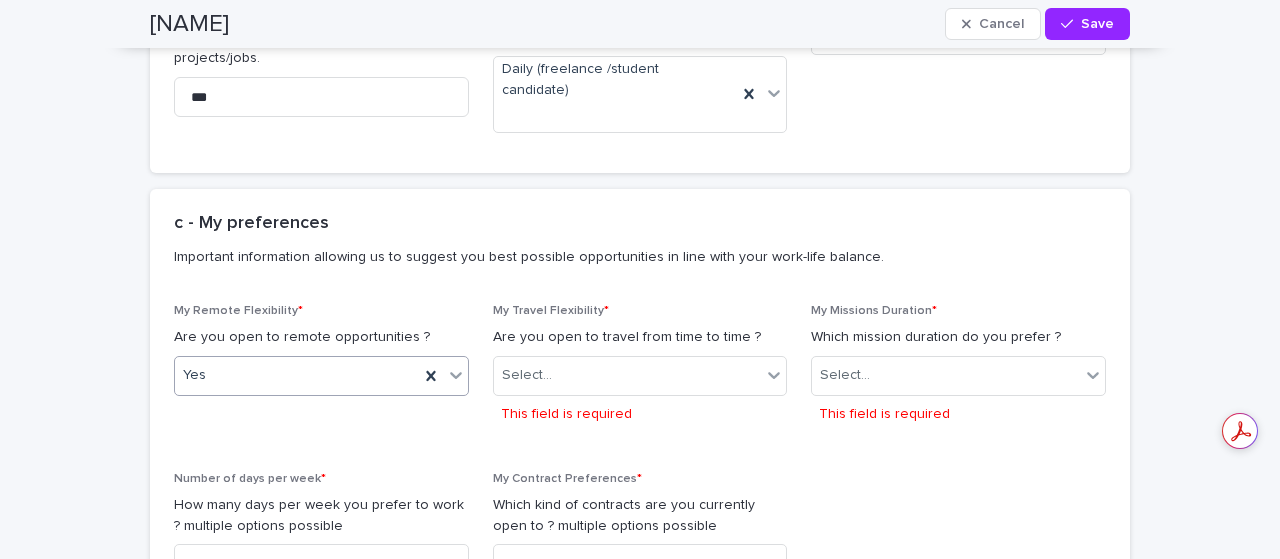 scroll, scrollTop: 3486, scrollLeft: 0, axis: vertical 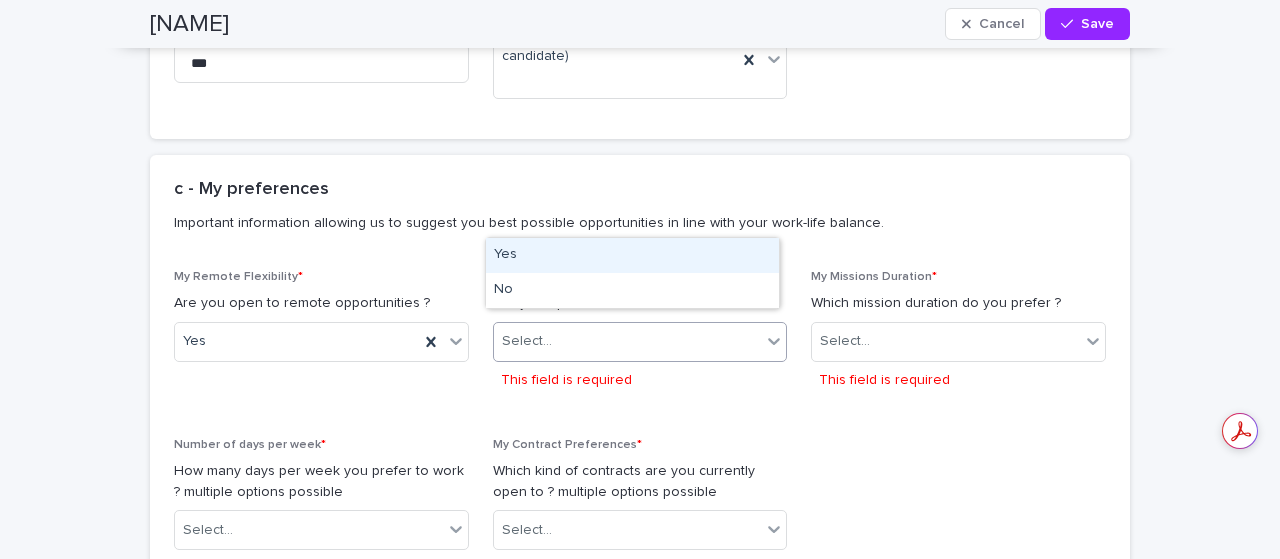 click on "Select..." at bounding box center [628, 341] 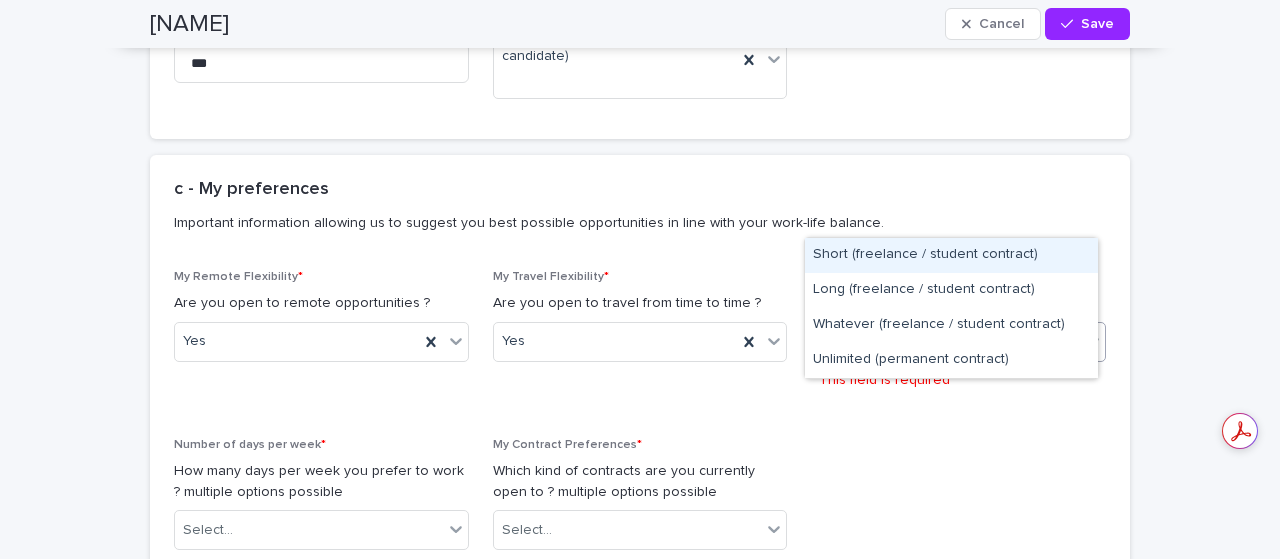 click on "Select..." at bounding box center (946, 341) 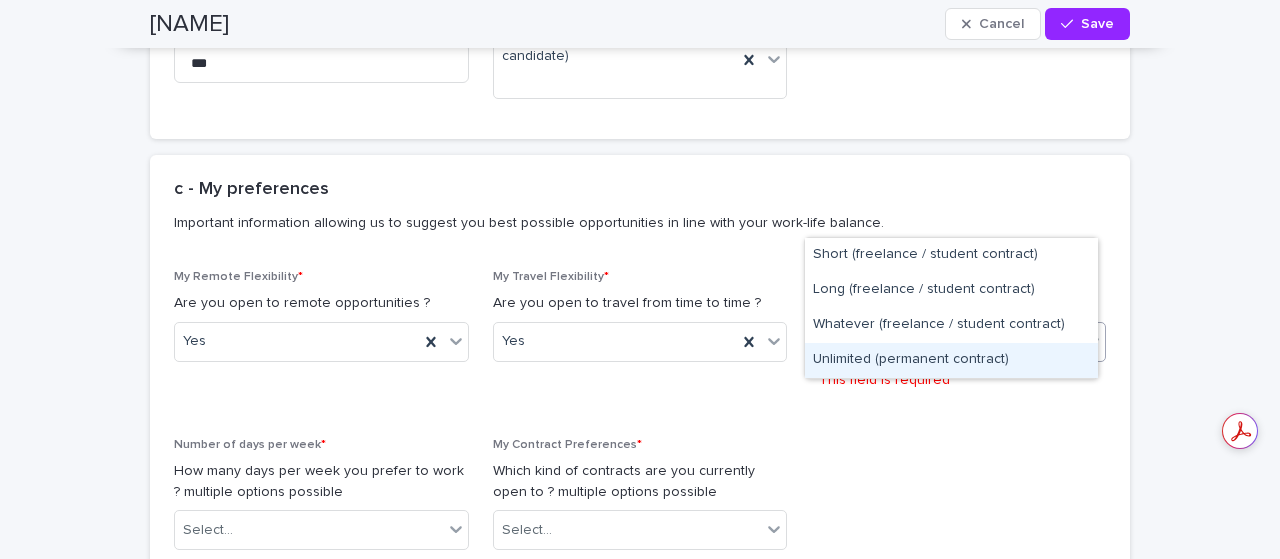 click on "Unlimited (permanent contract)" at bounding box center (951, 360) 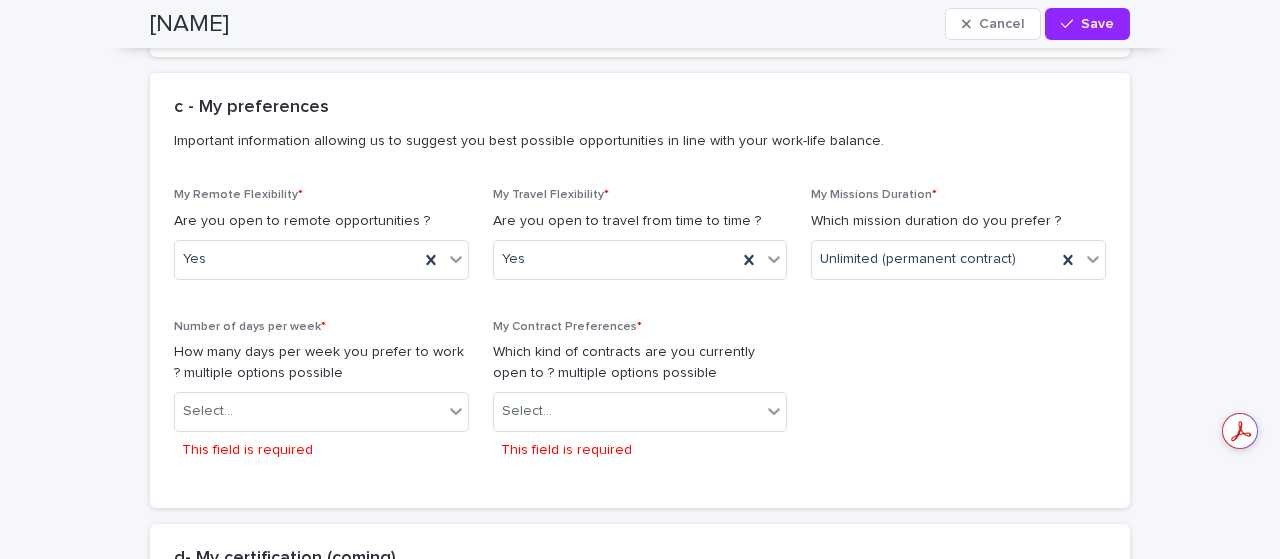 scroll, scrollTop: 3569, scrollLeft: 0, axis: vertical 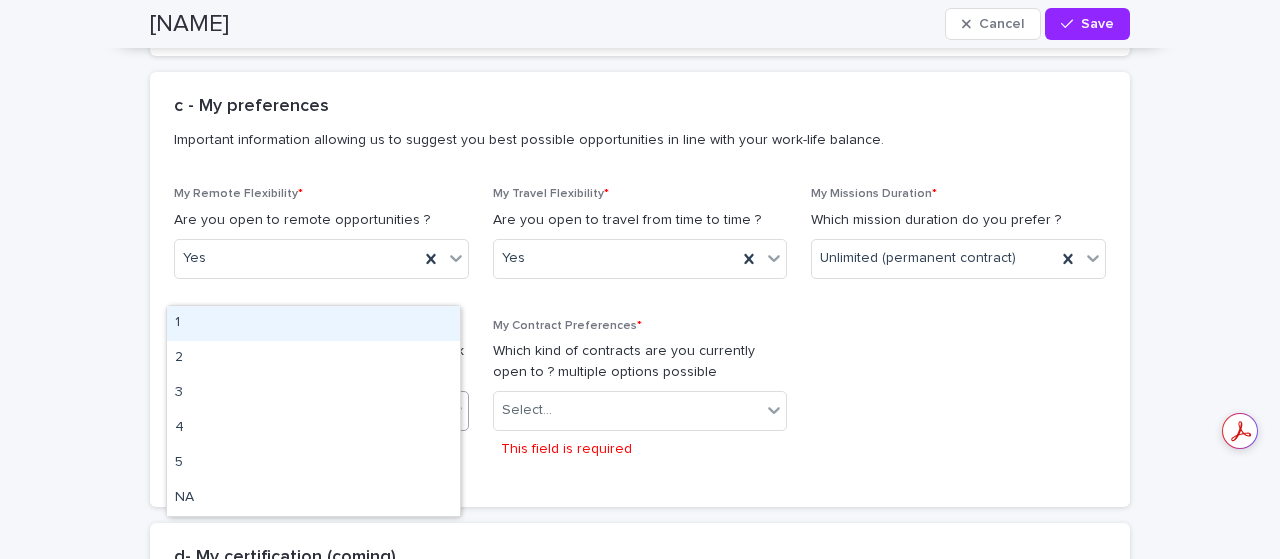 click on "Select..." at bounding box center (309, 410) 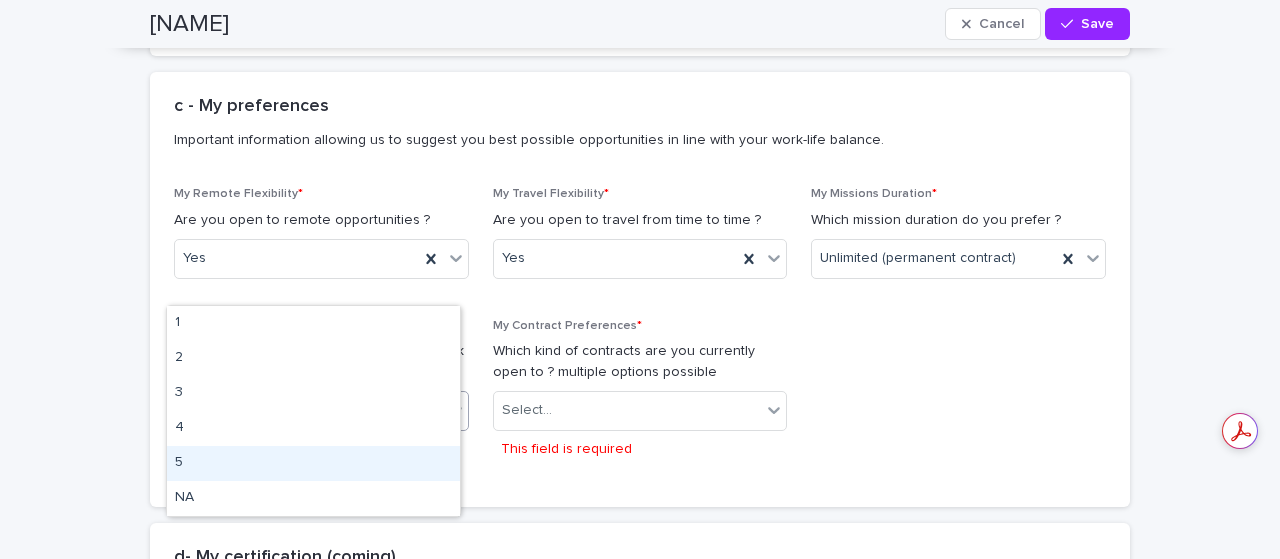 click on "5" at bounding box center (313, 463) 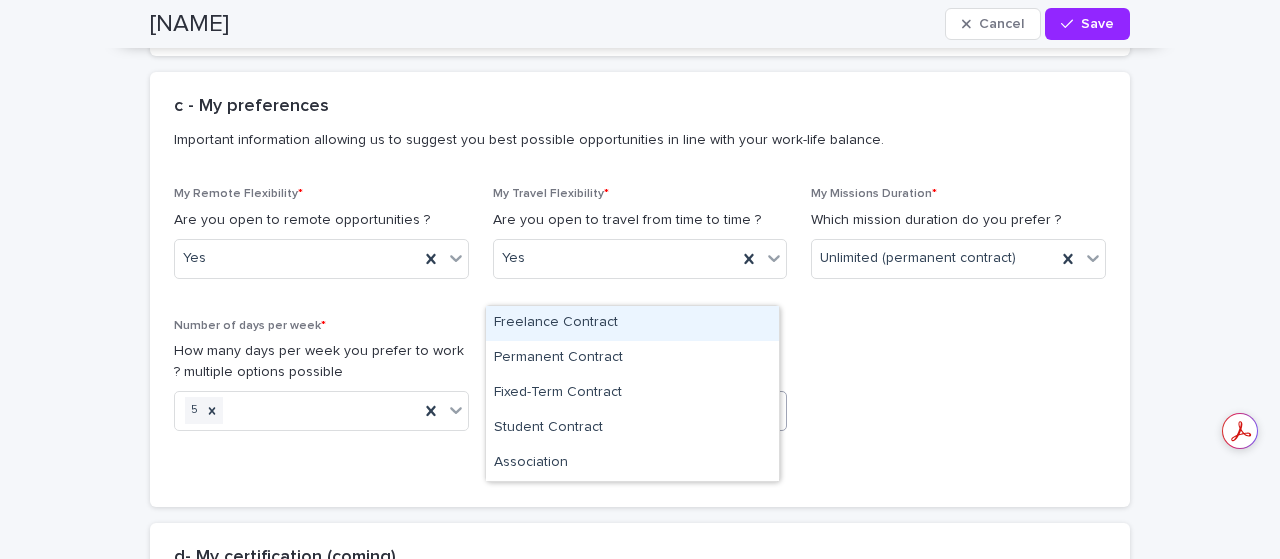 click on "Select..." at bounding box center [628, 410] 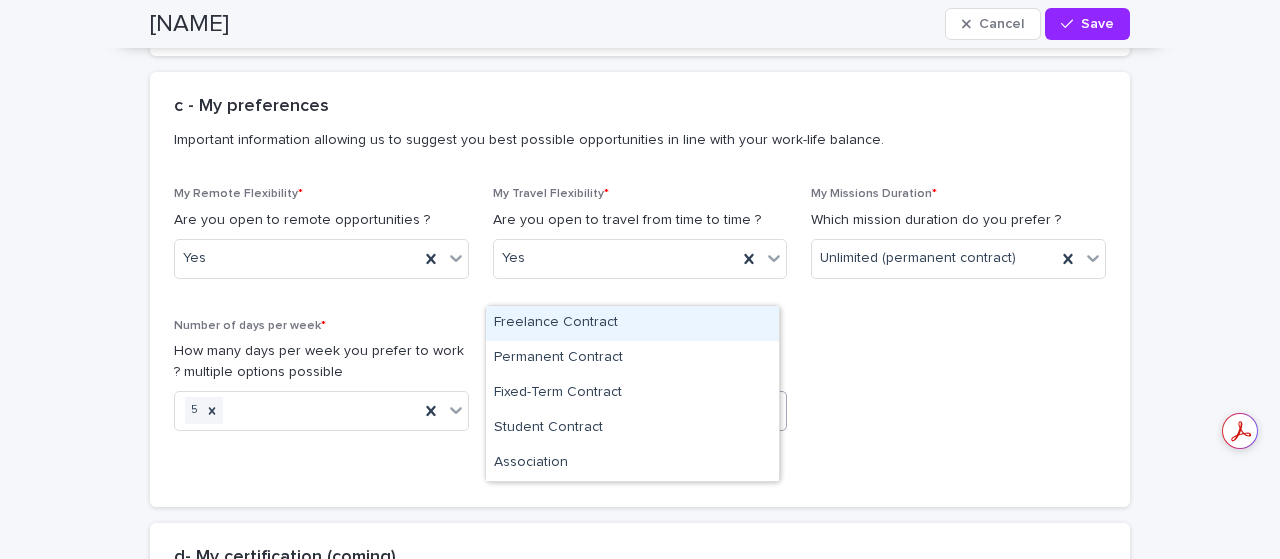 click on "Freelance Contract" at bounding box center (632, 323) 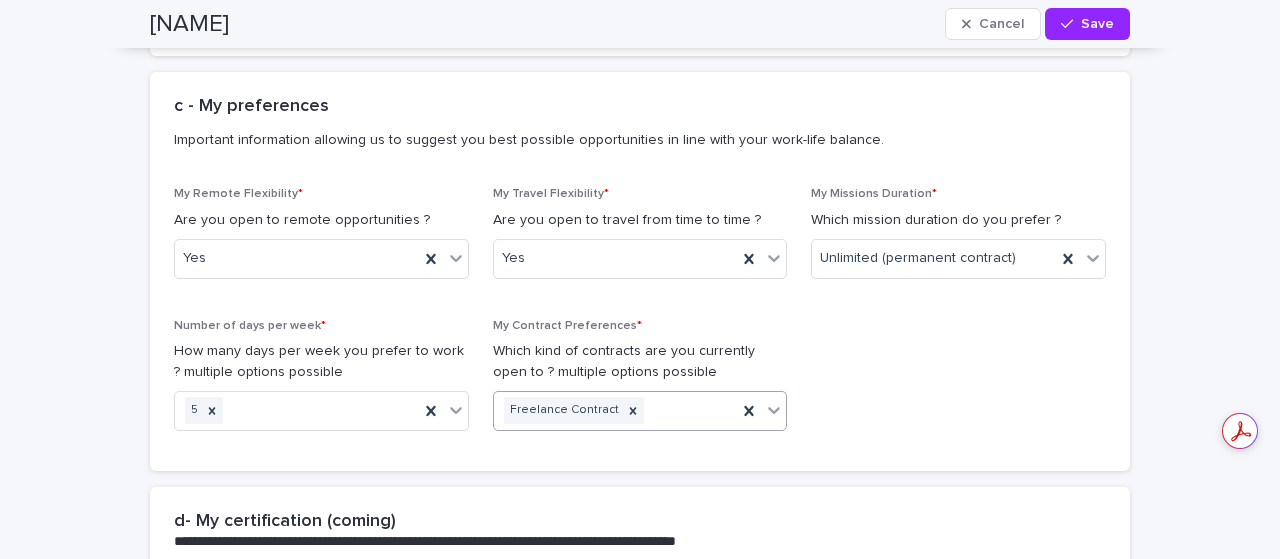 scroll, scrollTop: 3711, scrollLeft: 0, axis: vertical 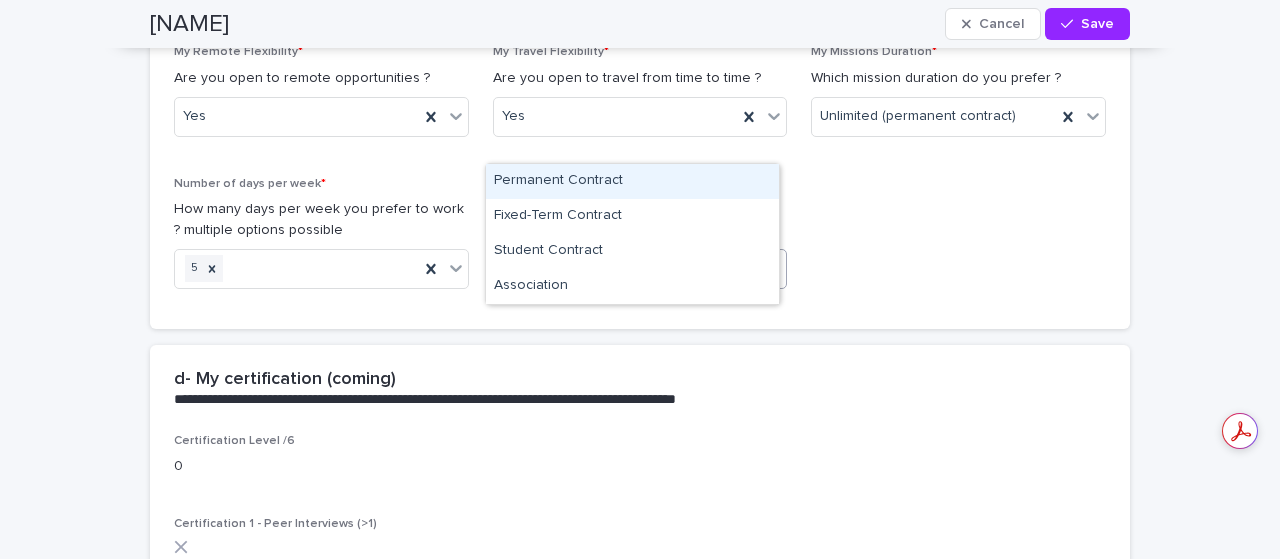 click on "Freelance Contract" at bounding box center (616, 268) 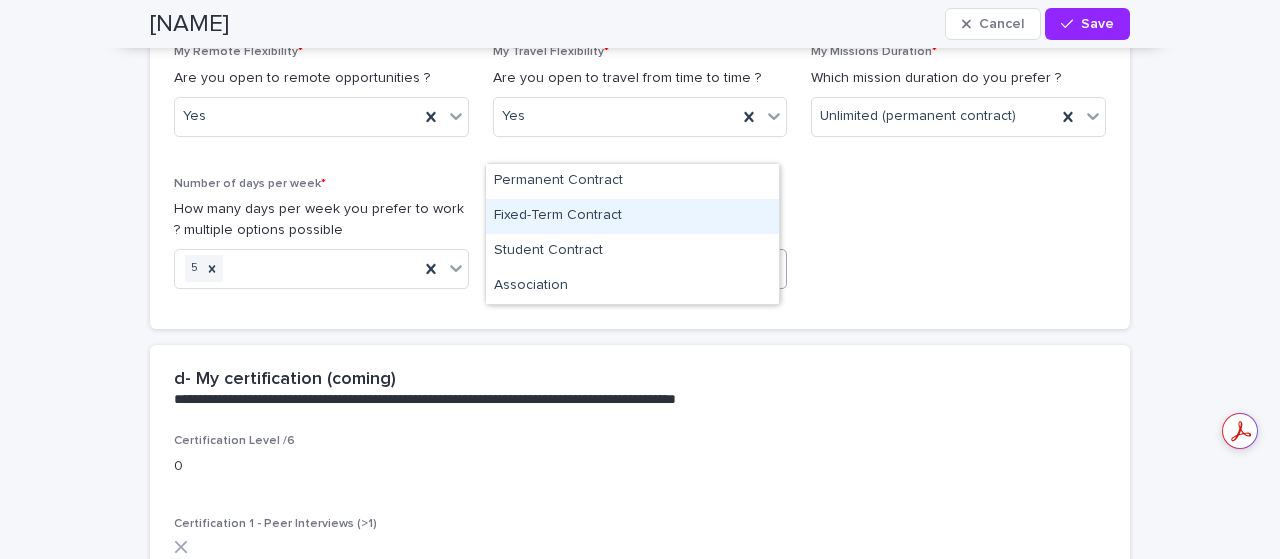click on "Fixed-Term Contract" at bounding box center [632, 216] 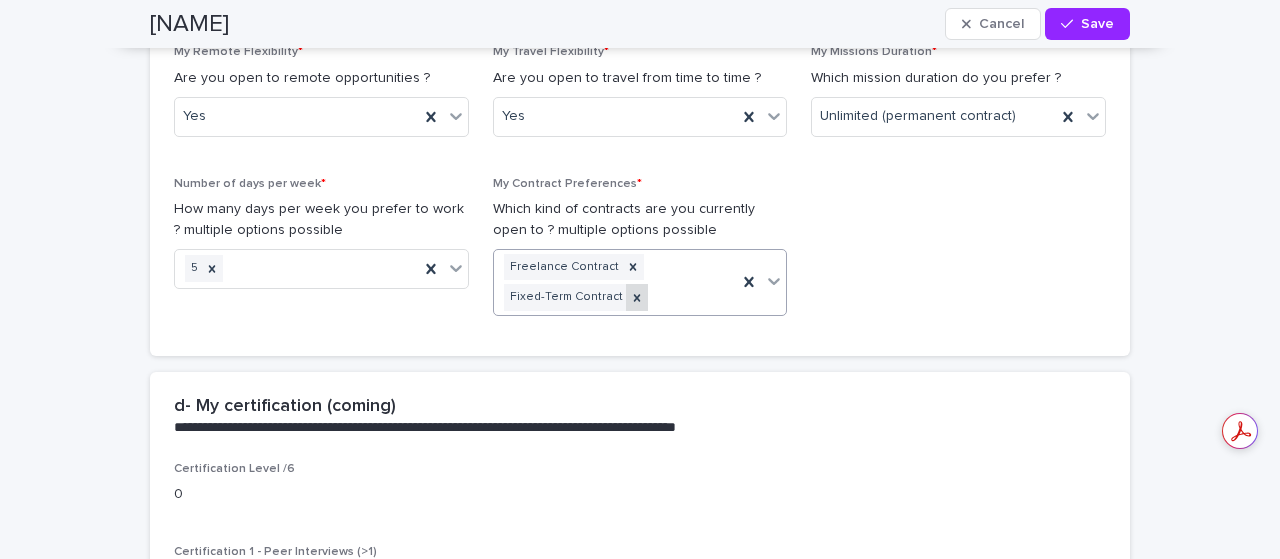 click at bounding box center (637, 297) 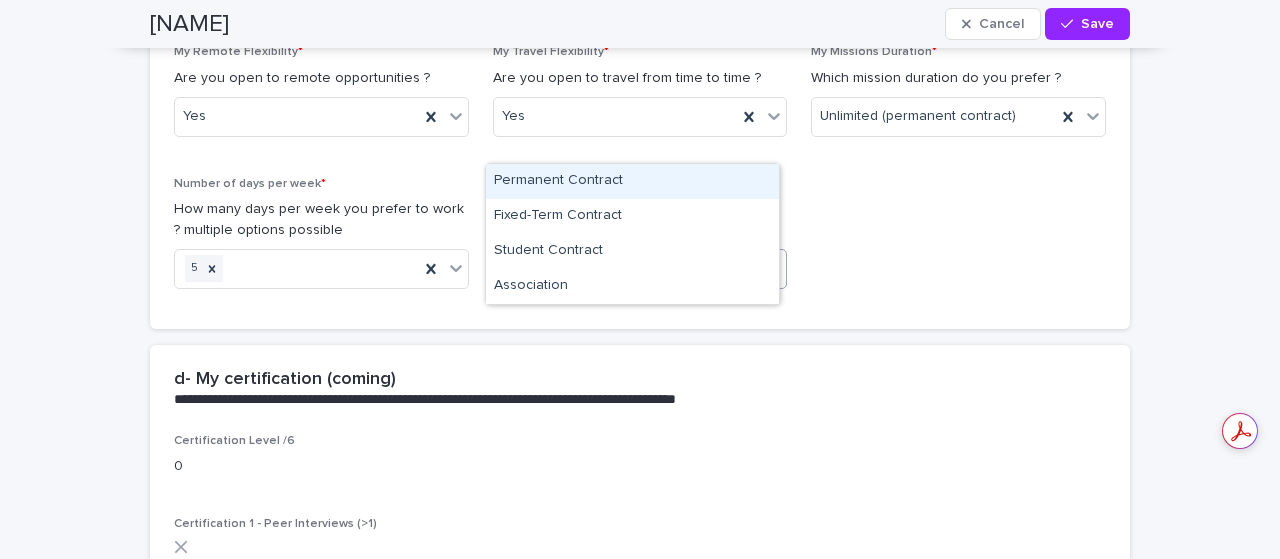 click on "Freelance Contract" at bounding box center [616, 268] 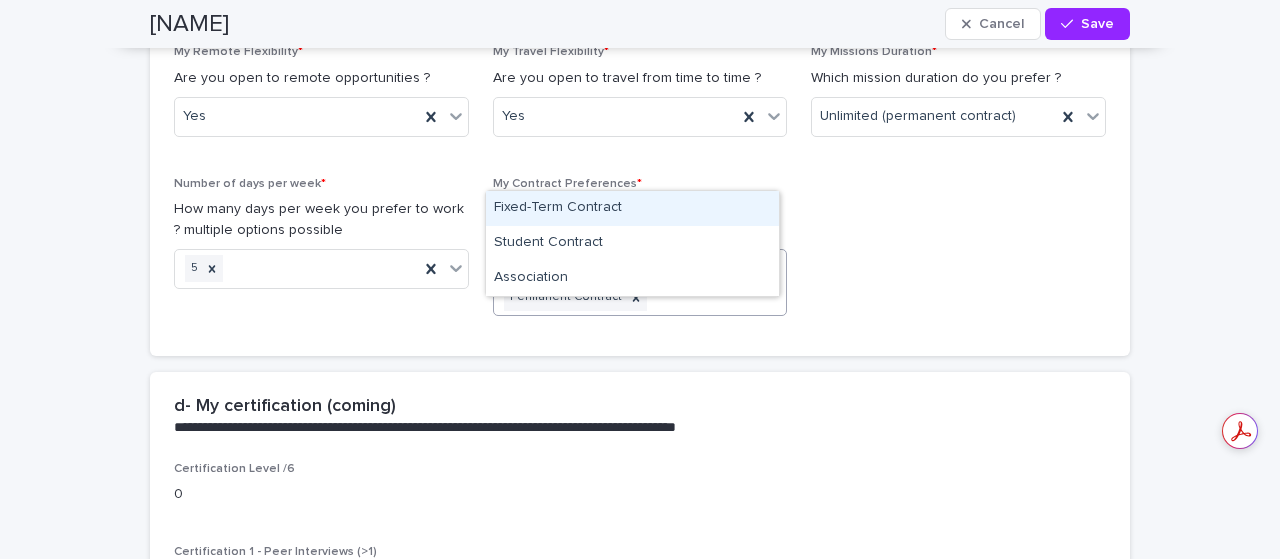 click on "Freelance Contract Permanent Contract" at bounding box center (616, 283) 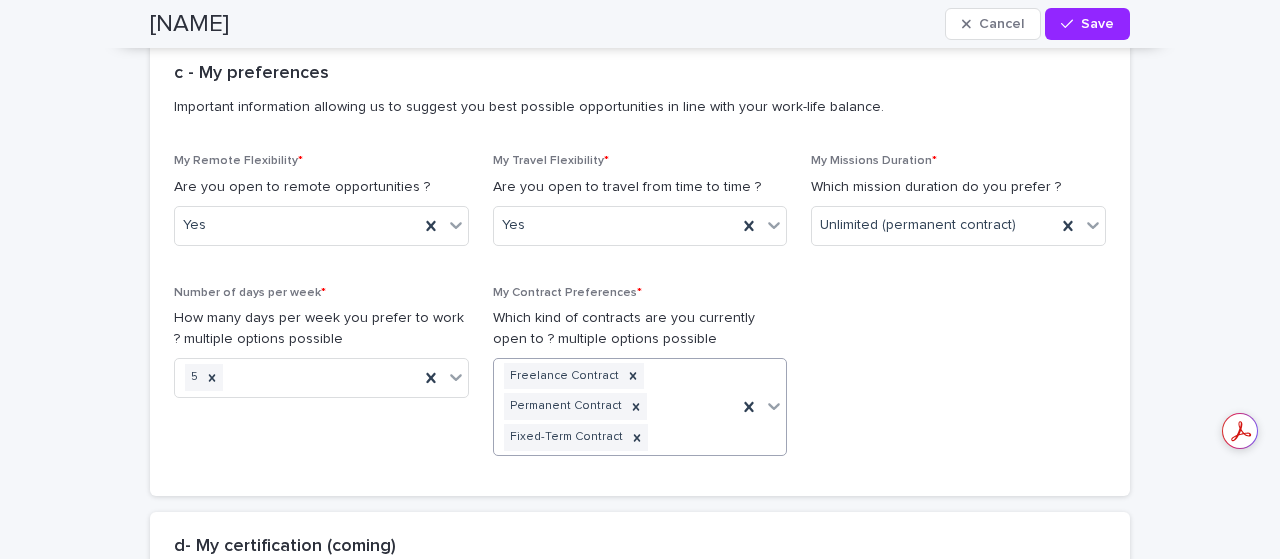 scroll, scrollTop: 3547, scrollLeft: 0, axis: vertical 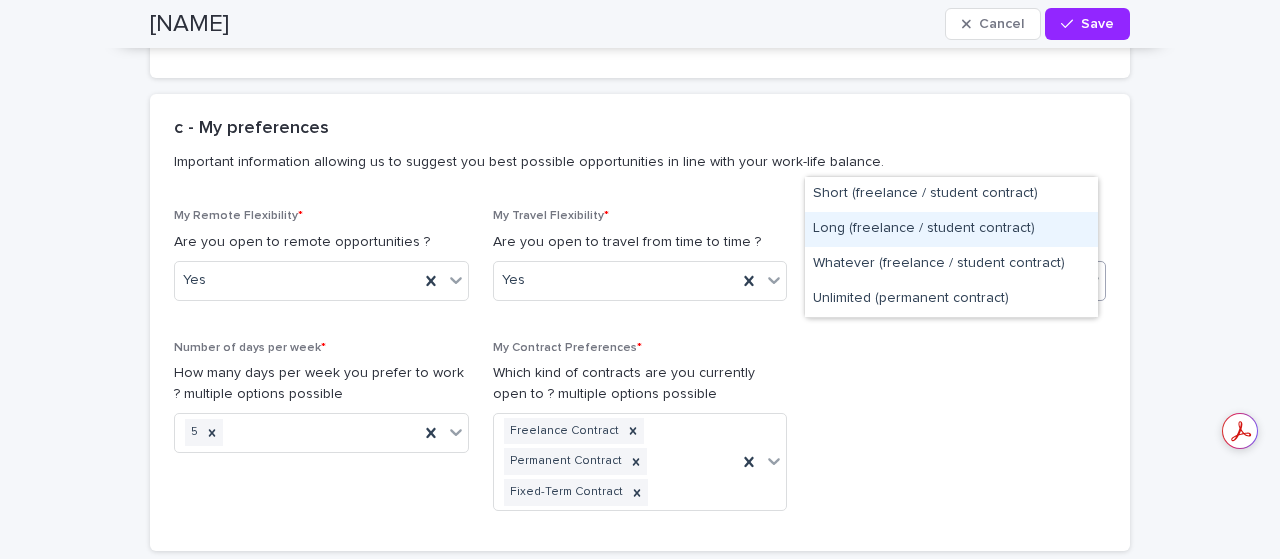 drag, startPoint x: 870, startPoint y: 209, endPoint x: 872, endPoint y: 227, distance: 18.110771 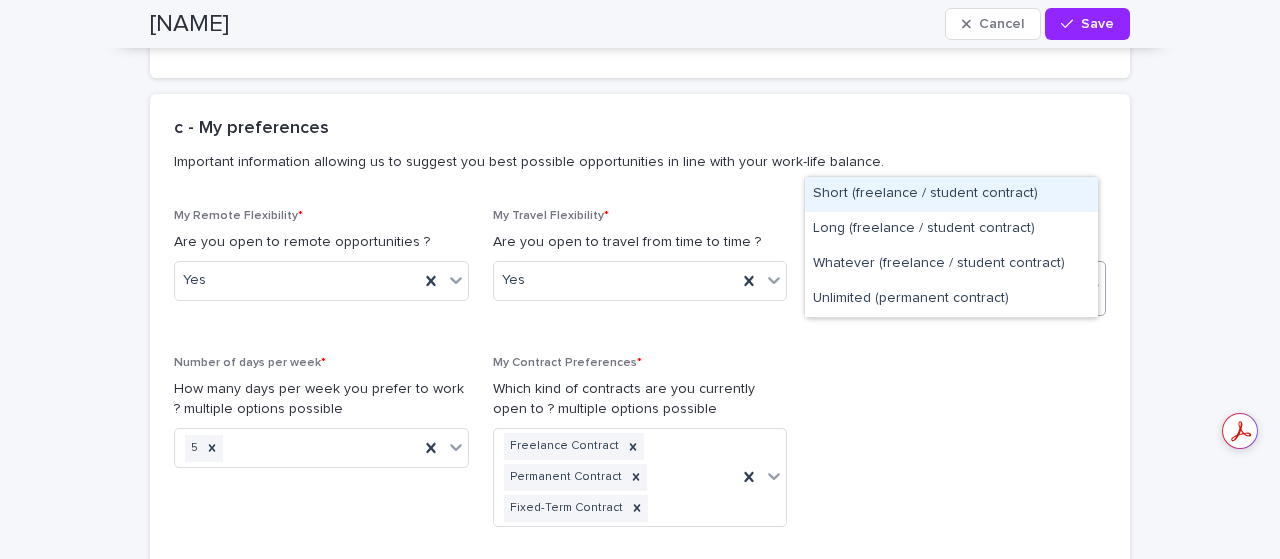 click on "Long (freelance / student contract)" at bounding box center (931, 274) 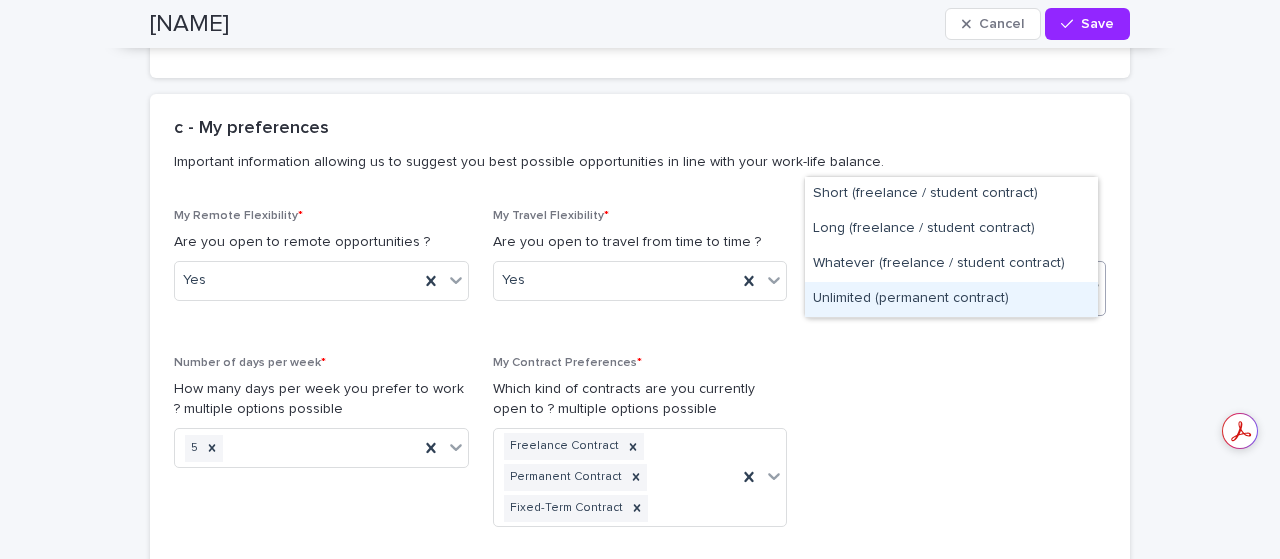 click on "Unlimited (permanent contract)" at bounding box center [951, 299] 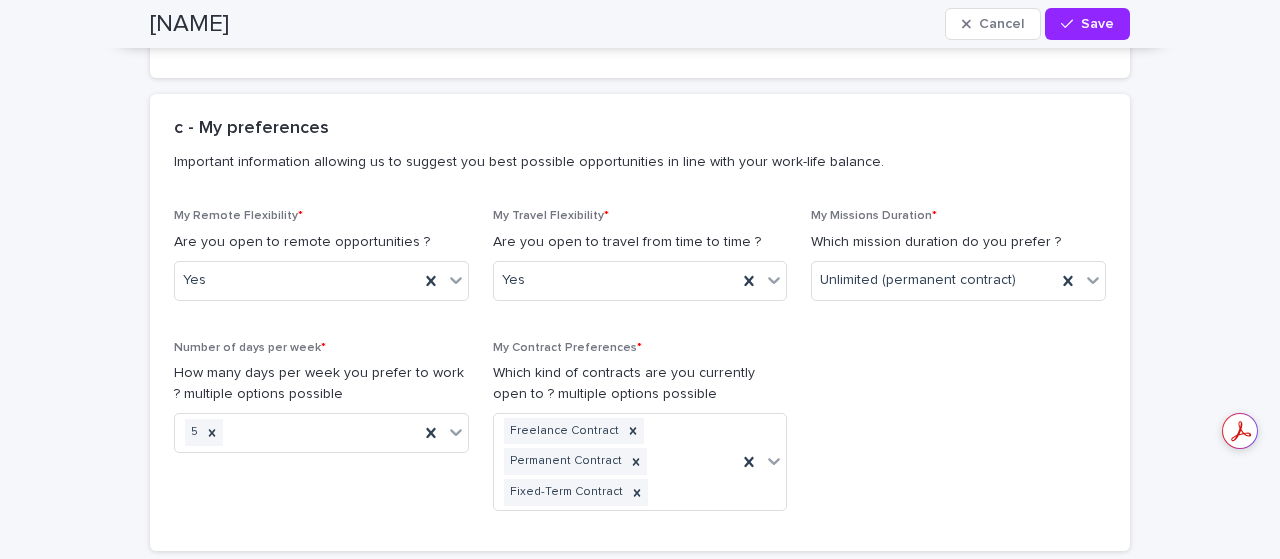 click on "My Remote Flexibility * Are you open to remote opportunities ? Yes My Travel Flexibility * Are you open to travel from time to time ? Yes My Missions Duration * Which mission duration do you prefer ? Unlimited (permanent contract) Number of days per week * How many days per week you prefer to work ?
multiple options possible 5 My Contract Preferences * Which kind of contracts are you currently open to ?
multiple options possible Freelance Contract Permanent Contract Fixed-Term Contract" at bounding box center (640, 368) 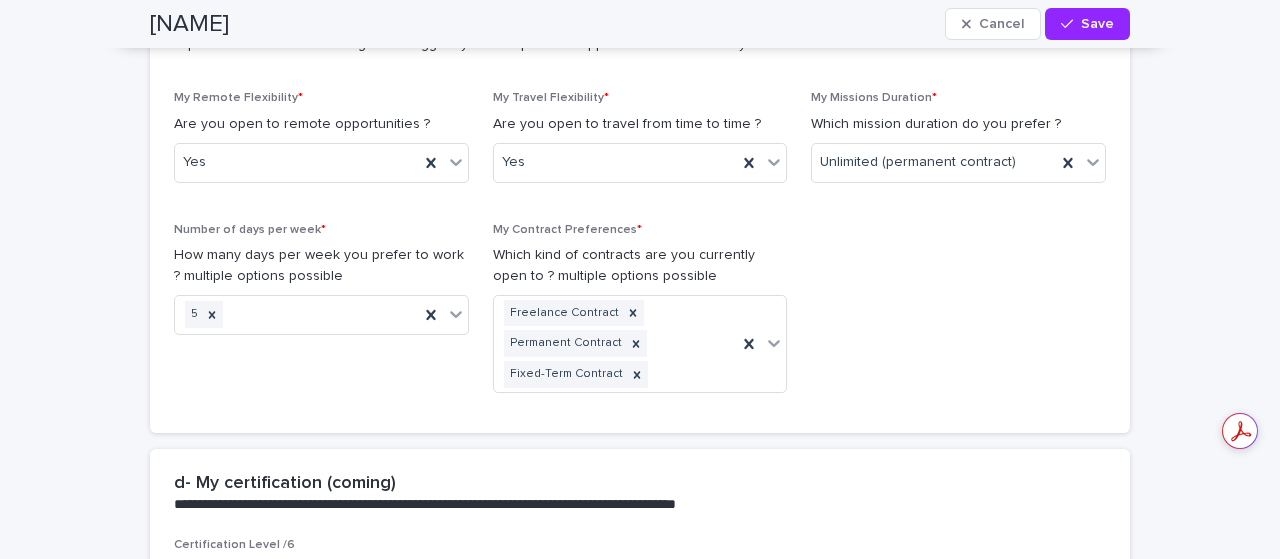 scroll, scrollTop: 3613, scrollLeft: 0, axis: vertical 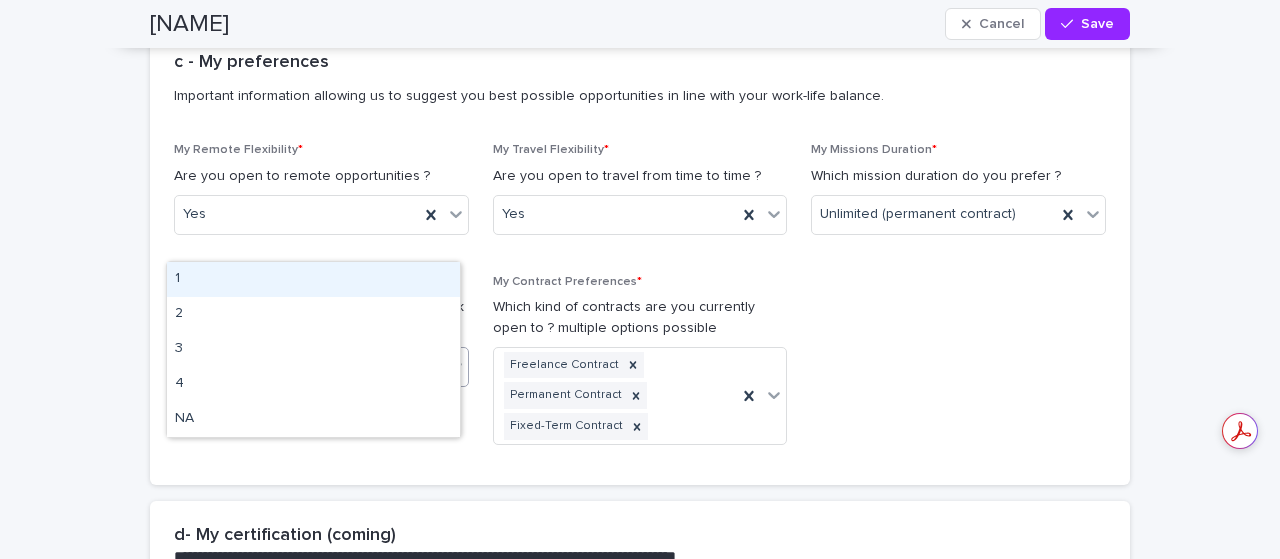 click on "5" at bounding box center [321, 367] 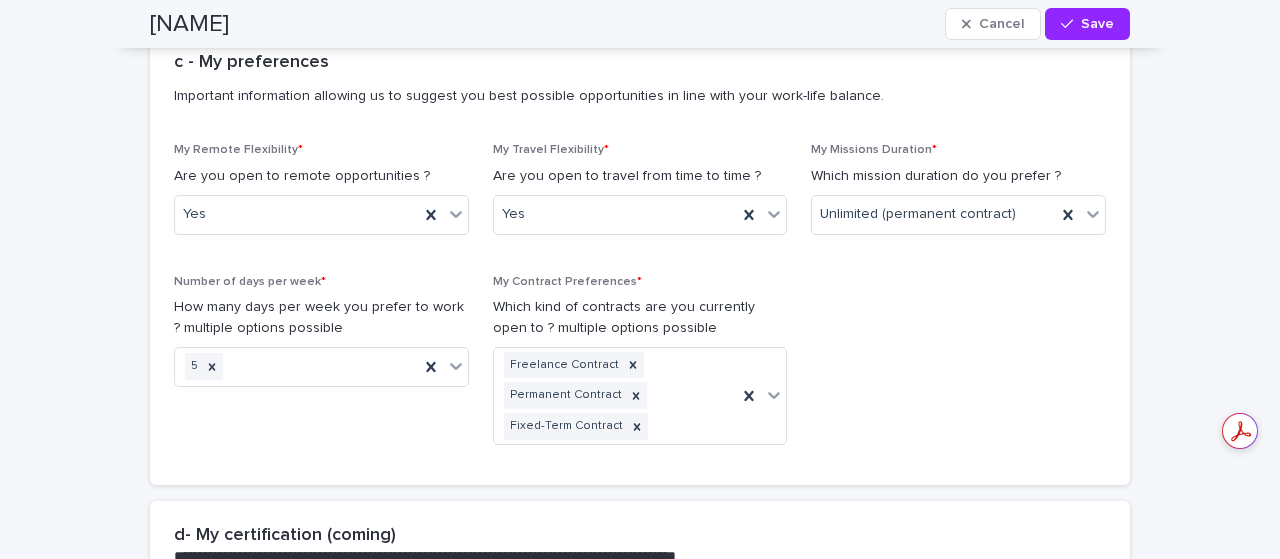 click on "My Remote Flexibility * Are you open to remote opportunities ? Yes My Travel Flexibility * Are you open to travel from time to time ? Yes My Missions Duration * Which mission duration do you prefer ? Unlimited (permanent contract) Number of days per week * How many days per week you prefer to work ?
multiple options possible 5 My Contract Preferences * Which kind of contracts are you currently open to ?
multiple options possible Freelance Contract Permanent Contract Fixed-Term Contract" at bounding box center [640, 302] 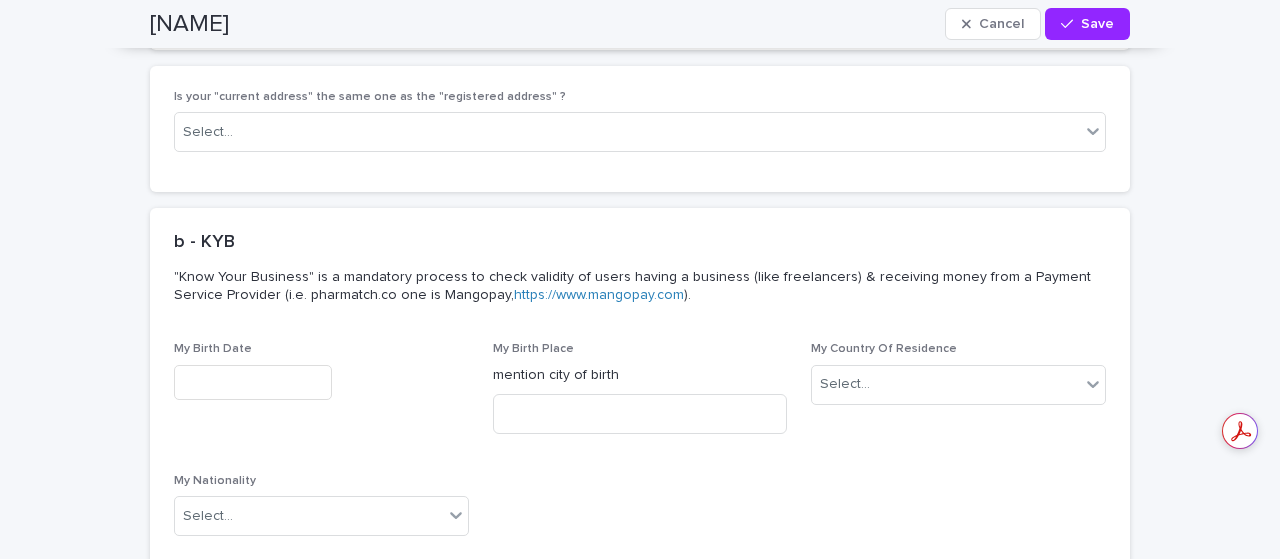 scroll, scrollTop: 5789, scrollLeft: 0, axis: vertical 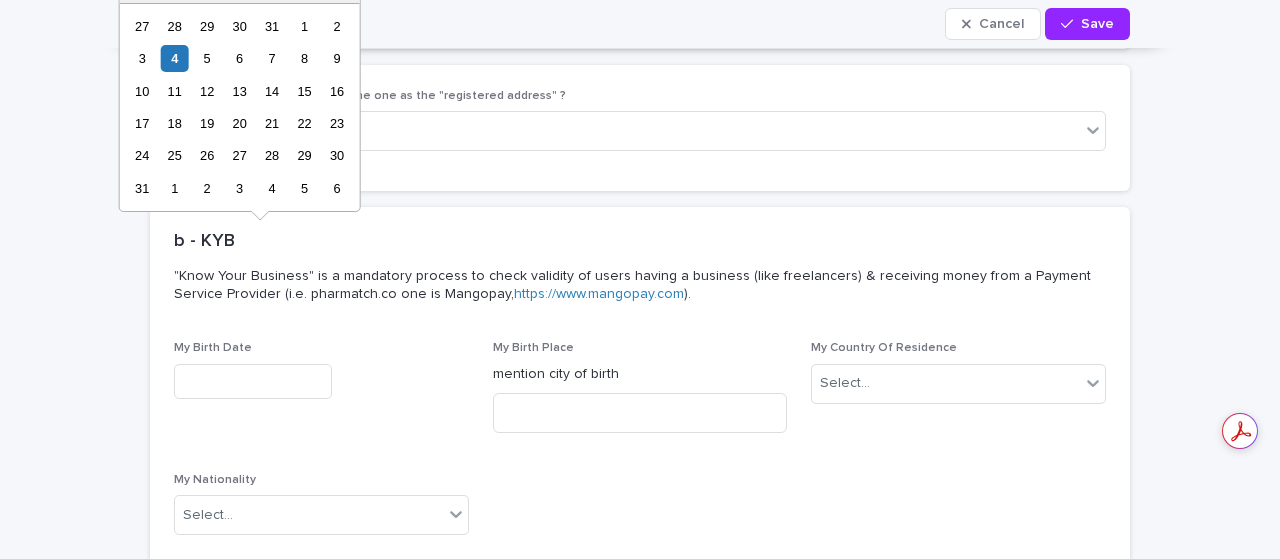 click at bounding box center (253, 381) 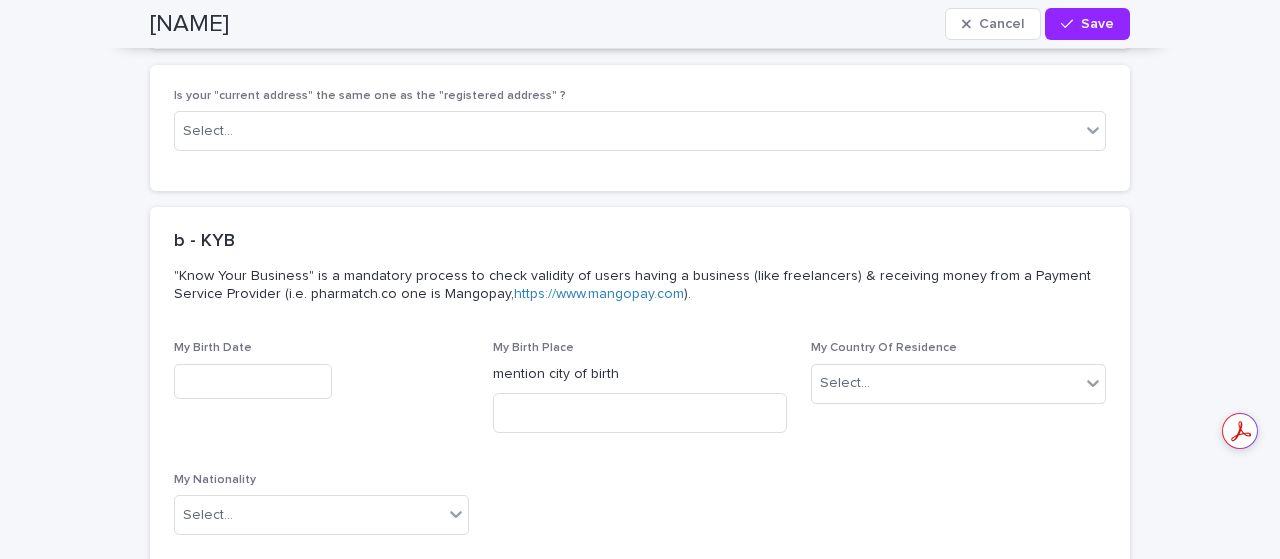 click on "My Birth Date My Birth Place mention city of birth My Country Of Residence Select... My Nationality Select..." at bounding box center (640, 446) 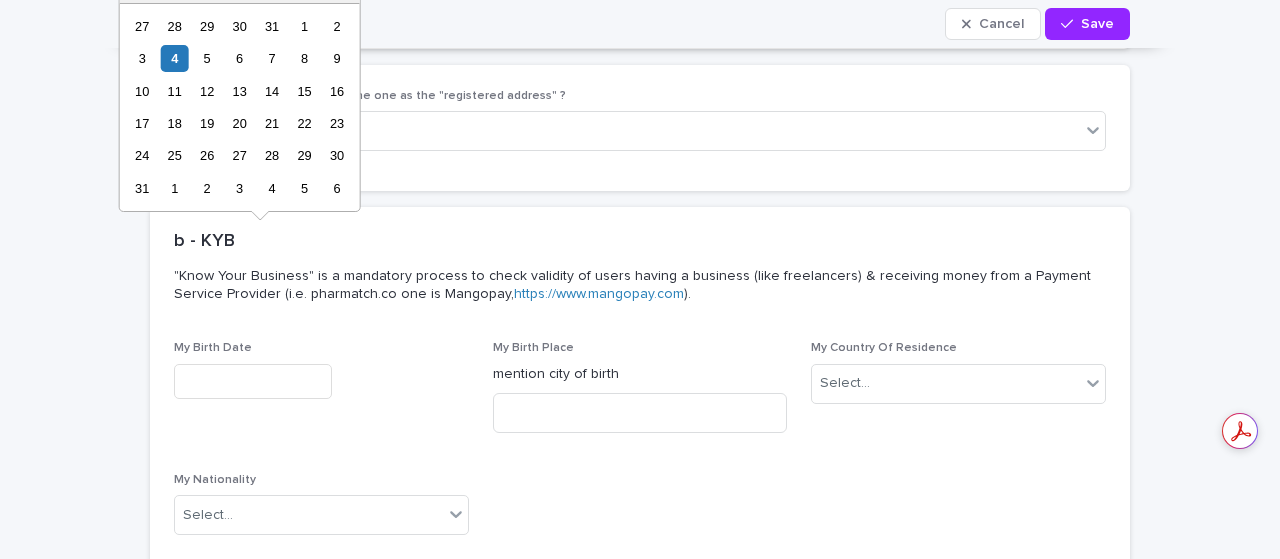click at bounding box center [253, 381] 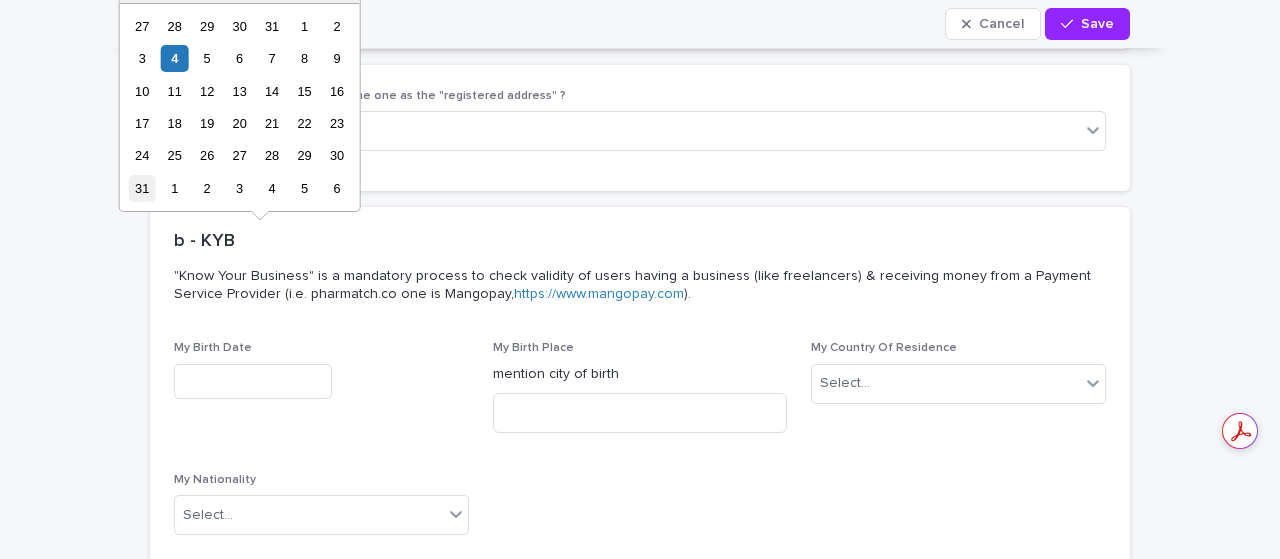 click on "31" at bounding box center [142, 188] 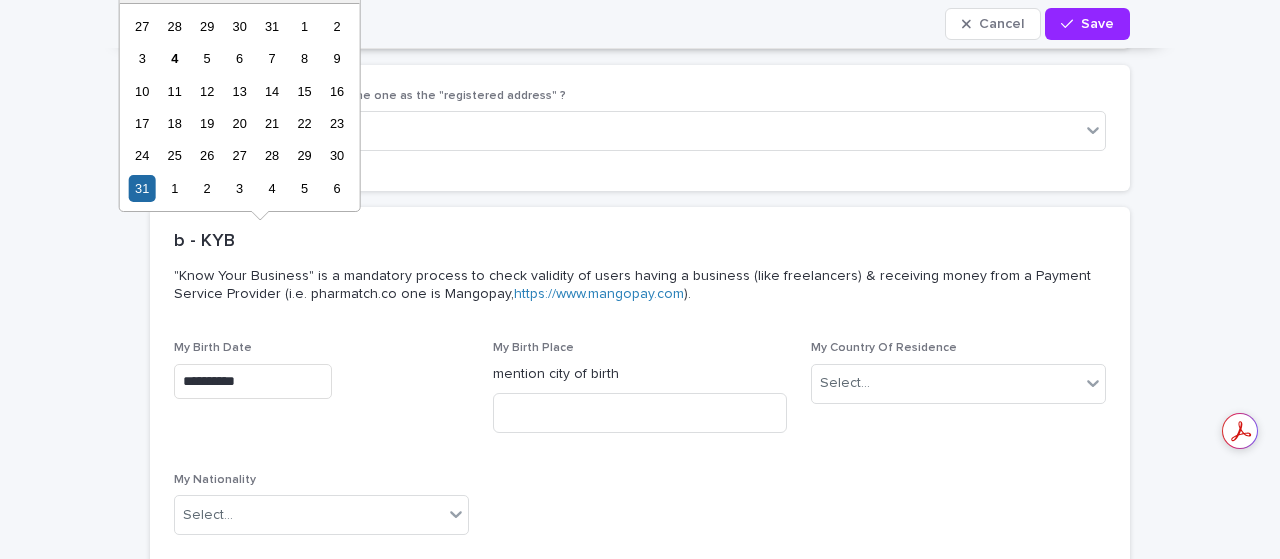click on "**********" at bounding box center [253, 381] 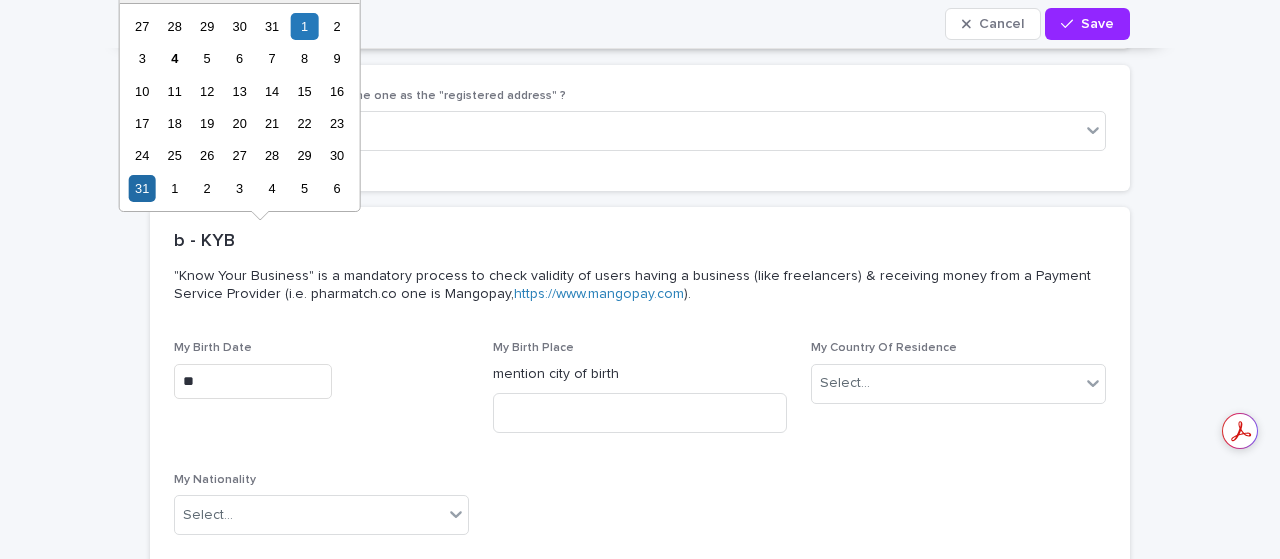 type on "*" 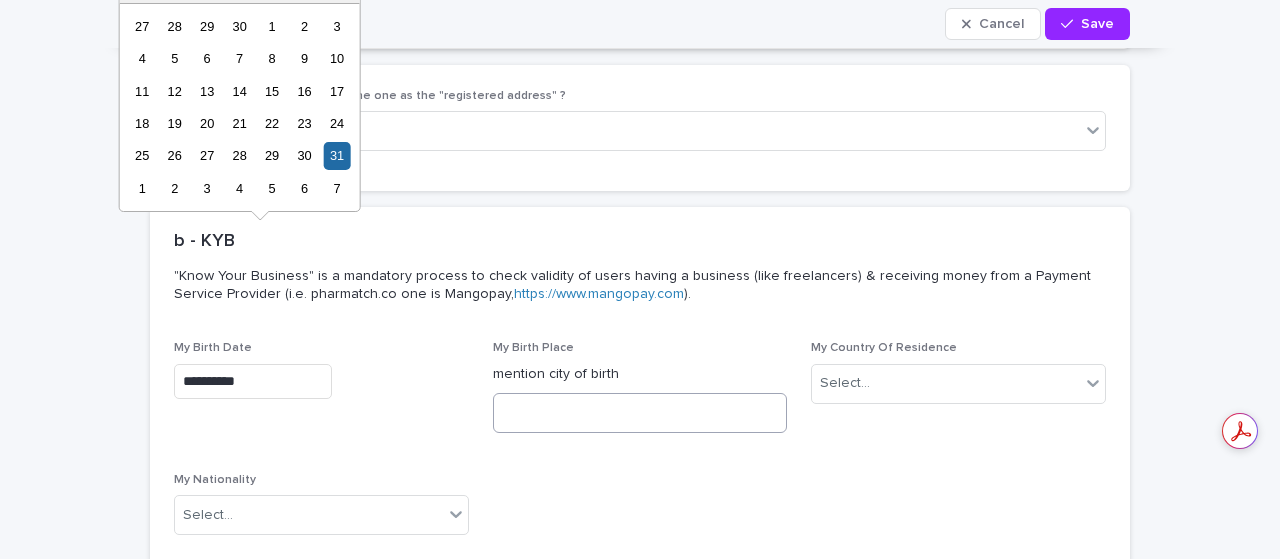 type on "**********" 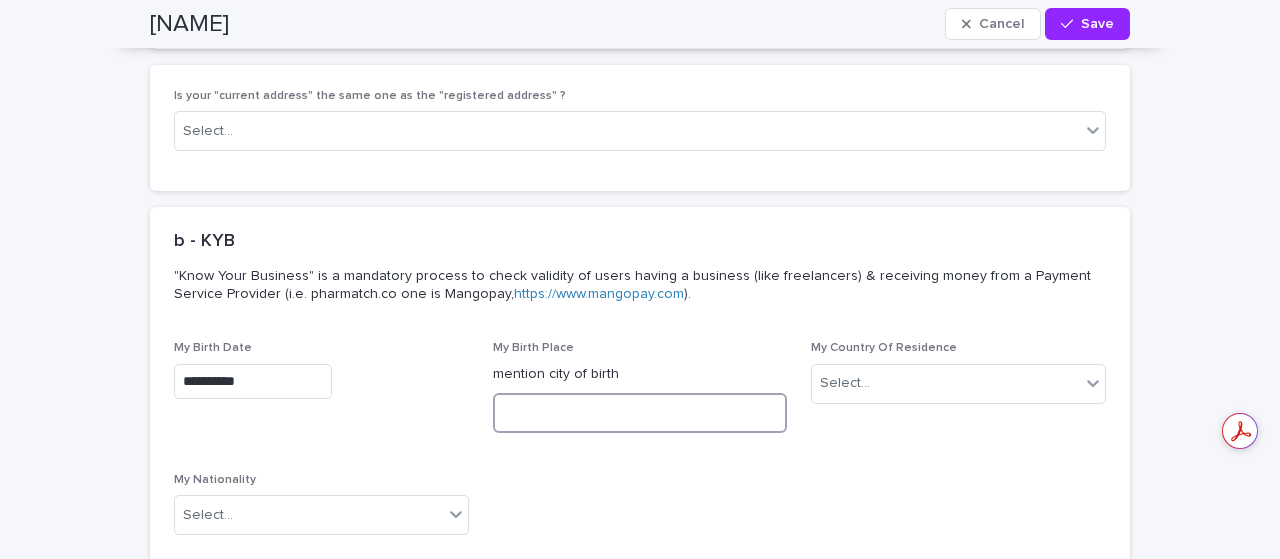 click at bounding box center (640, 413) 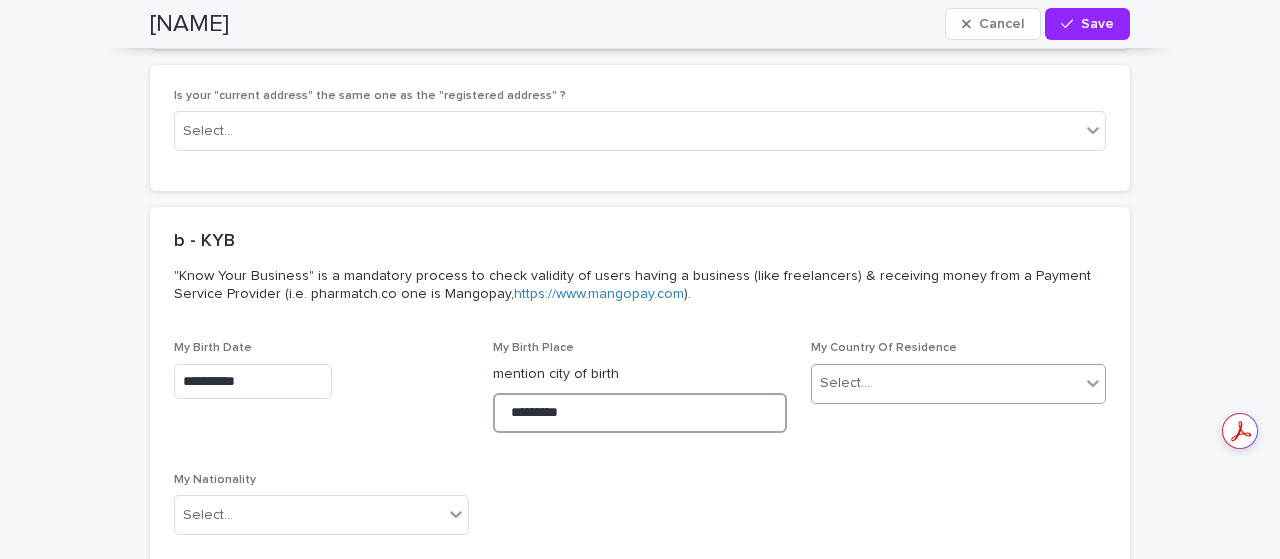 type on "*********" 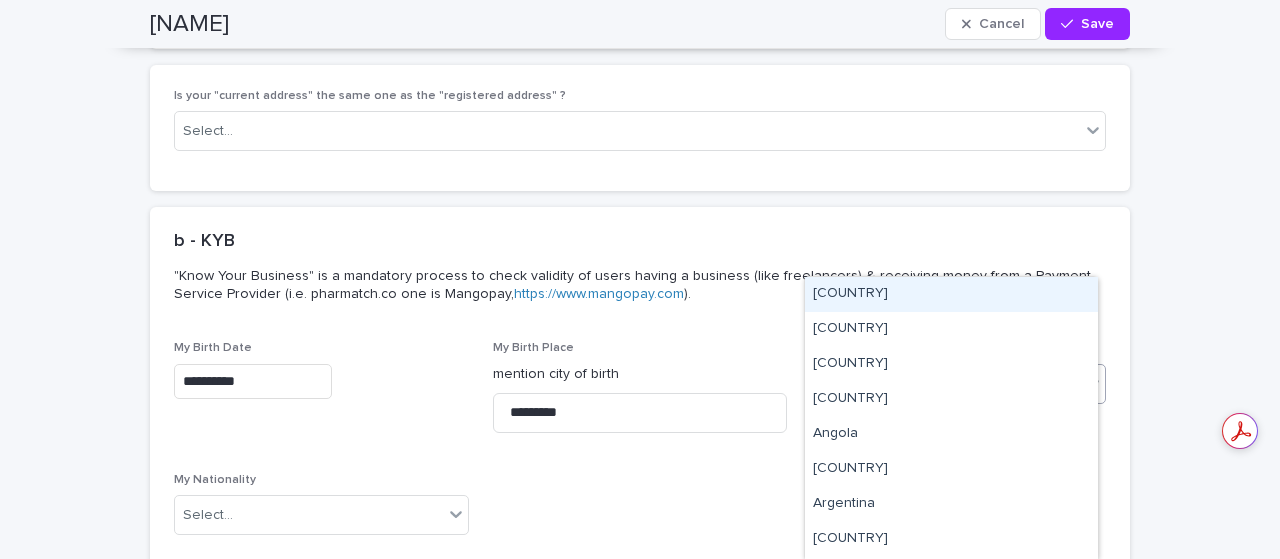 click on "Select..." at bounding box center [946, 383] 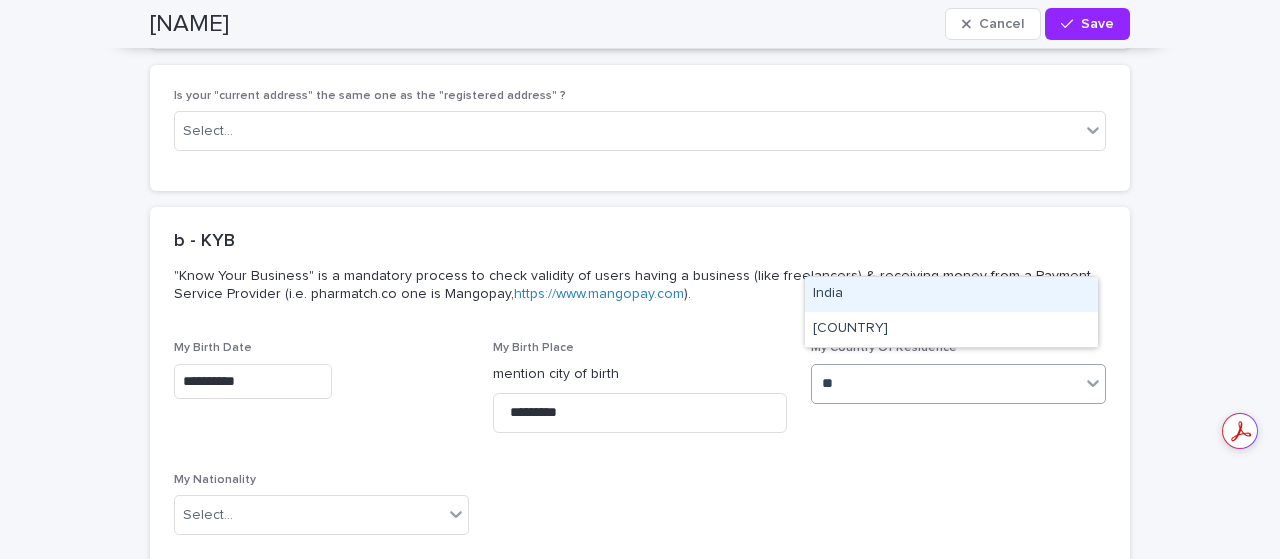 type on "*" 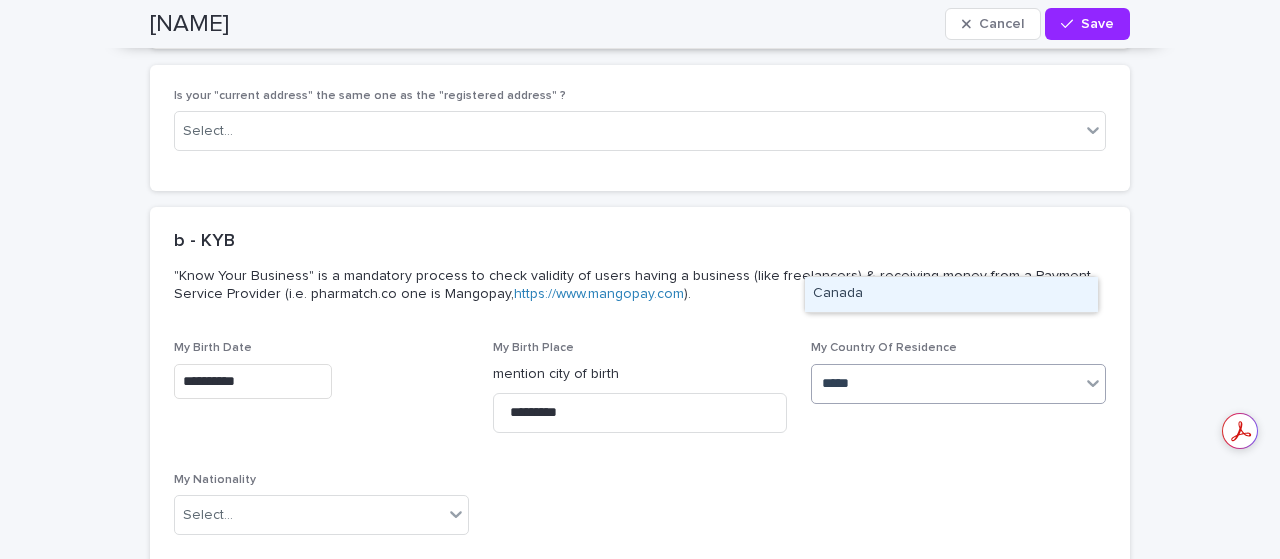 type on "*****" 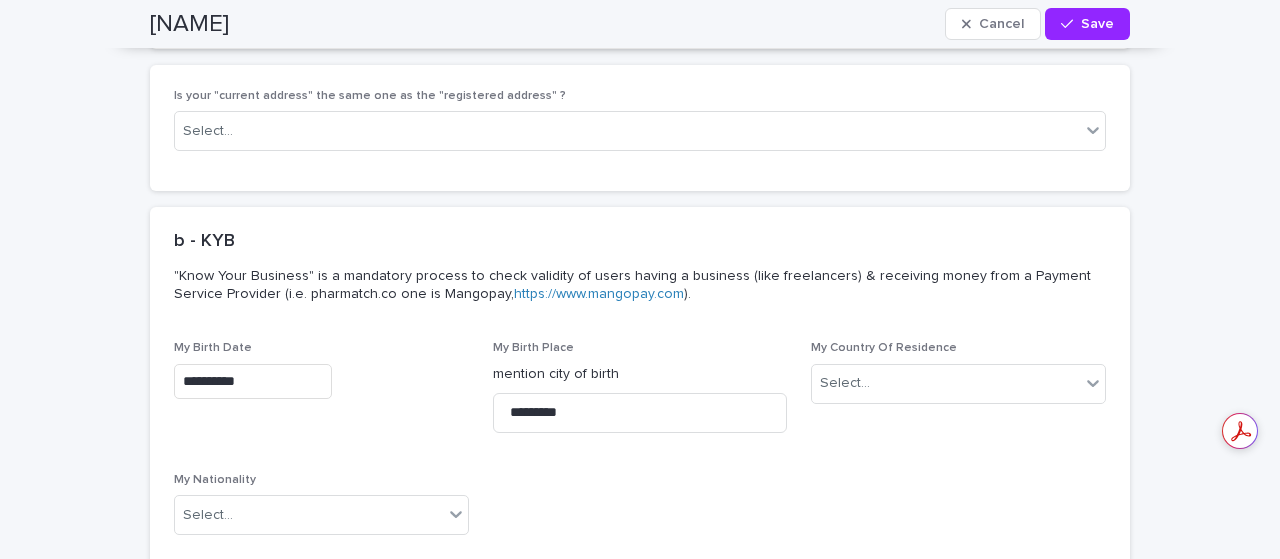 click on "My Country Of Residence Select..." at bounding box center (958, 394) 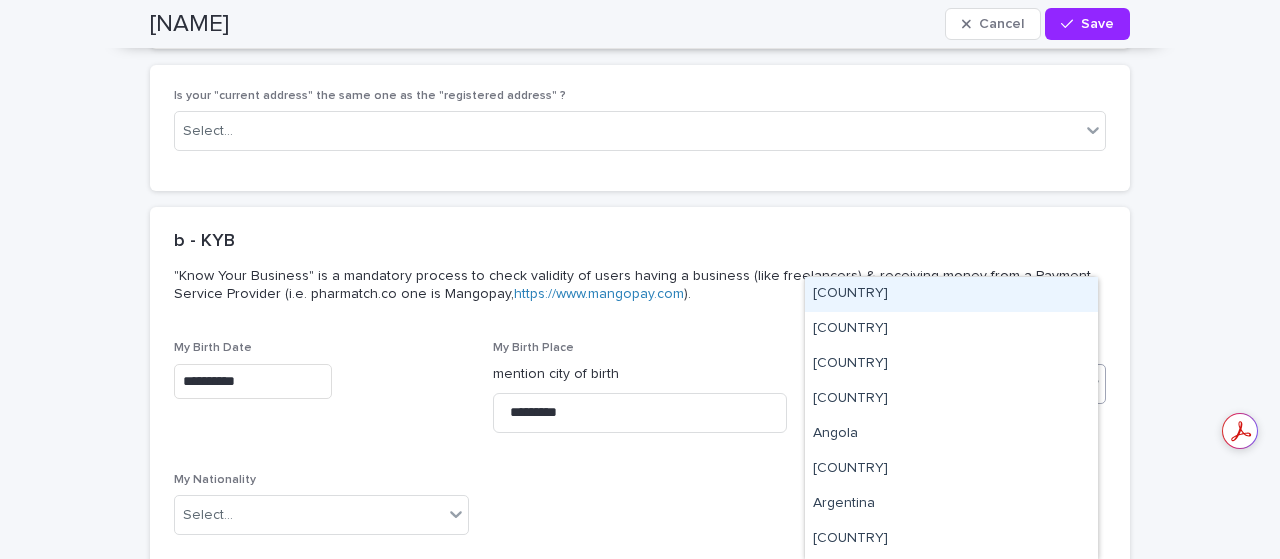 click on "Select..." at bounding box center [946, 383] 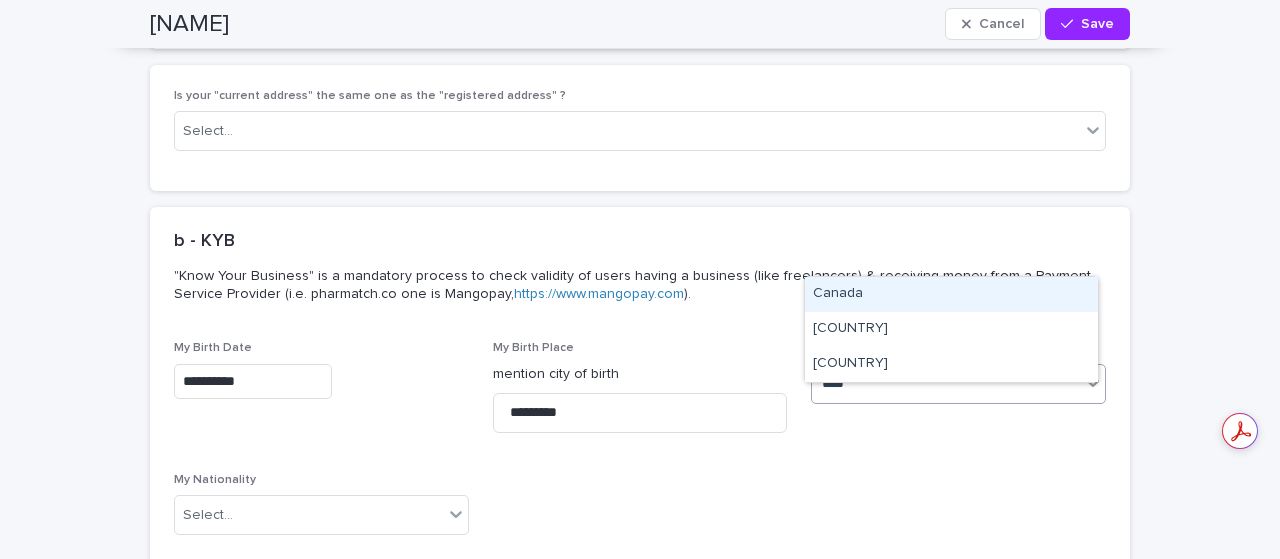 type on "*****" 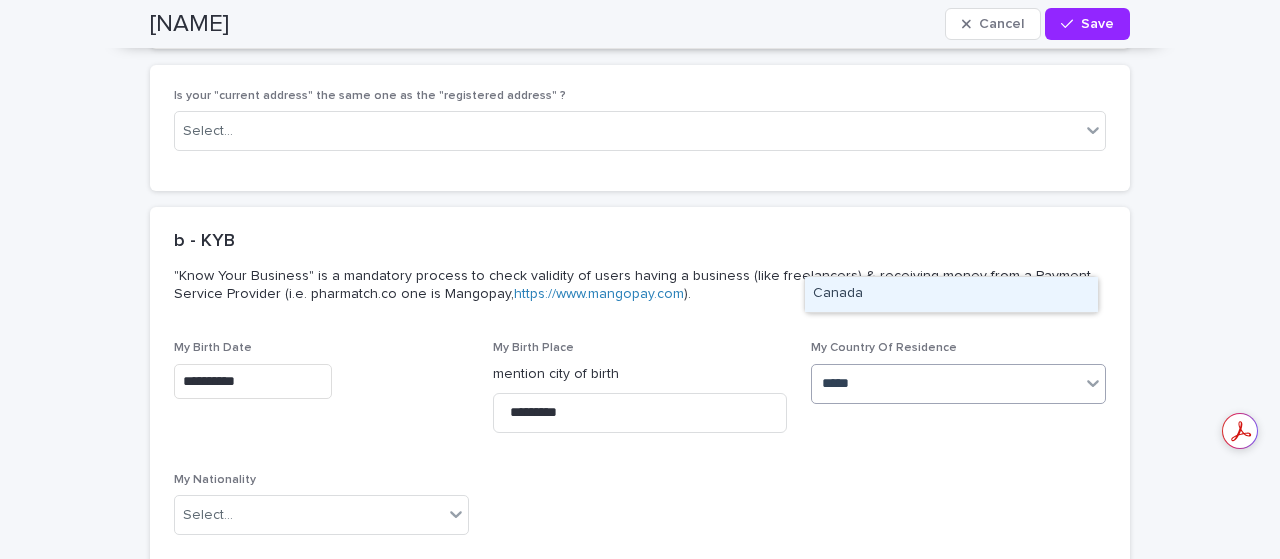 click on "Canada" at bounding box center (951, 294) 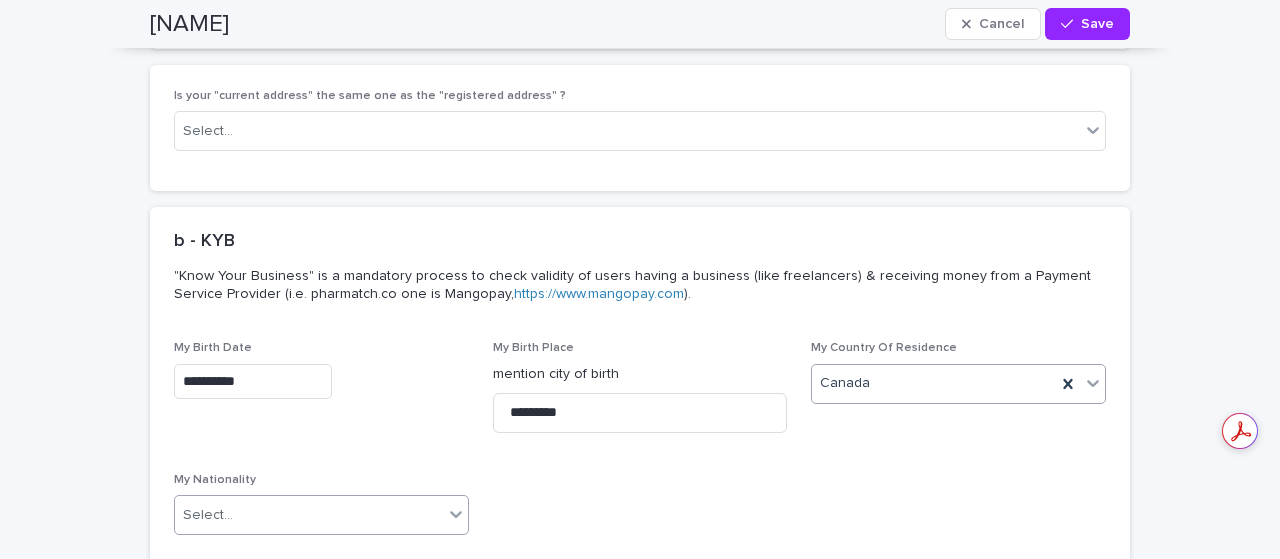 click on "Select..." at bounding box center [309, 515] 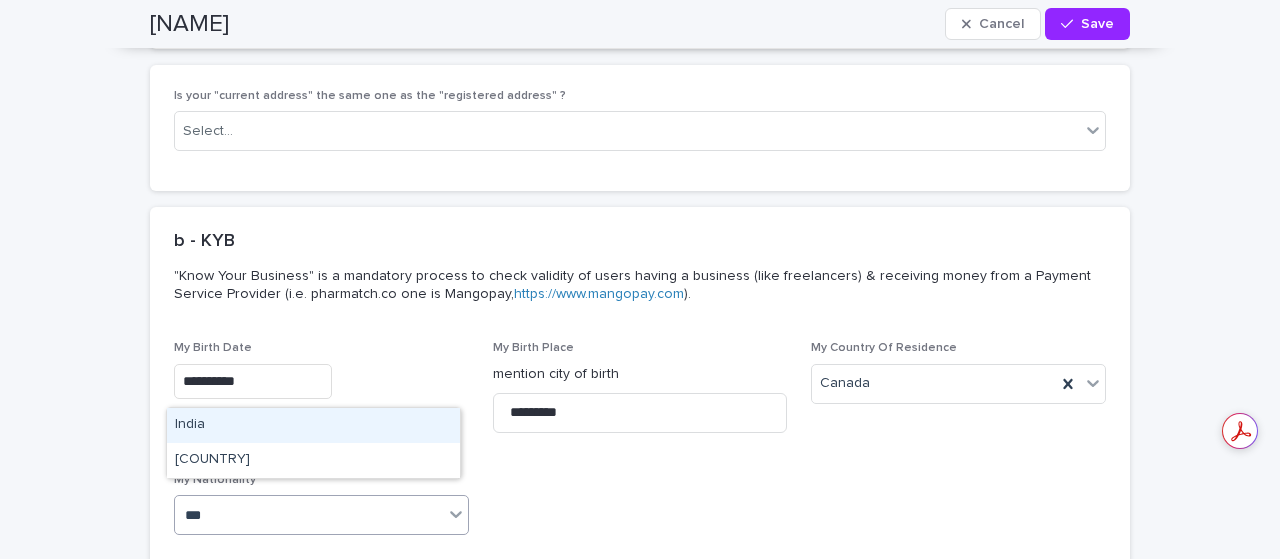 type on "****" 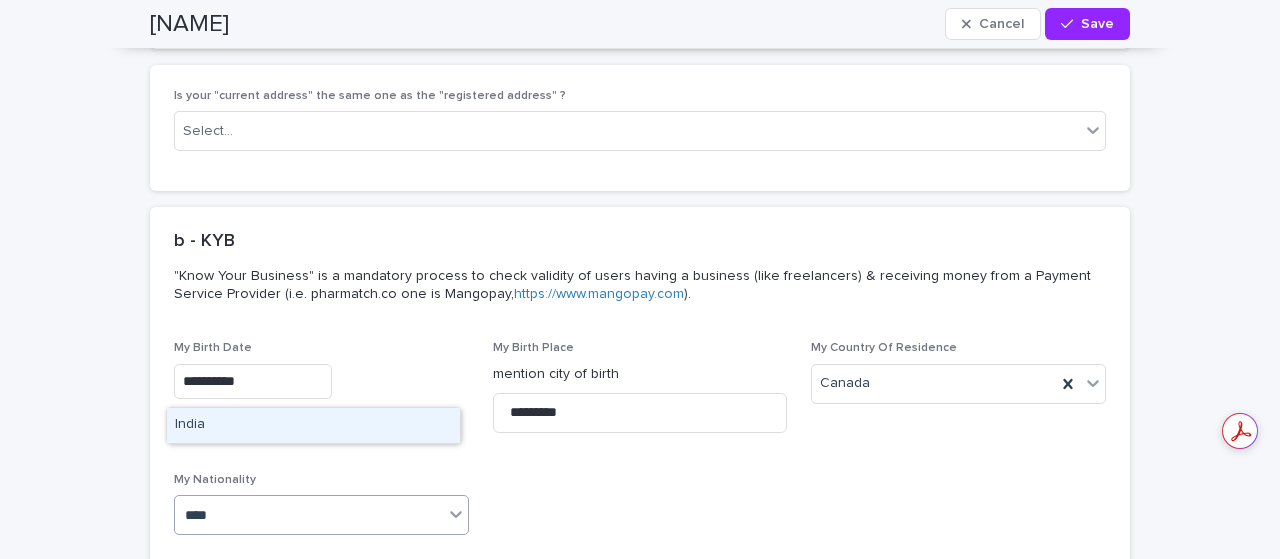 click on "India" at bounding box center [313, 425] 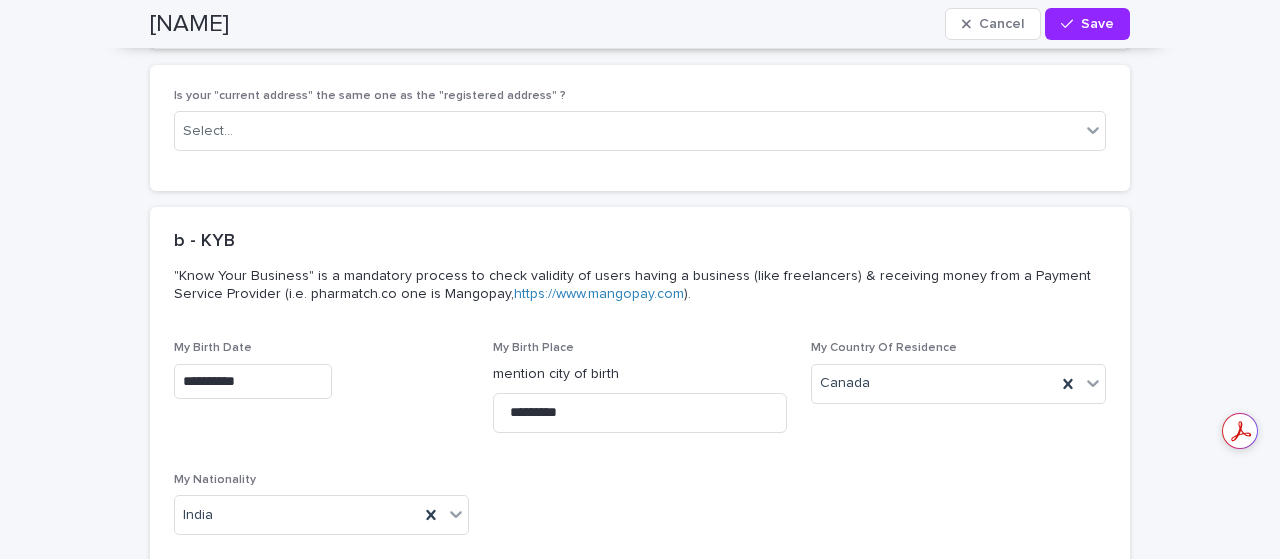 click on "**********" at bounding box center [640, 446] 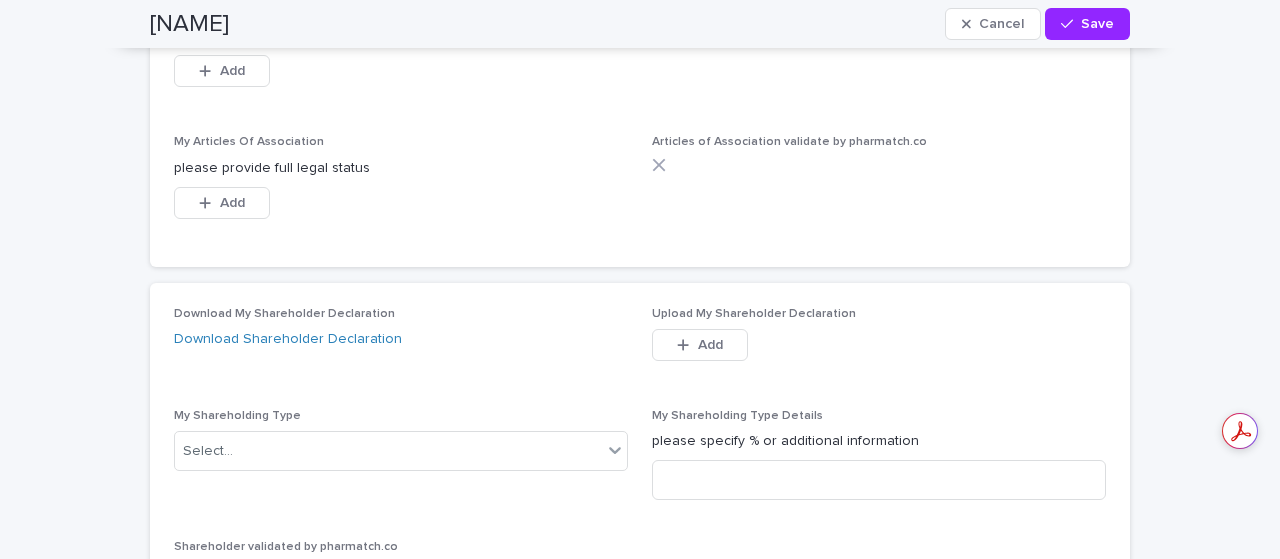 scroll, scrollTop: 6574, scrollLeft: 0, axis: vertical 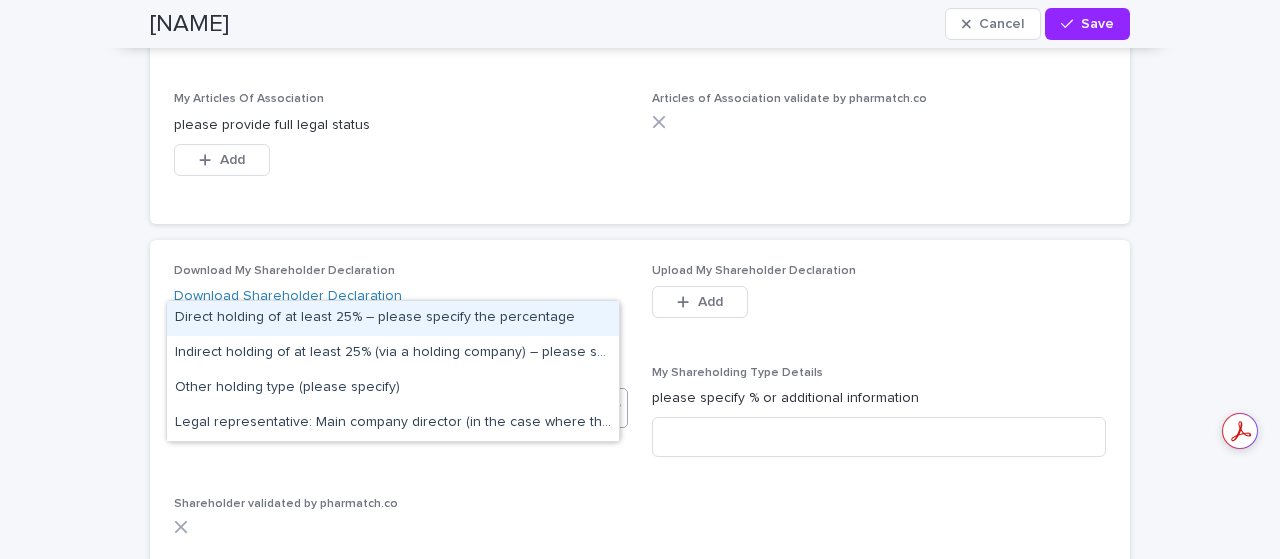 click on "Select..." at bounding box center [388, 408] 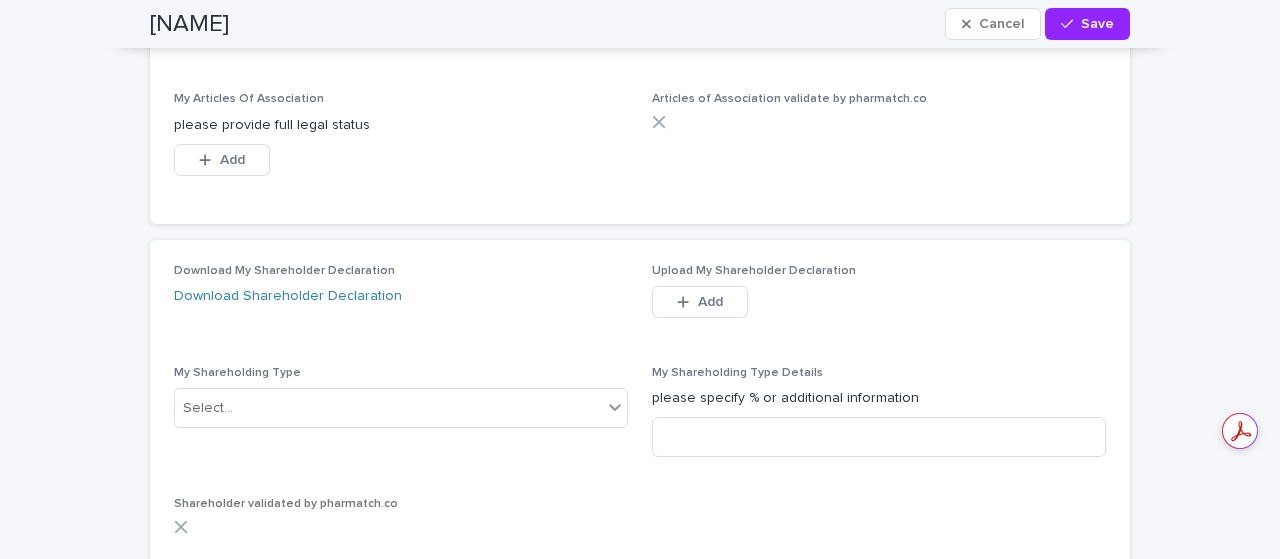 click on "Download My Shareholder Declaration Download Shareholder Declaration Upload My Shareholder Declaration This file cannot be opened Download File Add My Shareholding Type Select... My Shareholding Type Details please specify % or additional information Shareholder validated by pharmatch.com Only Owner ([PERCENT]% of your company) confirm you are the only owner of your company Select... UBO Declaration validated by pharmatch" at bounding box center (640, 472) 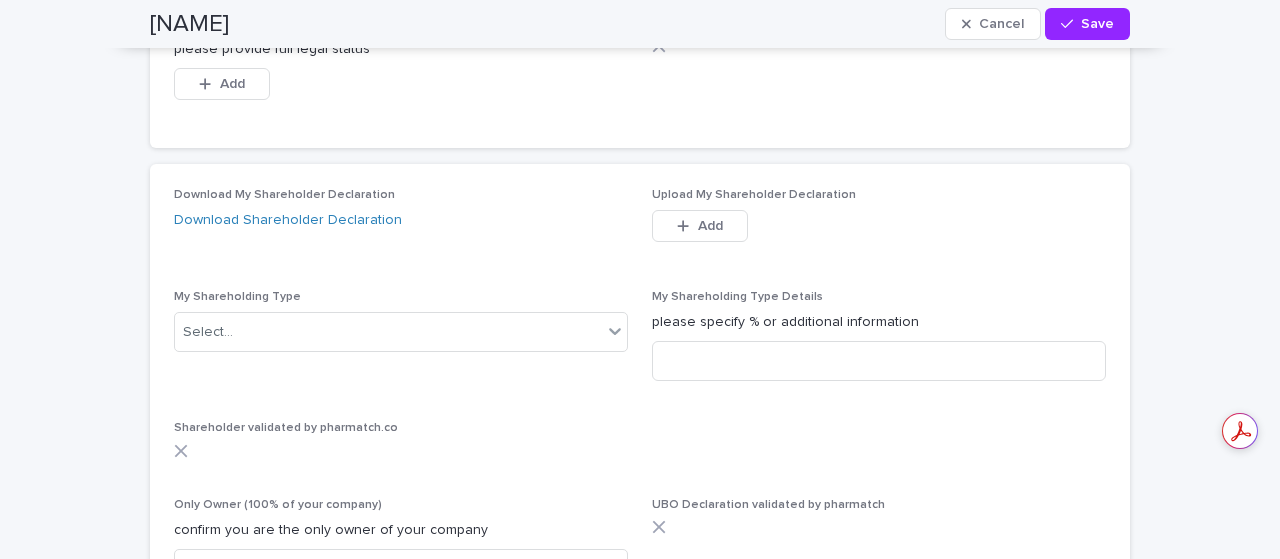 scroll, scrollTop: 6850, scrollLeft: 0, axis: vertical 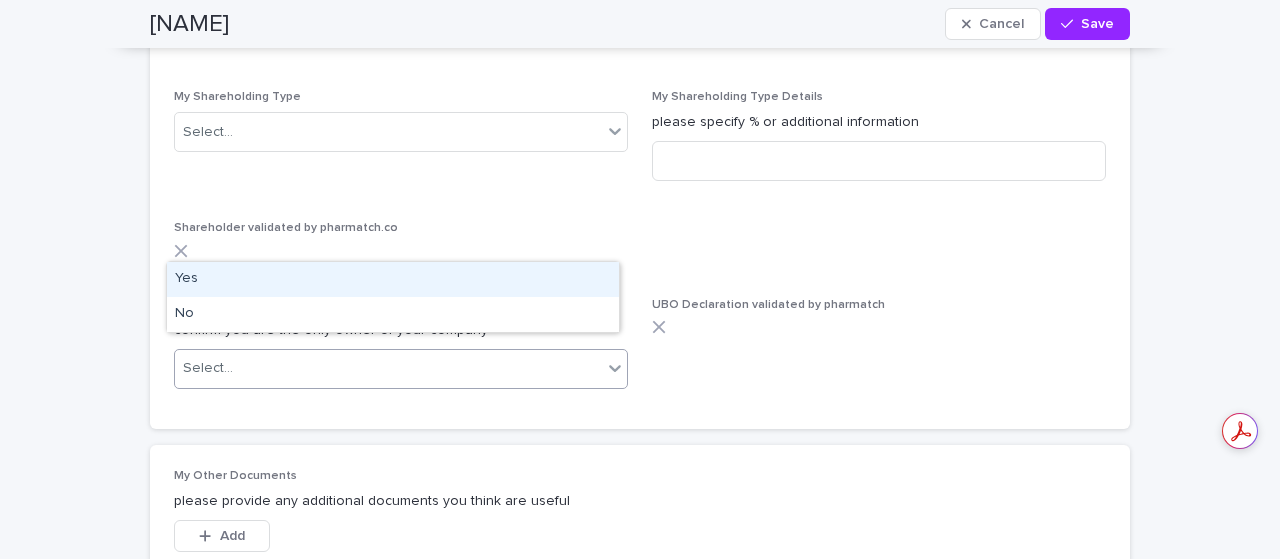 click on "Select..." at bounding box center (388, 368) 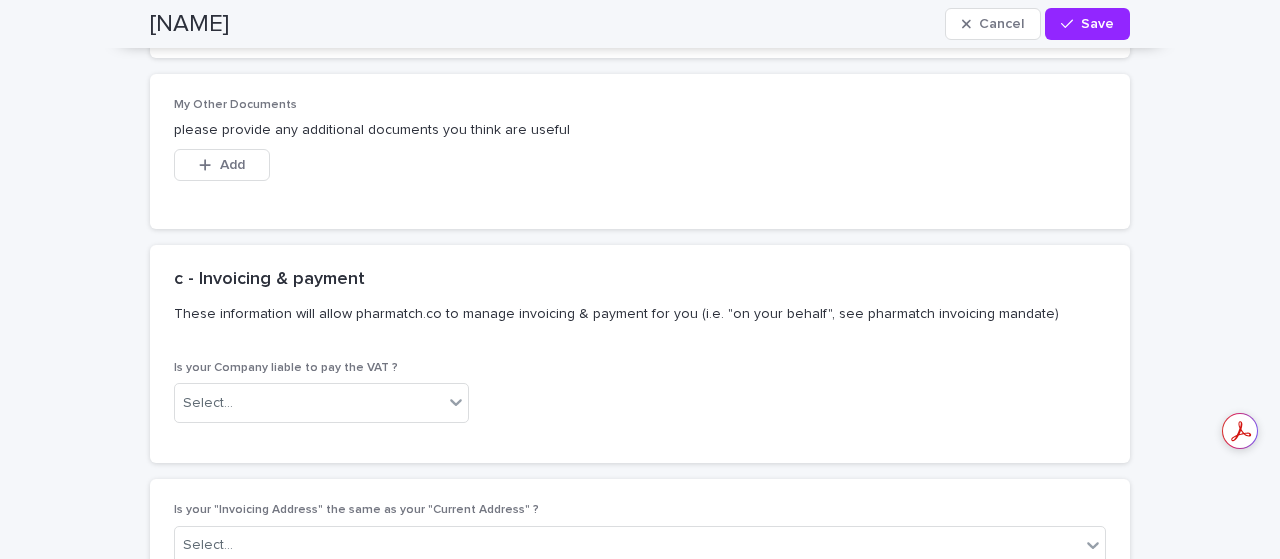 scroll, scrollTop: 7235, scrollLeft: 0, axis: vertical 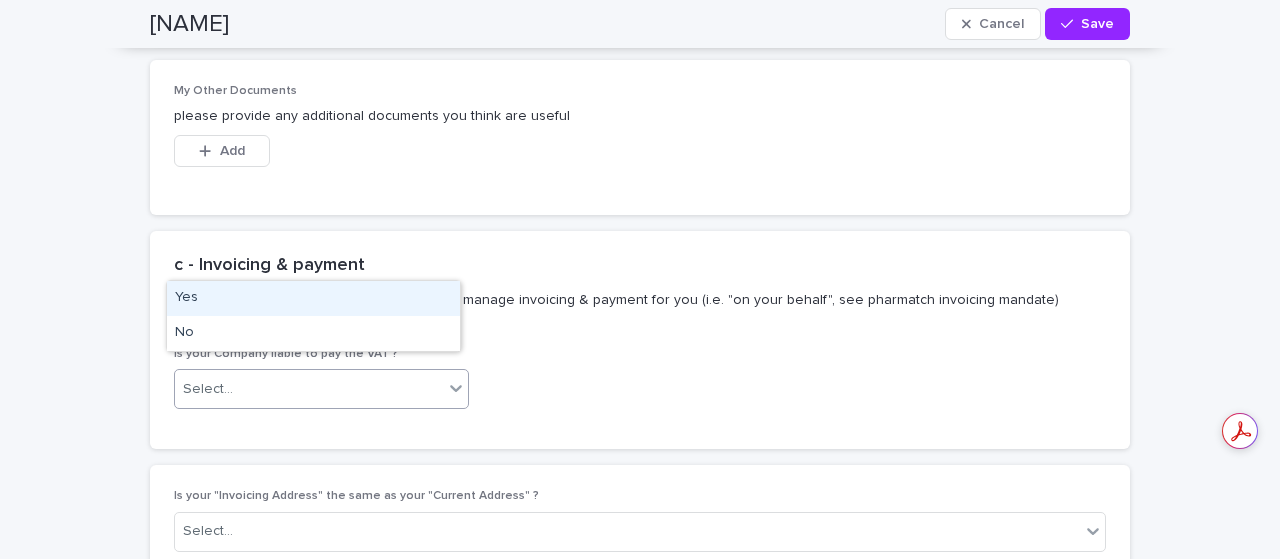 click on "Select..." at bounding box center (309, 389) 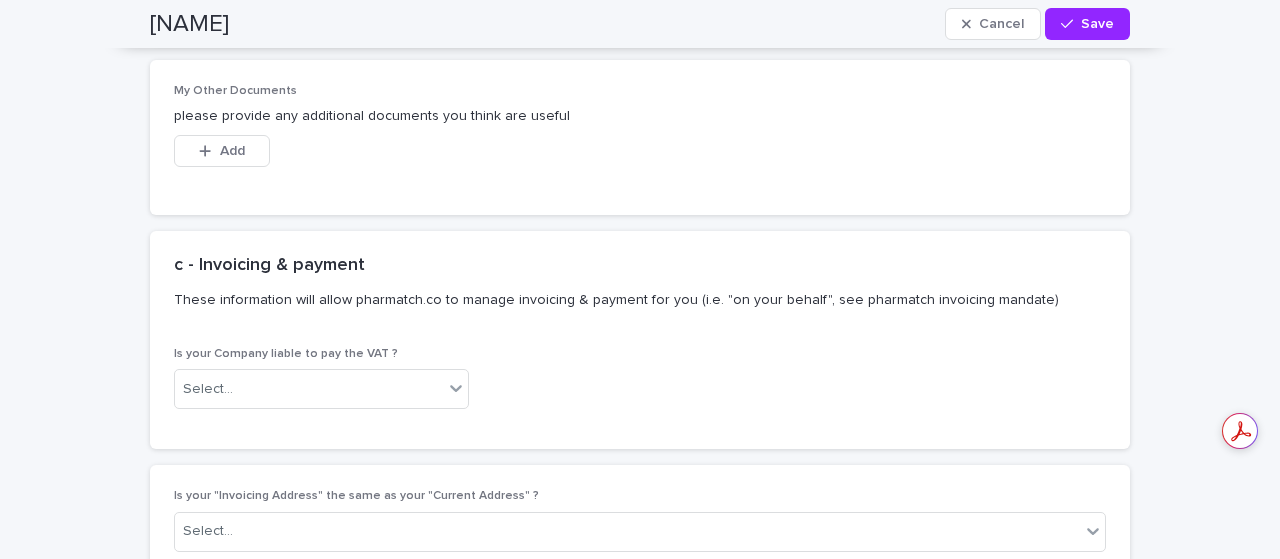 click on "Is your Company liable to pay the VAT ? Select..." at bounding box center [640, 386] 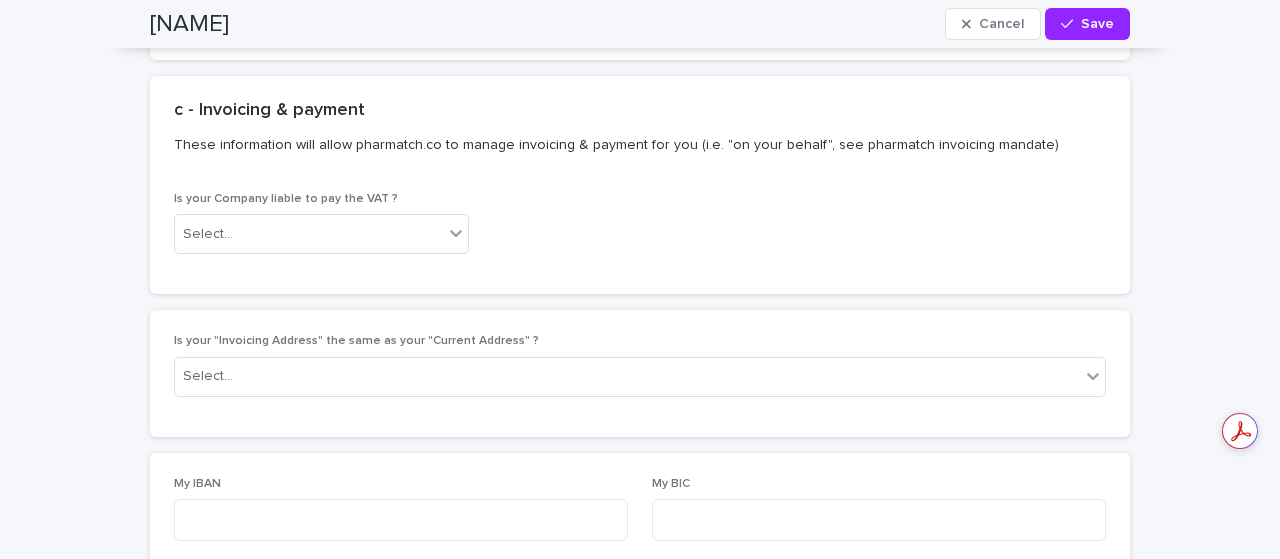 scroll, scrollTop: 7391, scrollLeft: 0, axis: vertical 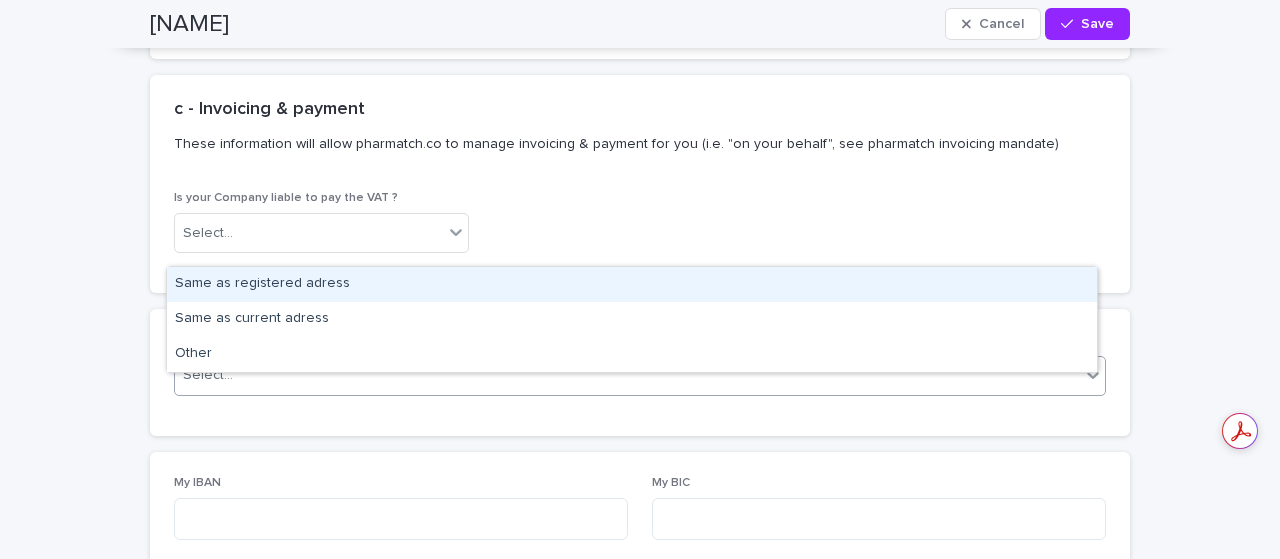 click on "Select..." at bounding box center [627, 375] 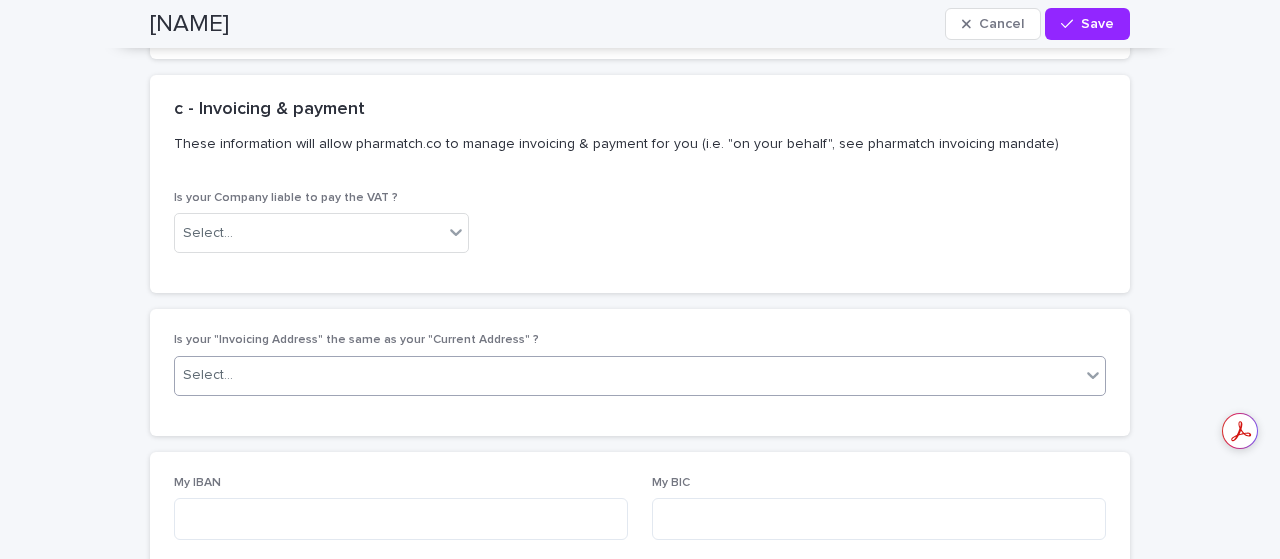 click on "Select..." at bounding box center [627, 375] 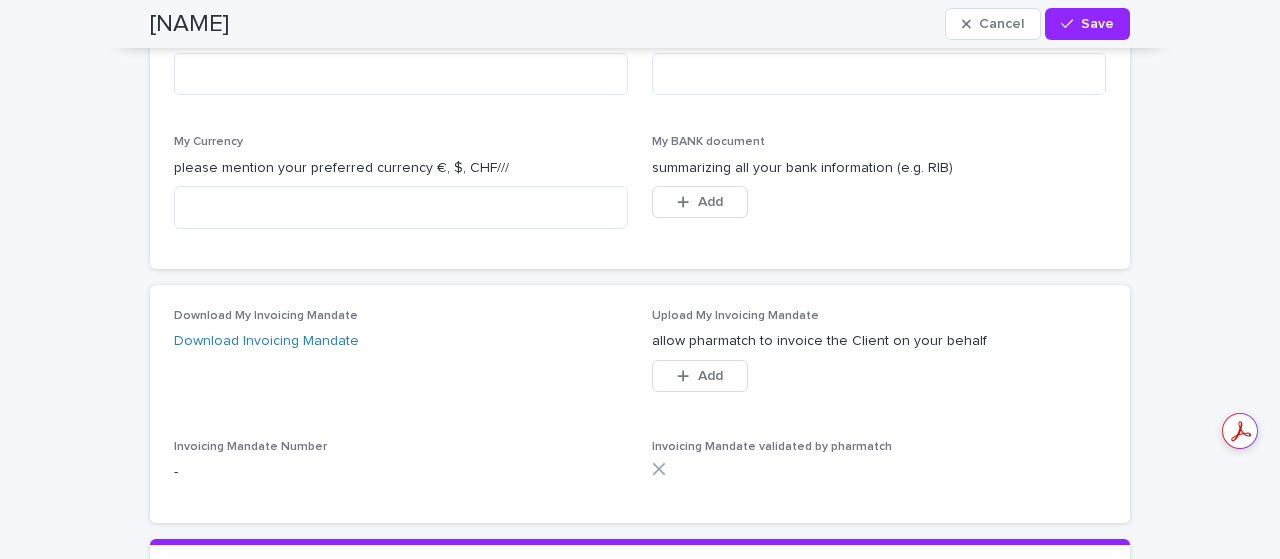 scroll, scrollTop: 7336, scrollLeft: 0, axis: vertical 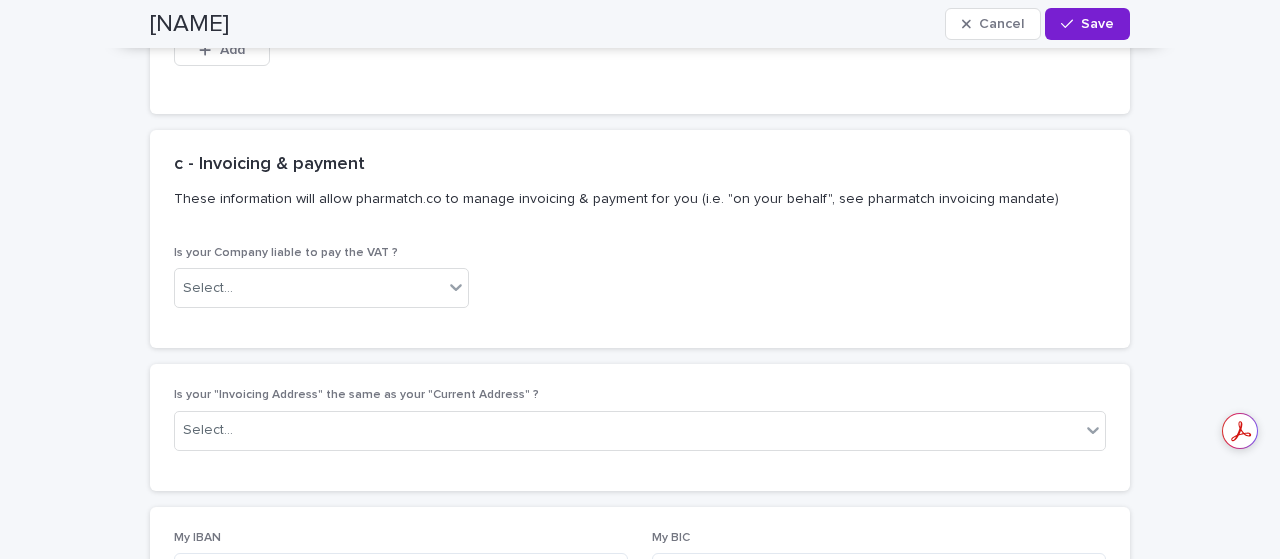 click at bounding box center [1071, 24] 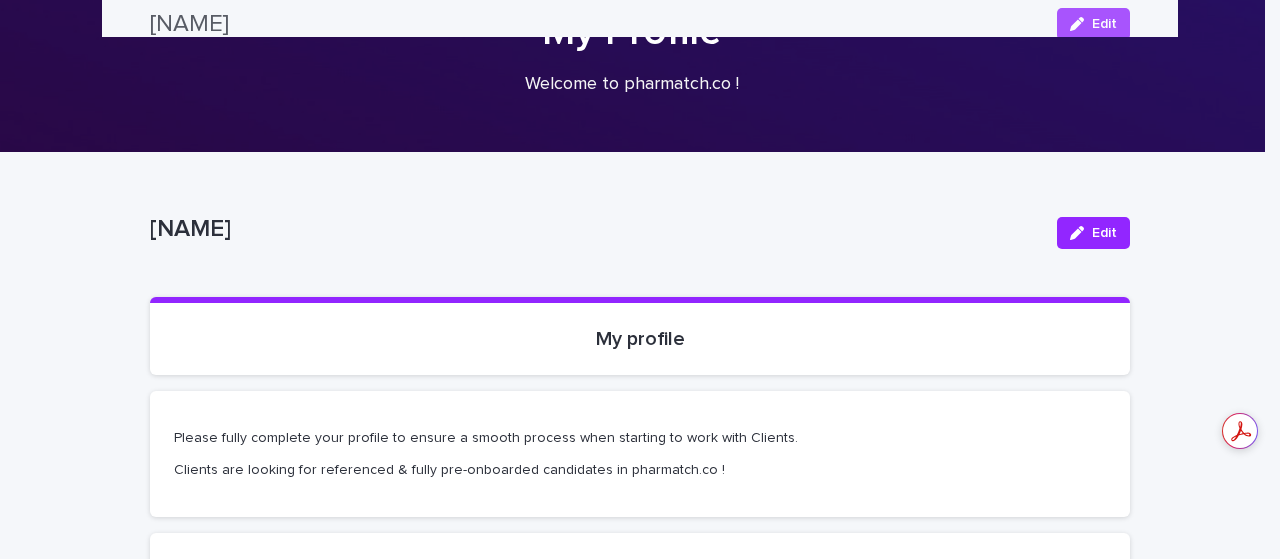 scroll, scrollTop: 0, scrollLeft: 0, axis: both 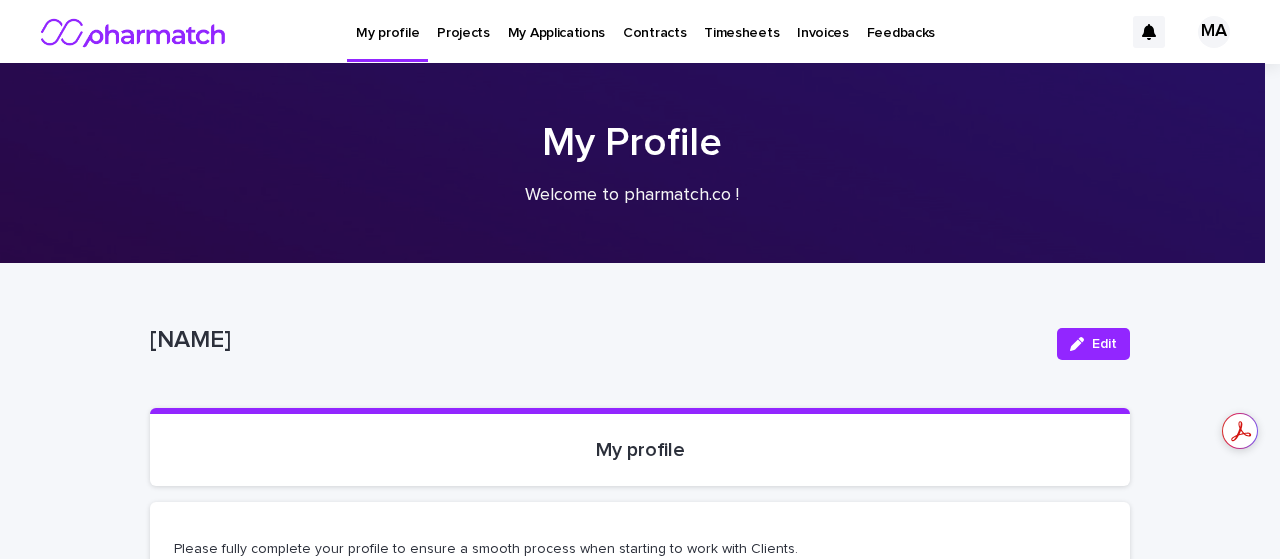 click on "Projects" at bounding box center [463, 21] 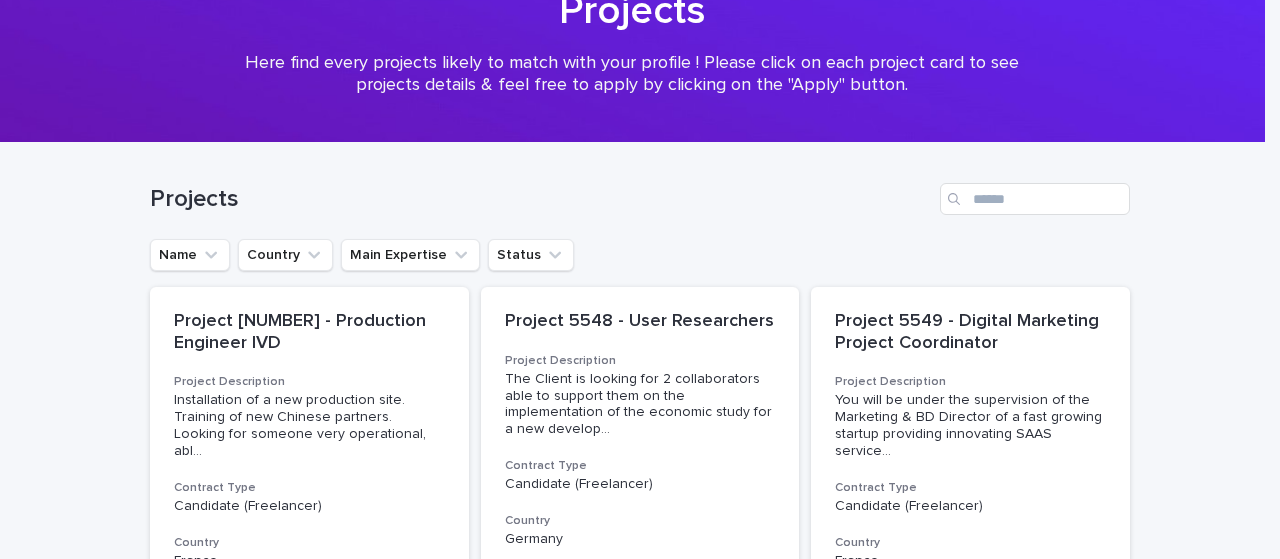 scroll, scrollTop: 0, scrollLeft: 0, axis: both 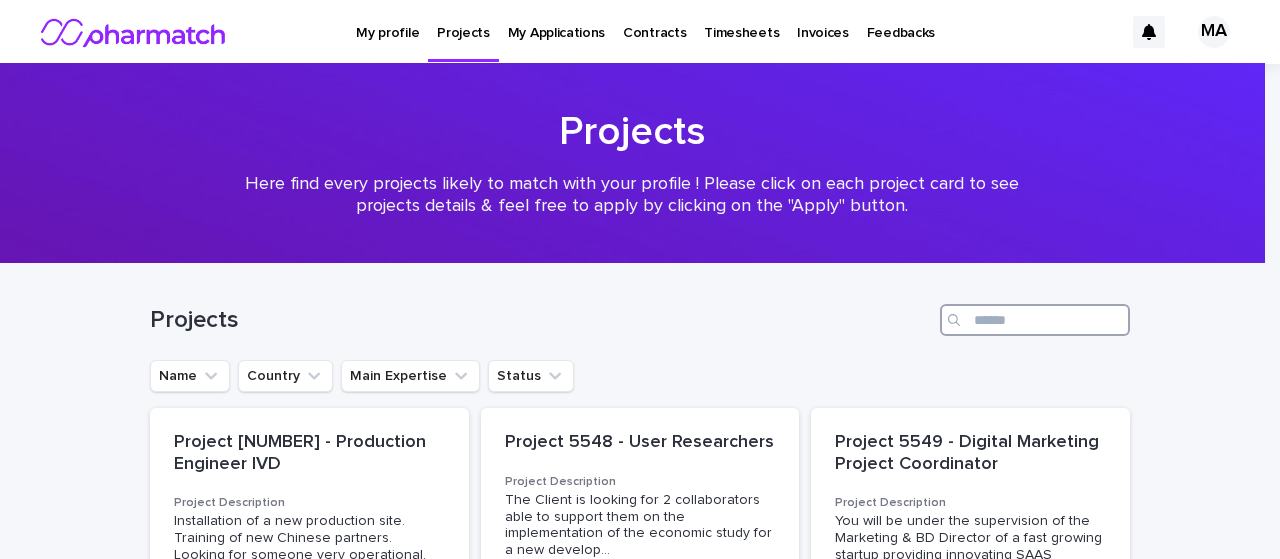 click at bounding box center (1035, 320) 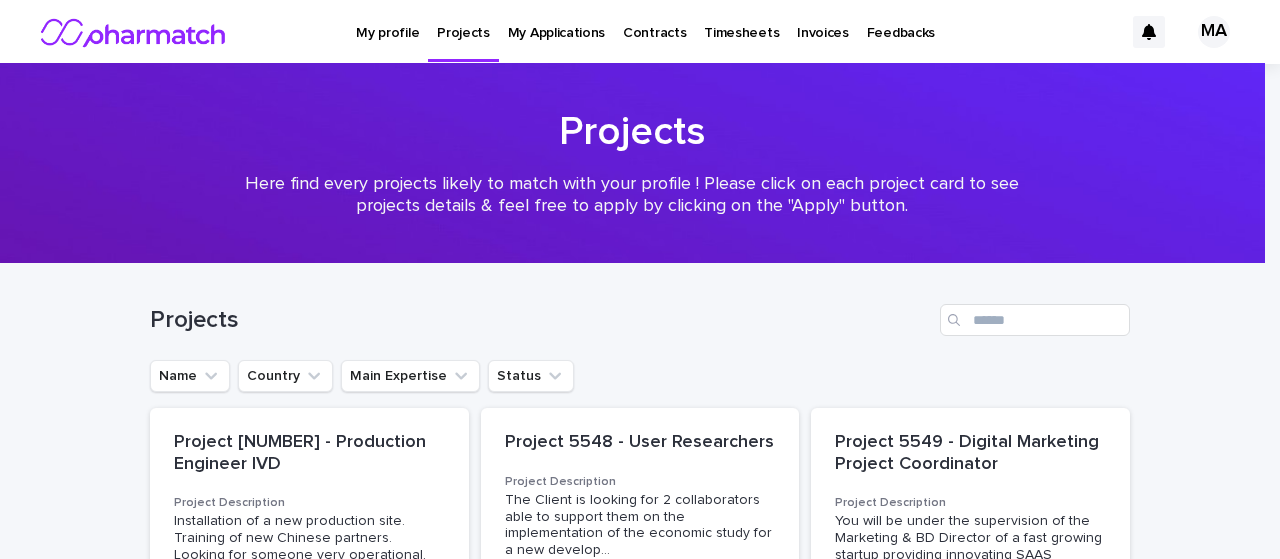click at bounding box center (632, 163) 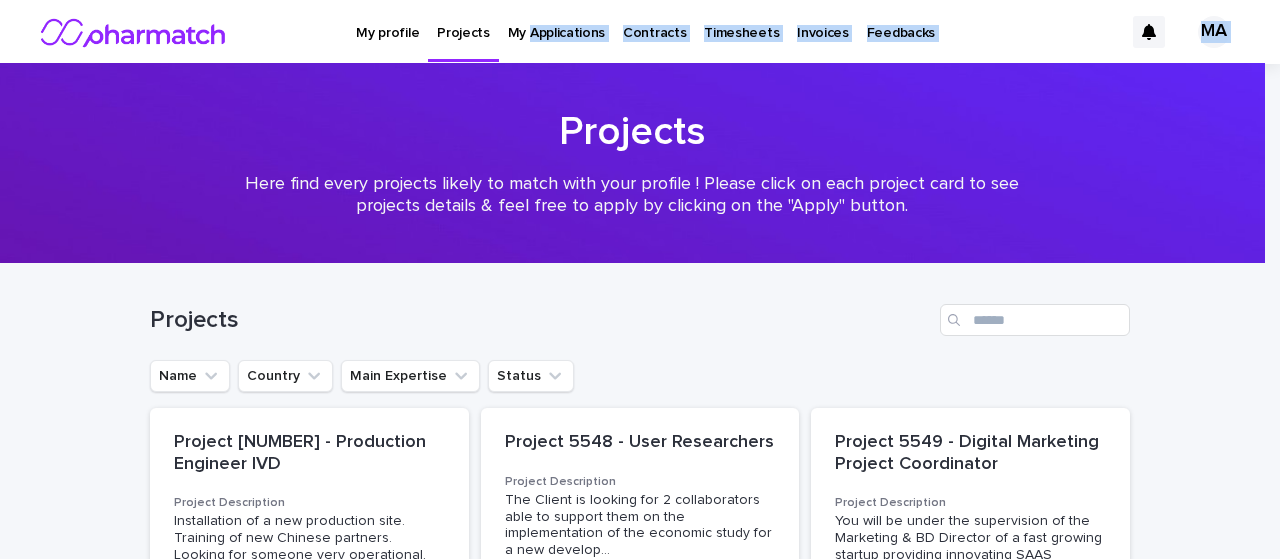 click on "My Applications" at bounding box center [556, 31] 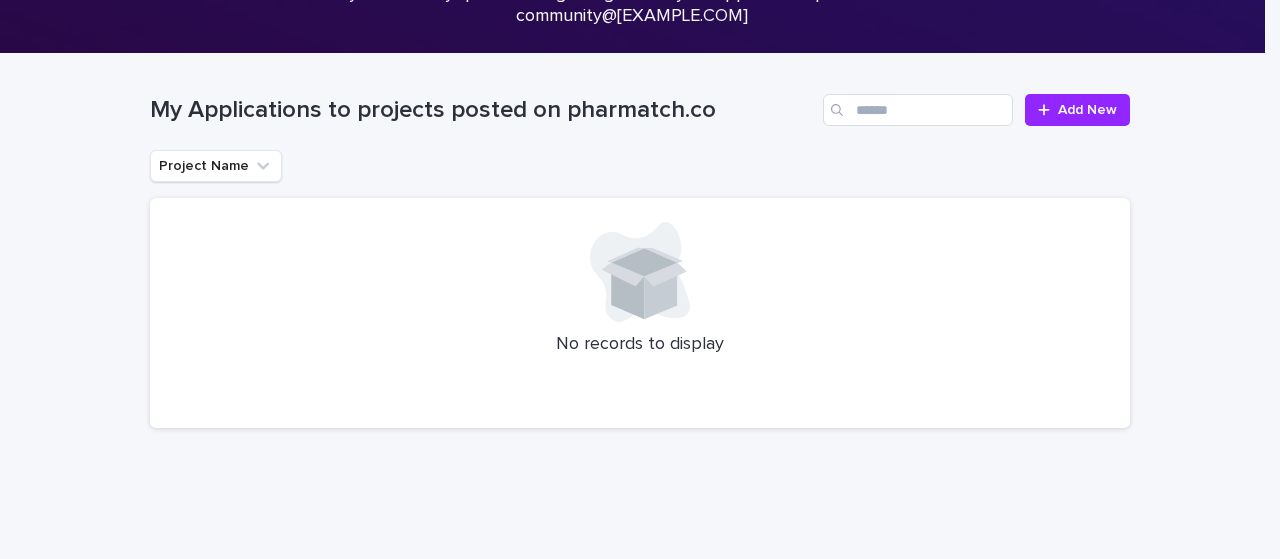 scroll, scrollTop: 0, scrollLeft: 0, axis: both 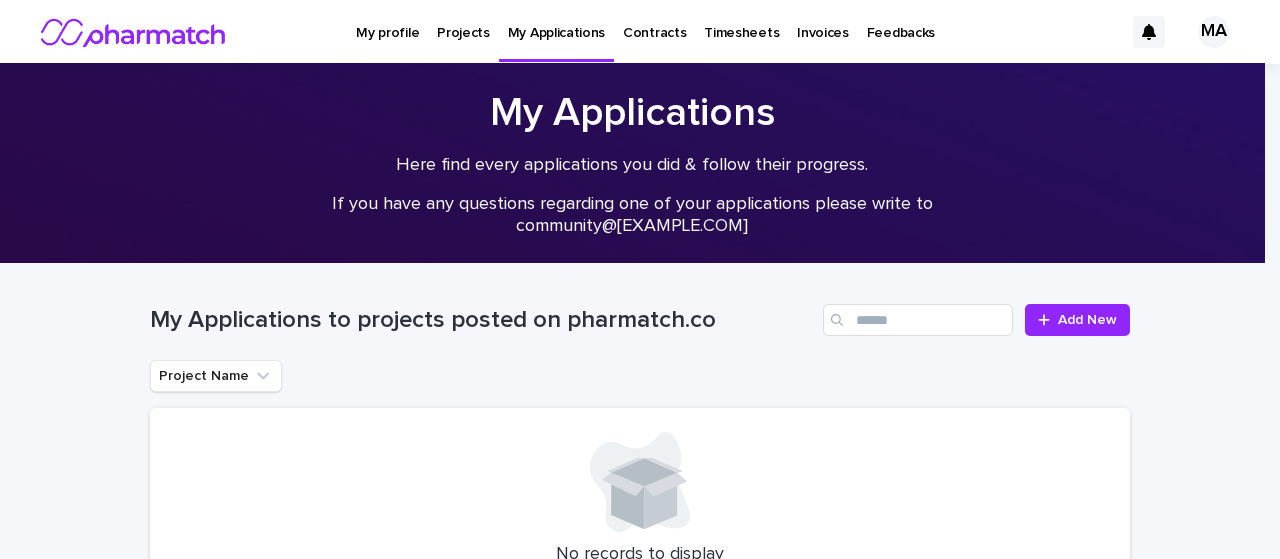 click on "Contracts" at bounding box center [654, 31] 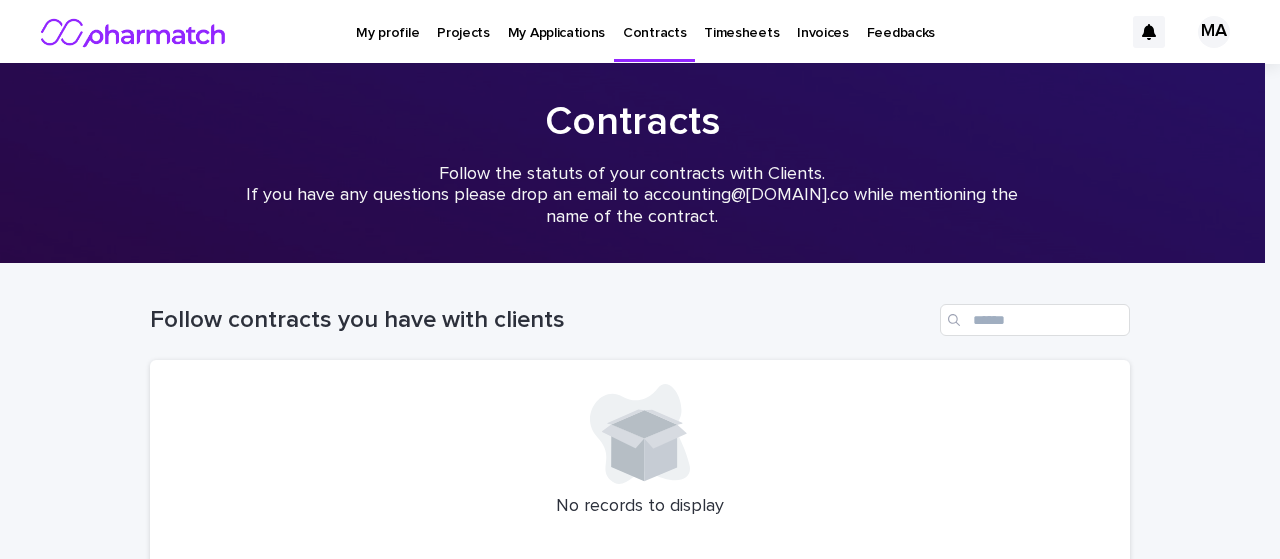 click on "Timesheets" at bounding box center [741, 21] 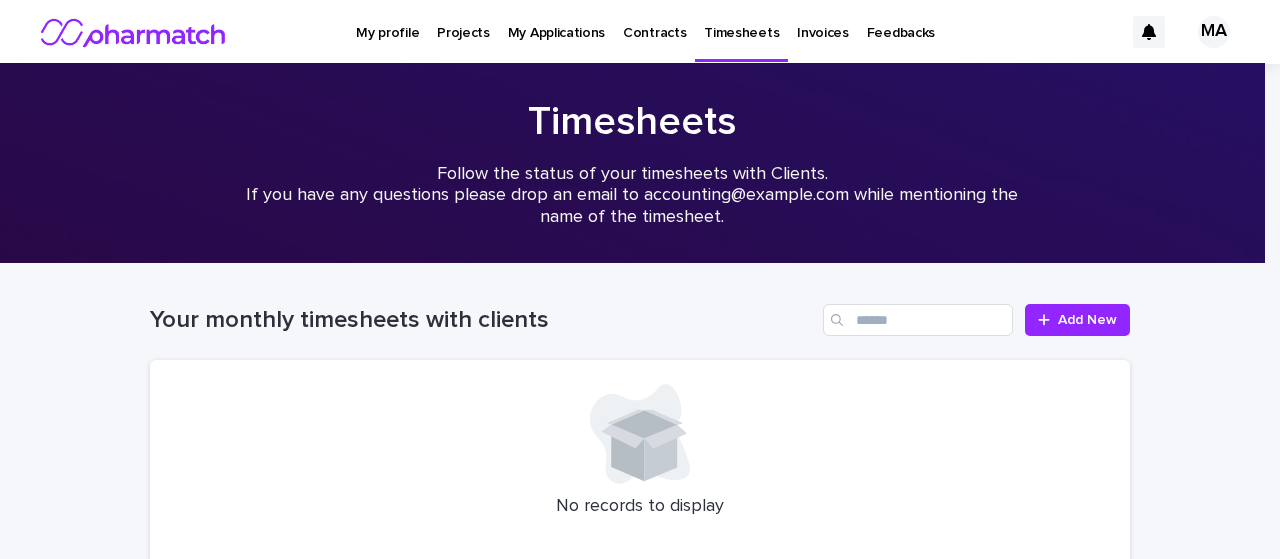 click on "Invoices" at bounding box center (823, 31) 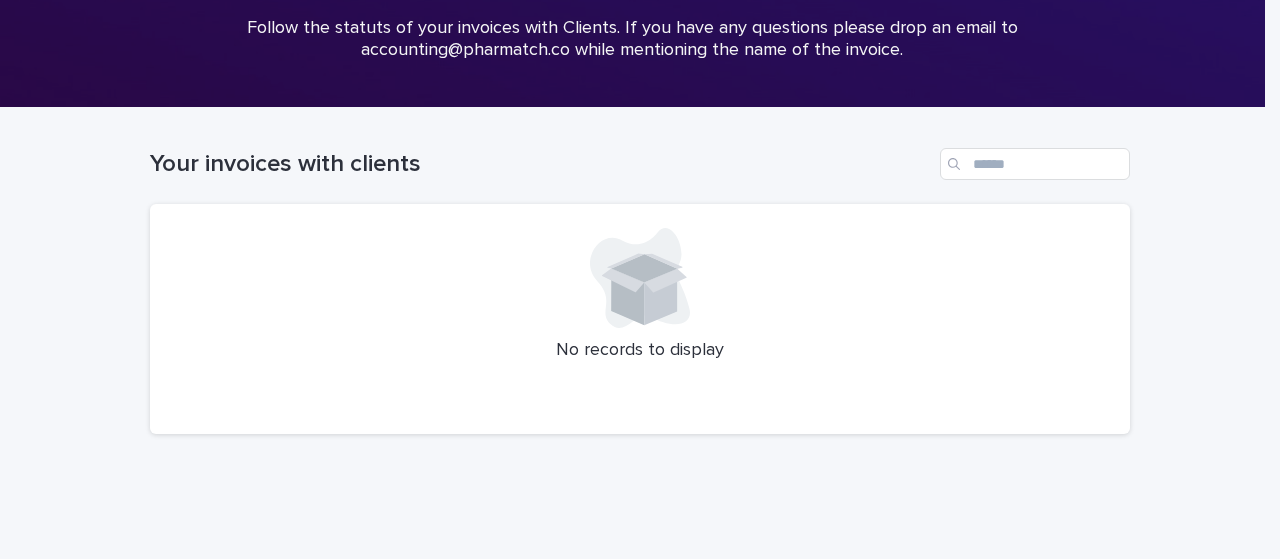 scroll, scrollTop: 0, scrollLeft: 0, axis: both 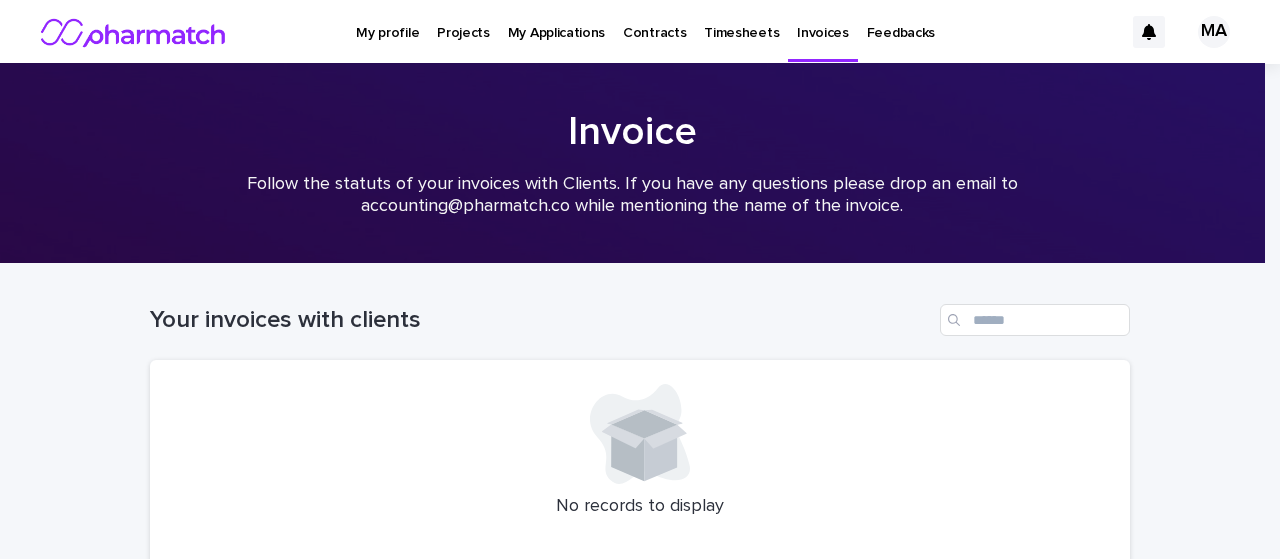 click on "Projects" at bounding box center [463, 21] 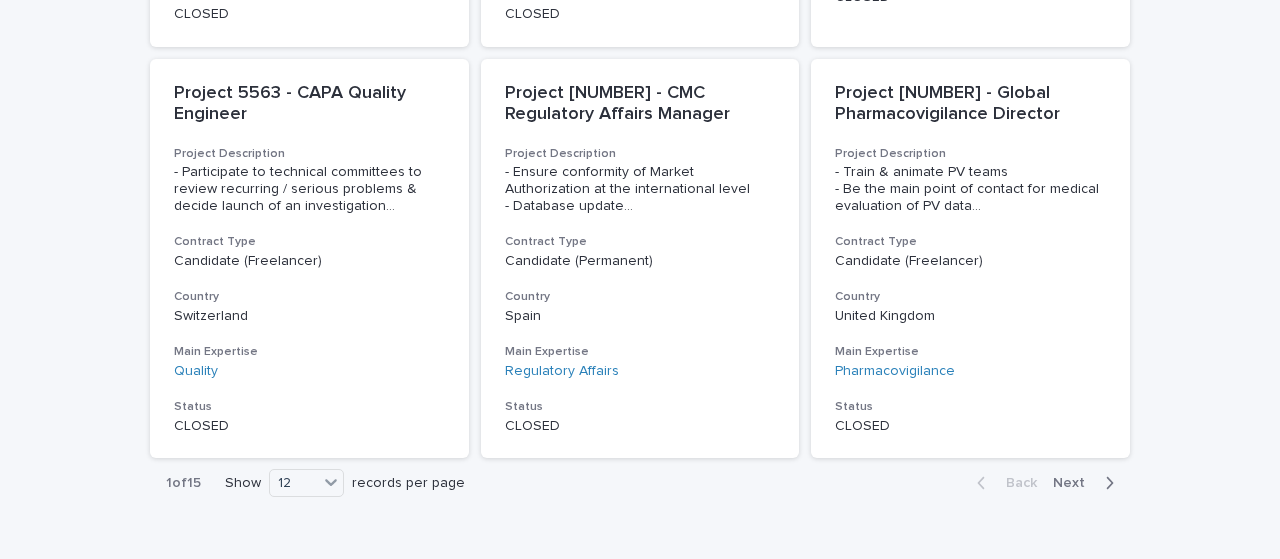 scroll, scrollTop: 1708, scrollLeft: 0, axis: vertical 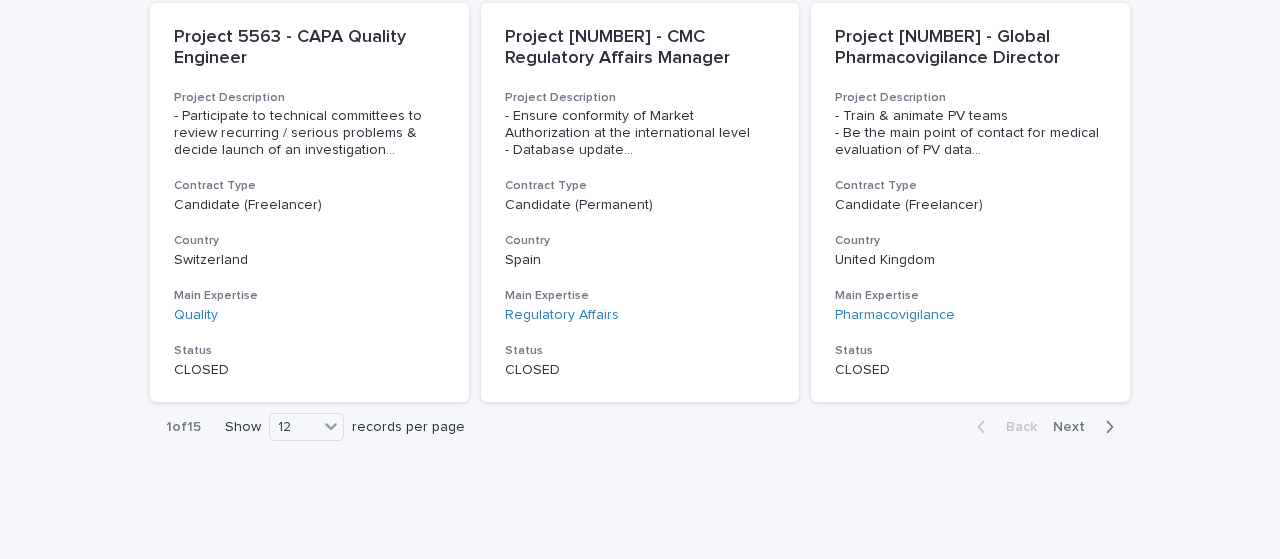 click on "Back Next" at bounding box center (1045, 427) 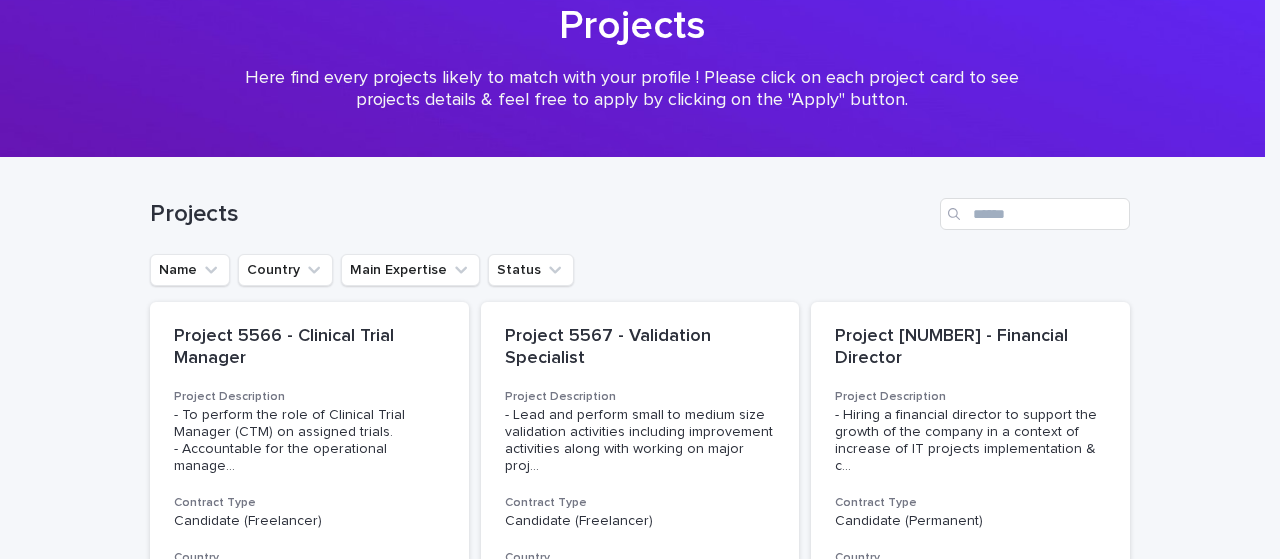 scroll, scrollTop: 0, scrollLeft: 0, axis: both 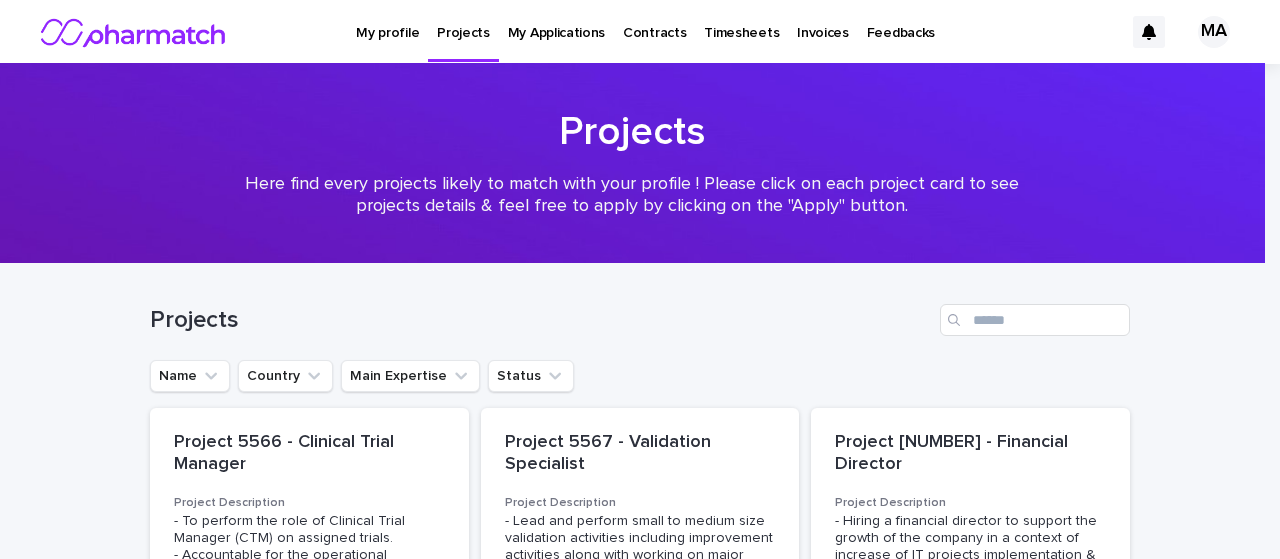 click on "My profile" at bounding box center (387, 21) 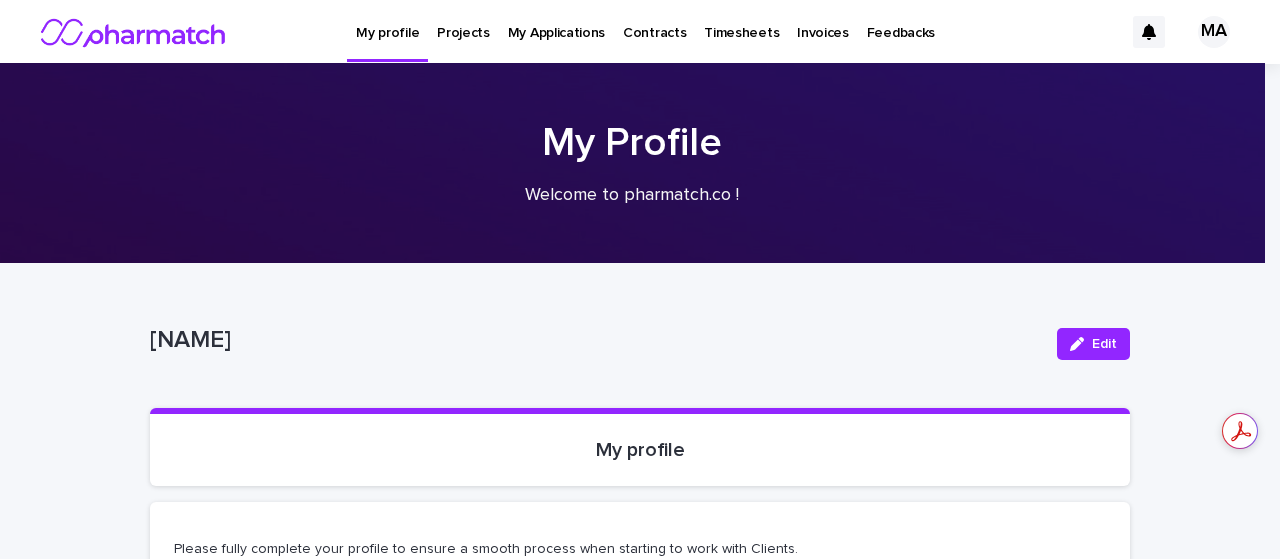 click on "MA" at bounding box center [1214, 32] 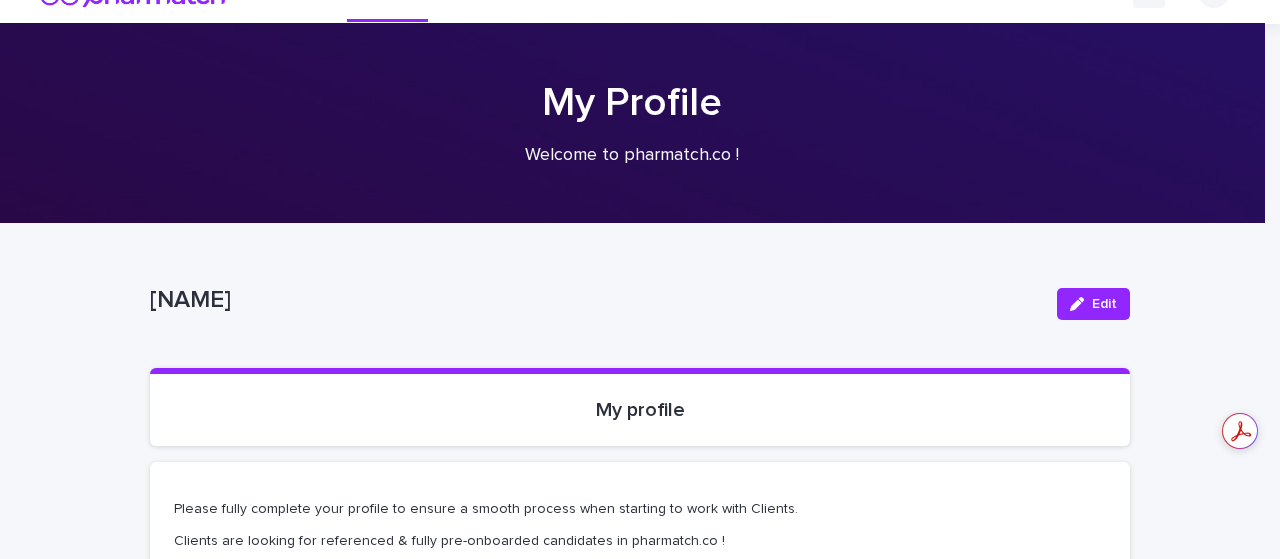 scroll, scrollTop: 0, scrollLeft: 0, axis: both 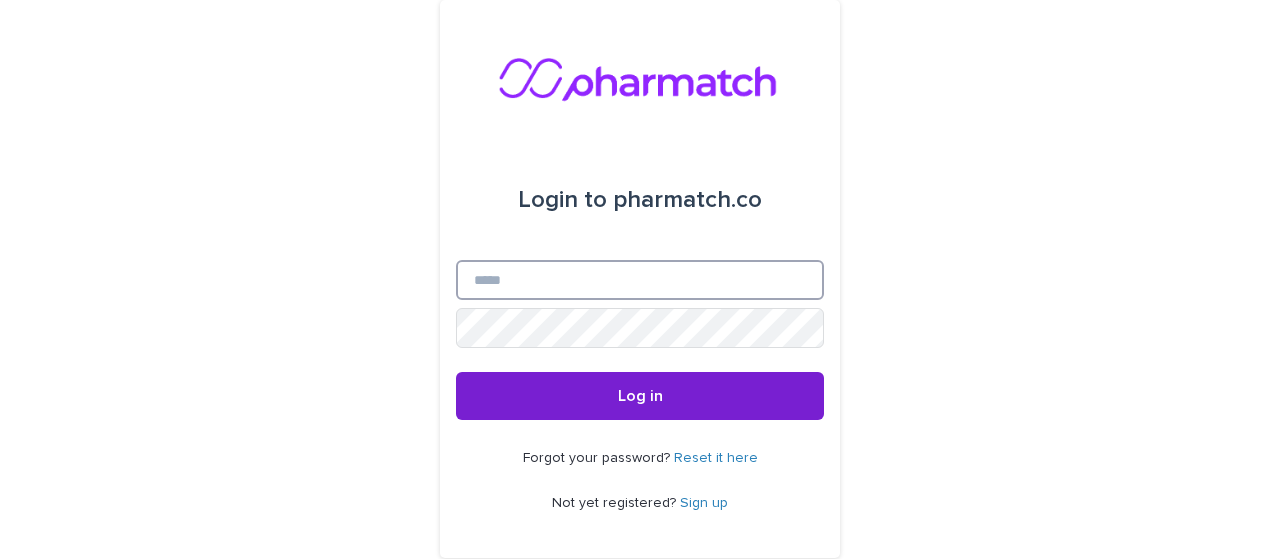 type on "**********" 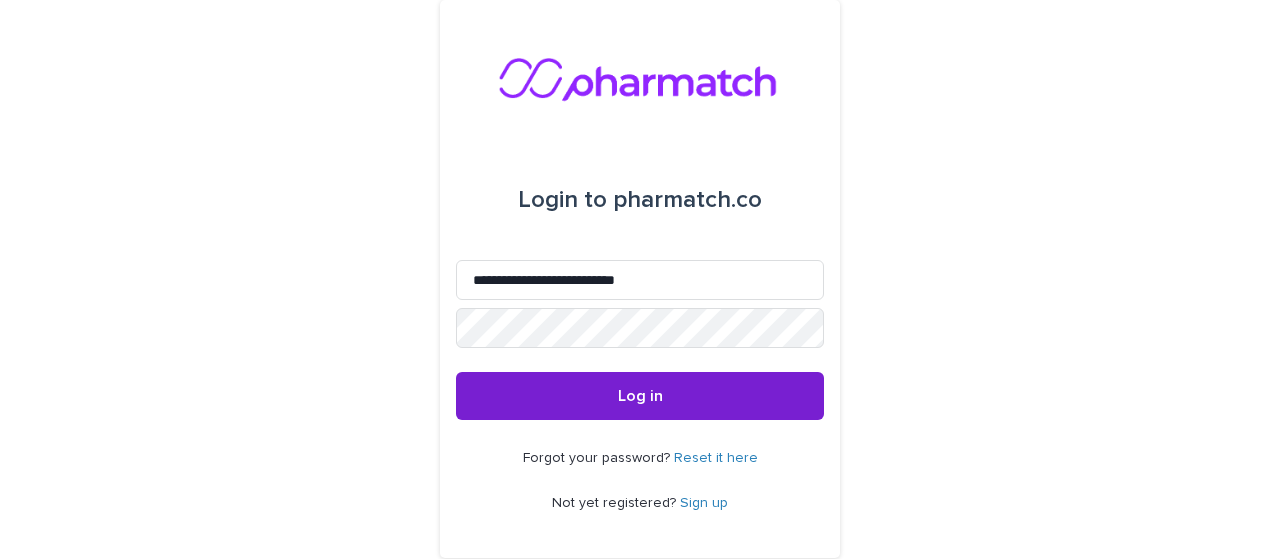 click on "Log in" at bounding box center (640, 396) 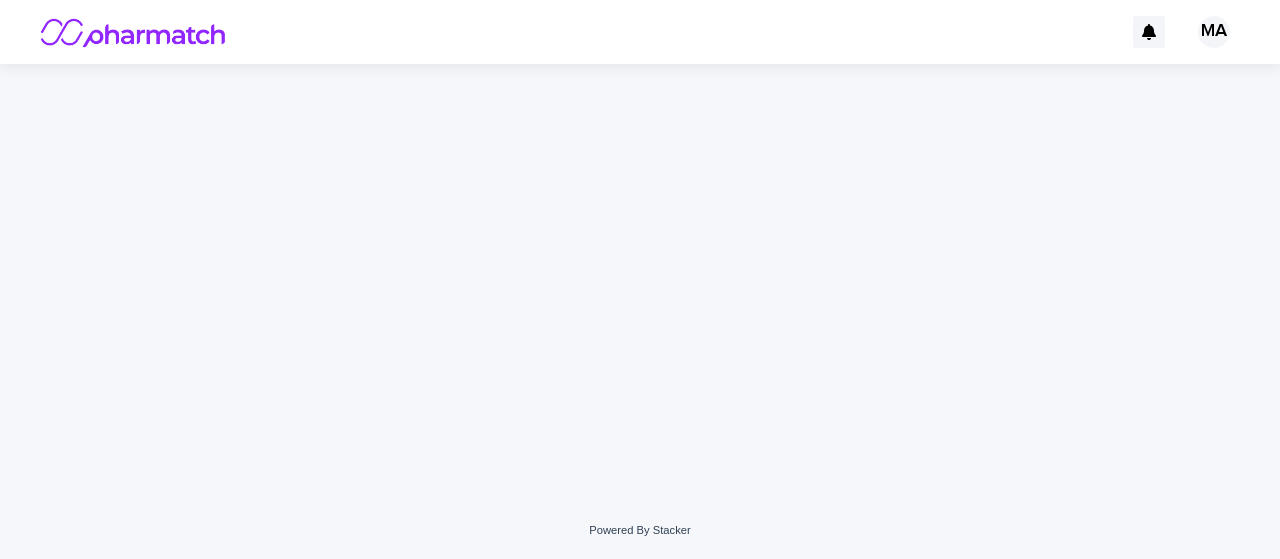 scroll, scrollTop: 0, scrollLeft: 0, axis: both 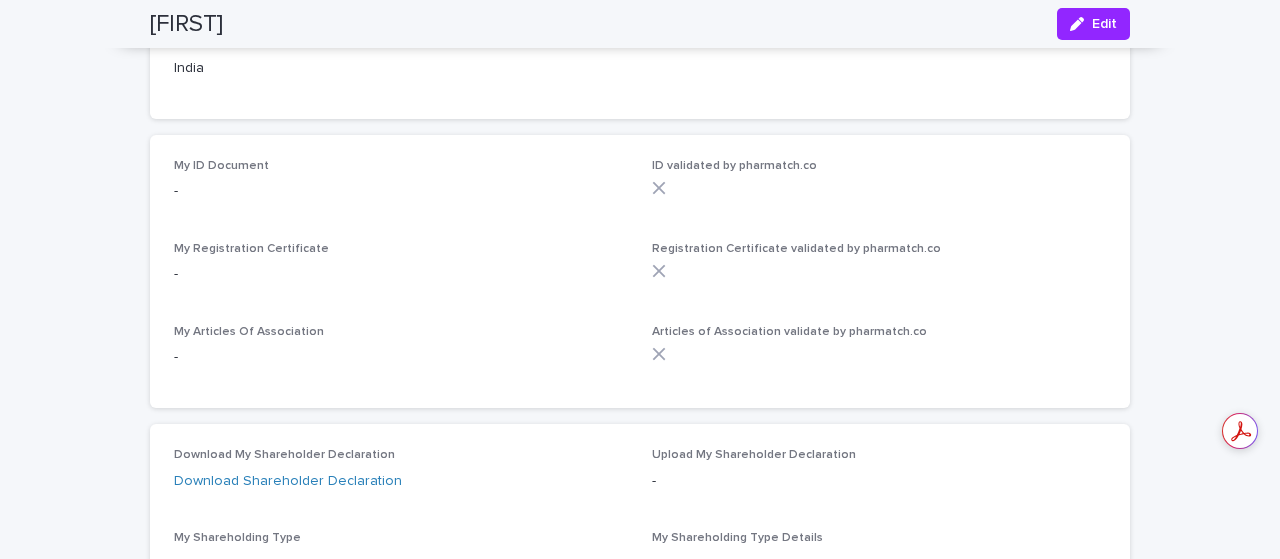 click 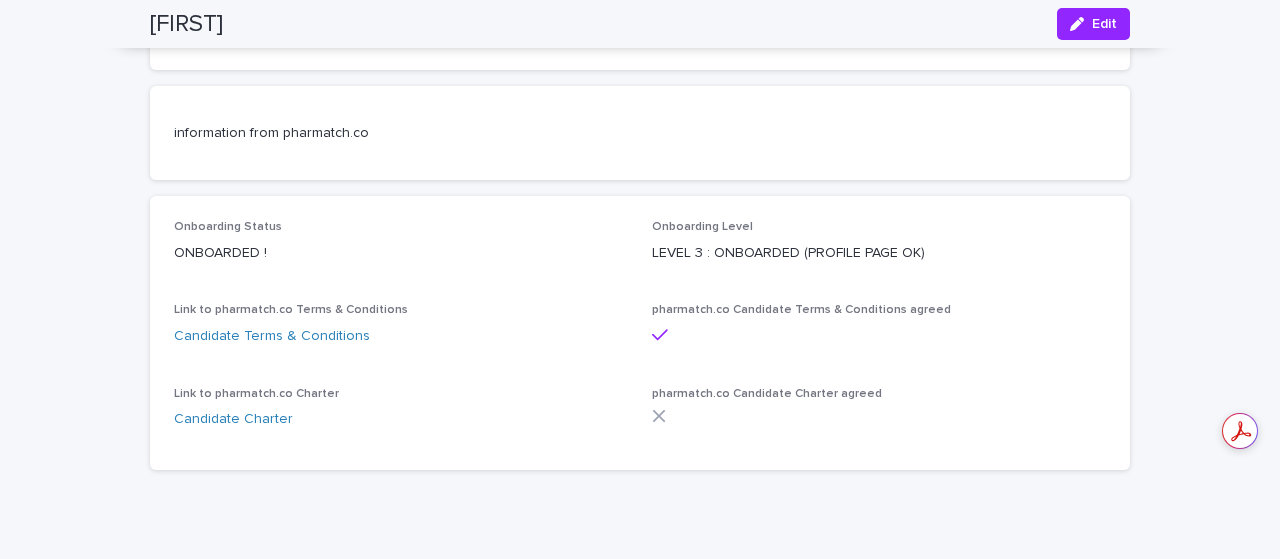 scroll, scrollTop: 7061, scrollLeft: 0, axis: vertical 